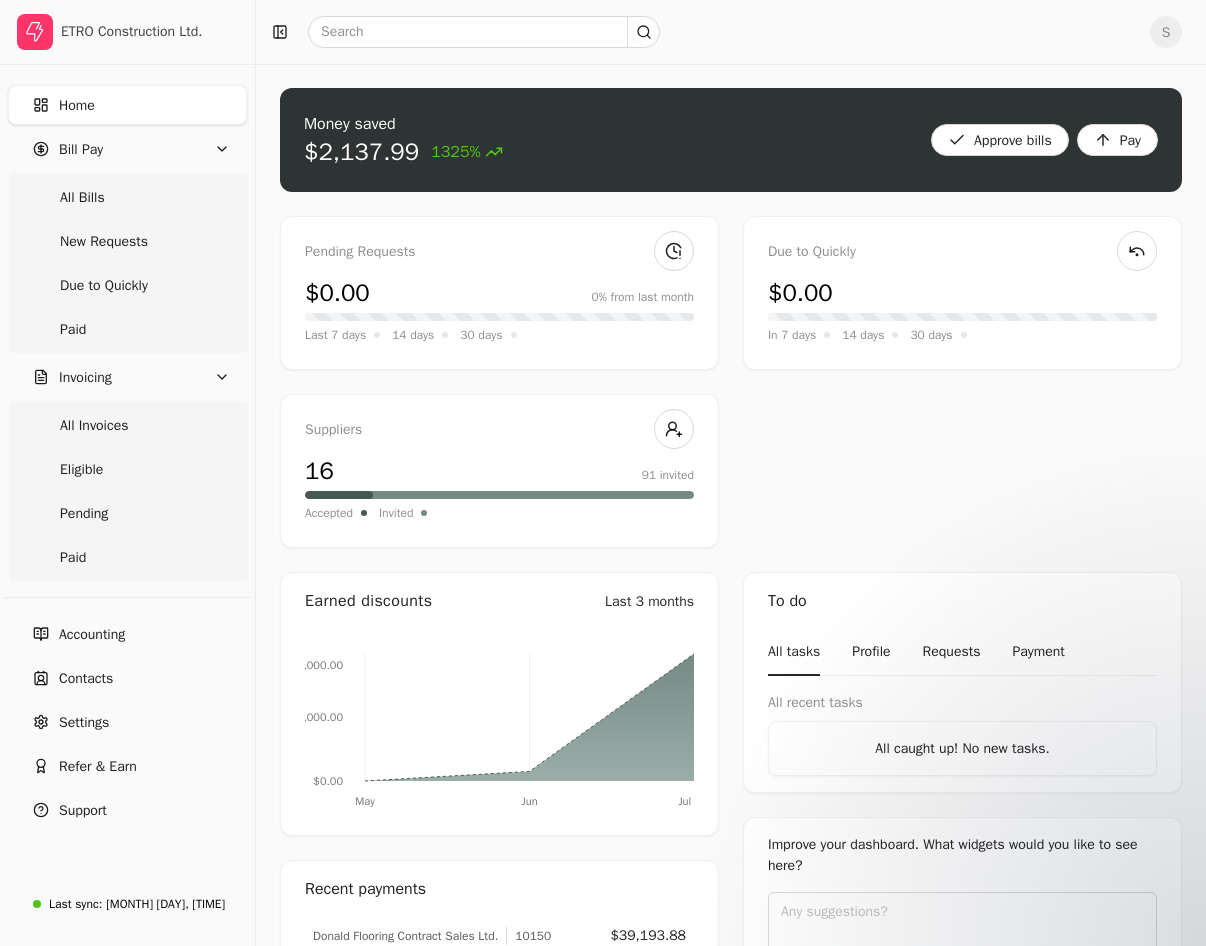 scroll, scrollTop: 382, scrollLeft: 0, axis: vertical 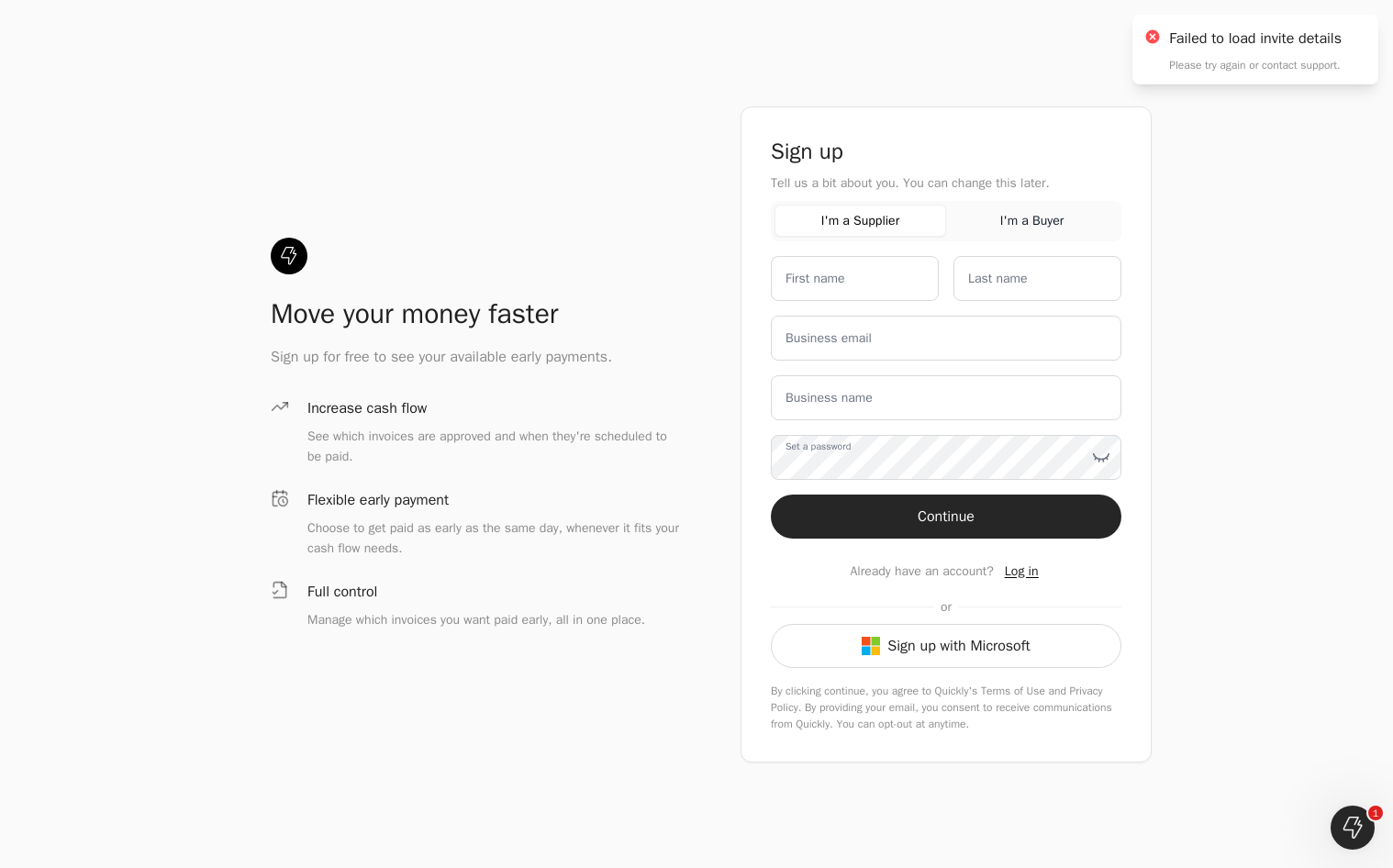 click on "Log in" at bounding box center [1021, 571] 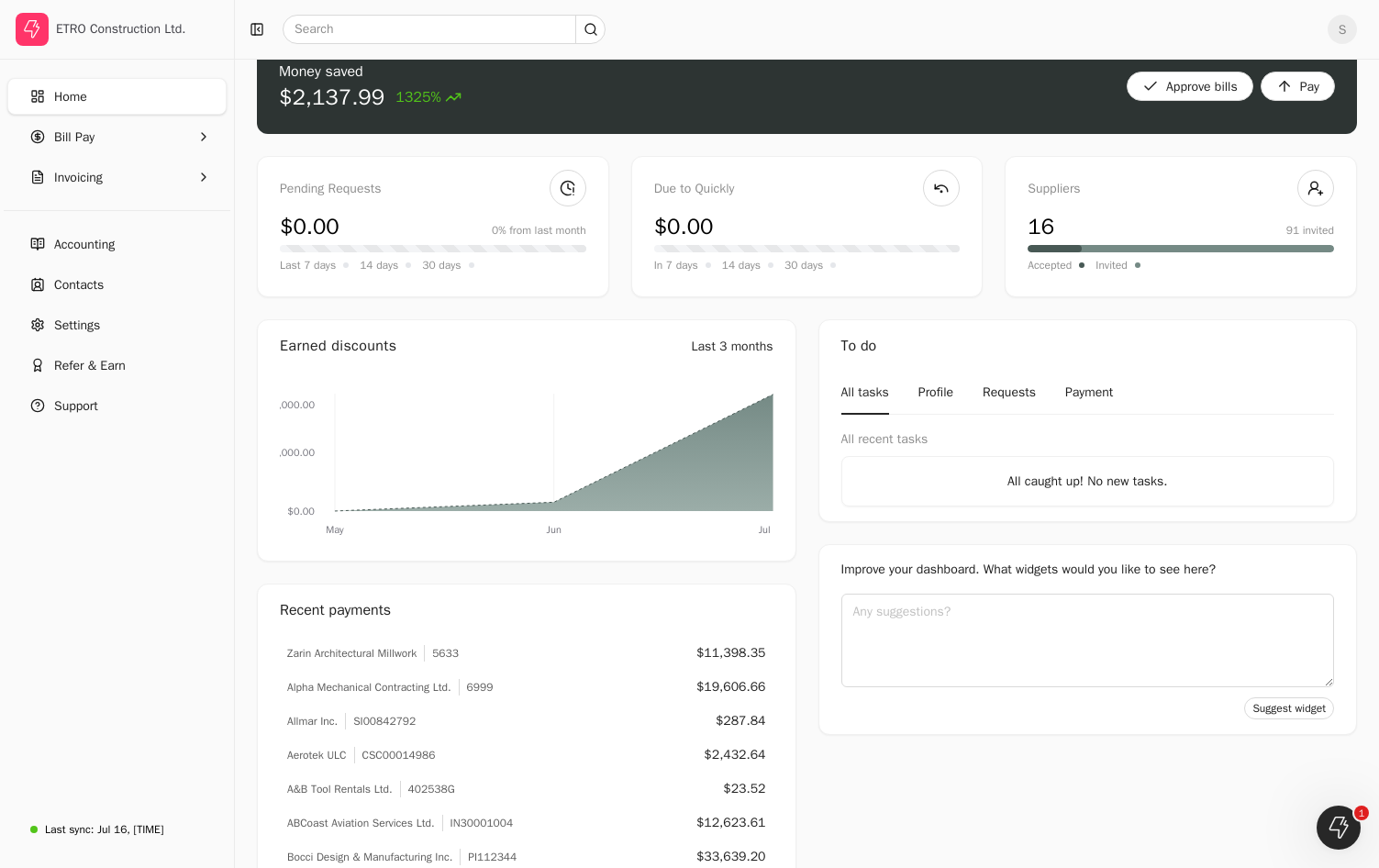 scroll, scrollTop: 0, scrollLeft: 0, axis: both 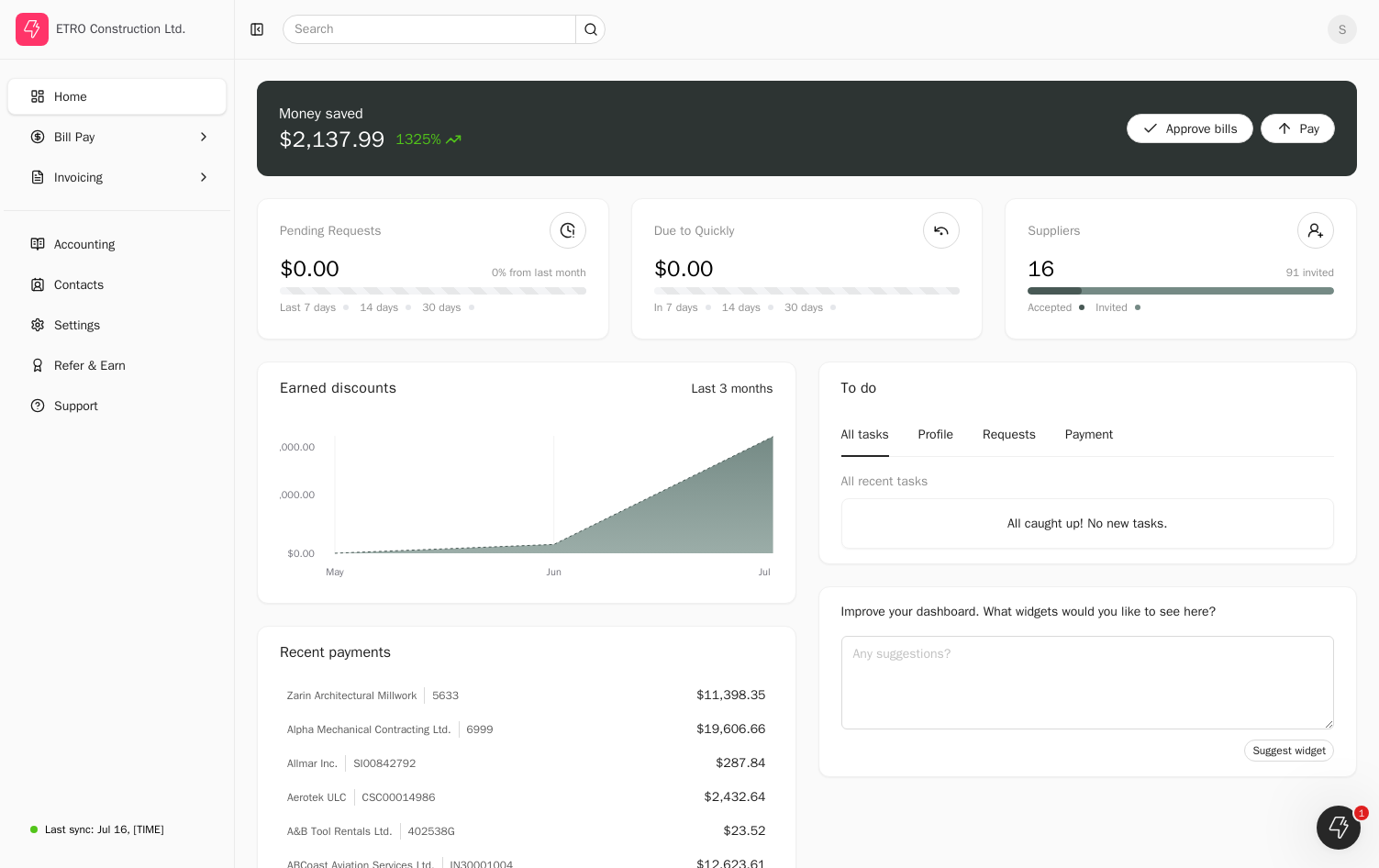 click 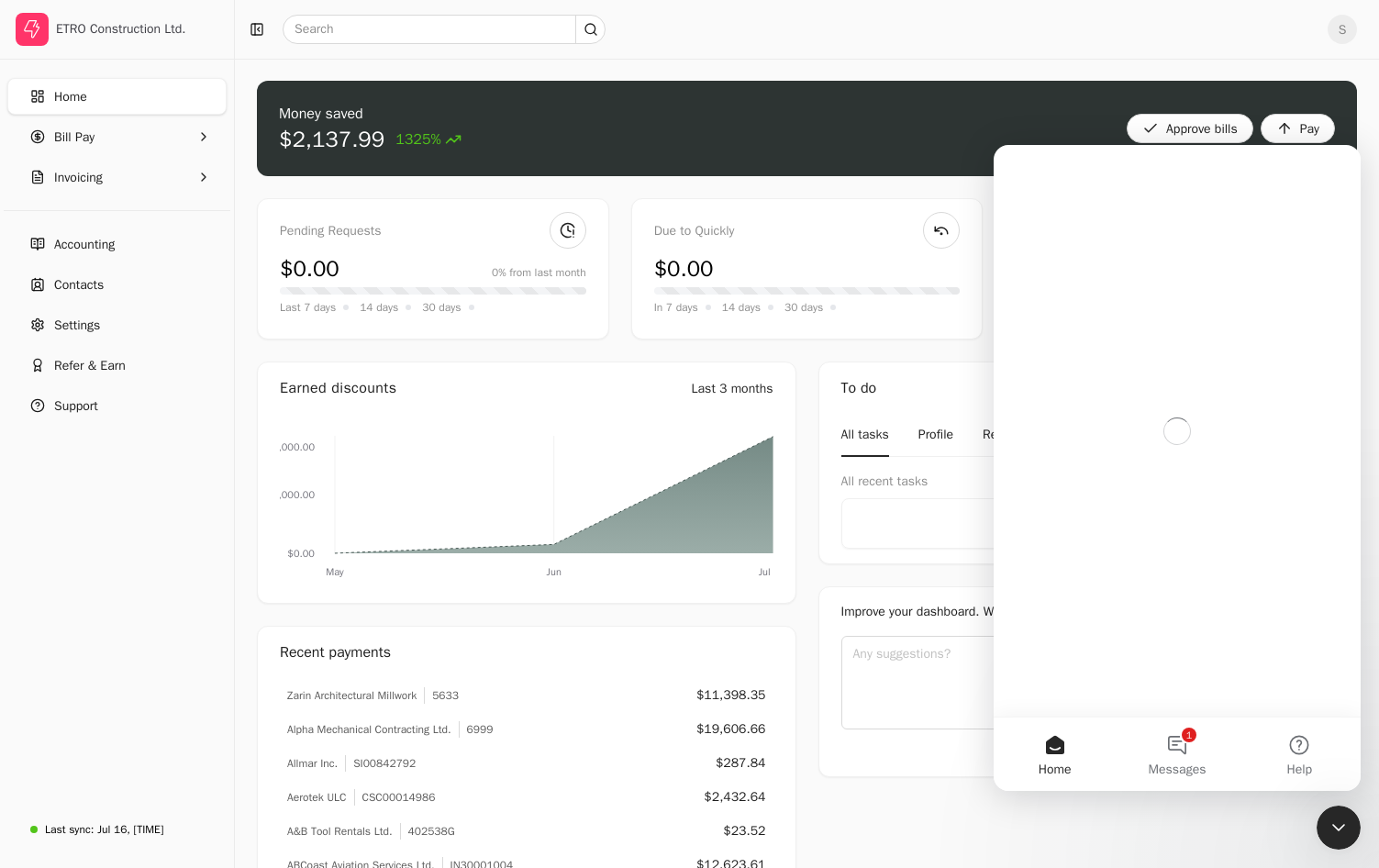 scroll, scrollTop: 0, scrollLeft: 0, axis: both 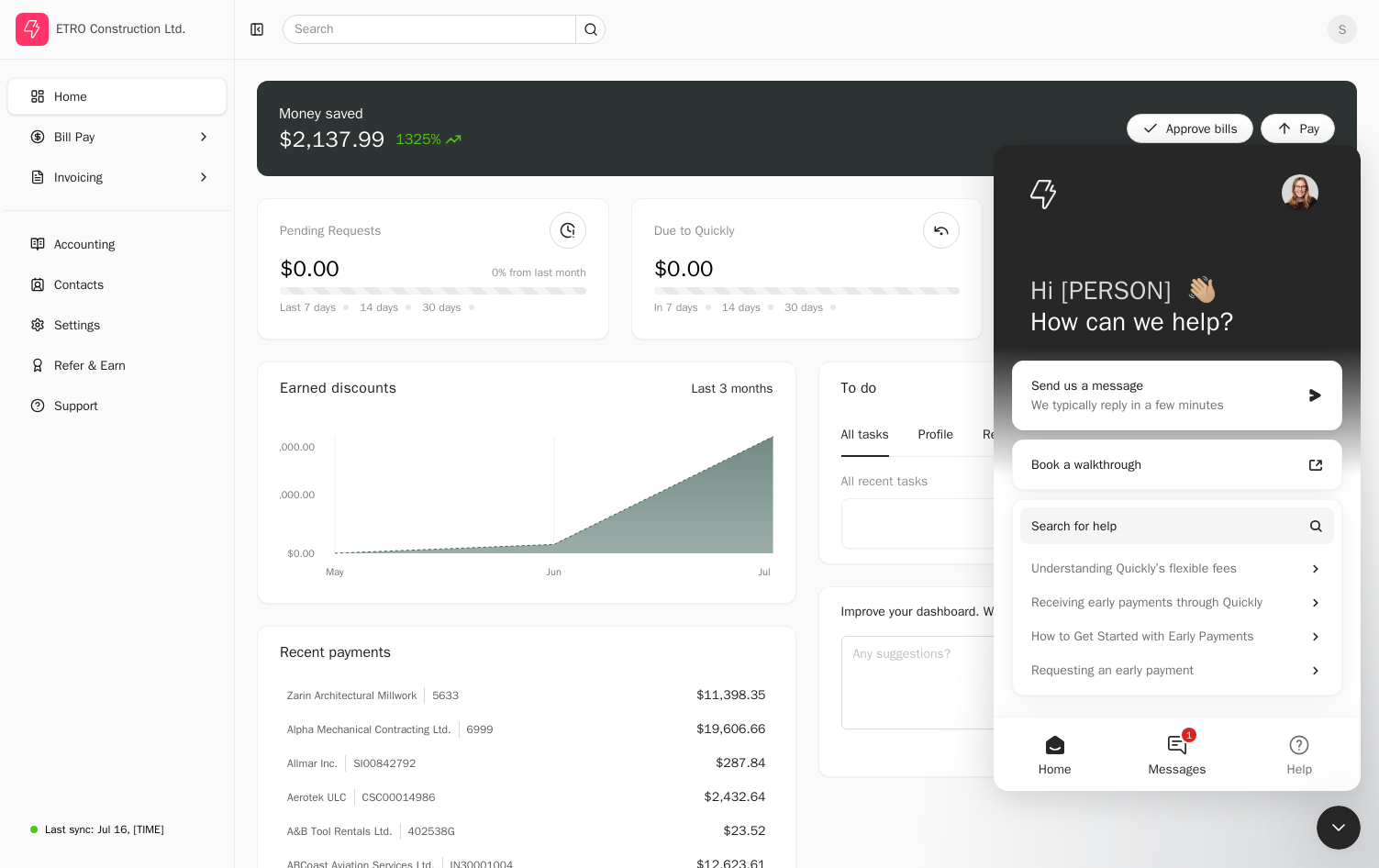 click on "1 Messages" at bounding box center (1176, 754) 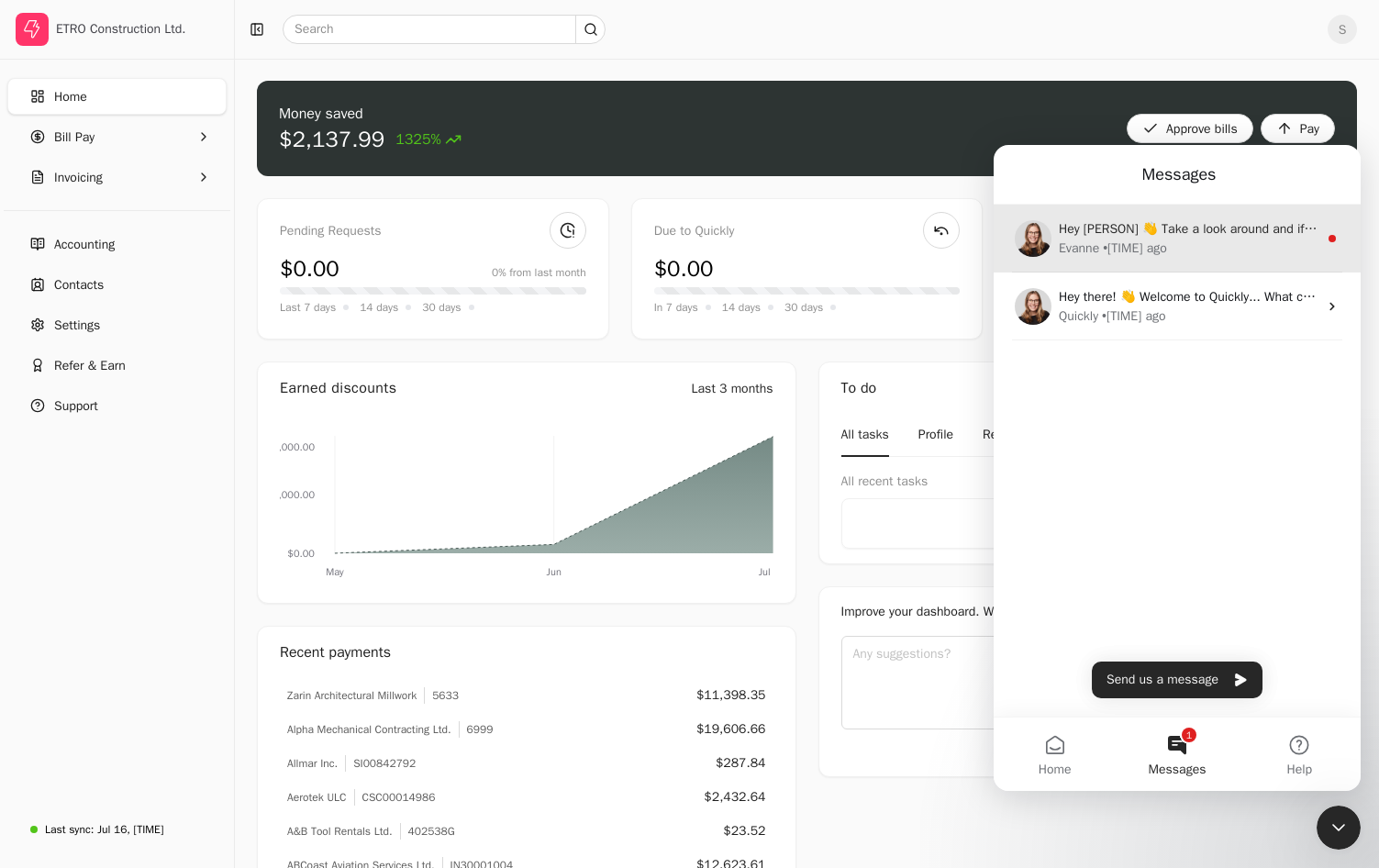 click on "Hey Shawn 👋   Take a look around and if you have any questions, just reply to this message! Evanne •  2h ago" at bounding box center (1177, 239) 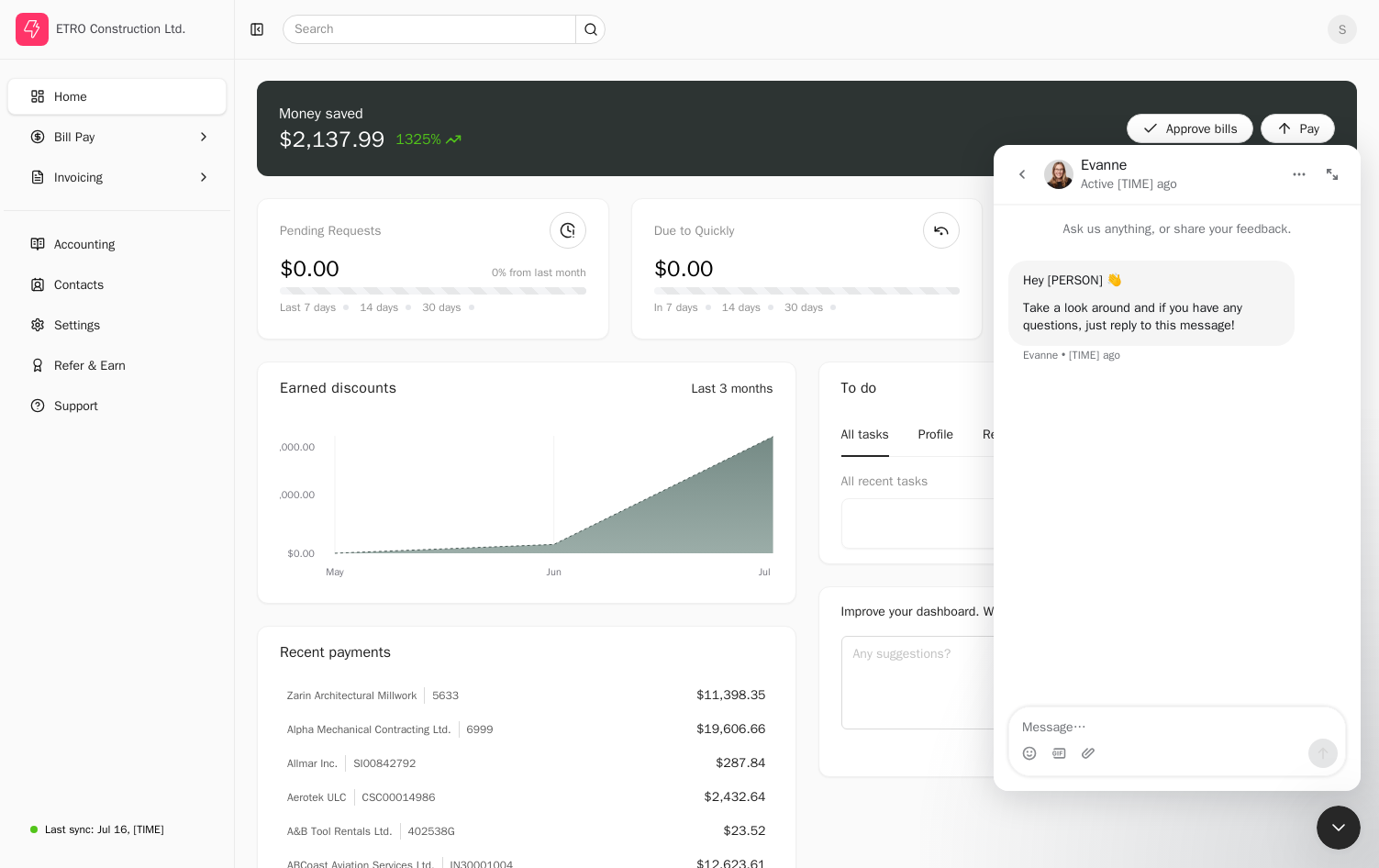 click 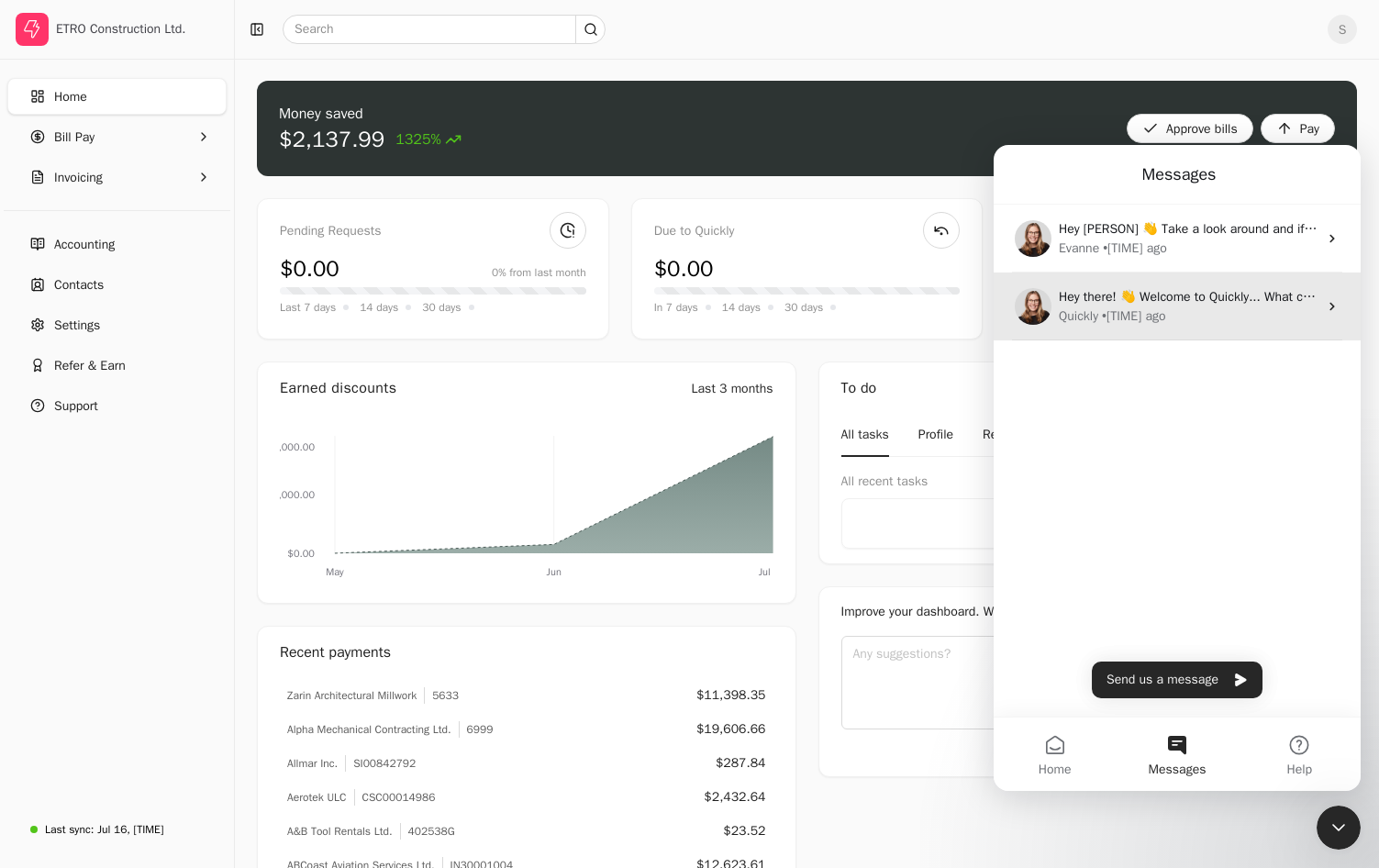 click on "Hey there! 👋  Welcome to Quickly...   What can we help you with? Quickly •  1w ago" at bounding box center [1177, 306] 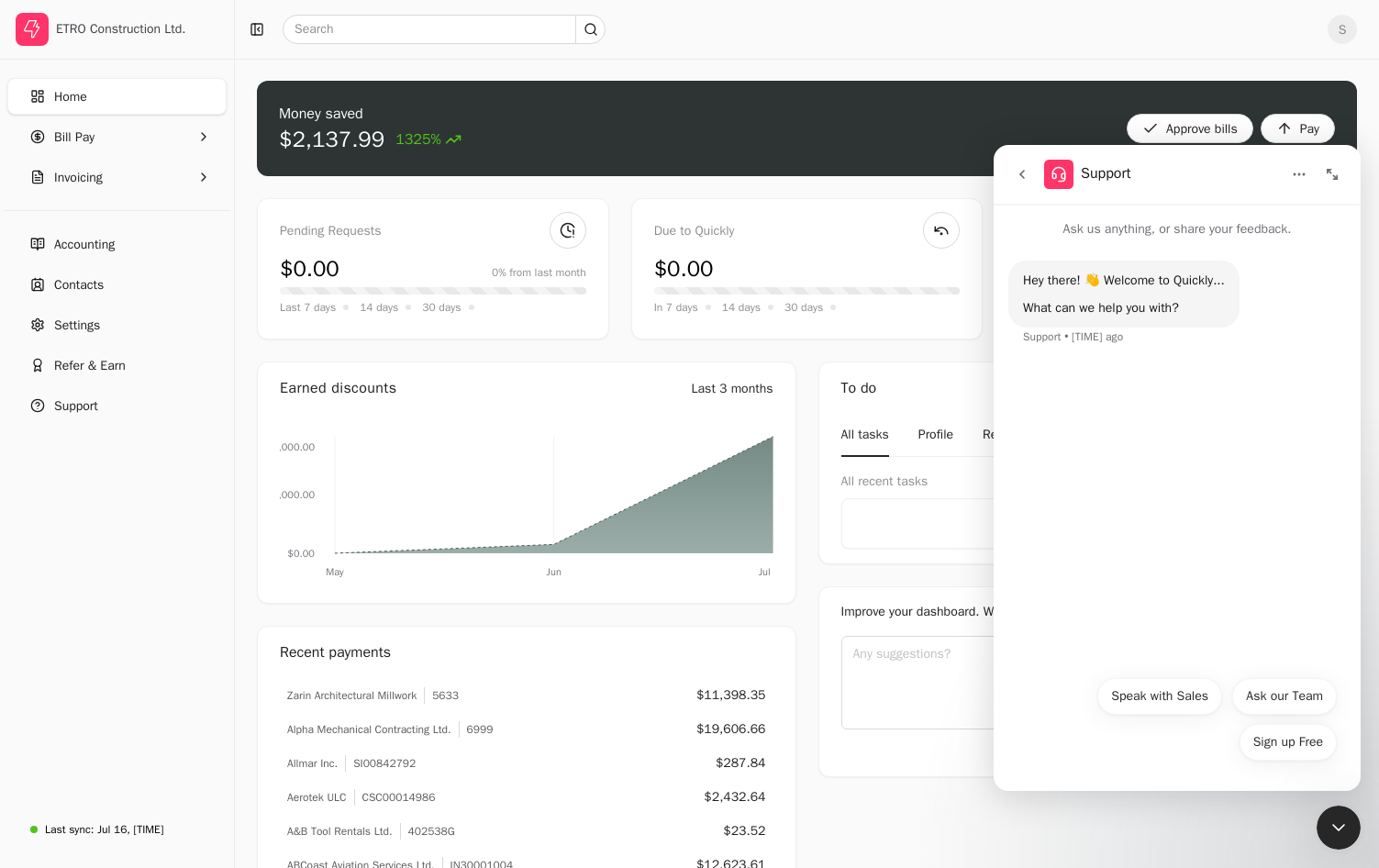 click 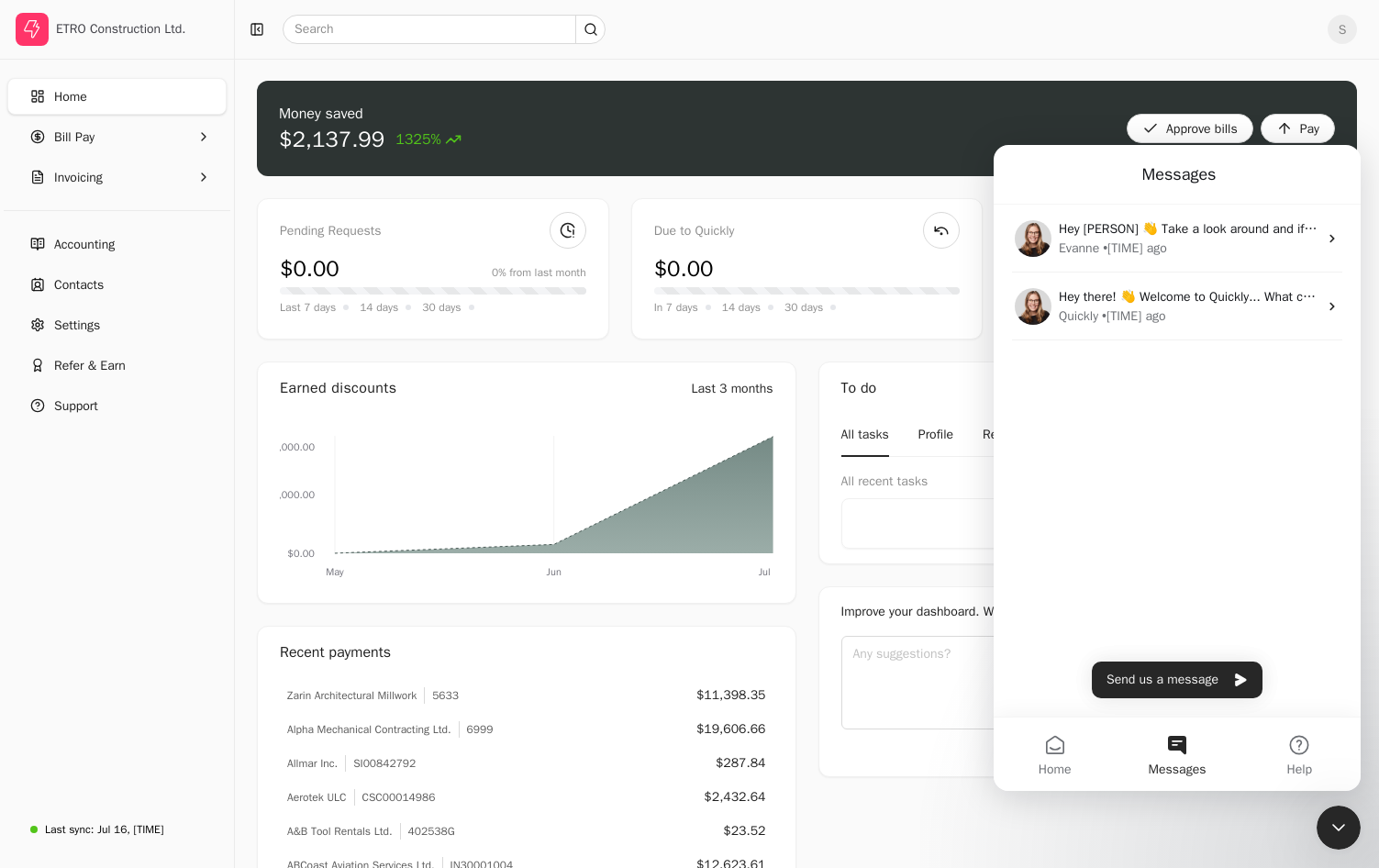 click on "To do All tasks Profile Requests Payment All recent tasks All caught up! No new tasks. Improve your dashboard. What widgets would you like to see here? Suggest widget" at bounding box center [1088, 697] 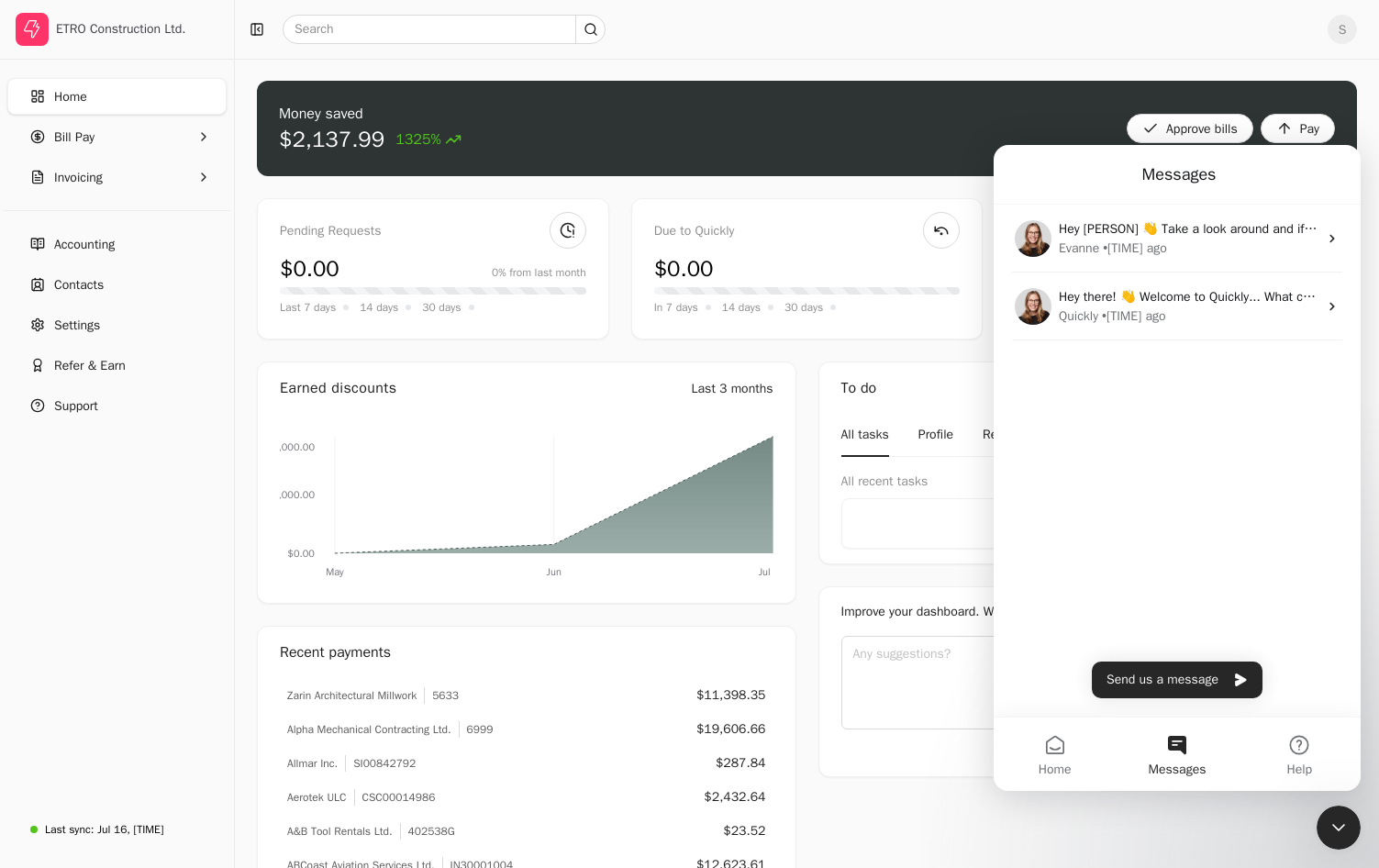 click on "Money saved $2,137.99 1325% Approve bills Pay" at bounding box center [806, 128] 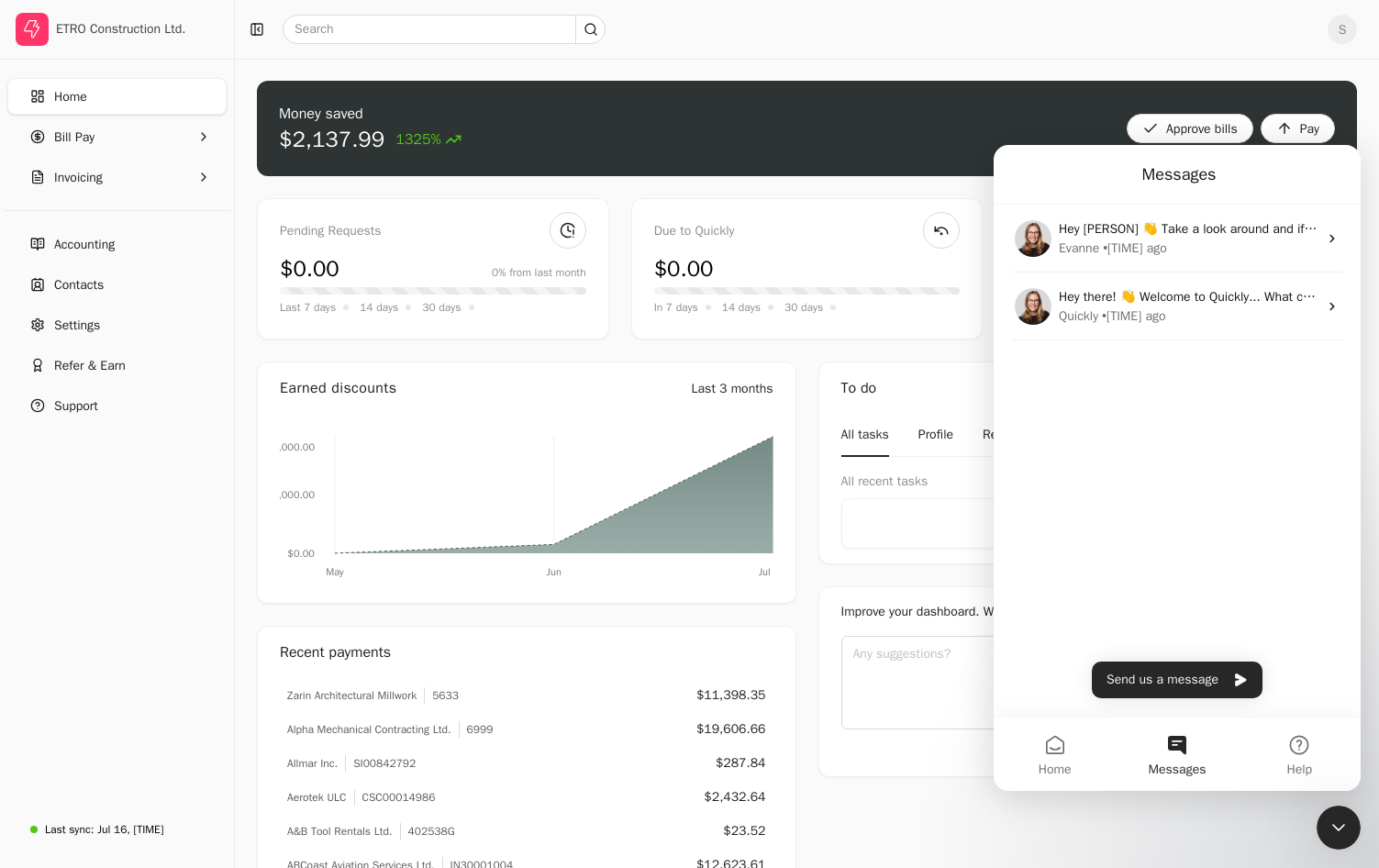 click 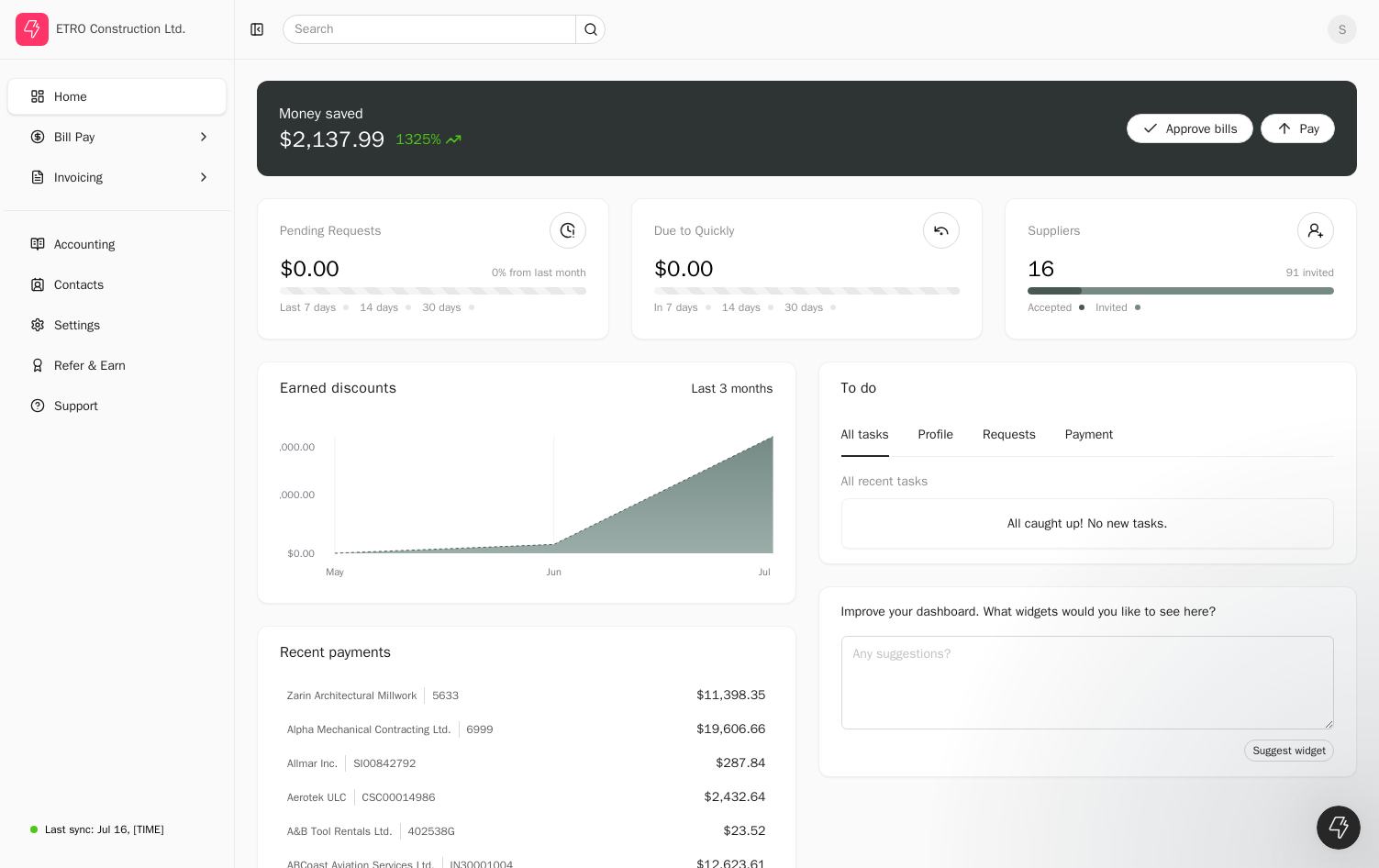 scroll, scrollTop: 0, scrollLeft: 0, axis: both 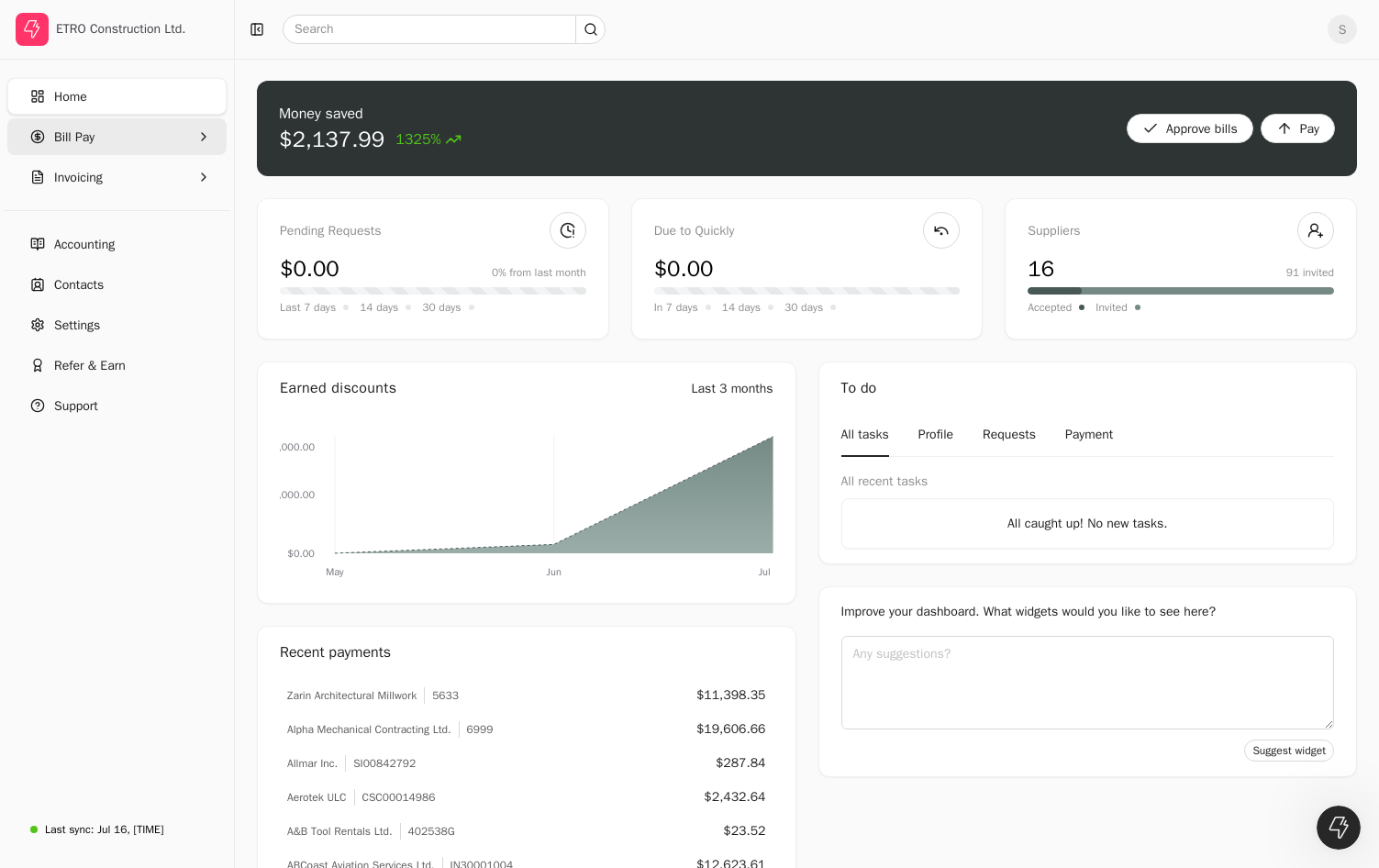 click on "Bill Pay" at bounding box center [117, 137] 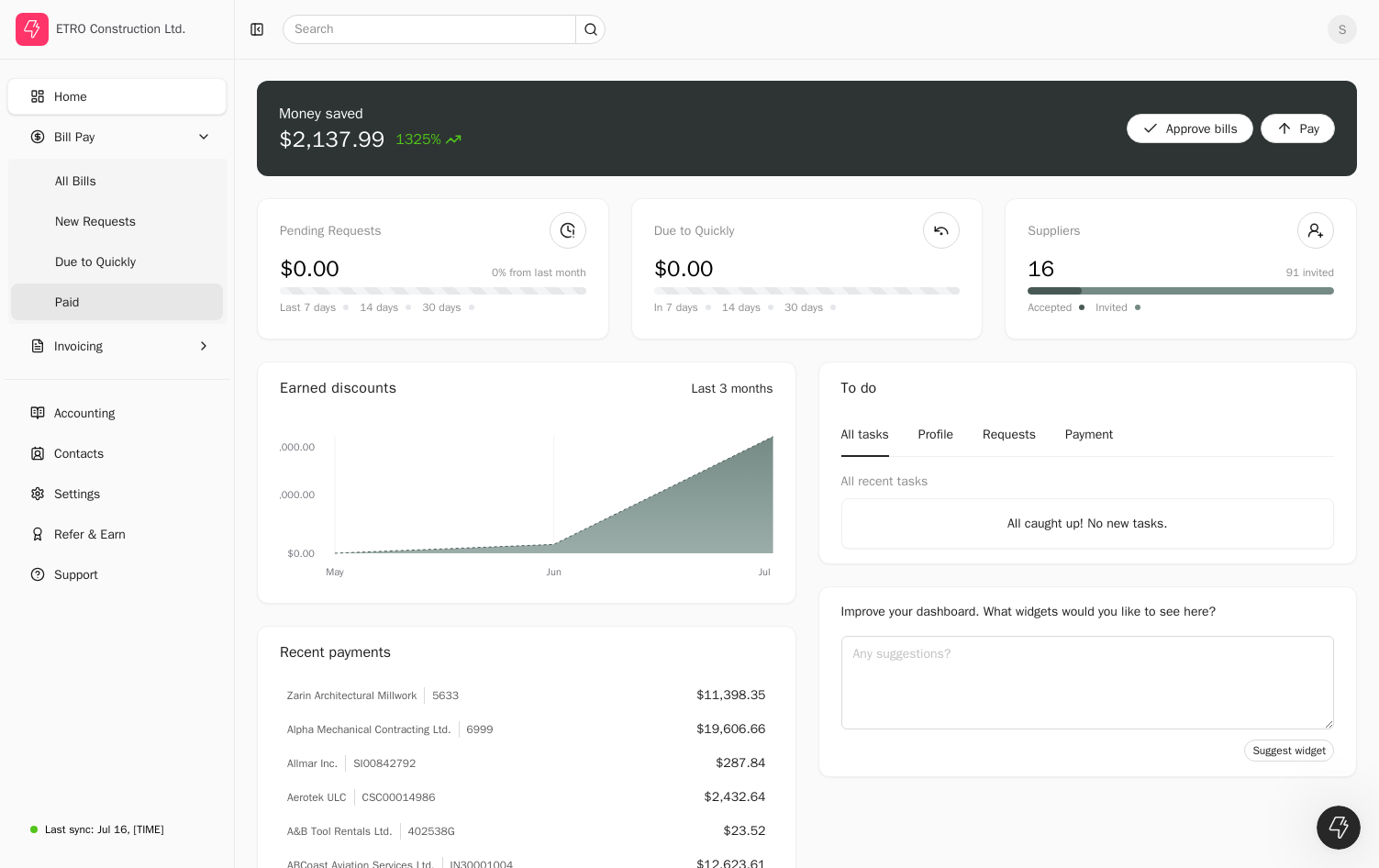 click on "Paid" at bounding box center (117, 302) 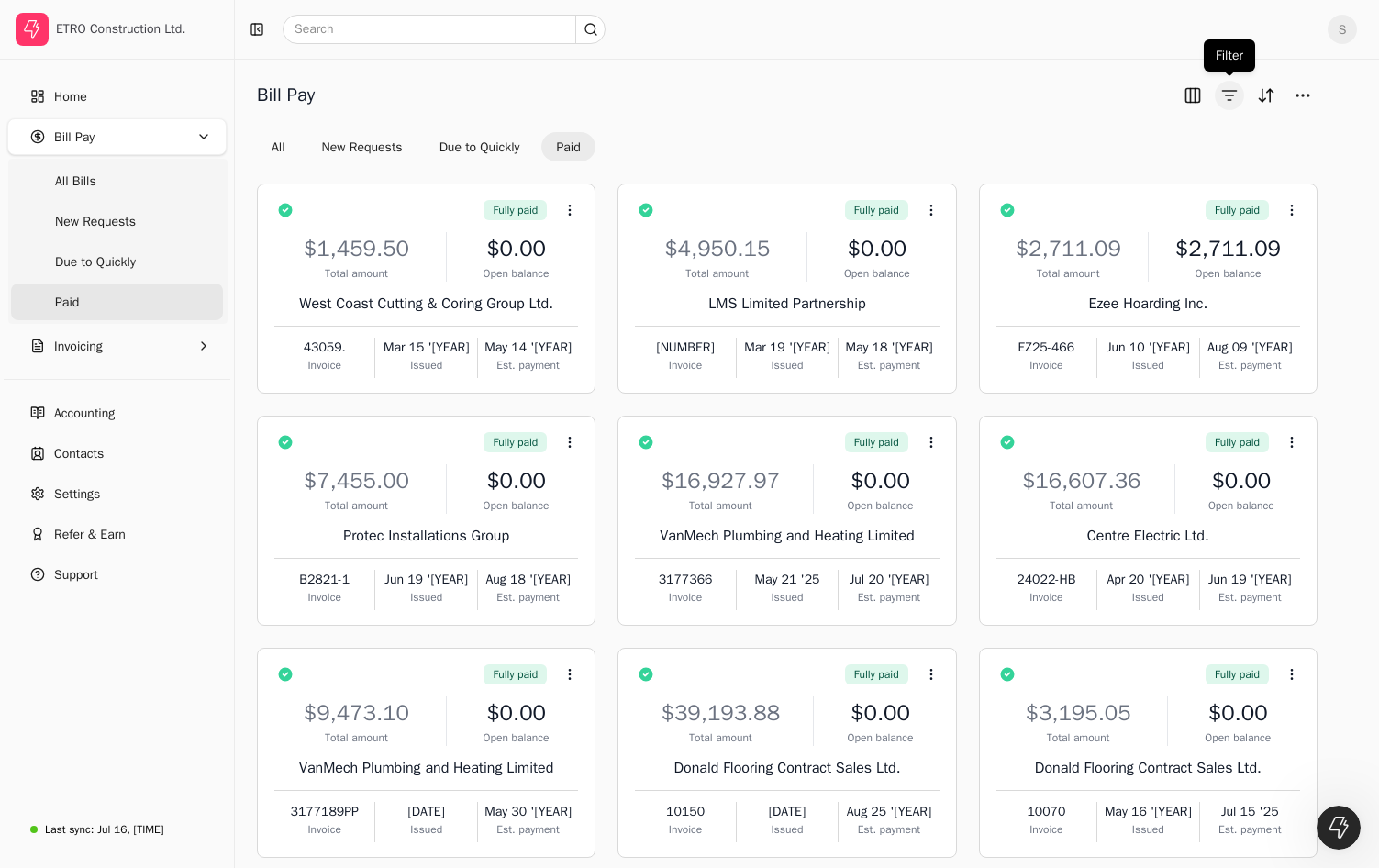 click at bounding box center [1229, 95] 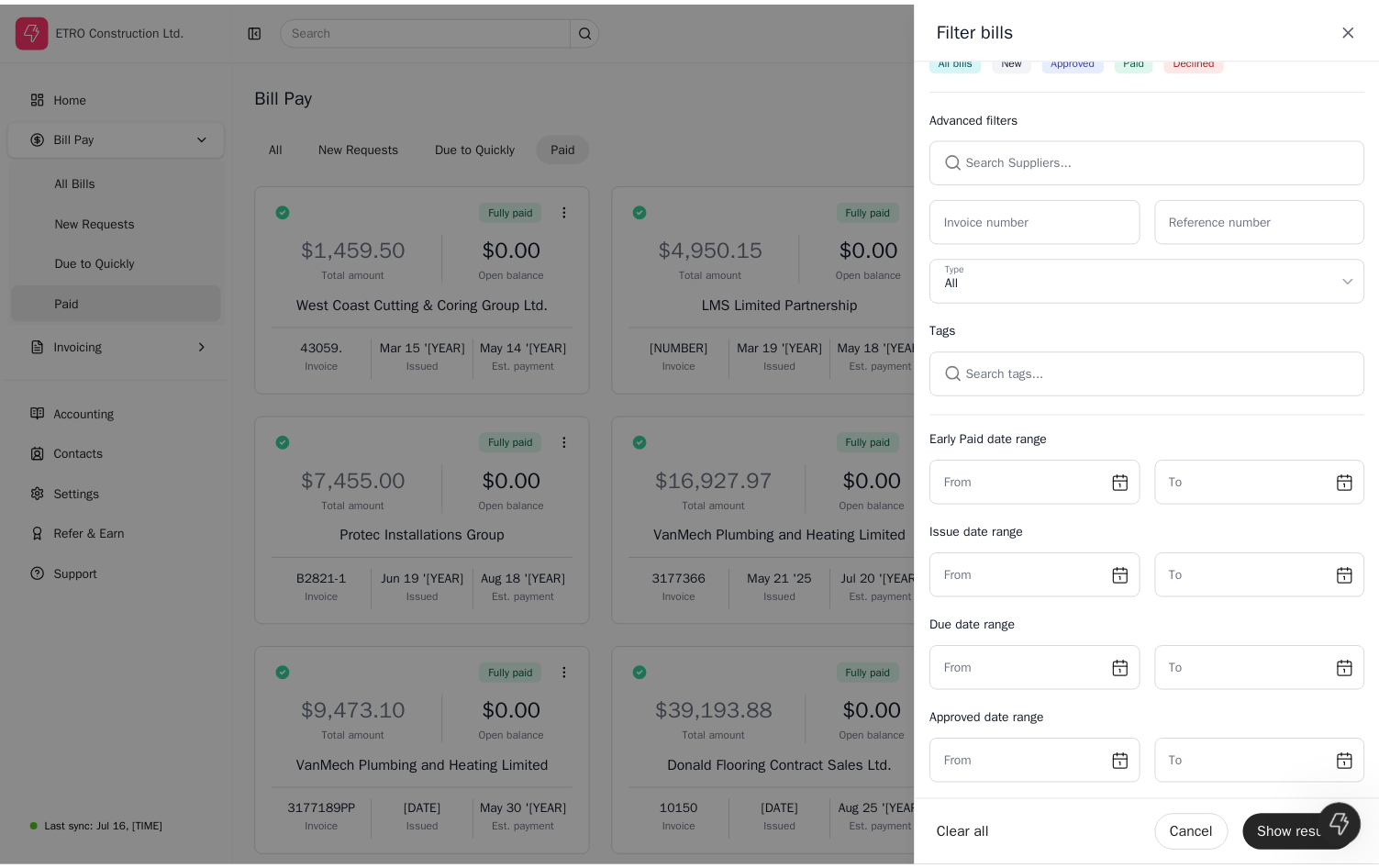 scroll, scrollTop: 0, scrollLeft: 0, axis: both 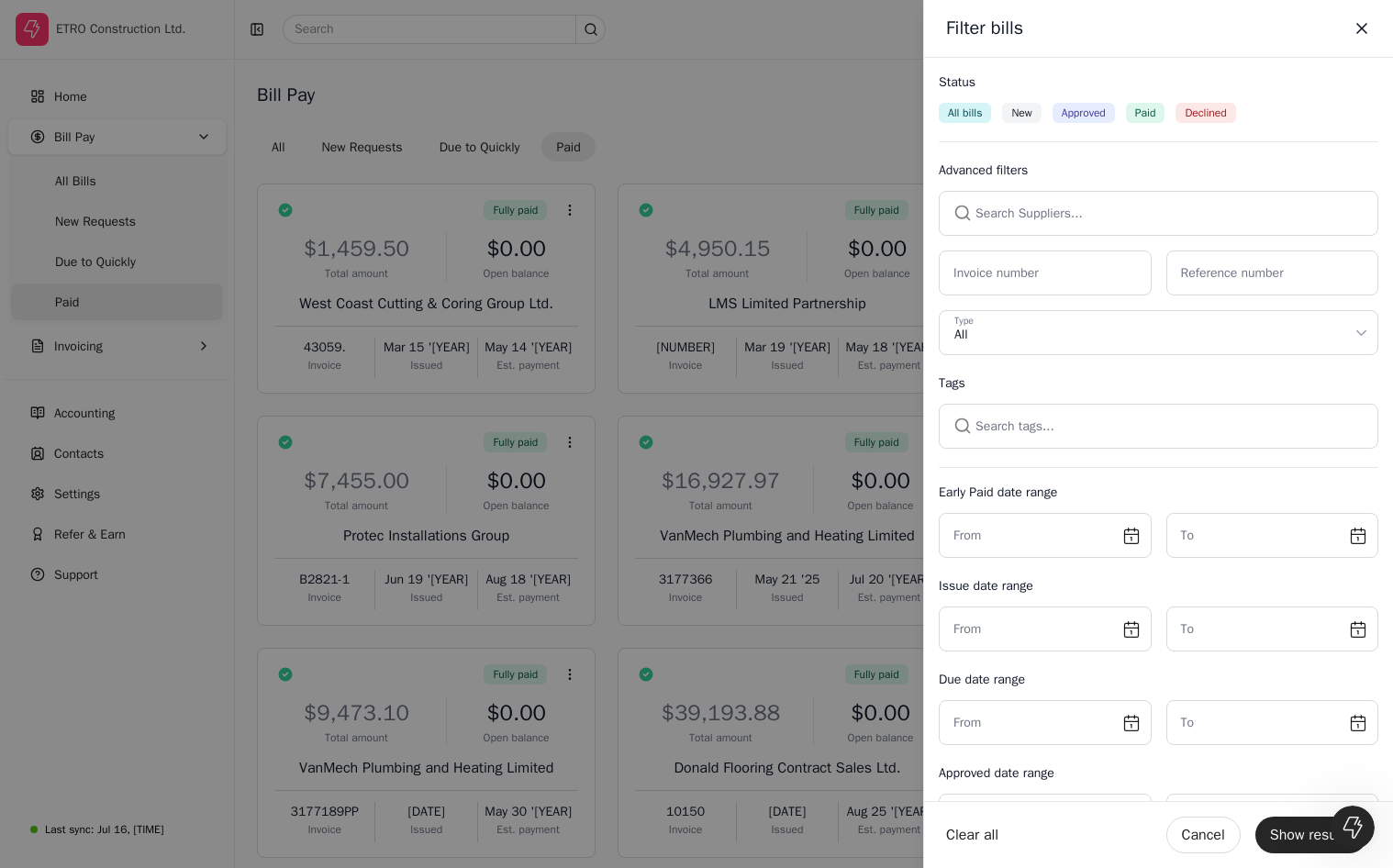 click 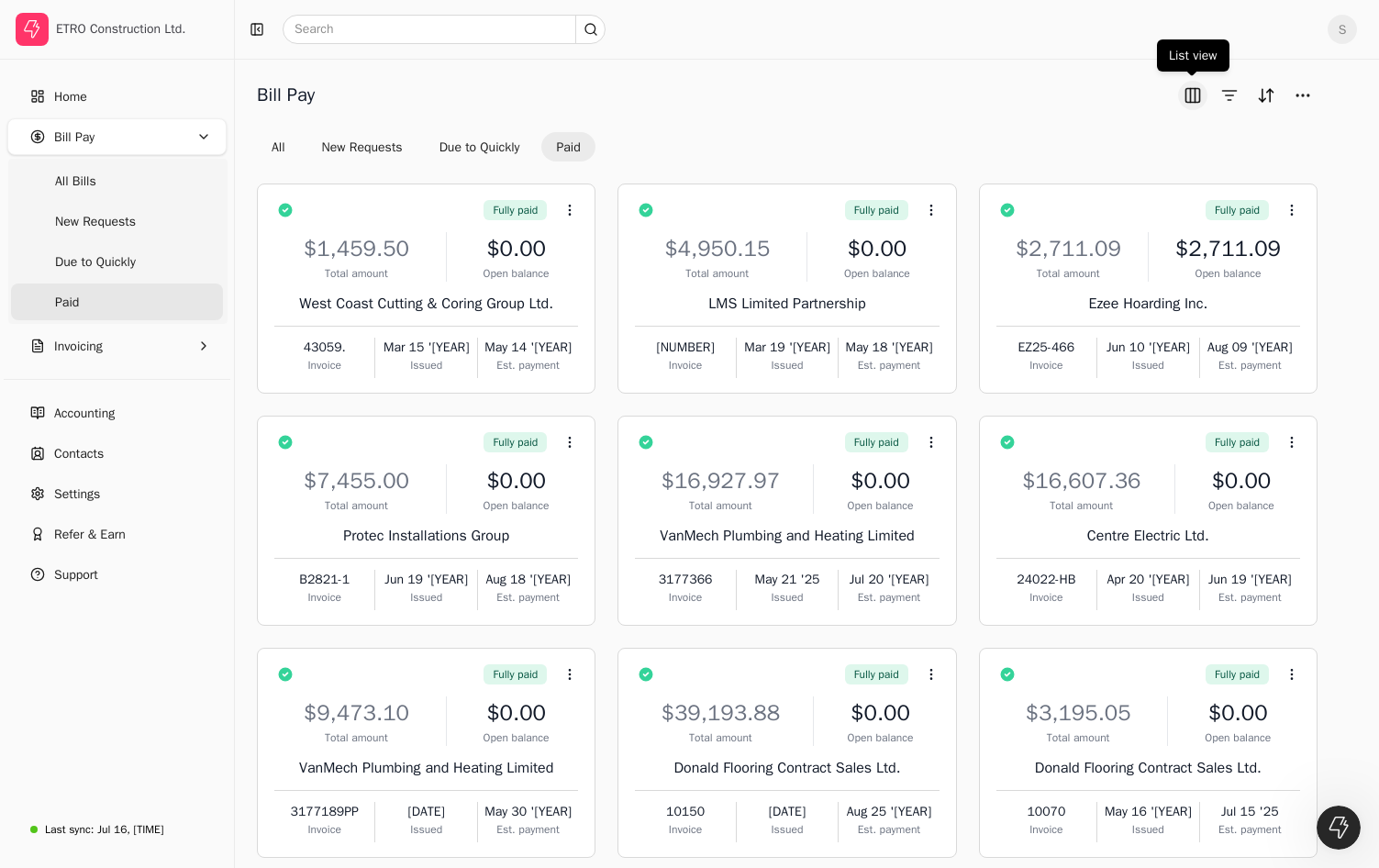 click at bounding box center (1193, 95) 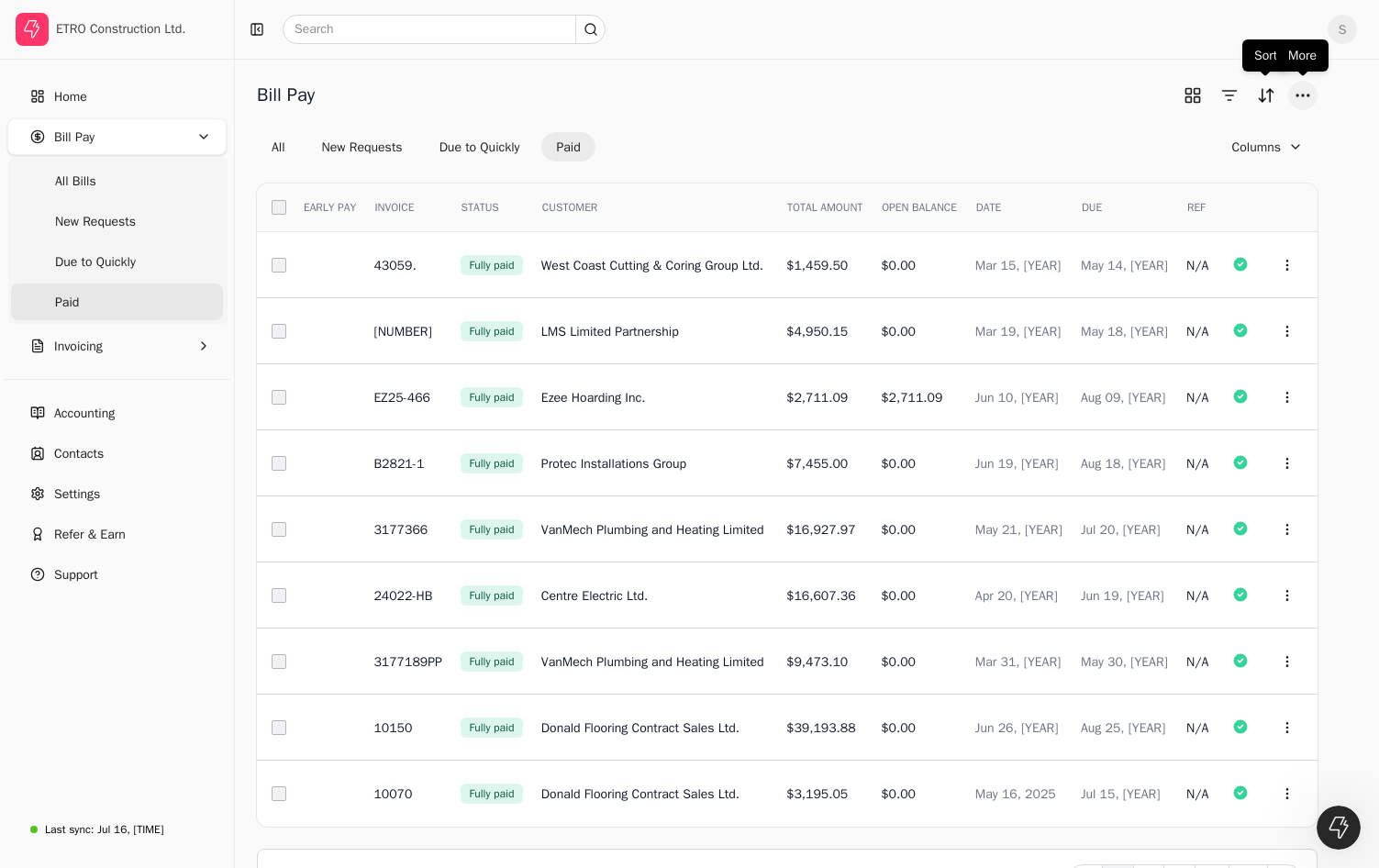 click at bounding box center [1303, 95] 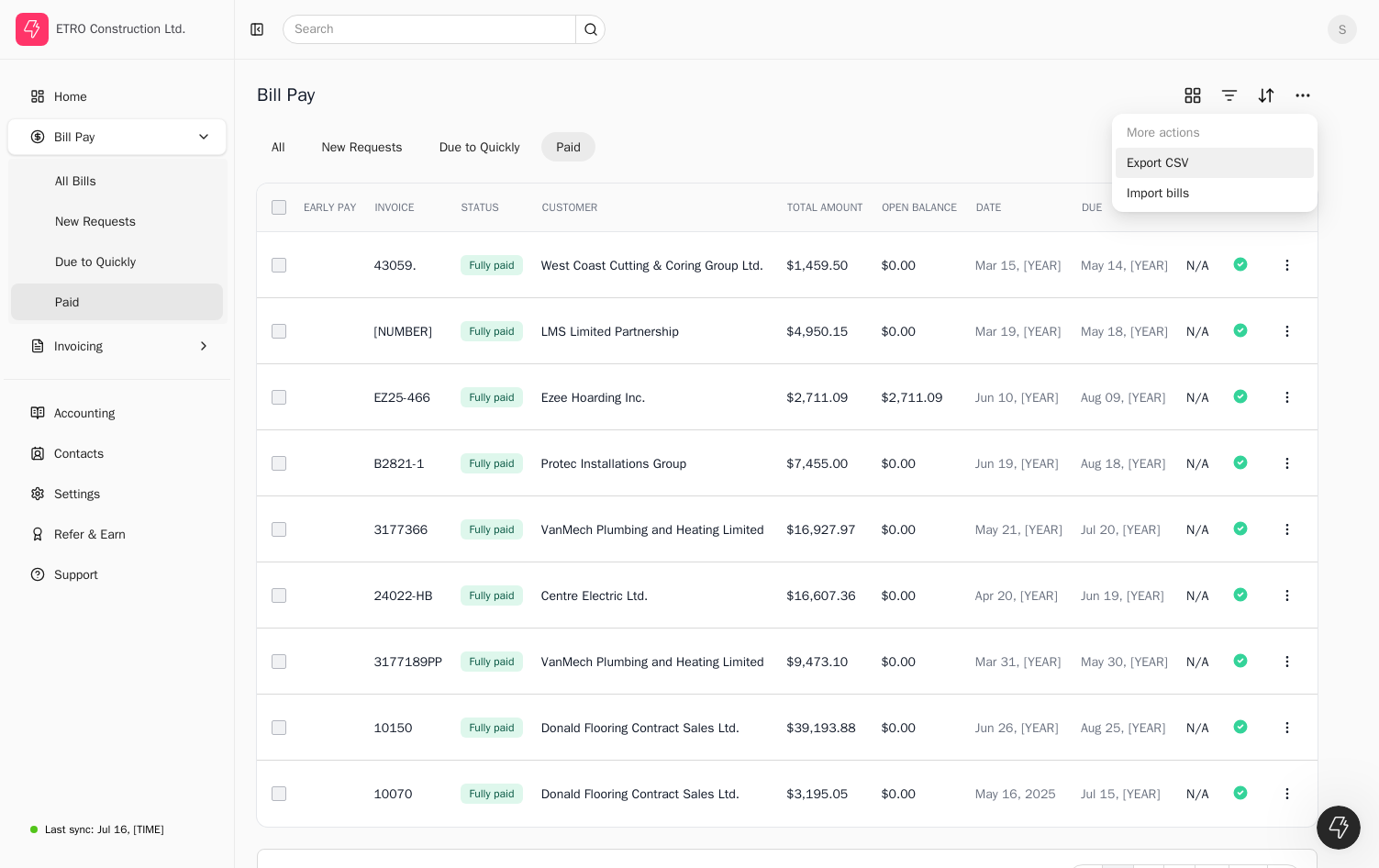 click on "Export CSV" at bounding box center (1215, 162) 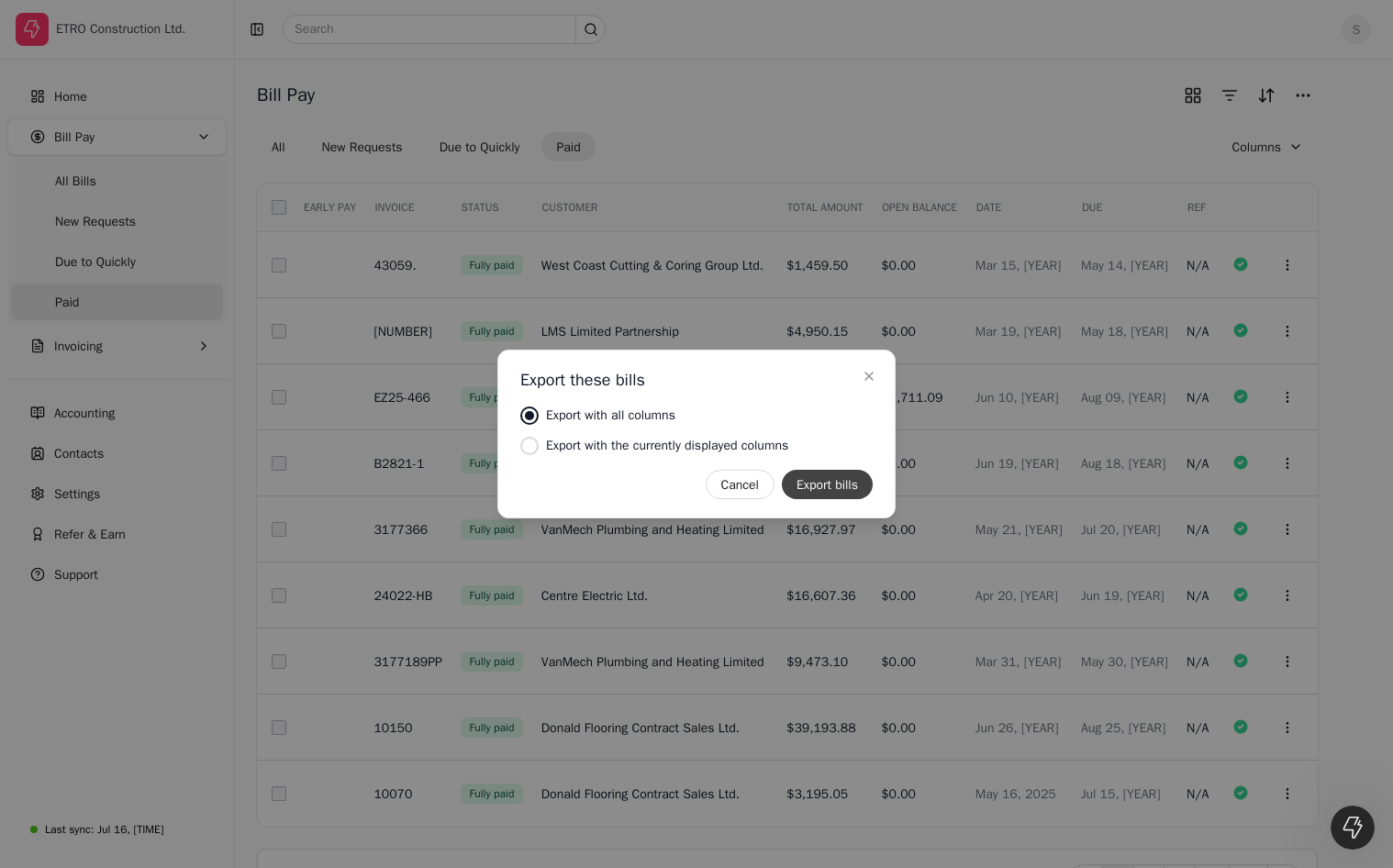 click on "Export bills" at bounding box center (827, 484) 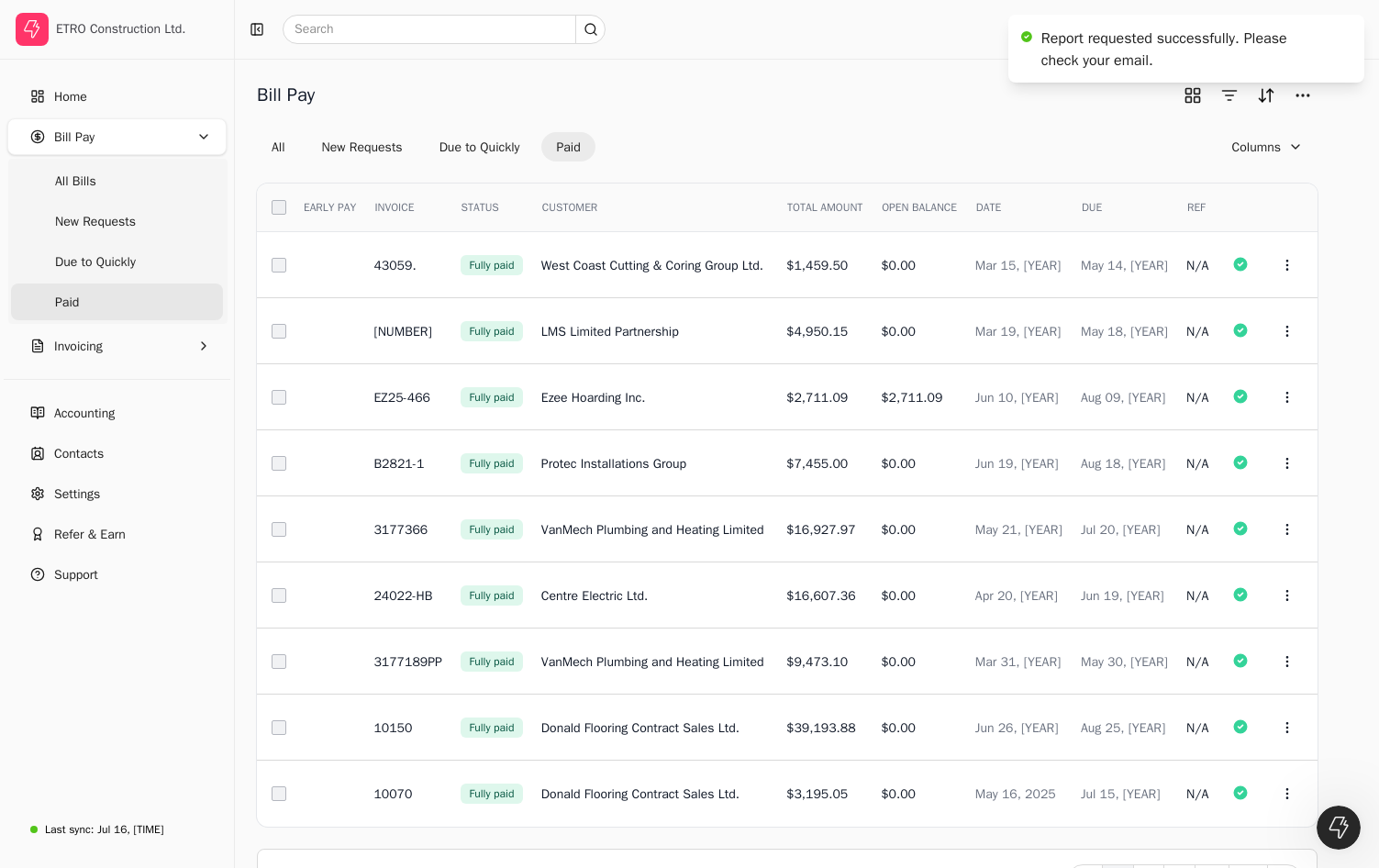 click on "Bill Pay All New Requests Due to Quickly Paid Columns" at bounding box center [787, 121] 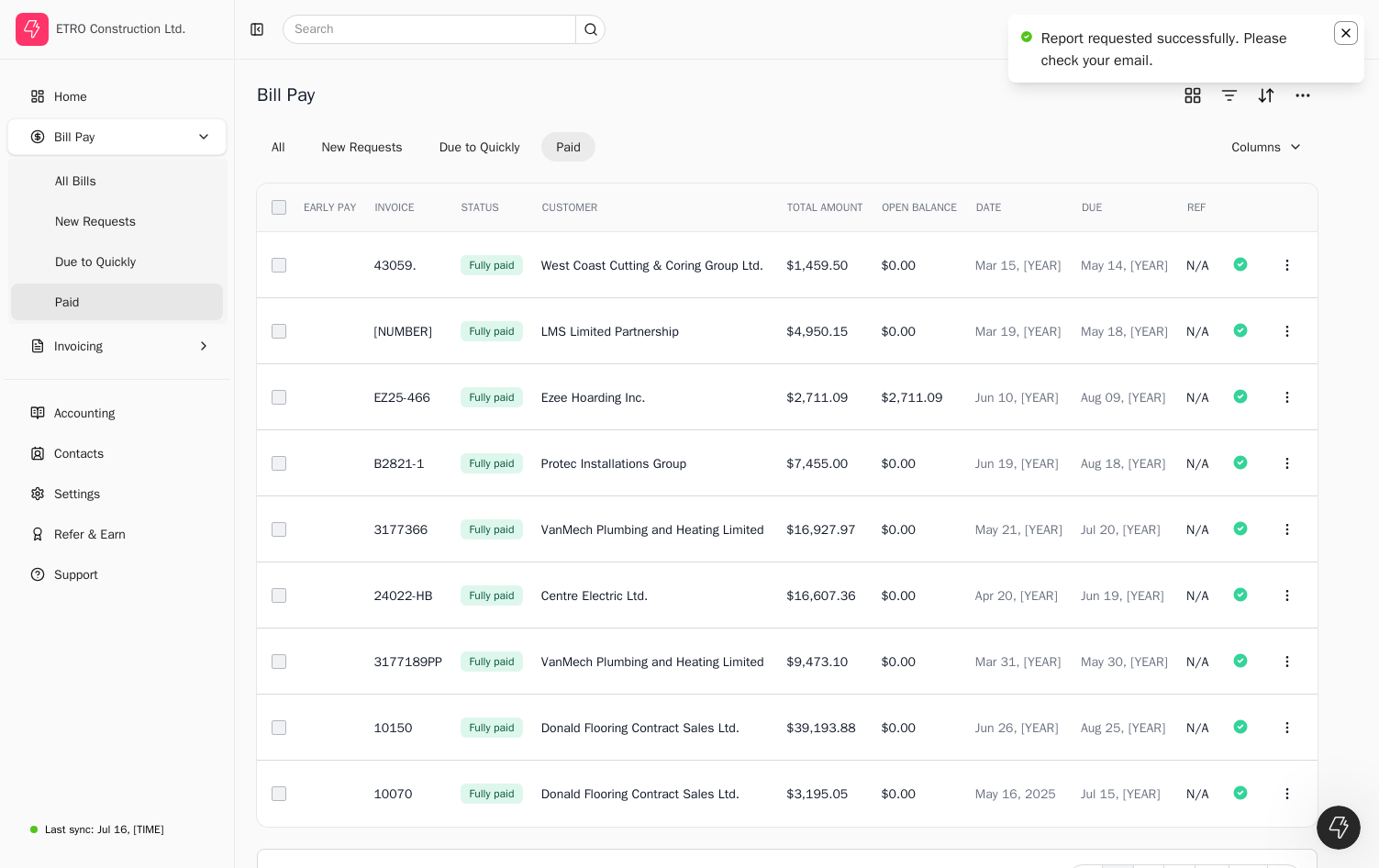 click 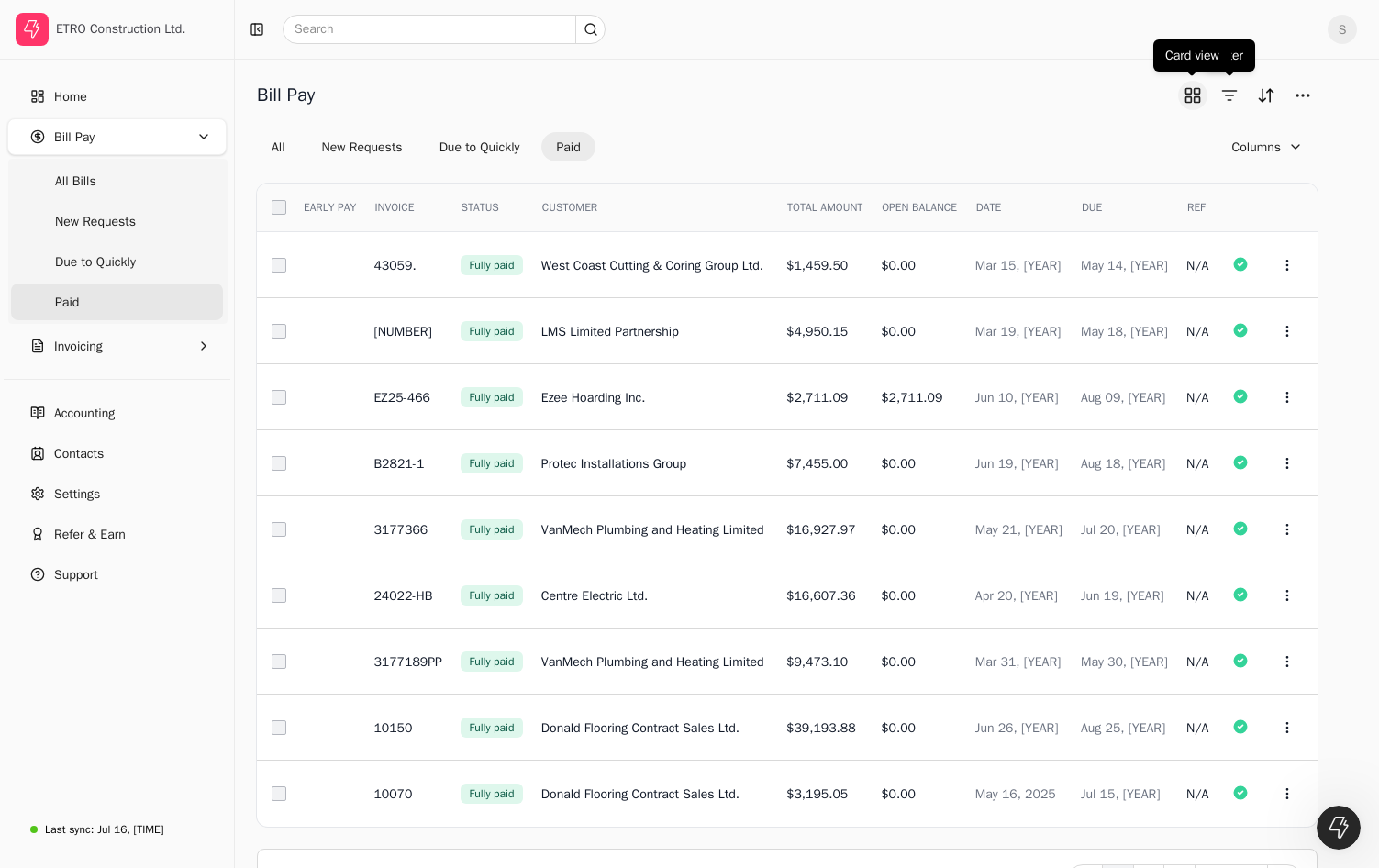 click at bounding box center [1193, 95] 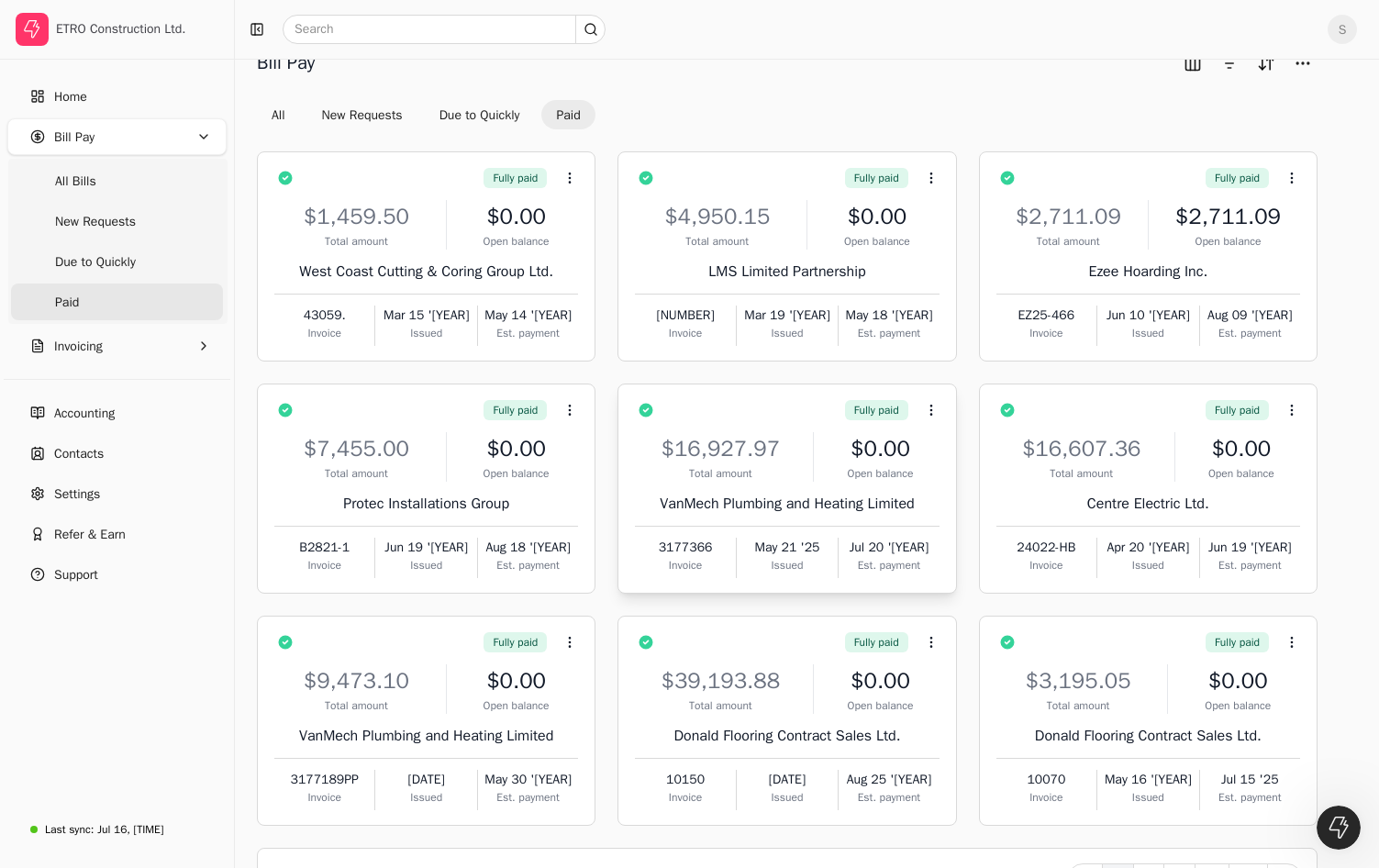 scroll, scrollTop: 0, scrollLeft: 0, axis: both 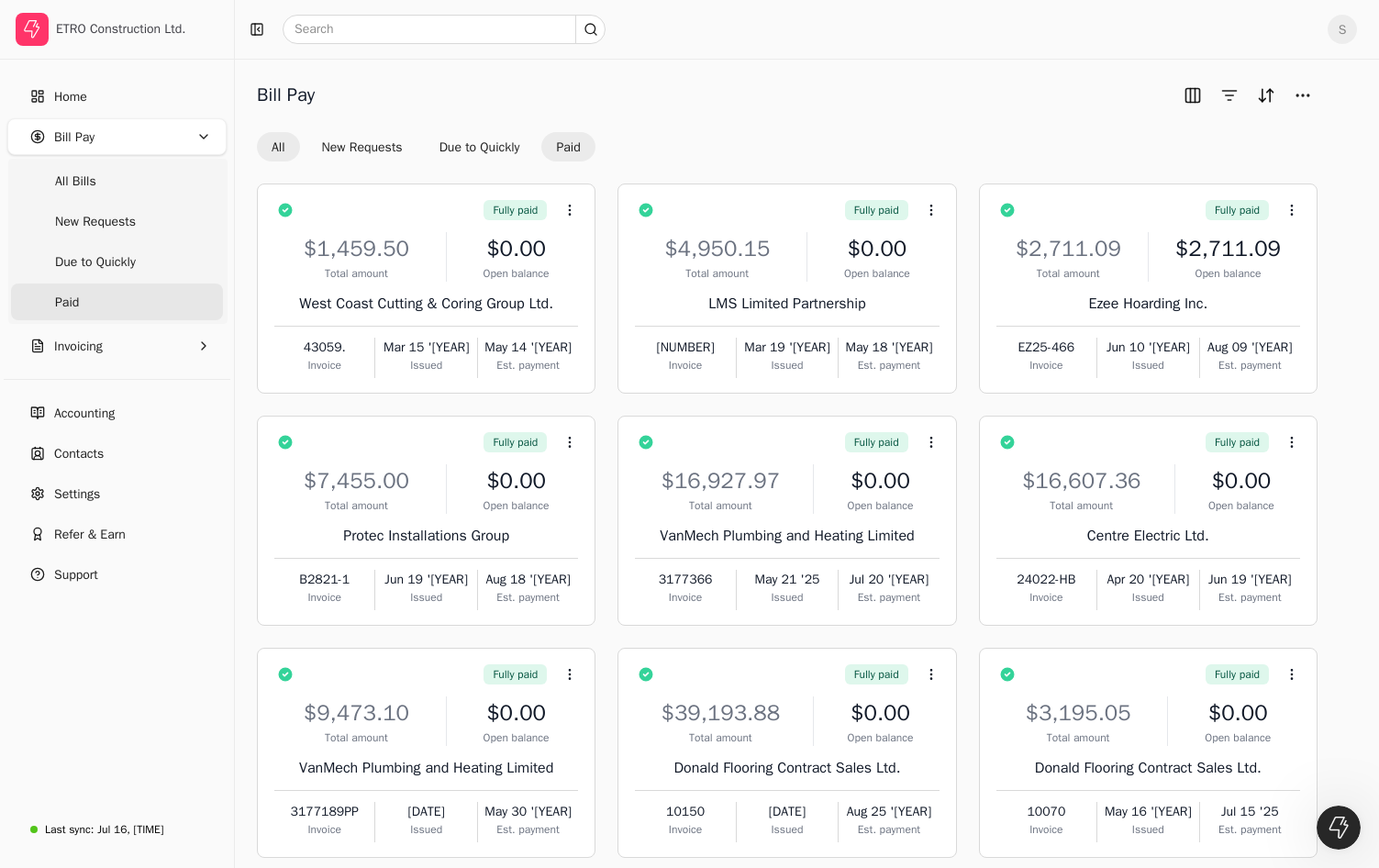 click on "All" at bounding box center (278, 147) 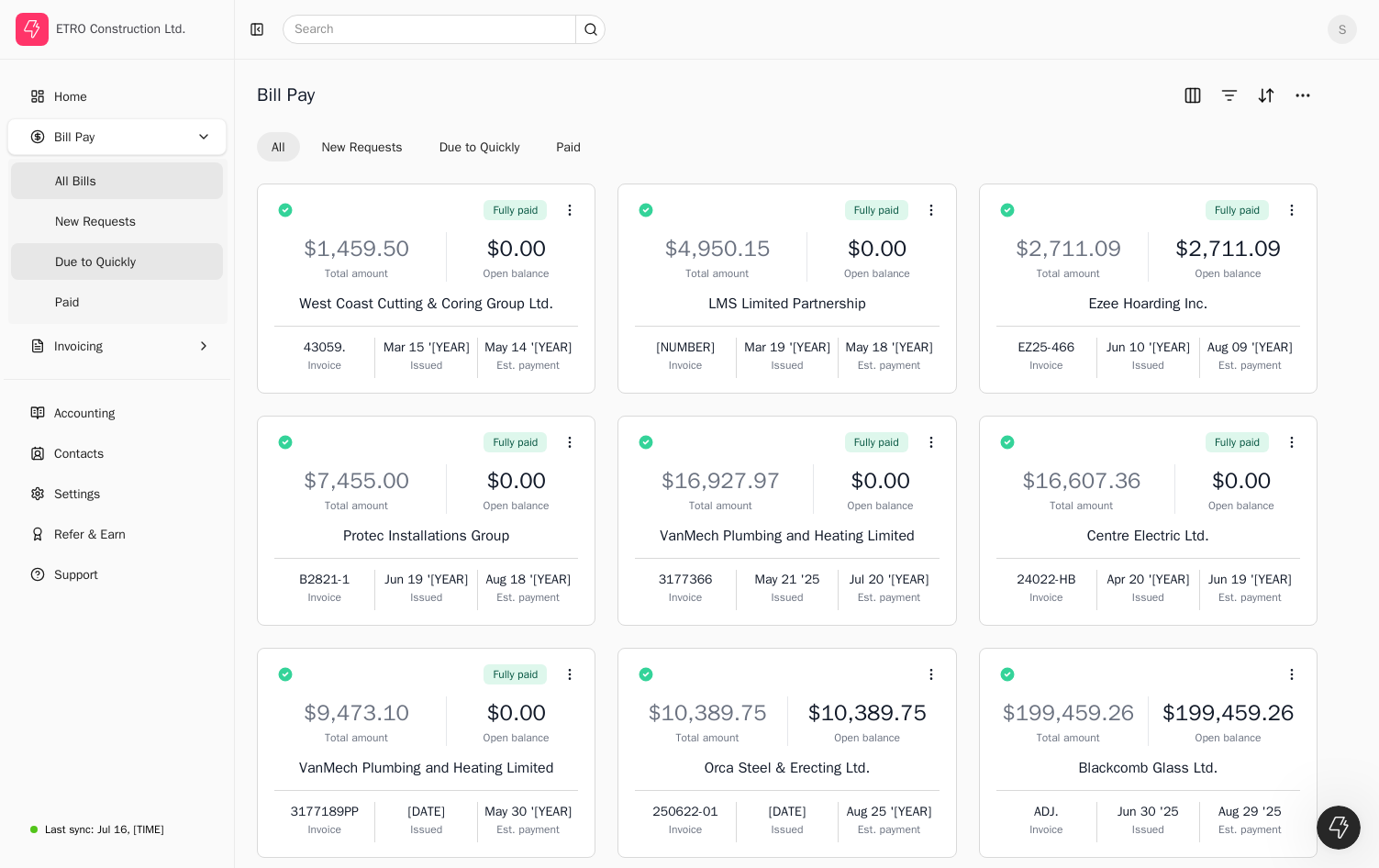 click on "Due to Quickly" at bounding box center [95, 262] 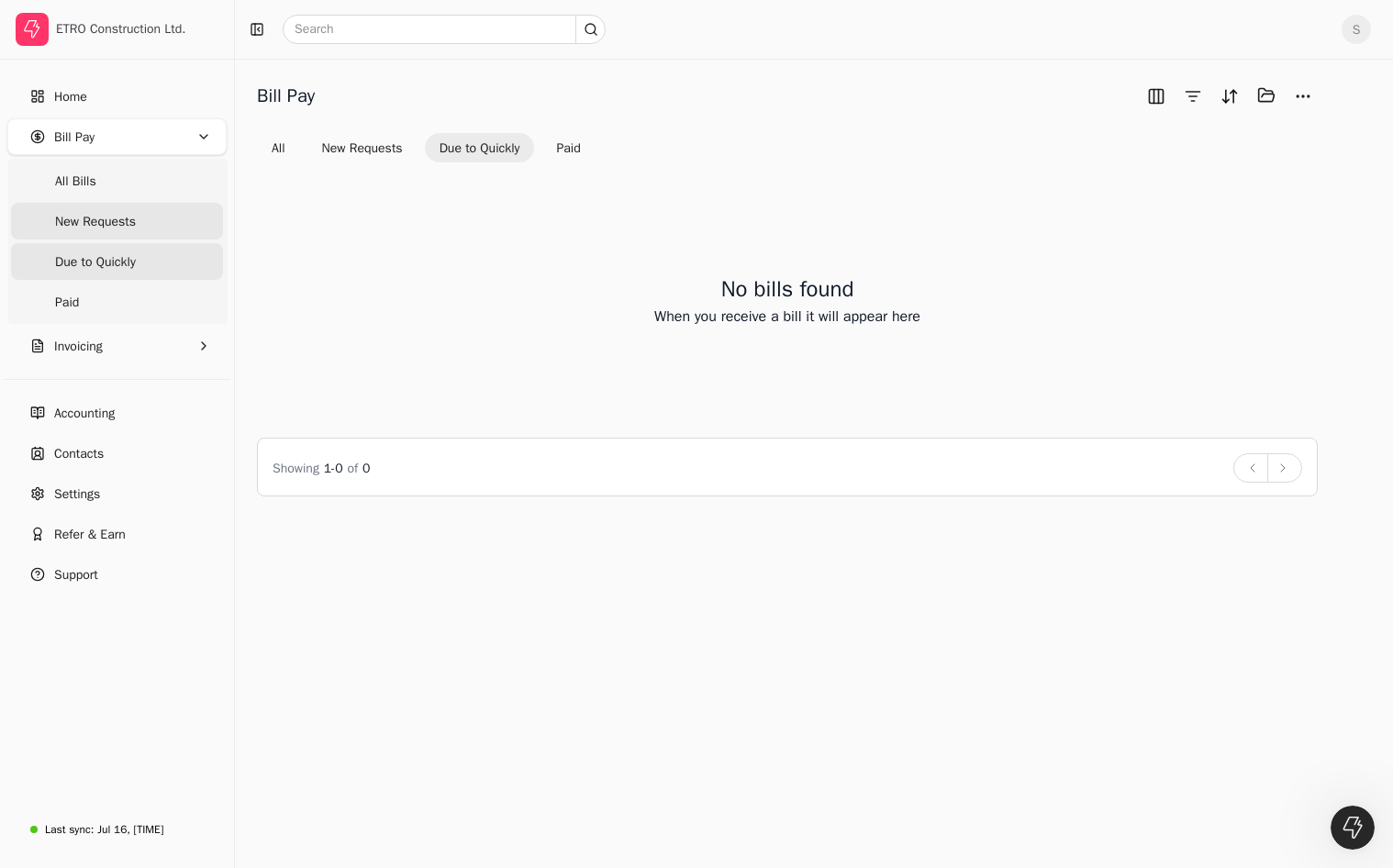 click on "New Requests" at bounding box center [95, 221] 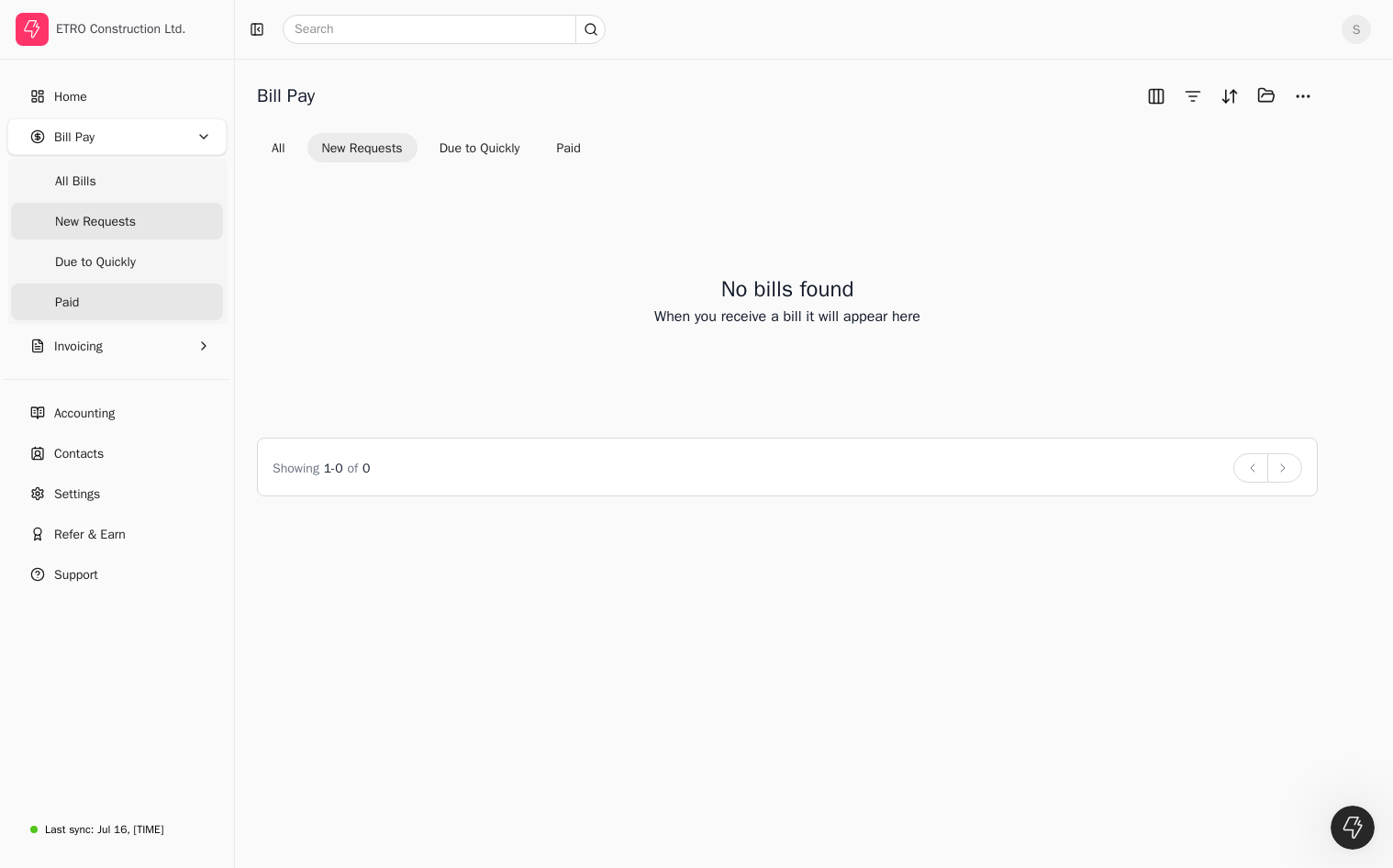 click on "Paid" at bounding box center [117, 302] 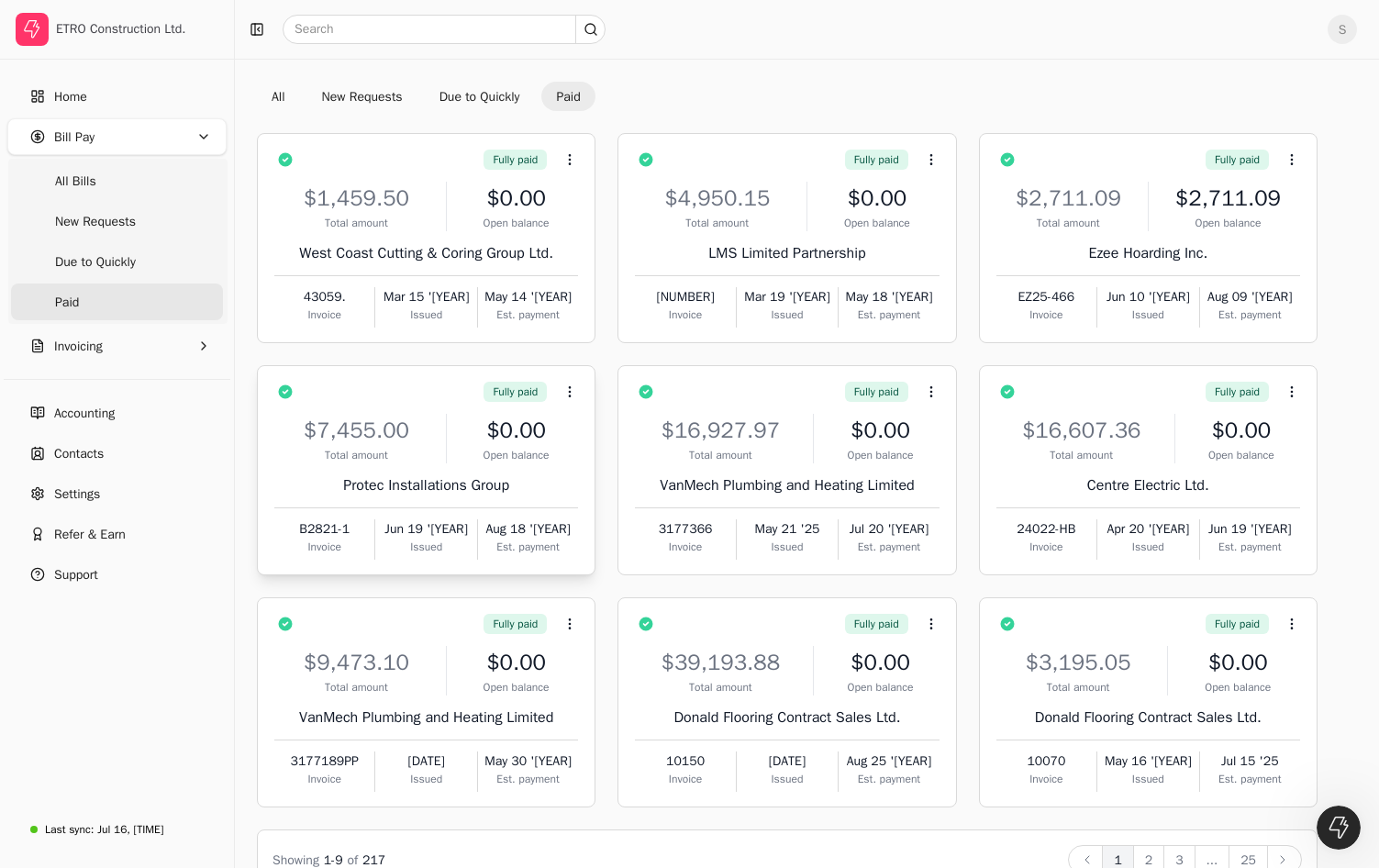 scroll, scrollTop: 93, scrollLeft: 0, axis: vertical 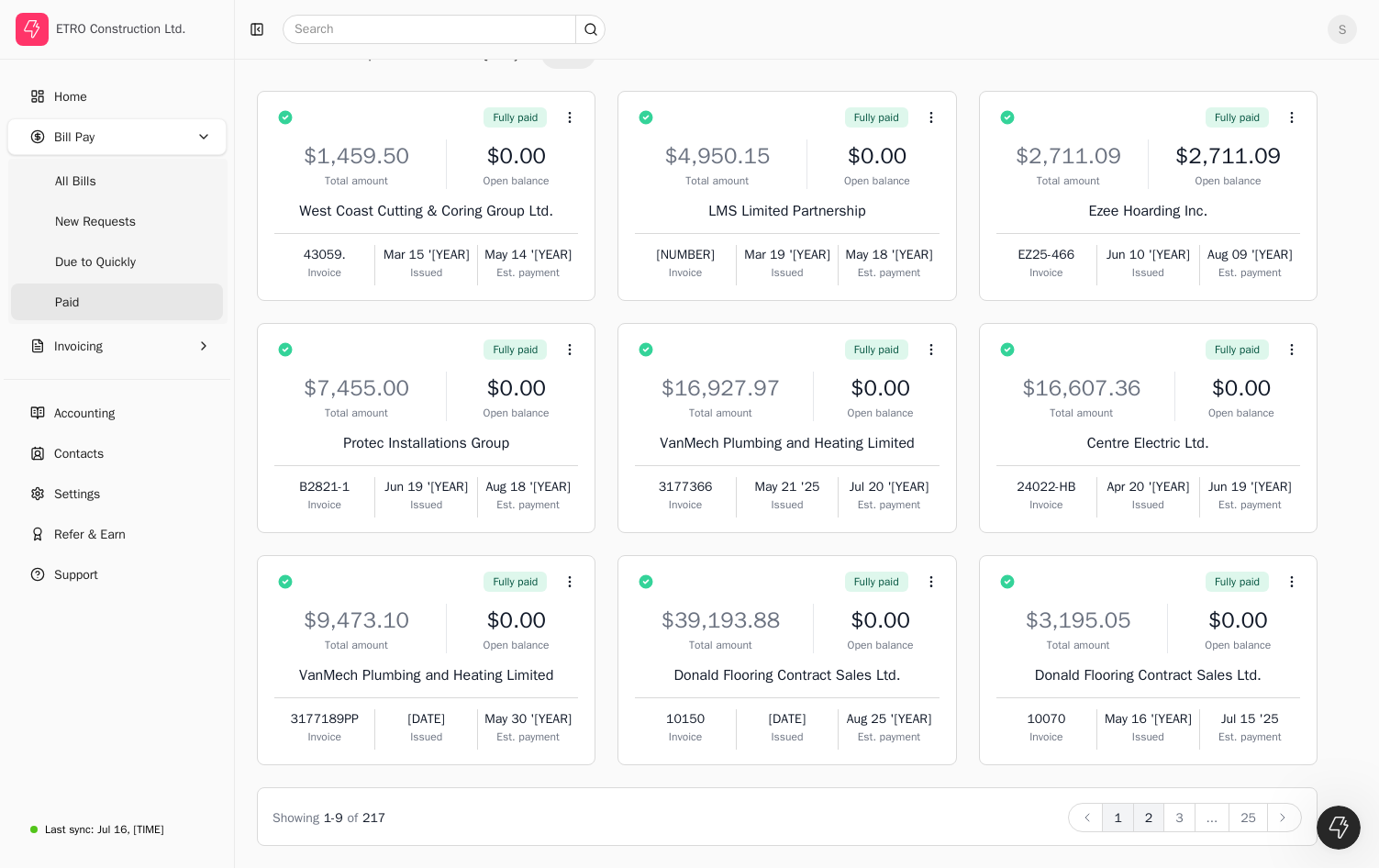 click on "2" at bounding box center [1149, 818] 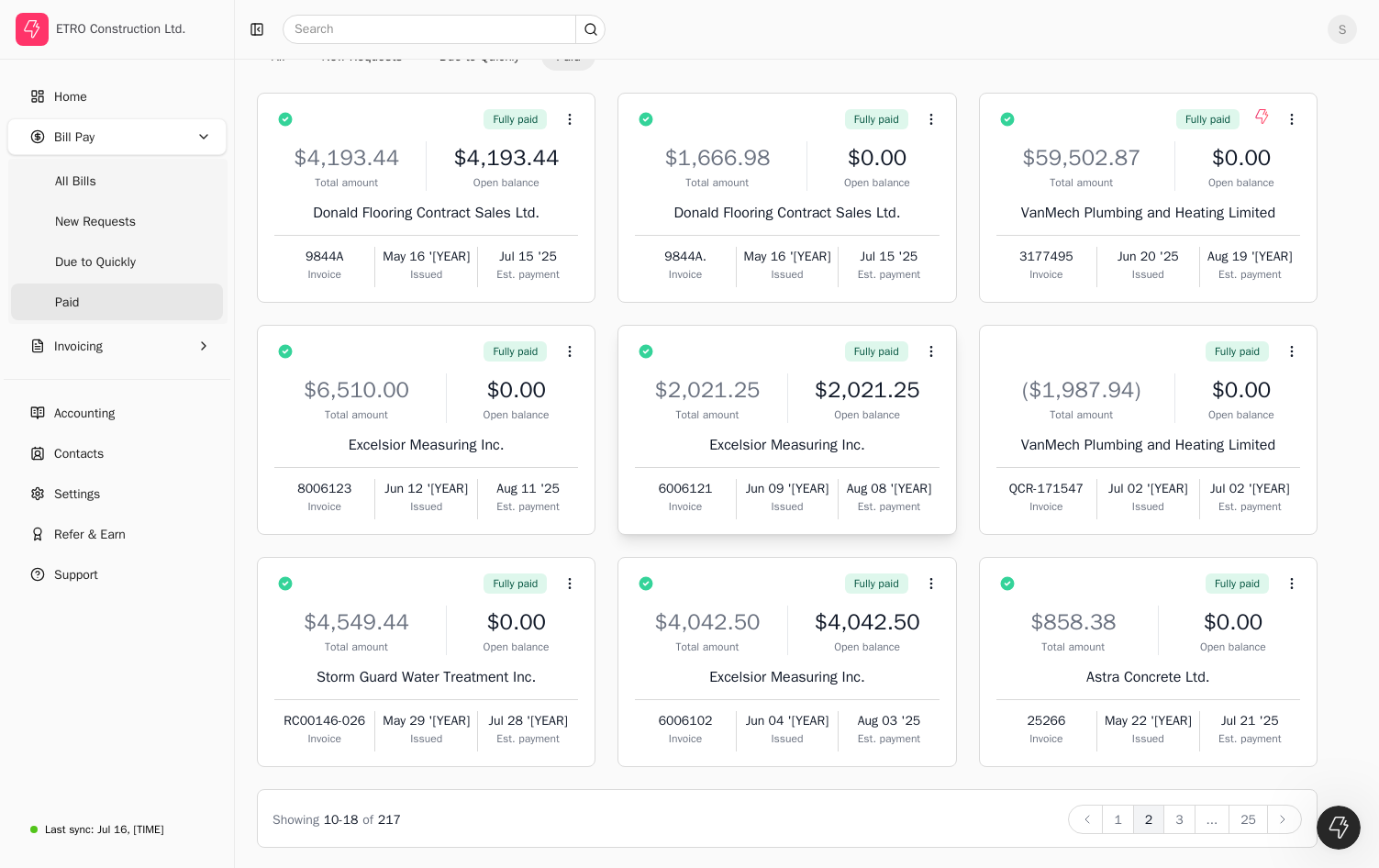 scroll, scrollTop: 93, scrollLeft: 0, axis: vertical 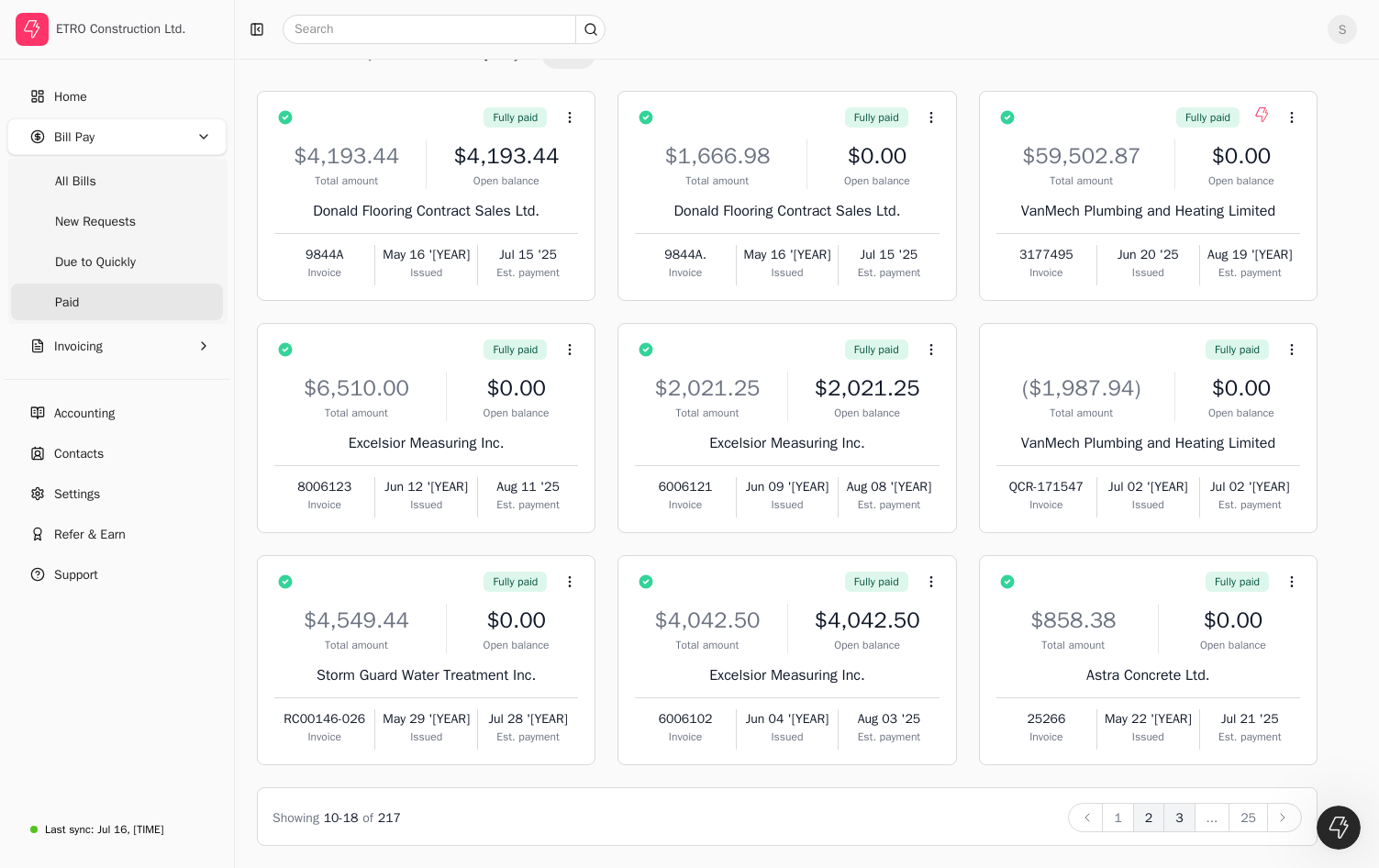click on "3" at bounding box center (1179, 818) 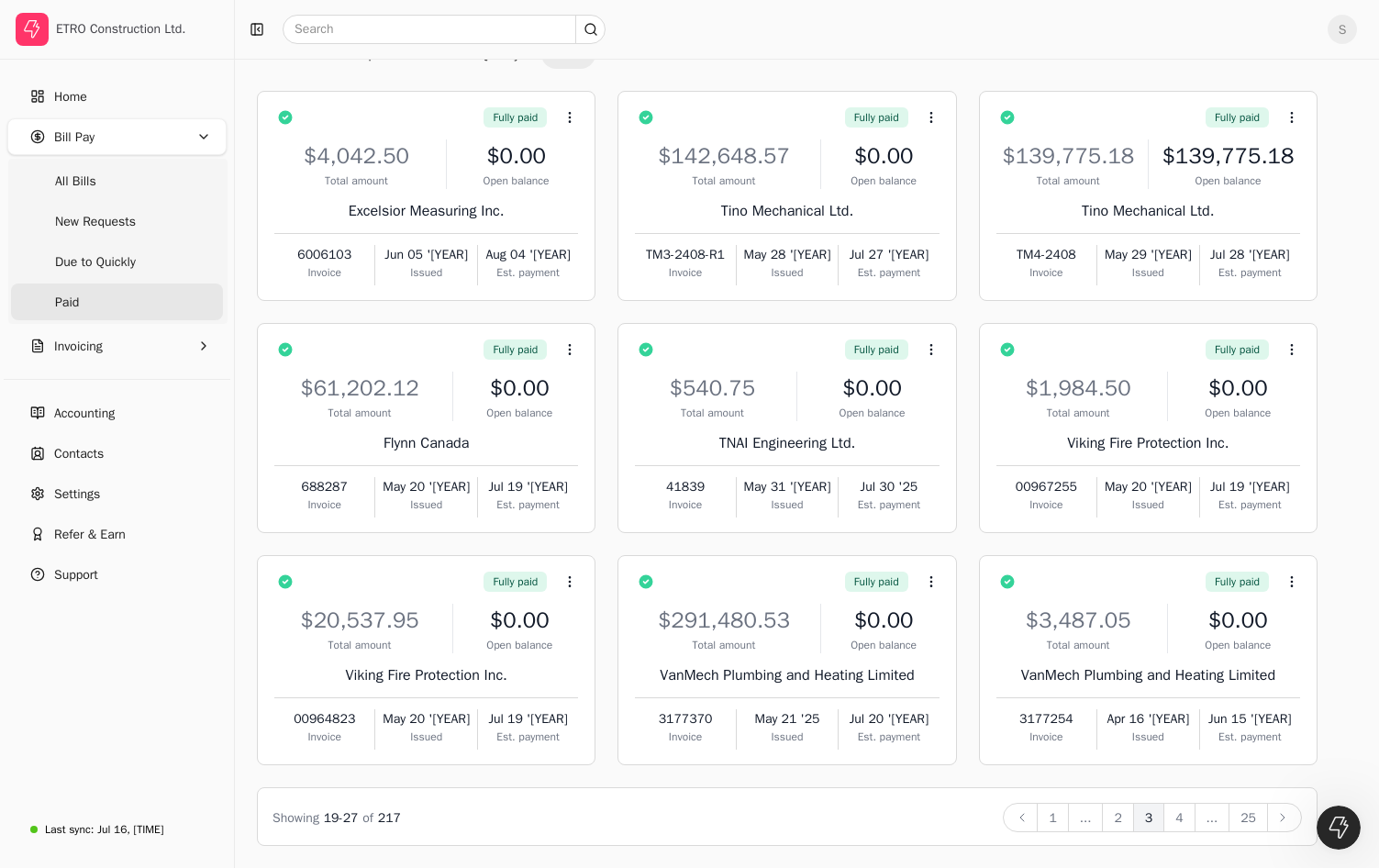 scroll, scrollTop: 0, scrollLeft: 0, axis: both 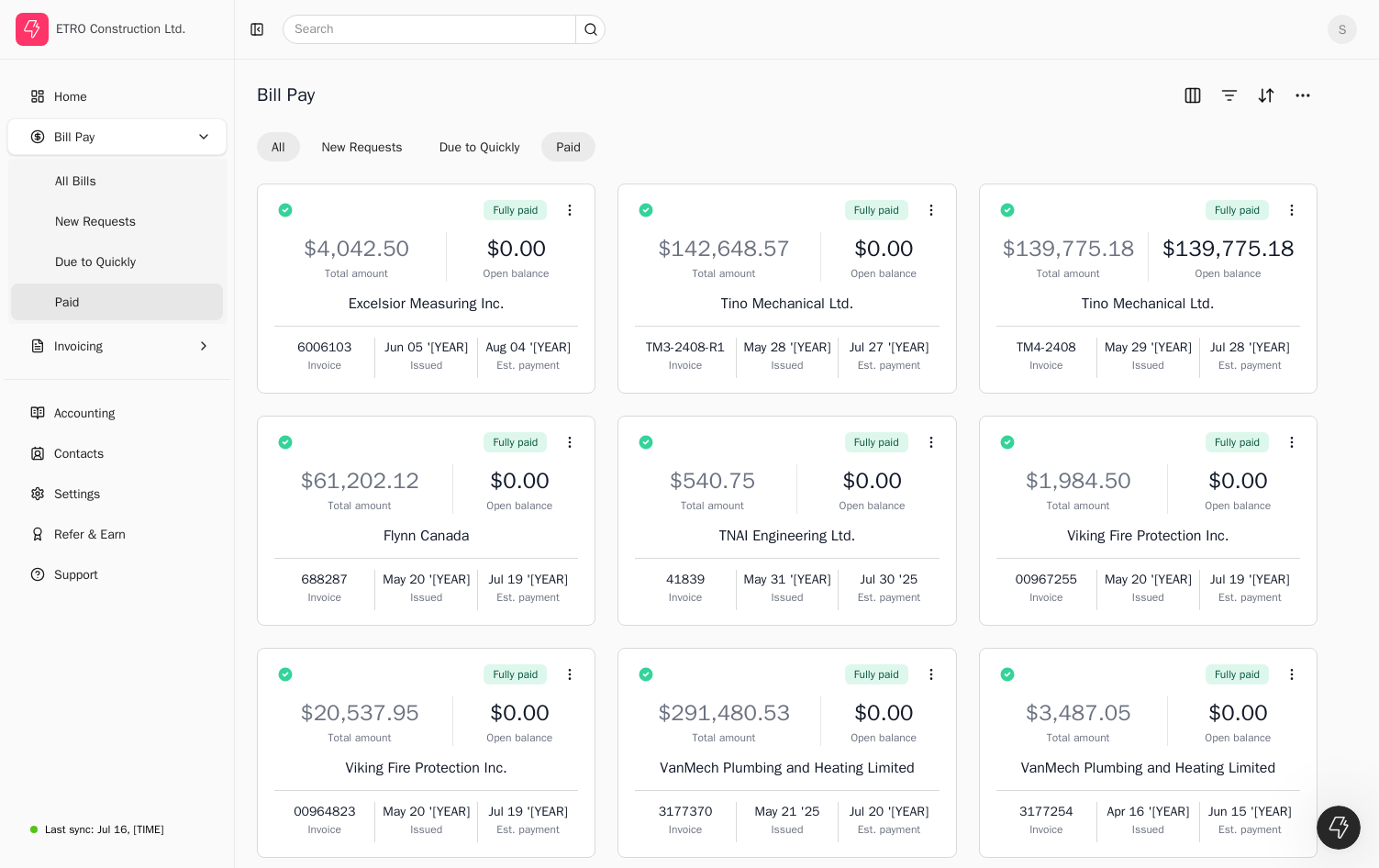 click on "All" at bounding box center [278, 147] 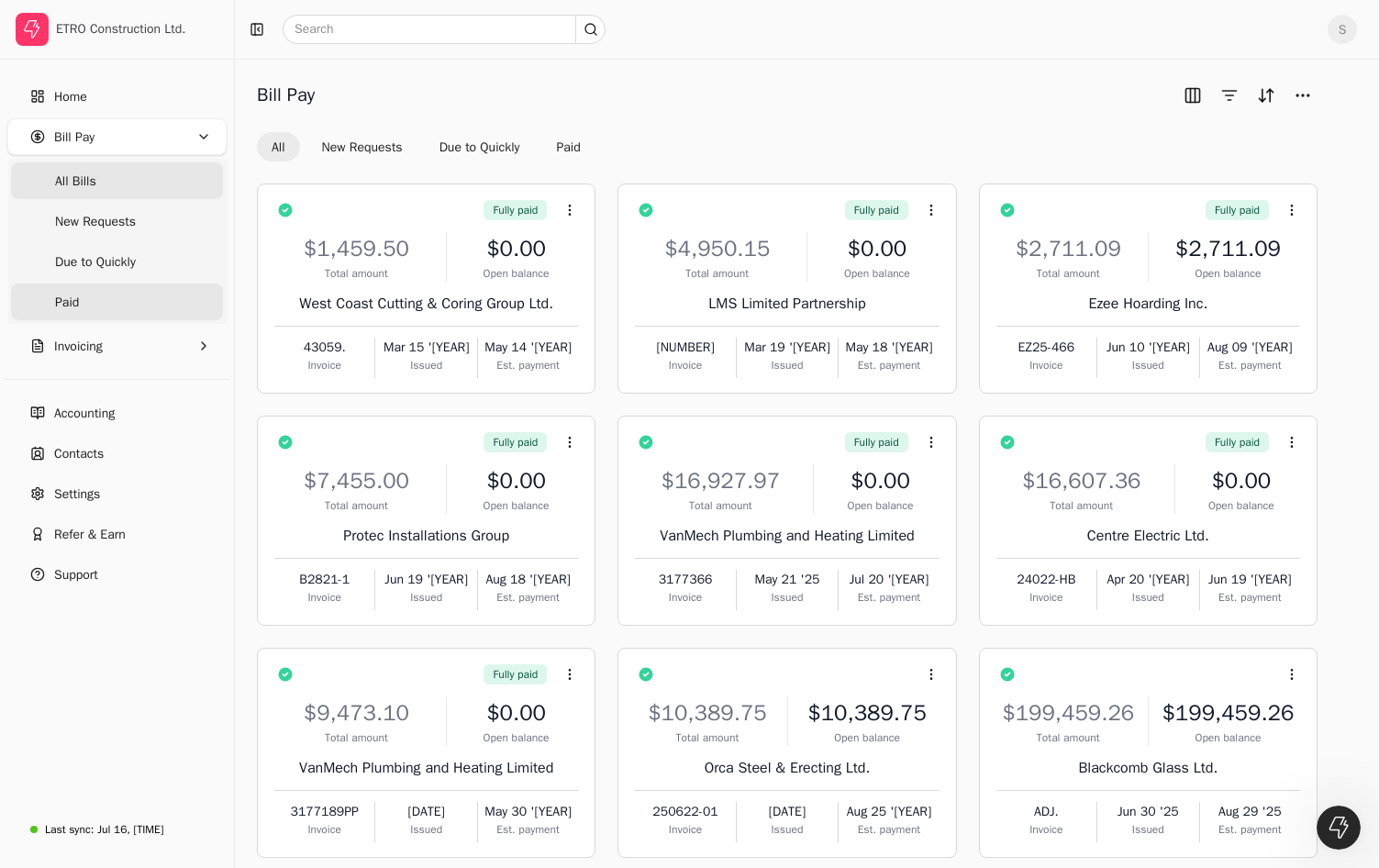 click on "Paid" at bounding box center (117, 302) 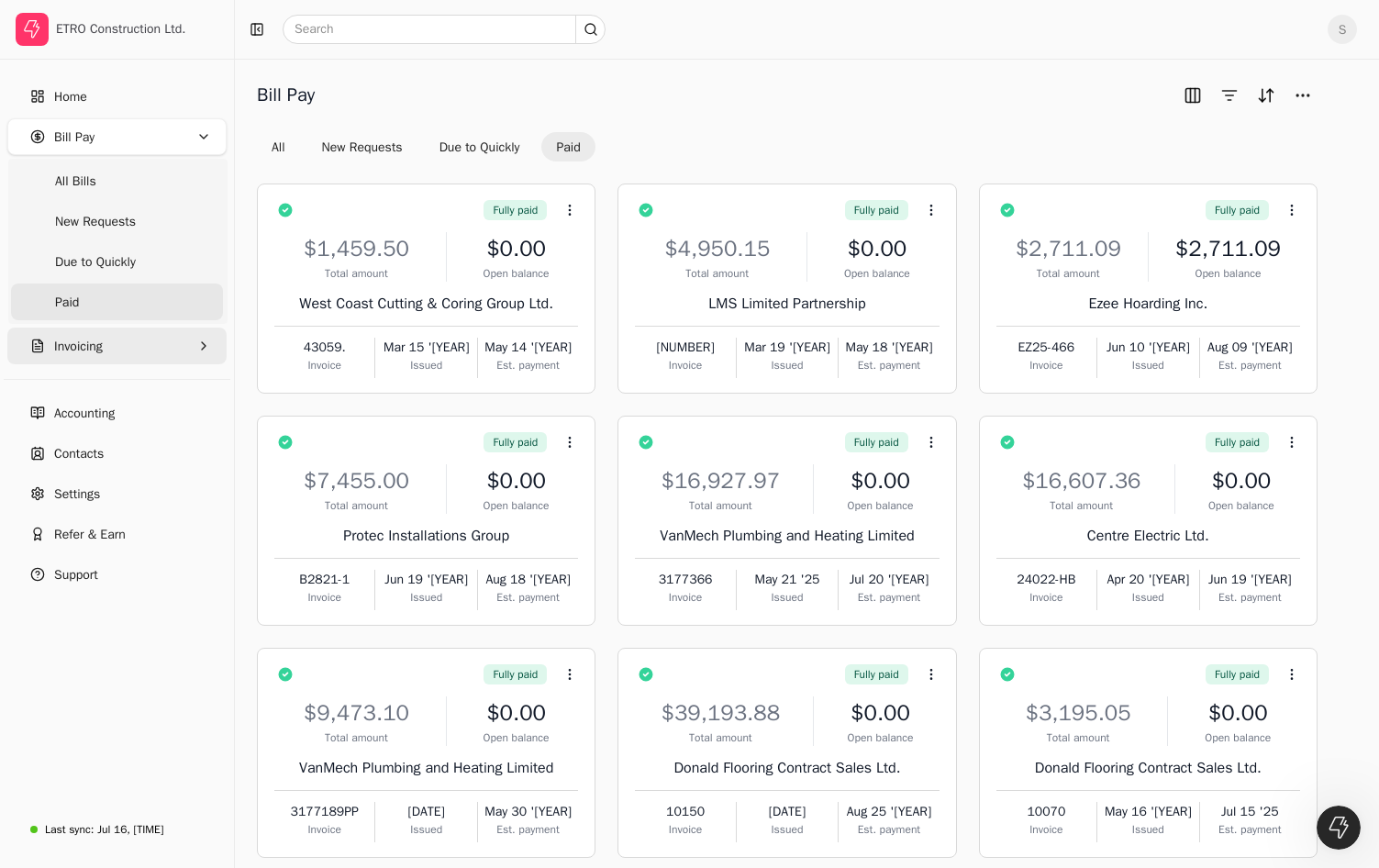click on "Invoicing" at bounding box center (117, 346) 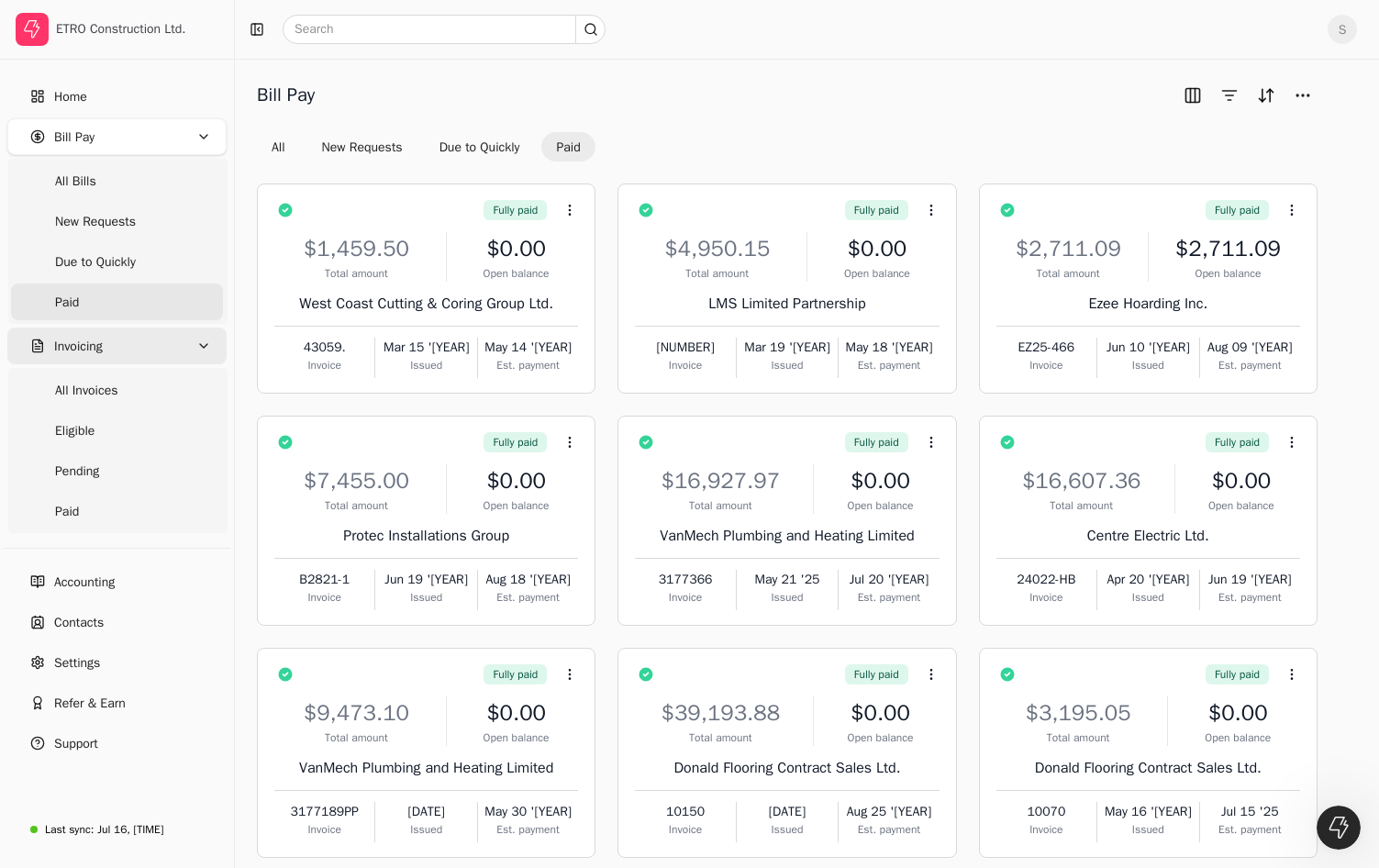 click on "Invoicing" at bounding box center [117, 346] 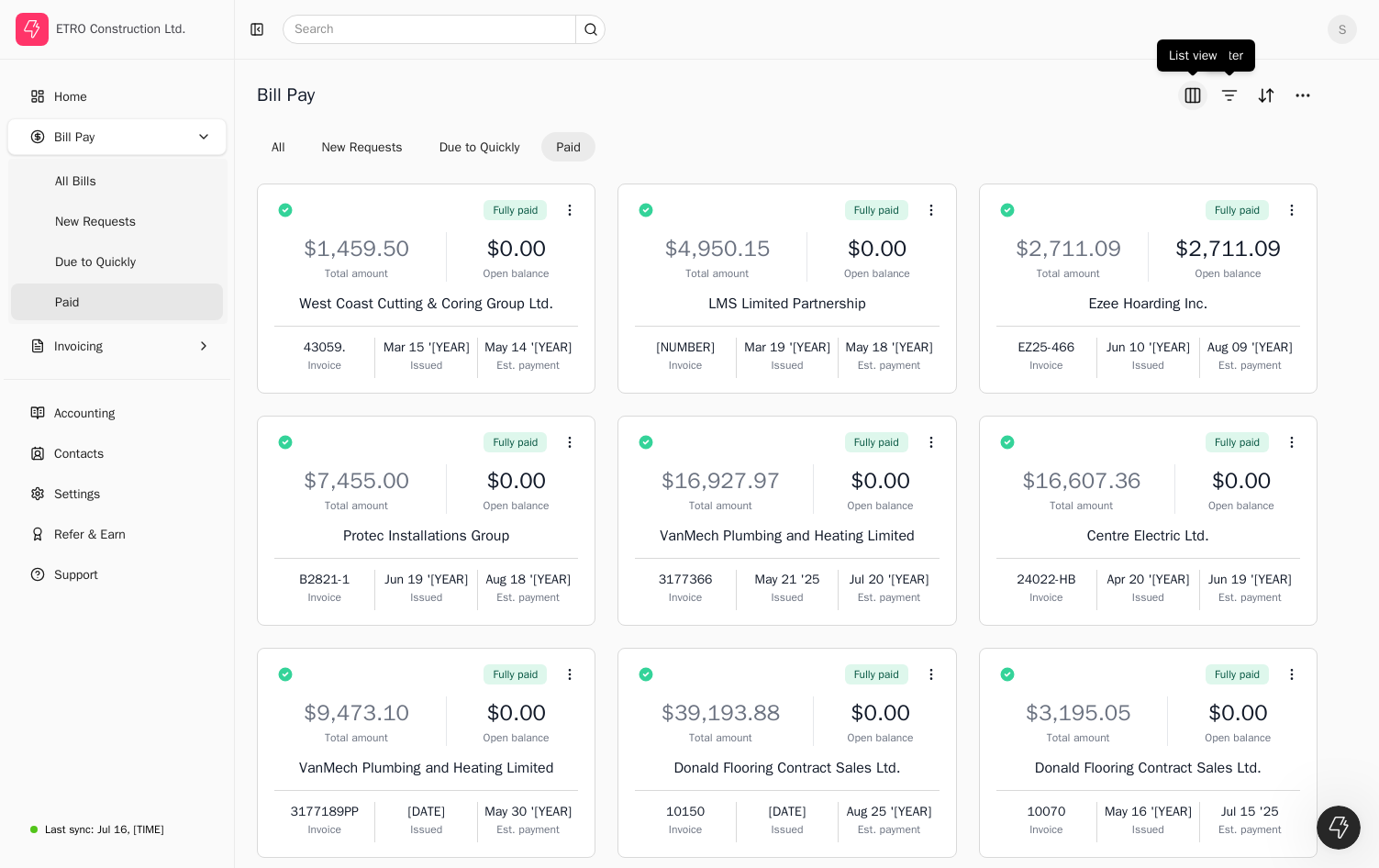 click at bounding box center (1193, 95) 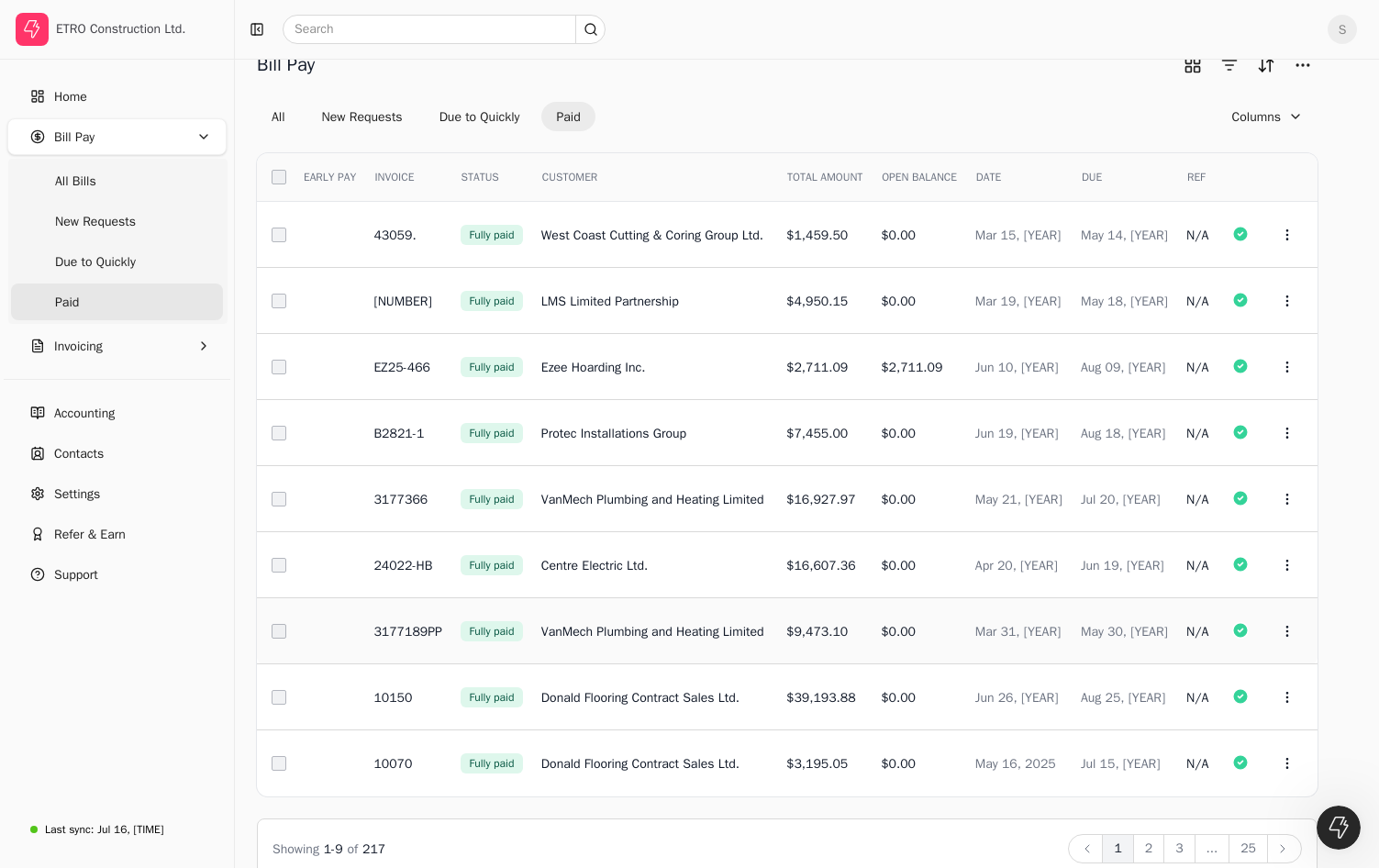 scroll, scrollTop: 0, scrollLeft: 0, axis: both 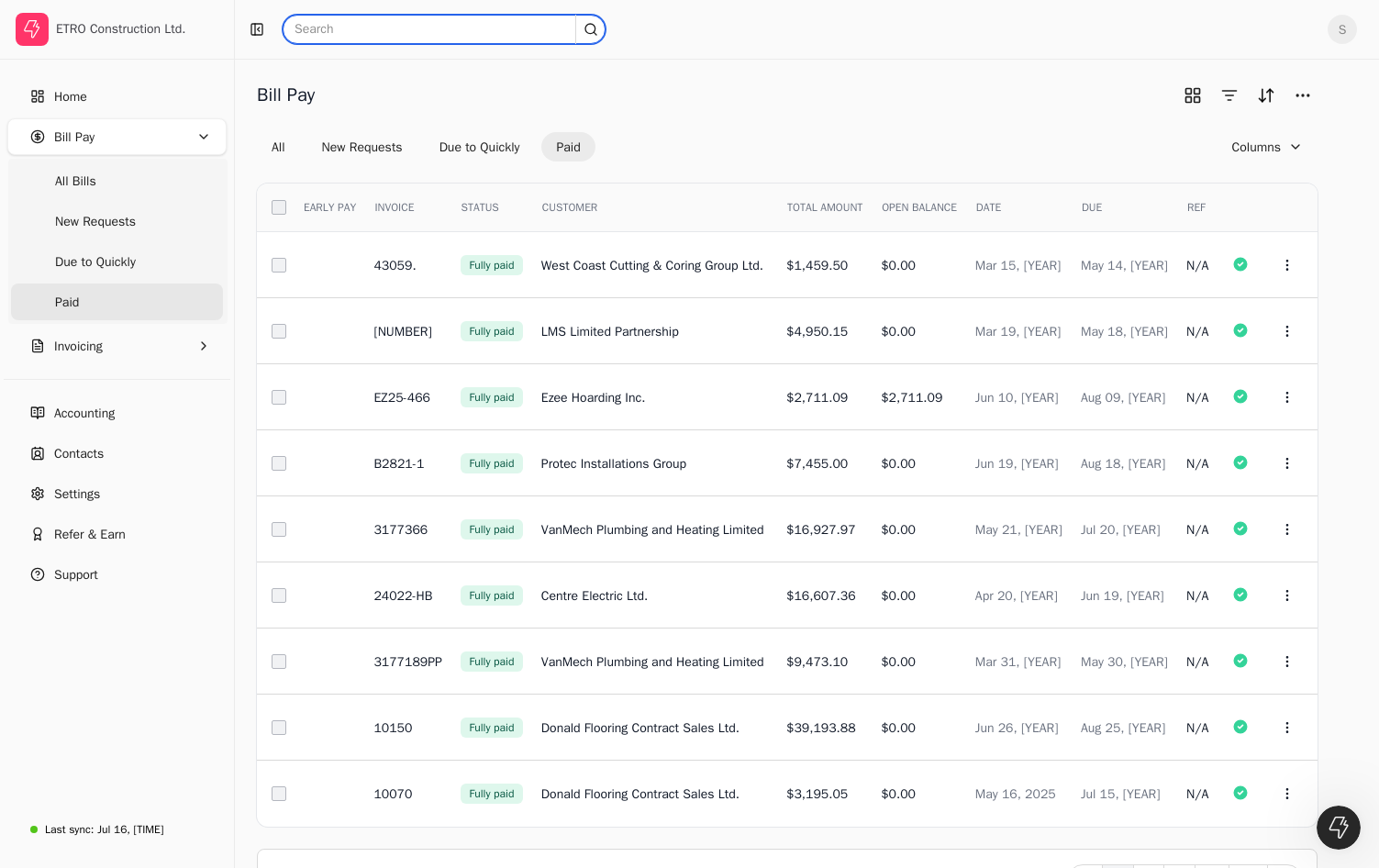 click at bounding box center (444, 29) 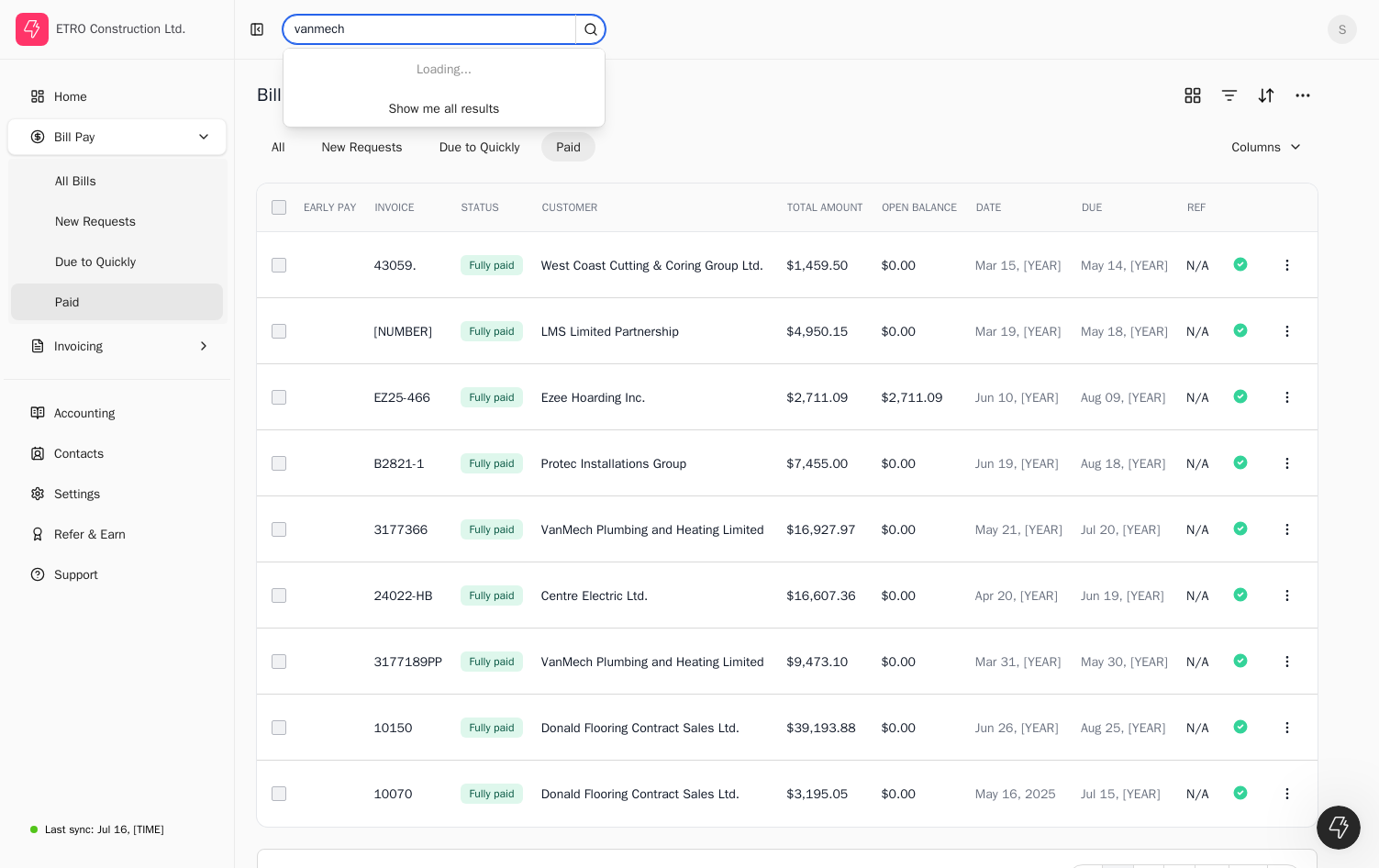 type on "vanmech" 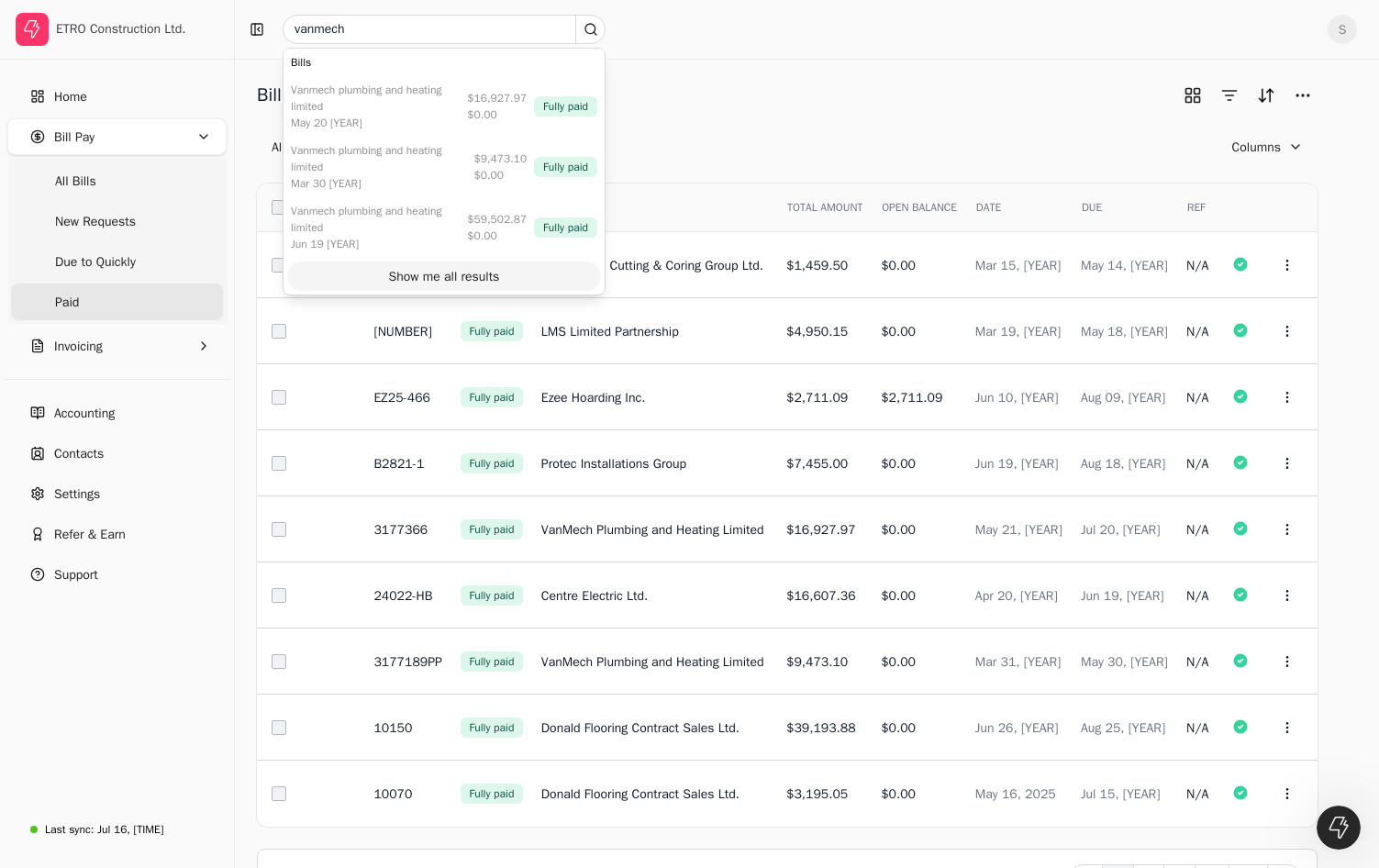 click on "Show me all results" at bounding box center (444, 276) 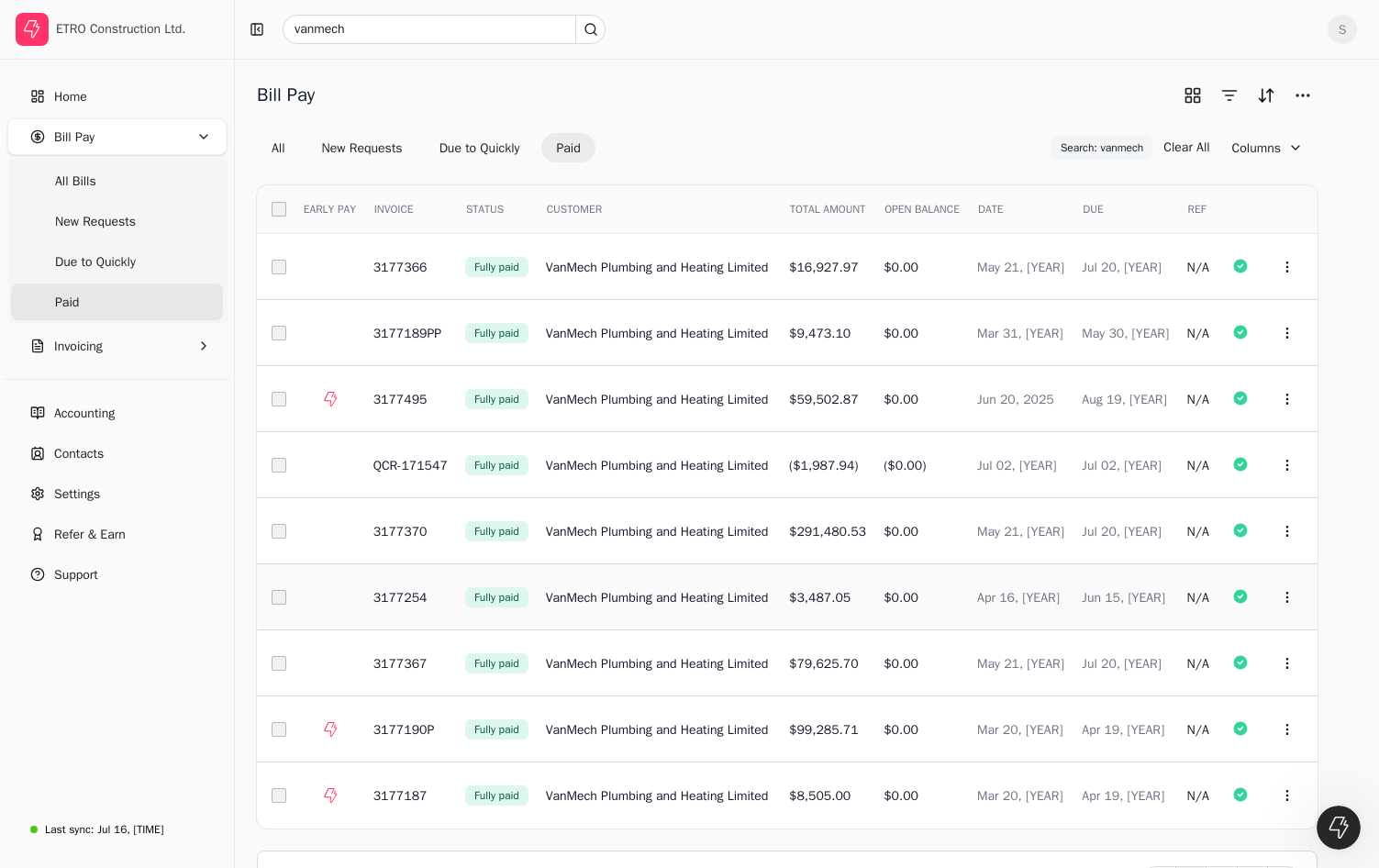 scroll, scrollTop: 63, scrollLeft: 0, axis: vertical 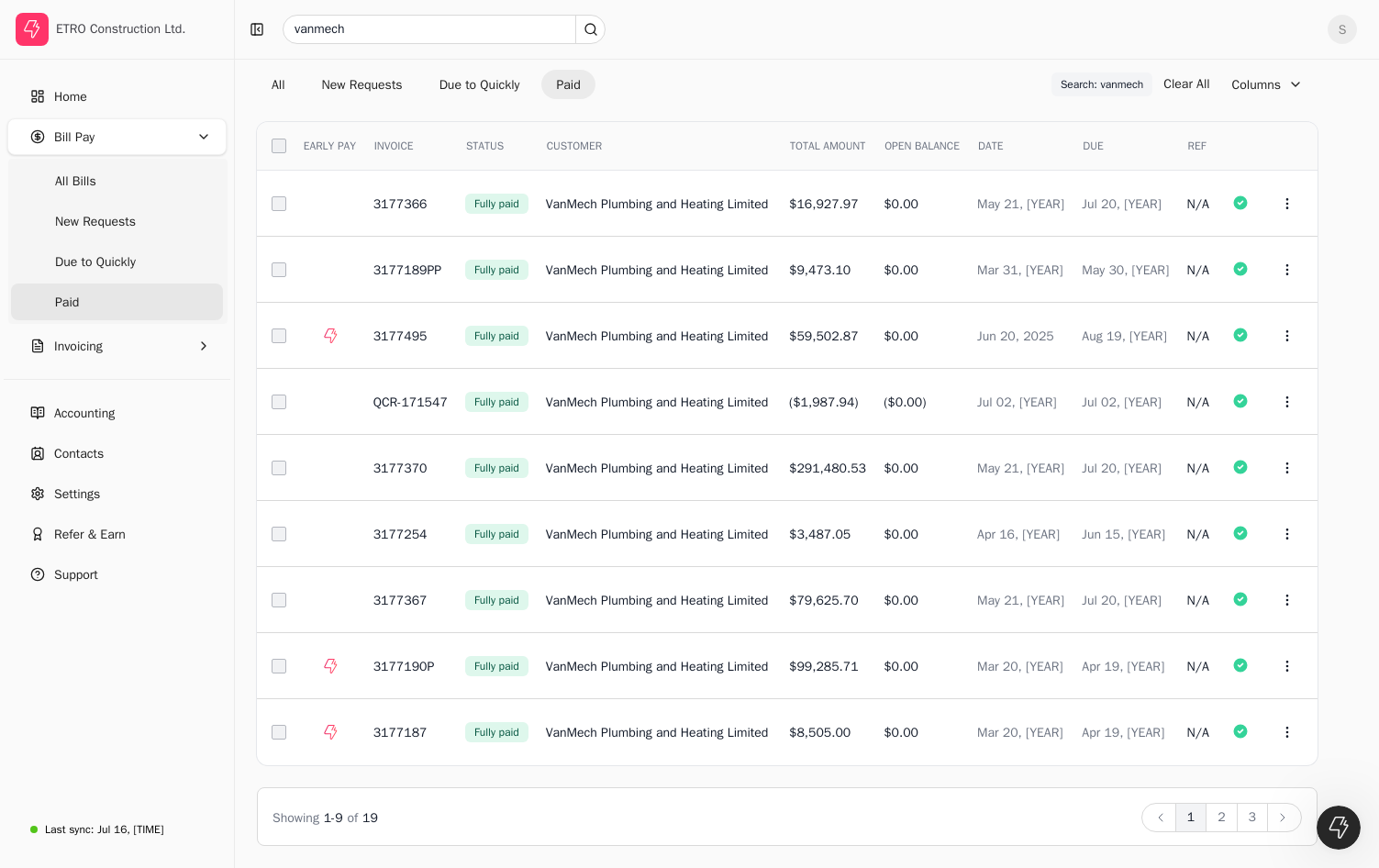 click on "2" at bounding box center [1221, 818] 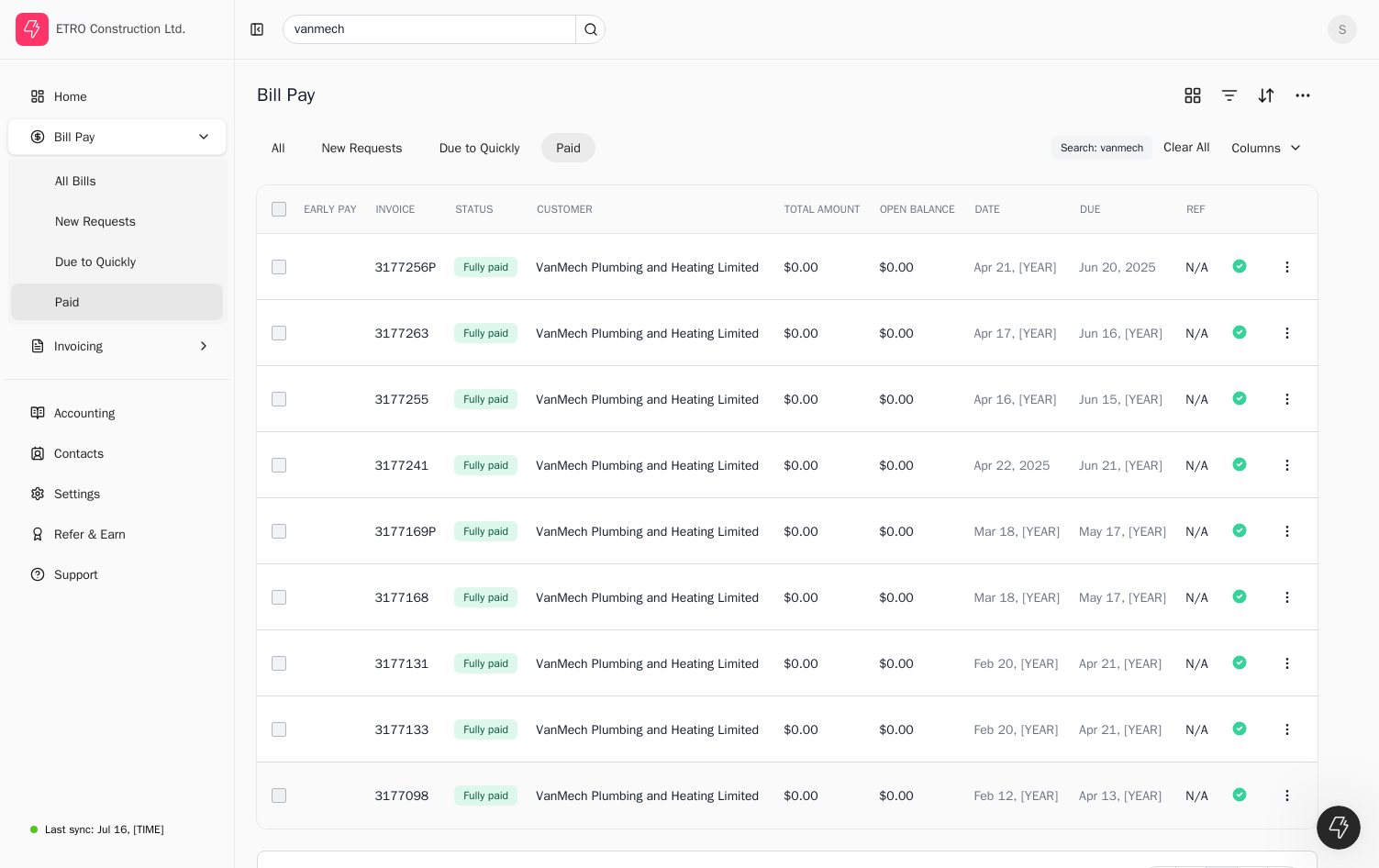scroll, scrollTop: 63, scrollLeft: 0, axis: vertical 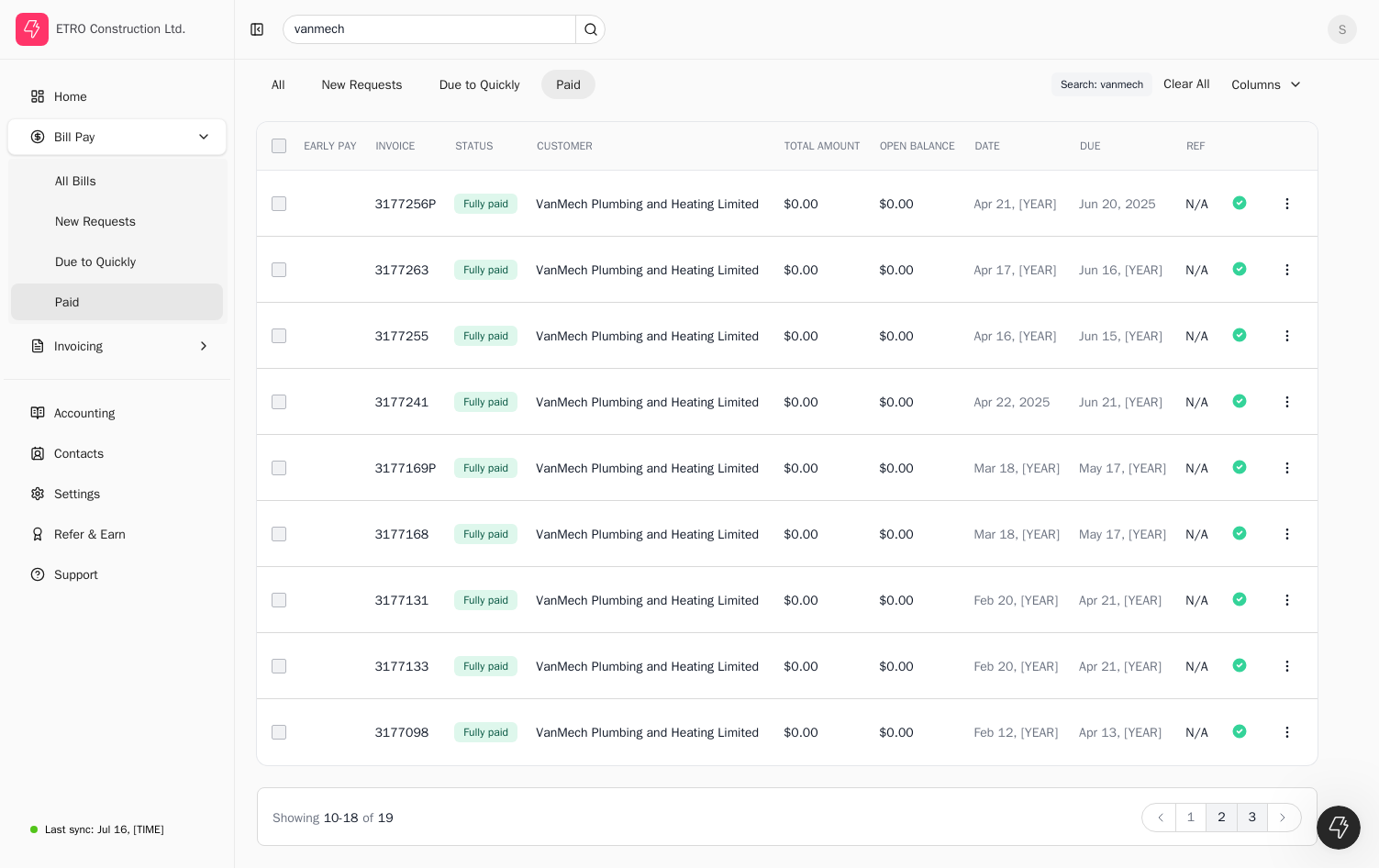 click on "3" at bounding box center (1252, 818) 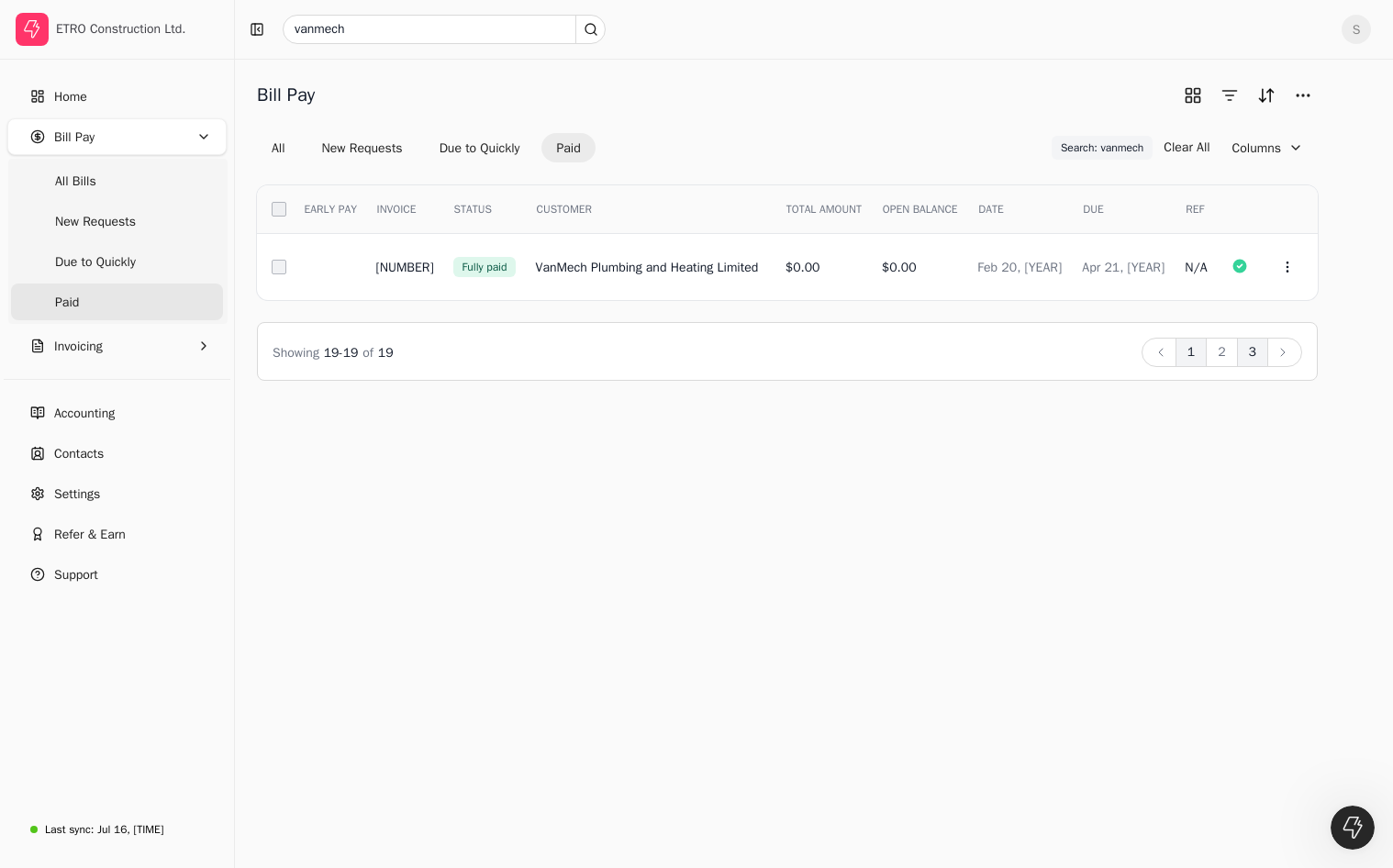click on "1" at bounding box center [1191, 352] 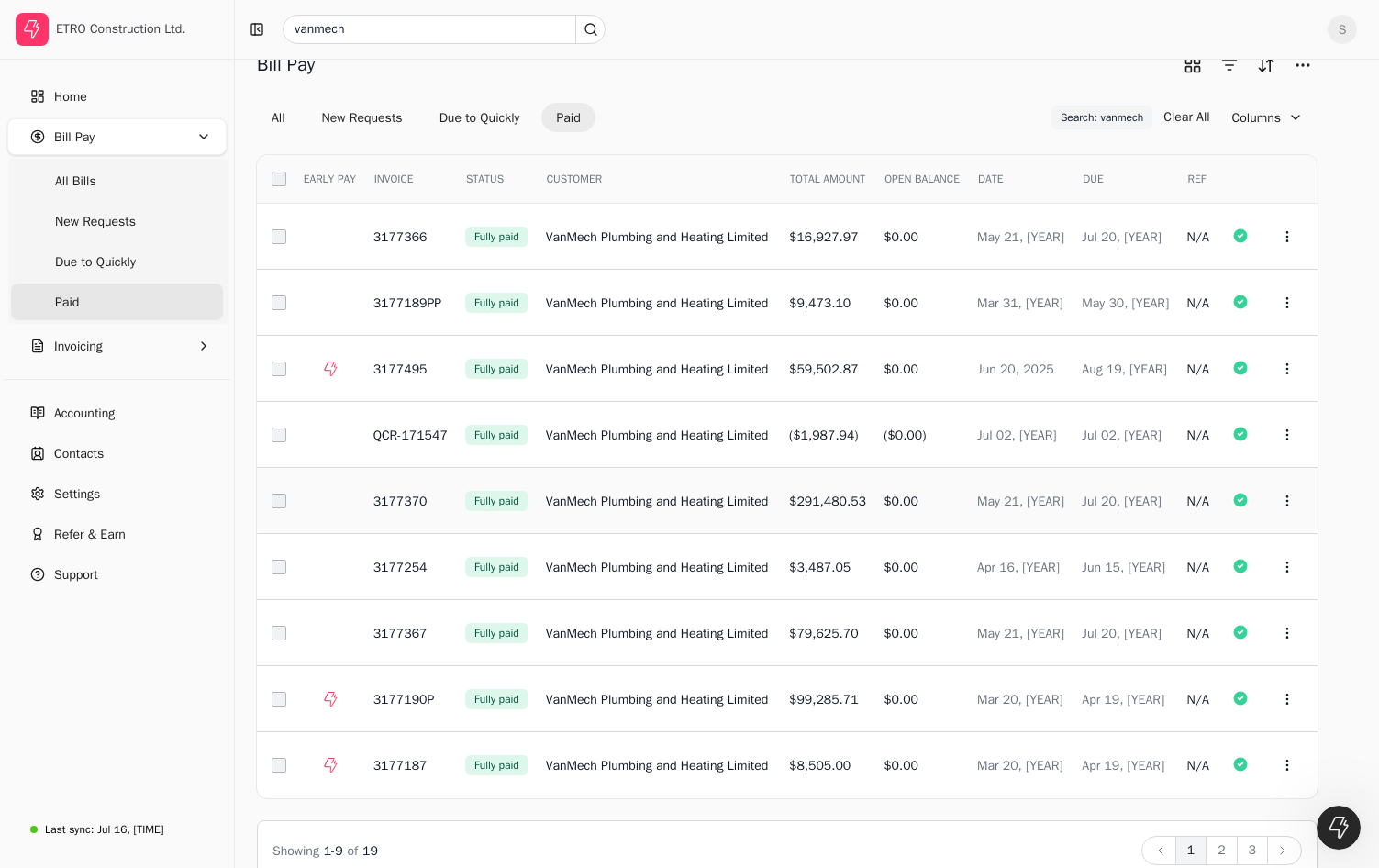 scroll, scrollTop: 0, scrollLeft: 0, axis: both 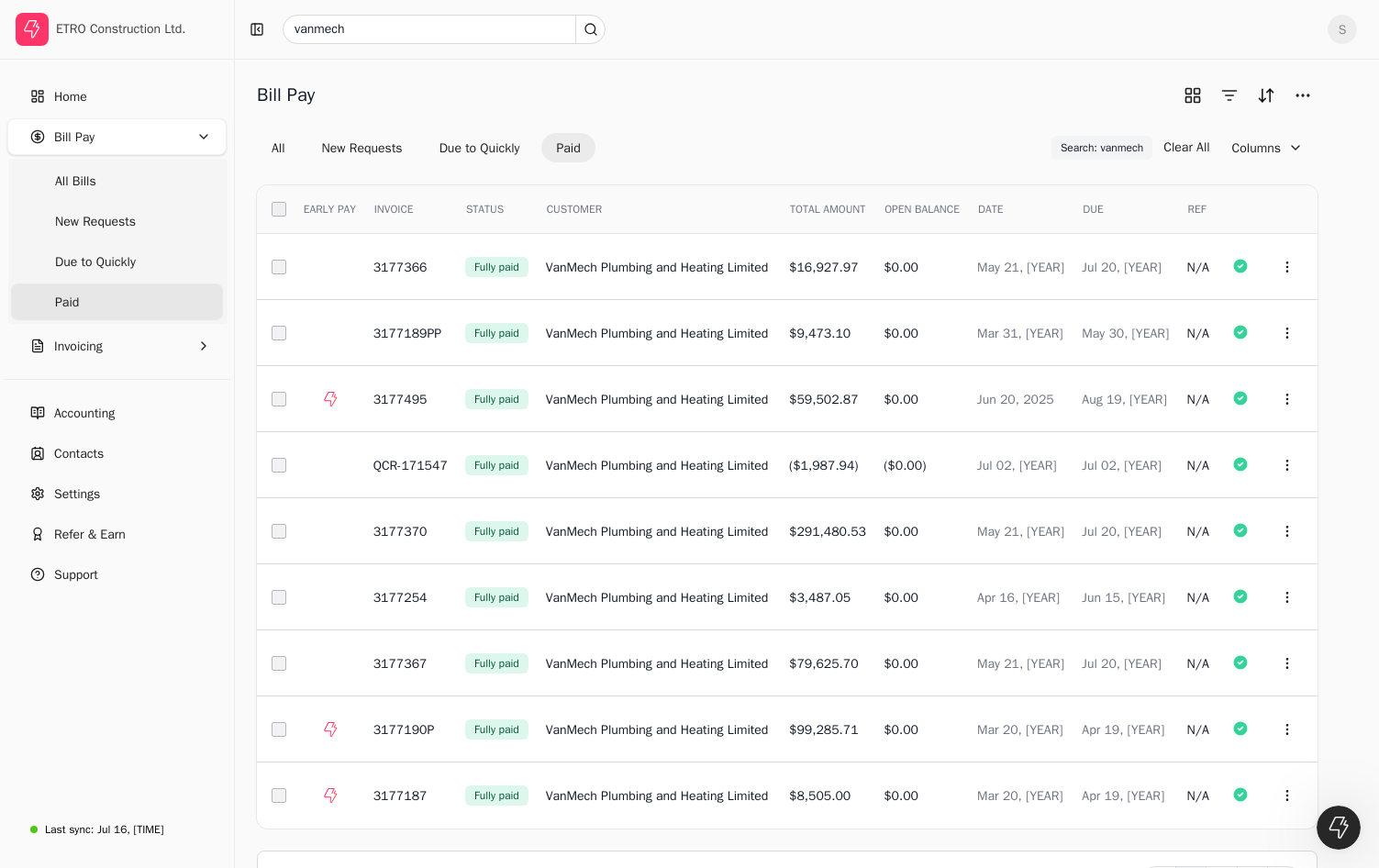 click on "Paid" at bounding box center [117, 302] 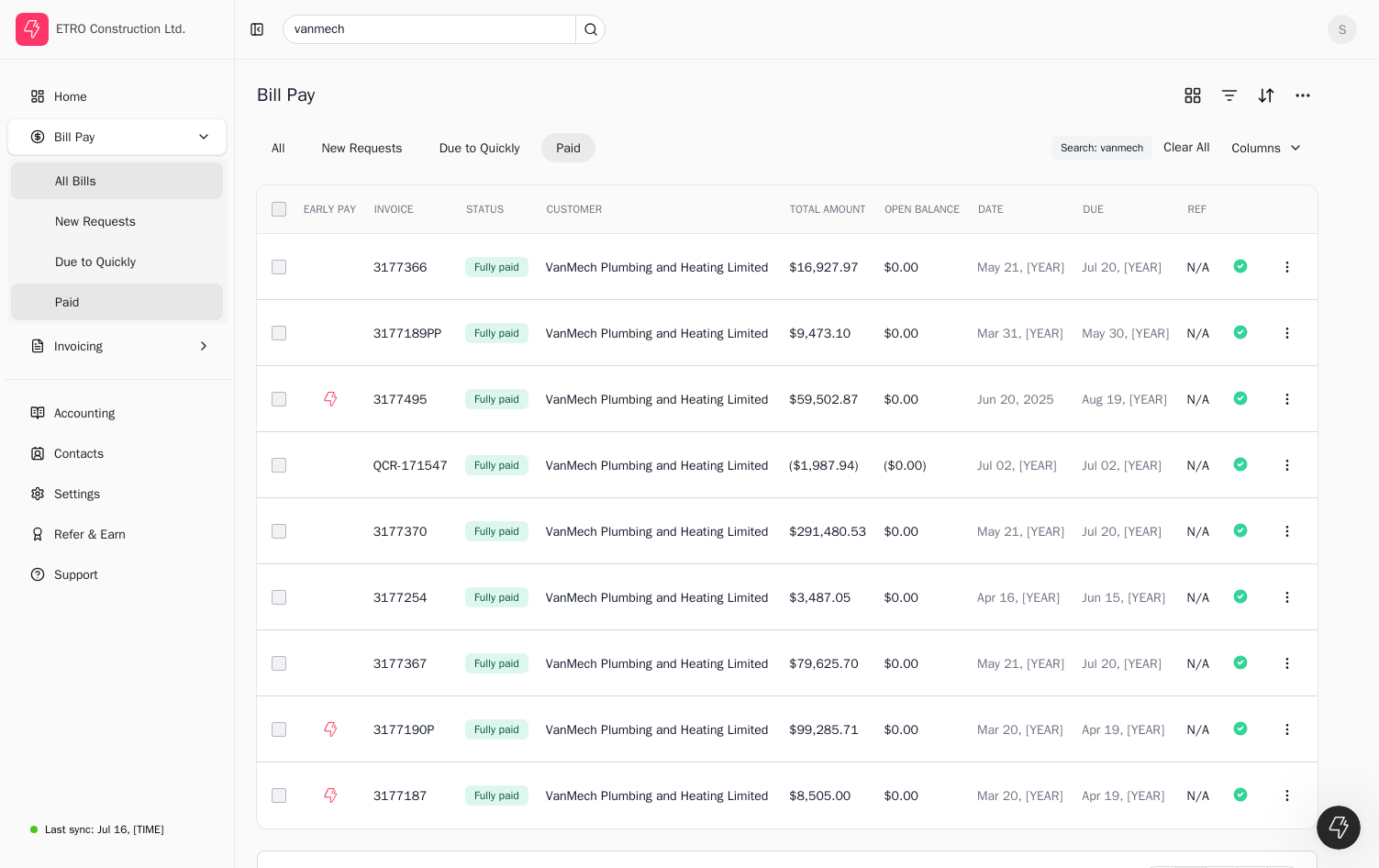 click on "All Bills" at bounding box center (117, 181) 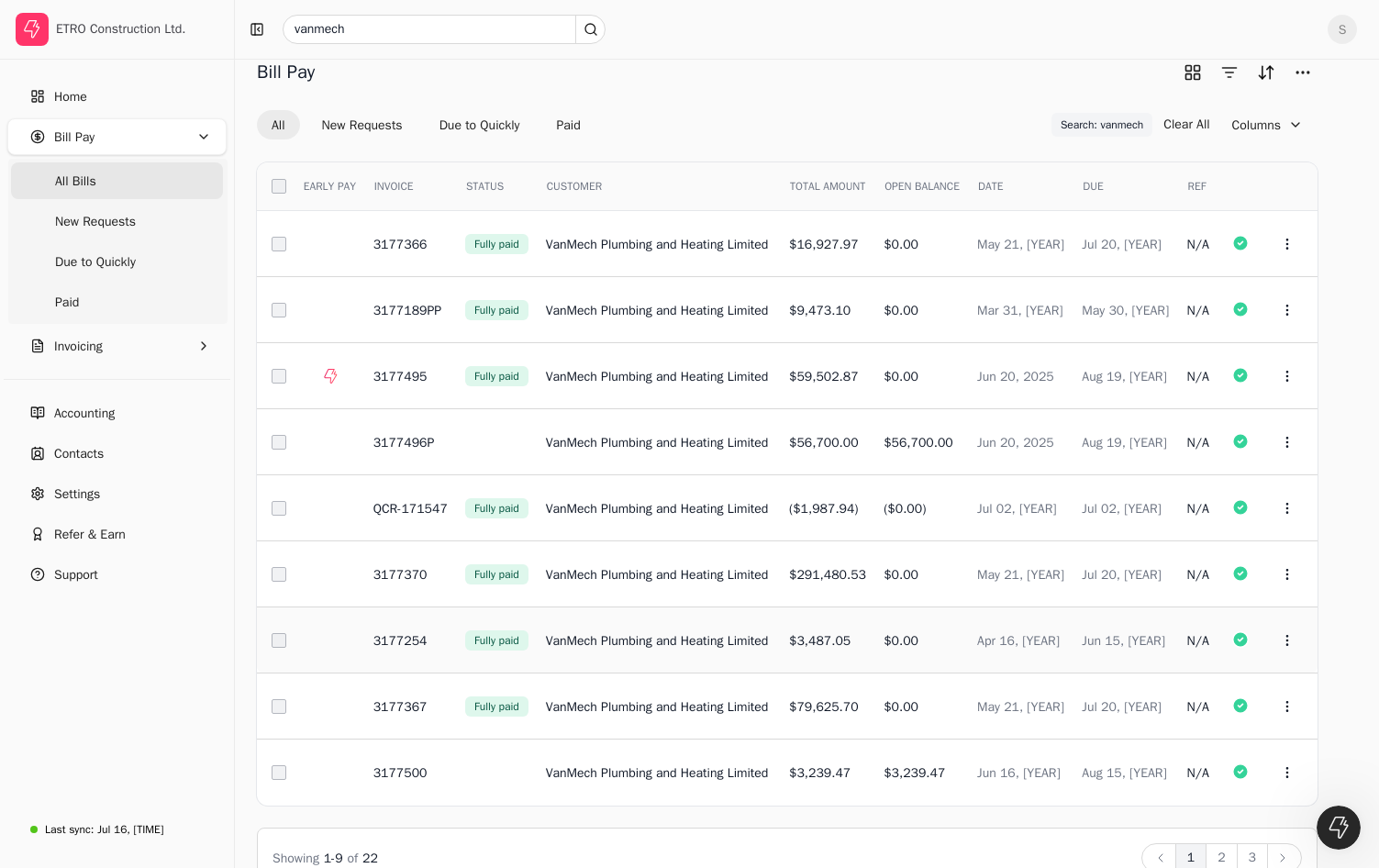 scroll, scrollTop: 0, scrollLeft: 0, axis: both 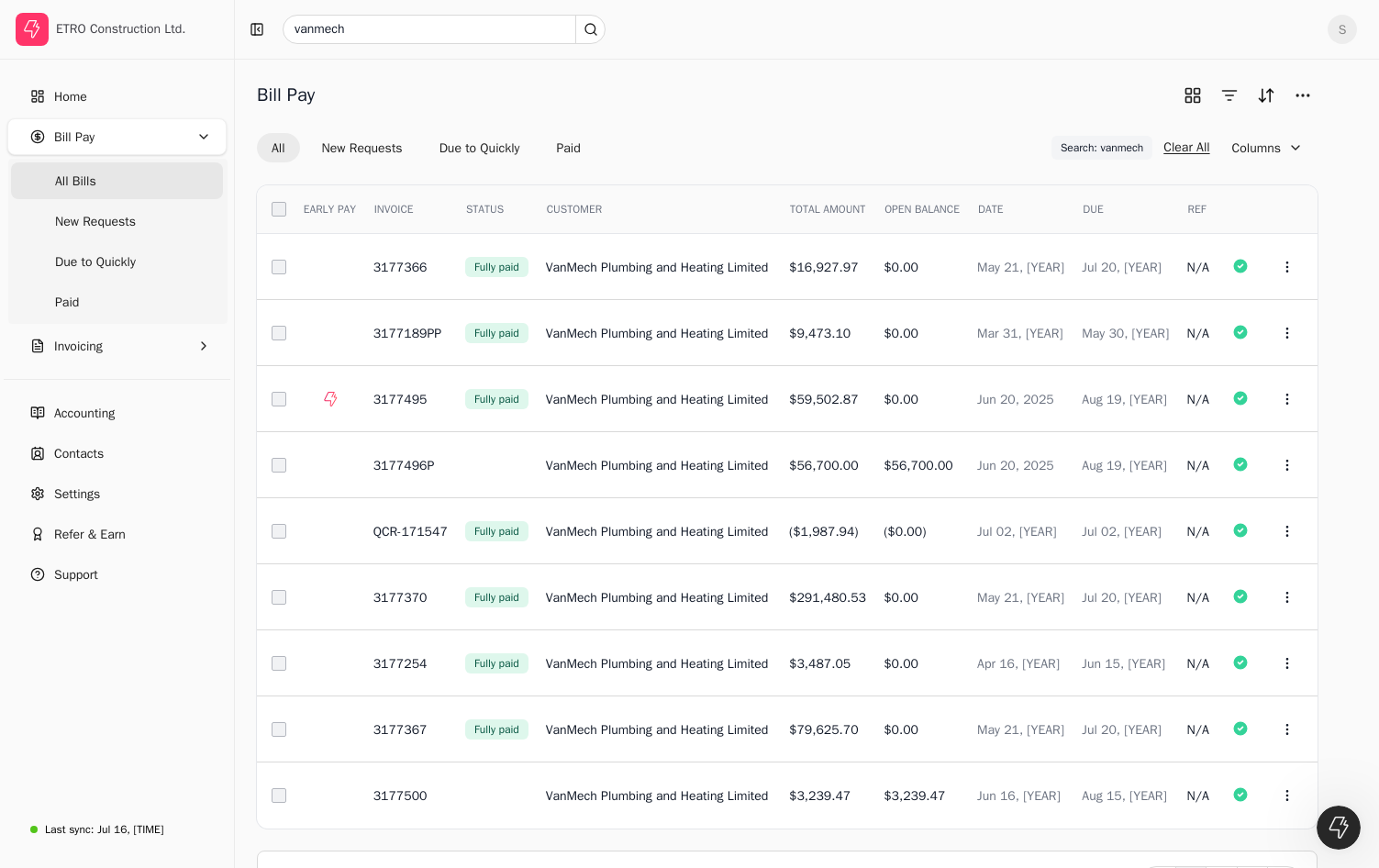 click on "Clear All" at bounding box center (1186, 147) 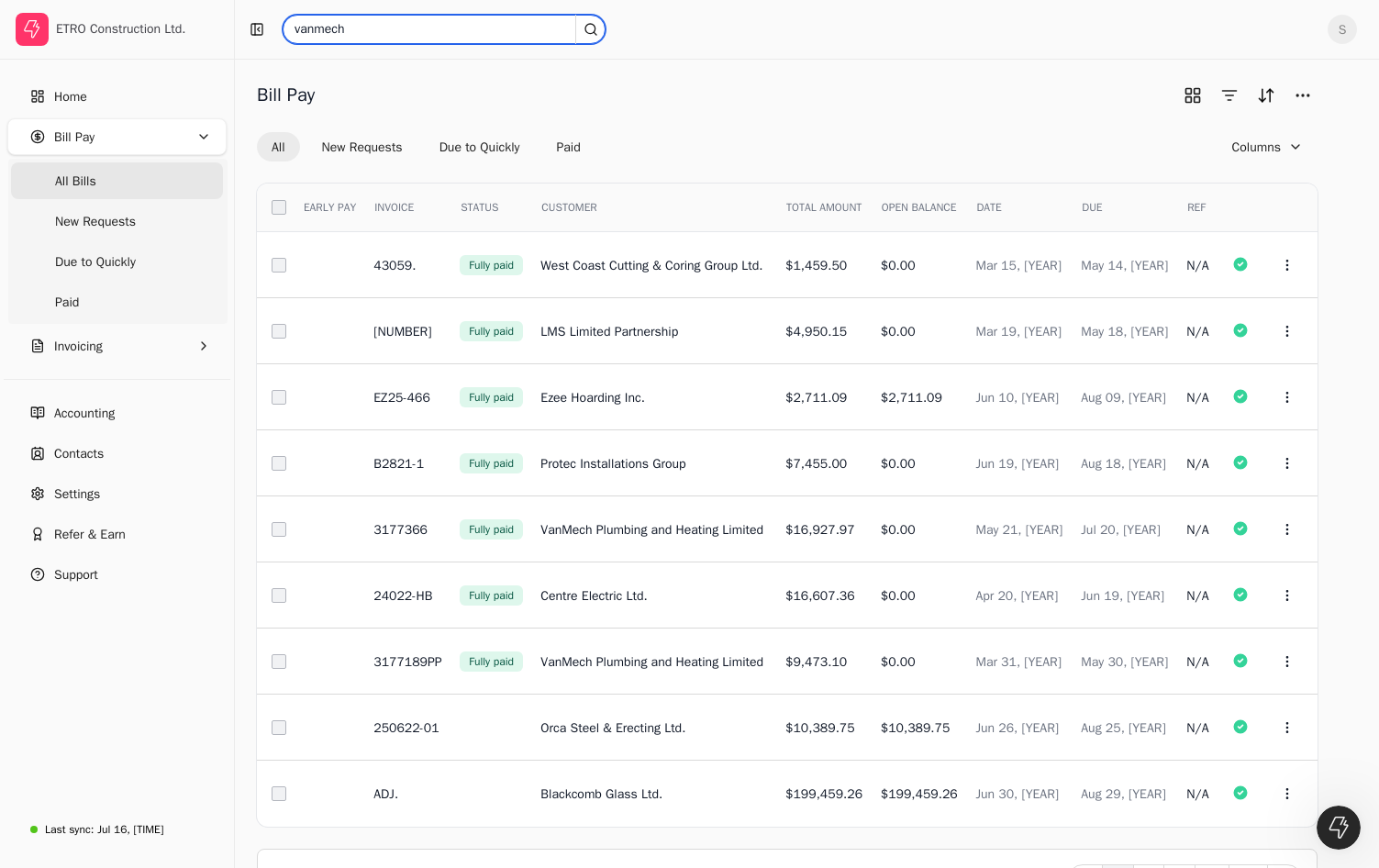 click on "vanmech" at bounding box center [444, 29] 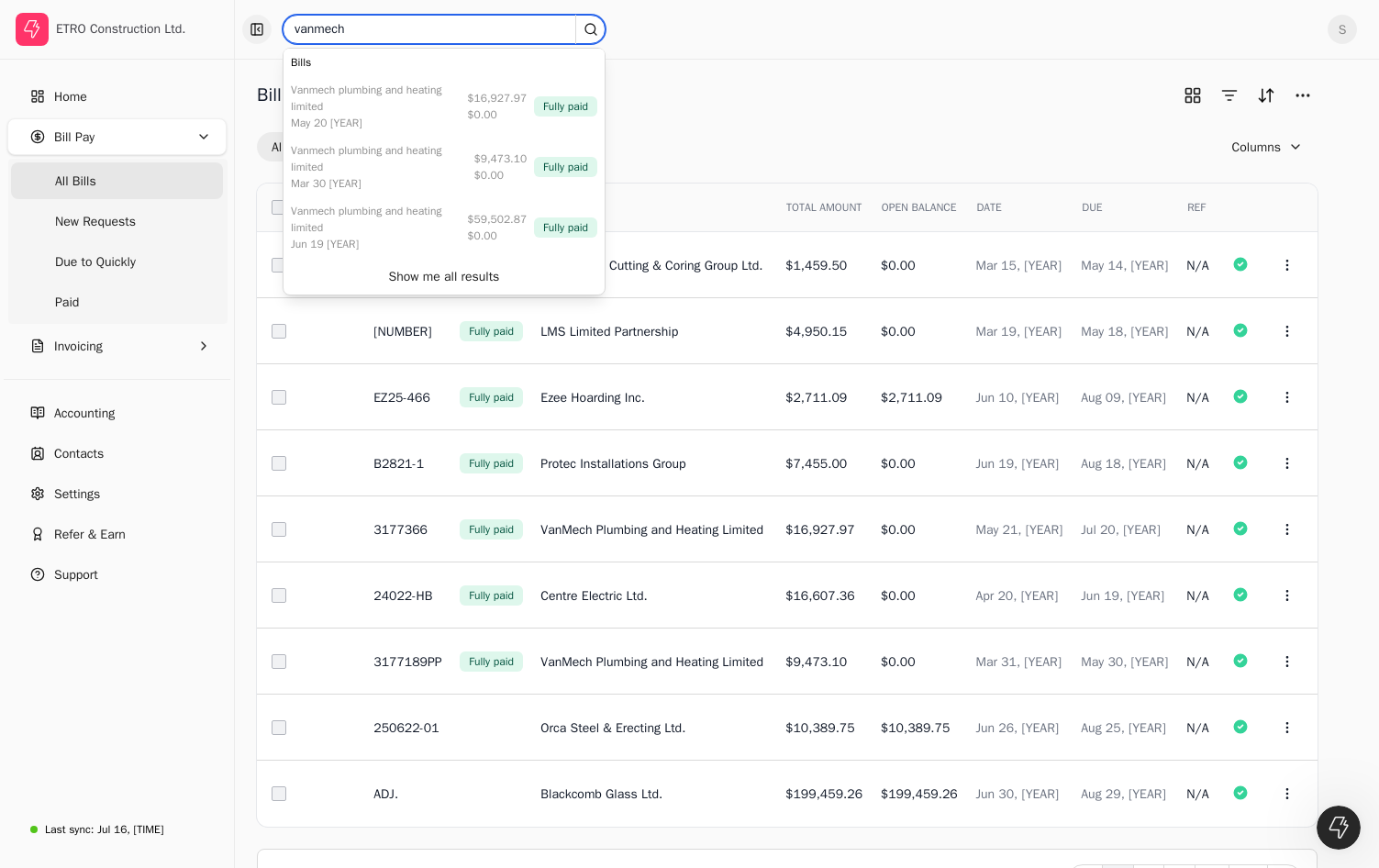drag, startPoint x: 511, startPoint y: 30, endPoint x: 265, endPoint y: 34, distance: 246.03252 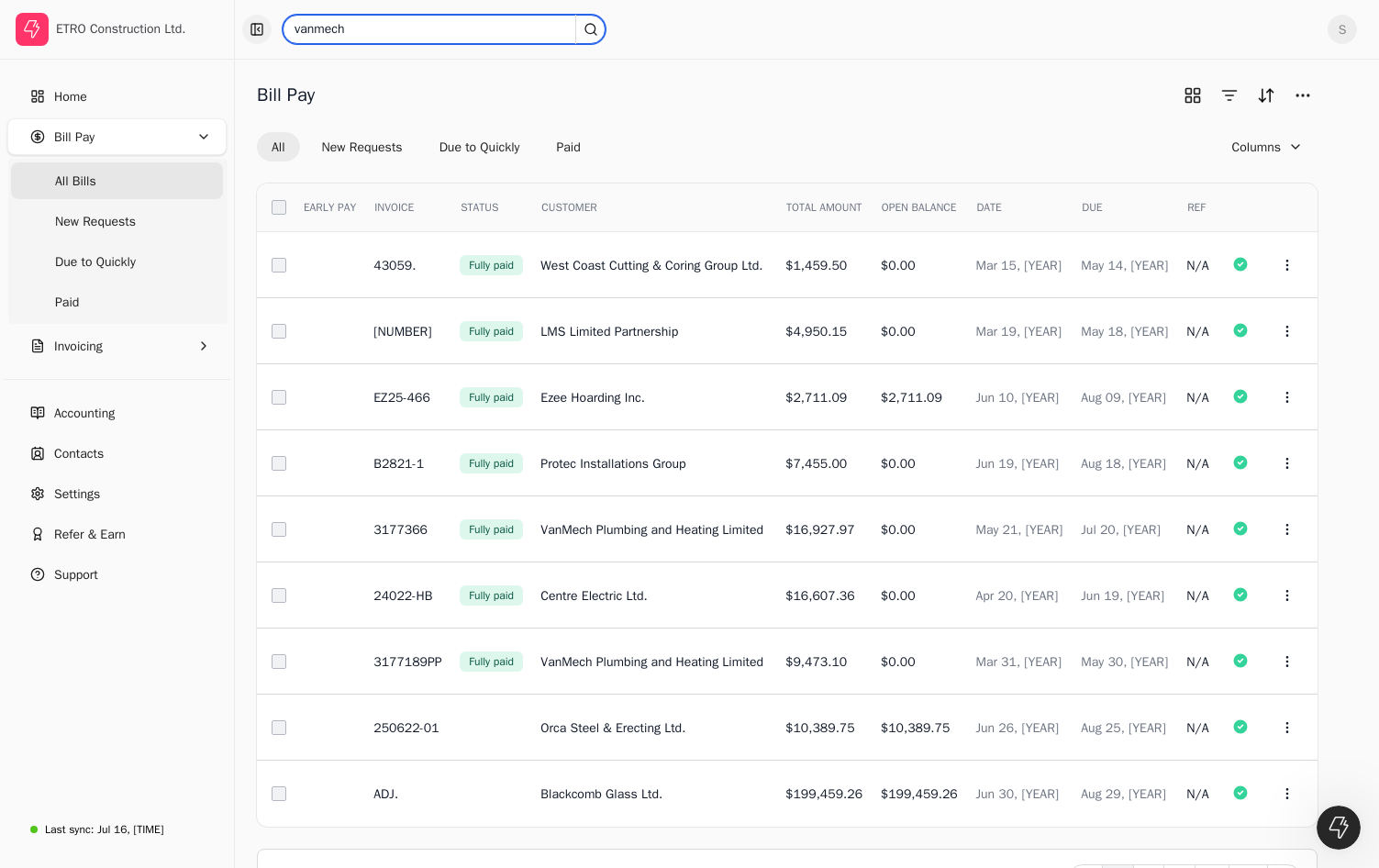 type 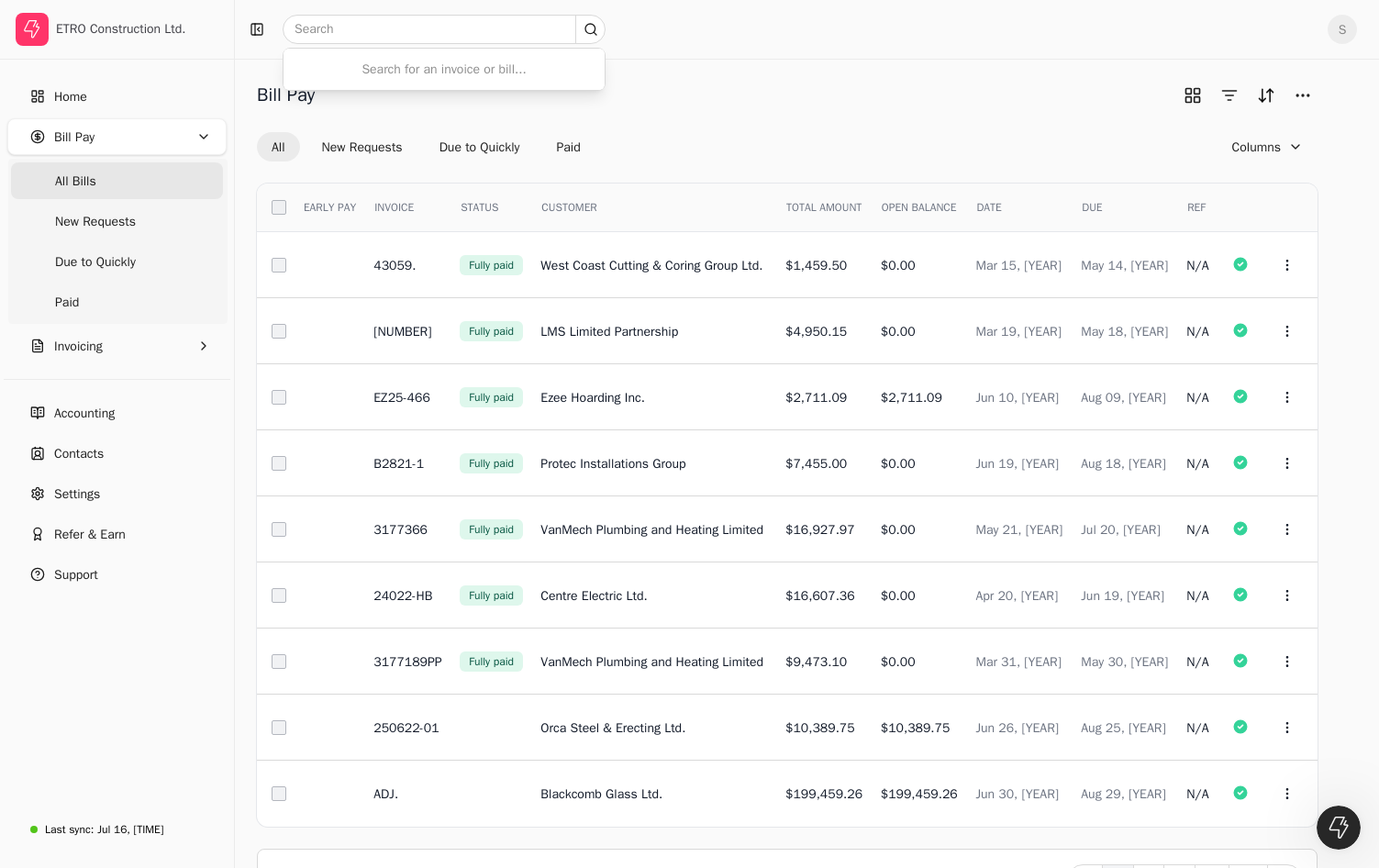 click on "All New Requests Due to Quickly Paid Columns" at bounding box center [787, 147] 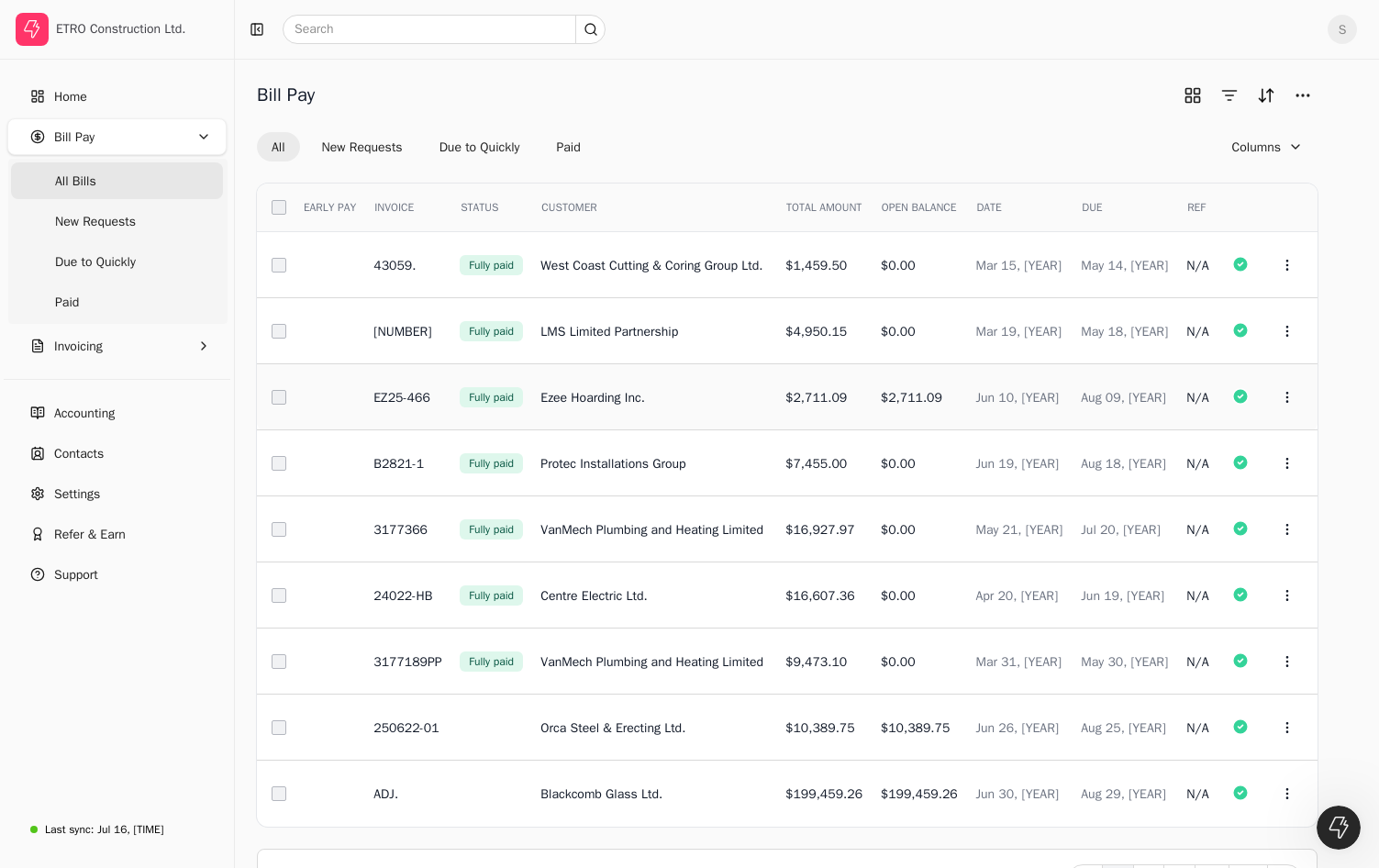 scroll, scrollTop: 61, scrollLeft: 0, axis: vertical 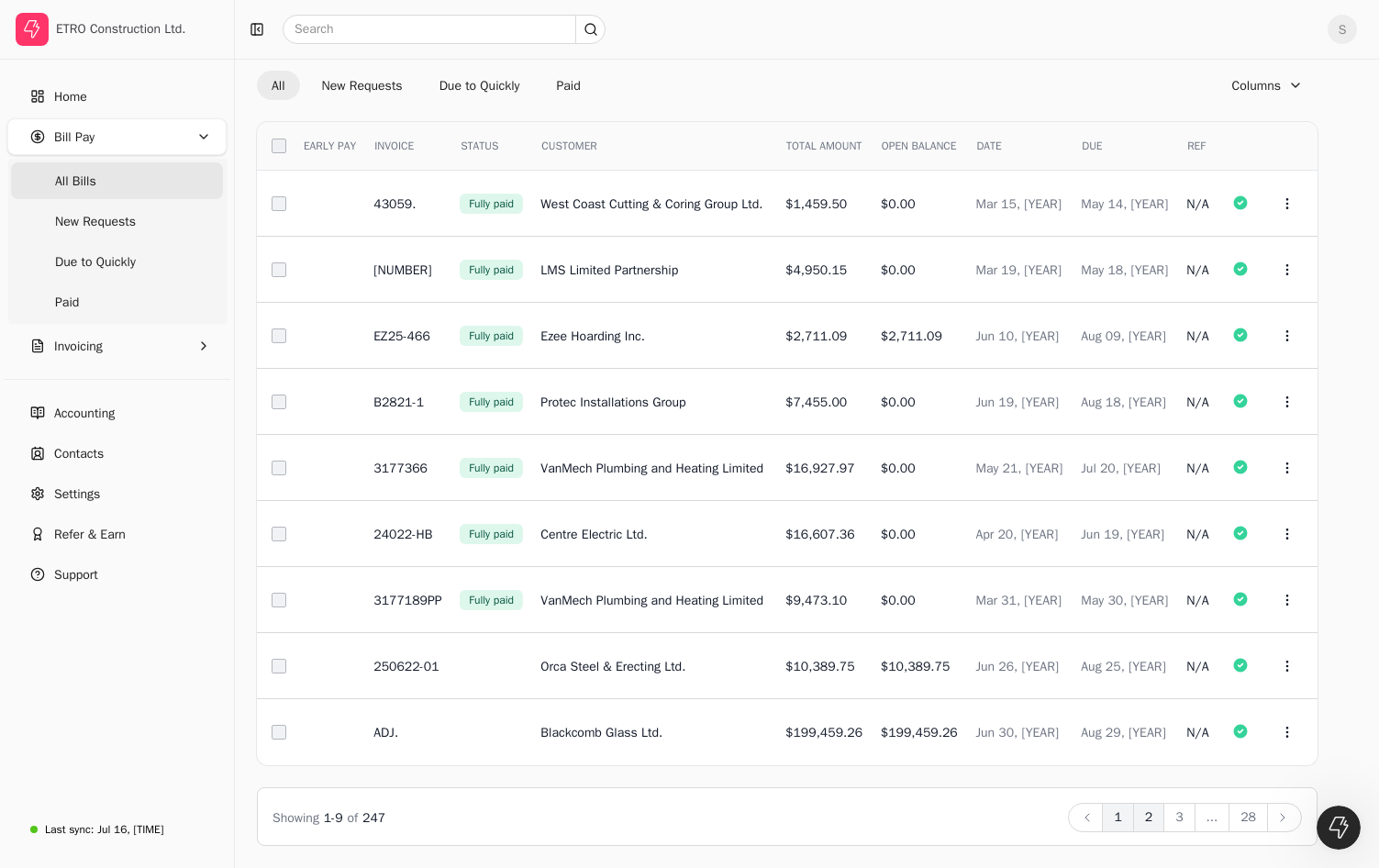 click on "2" at bounding box center (1149, 818) 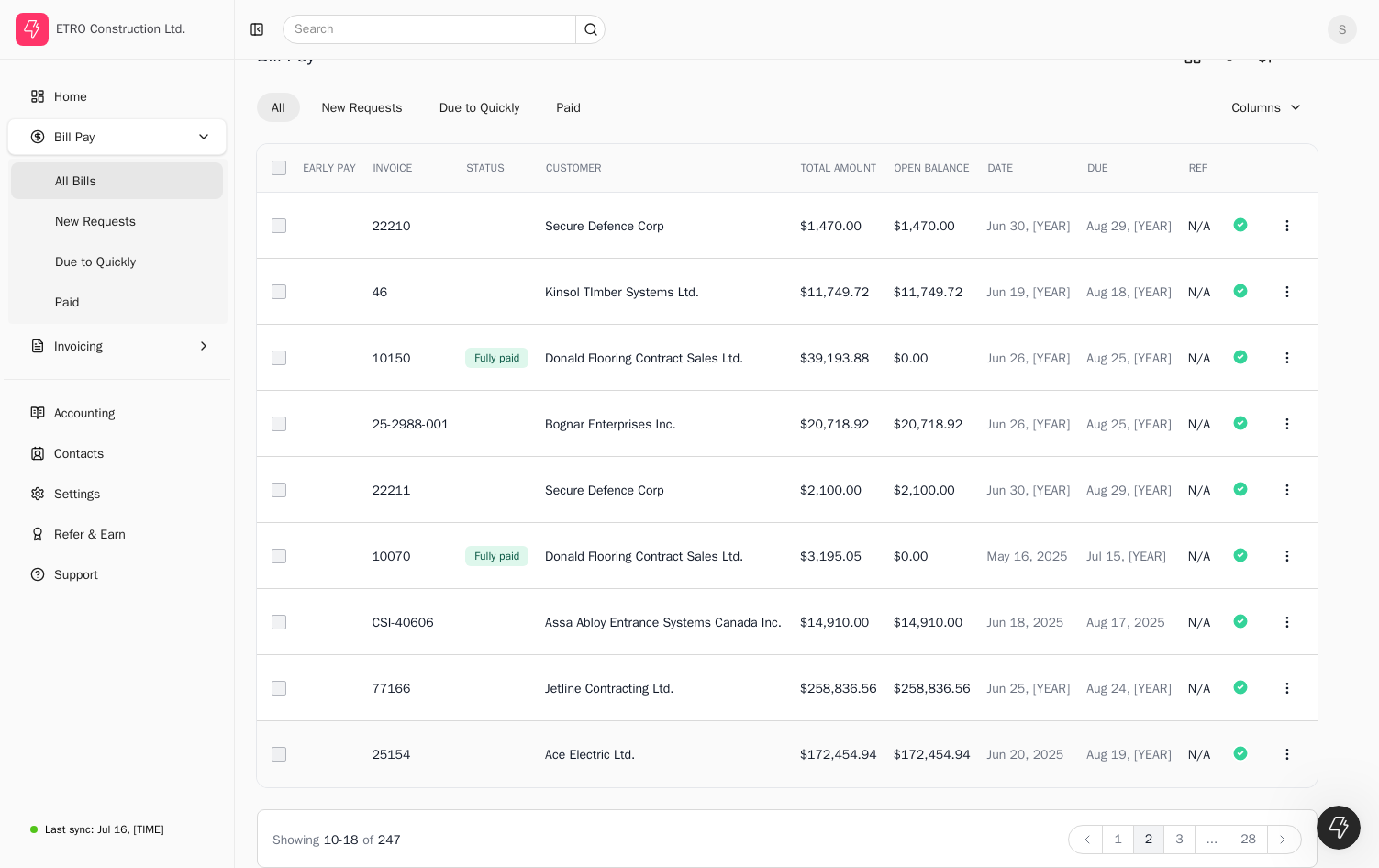 scroll, scrollTop: 61, scrollLeft: 0, axis: vertical 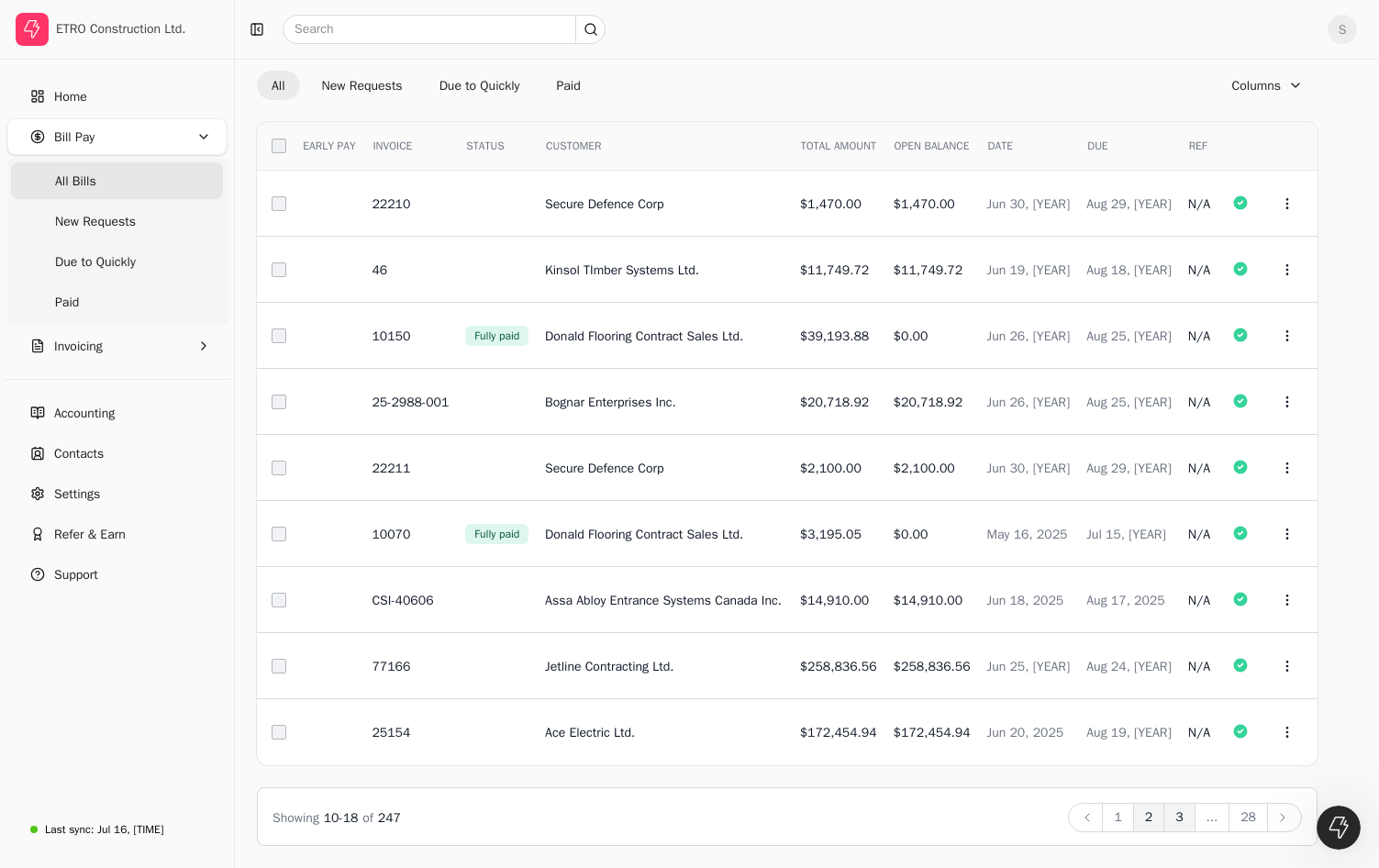 click on "3" at bounding box center (1179, 818) 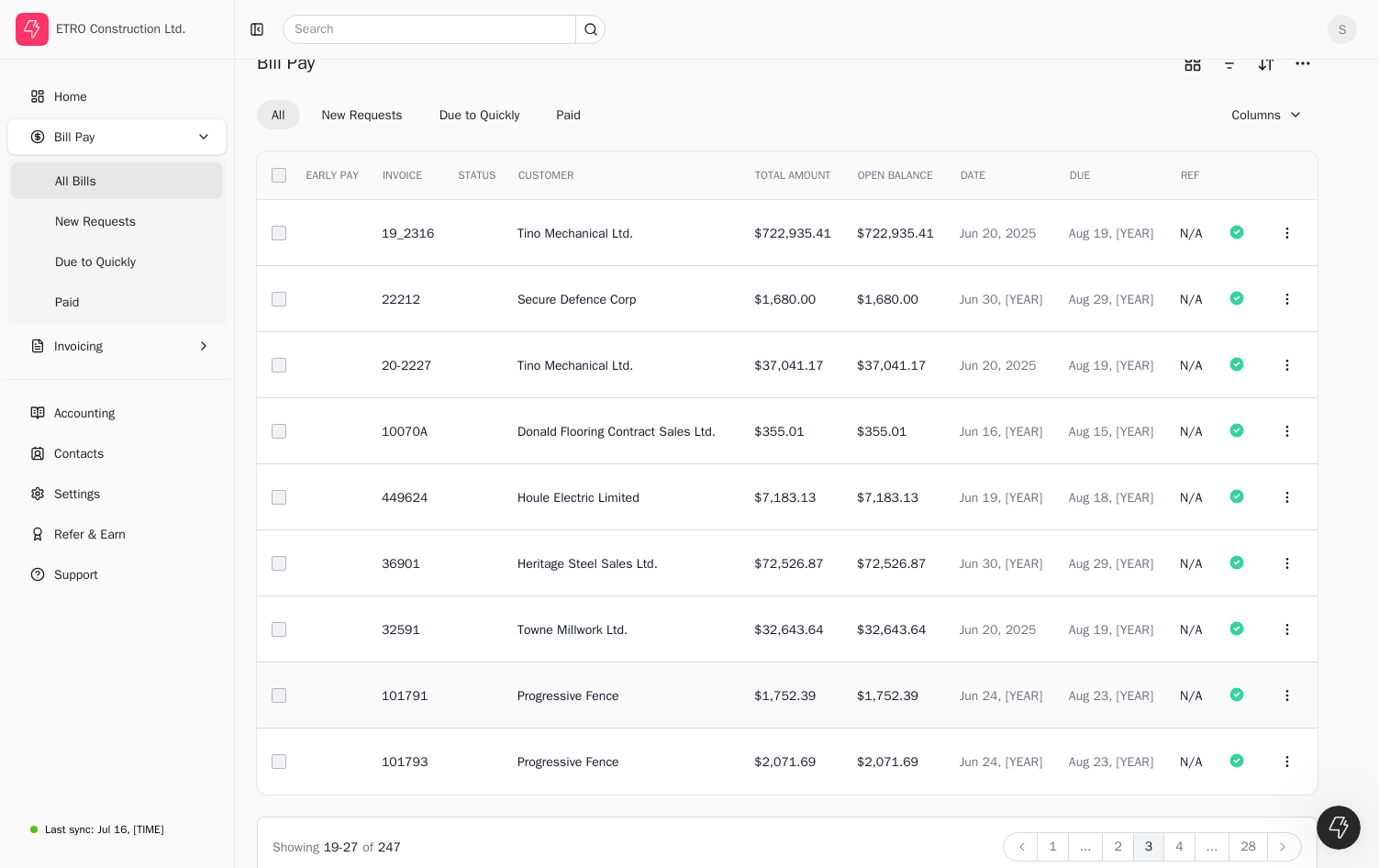 scroll, scrollTop: 61, scrollLeft: 0, axis: vertical 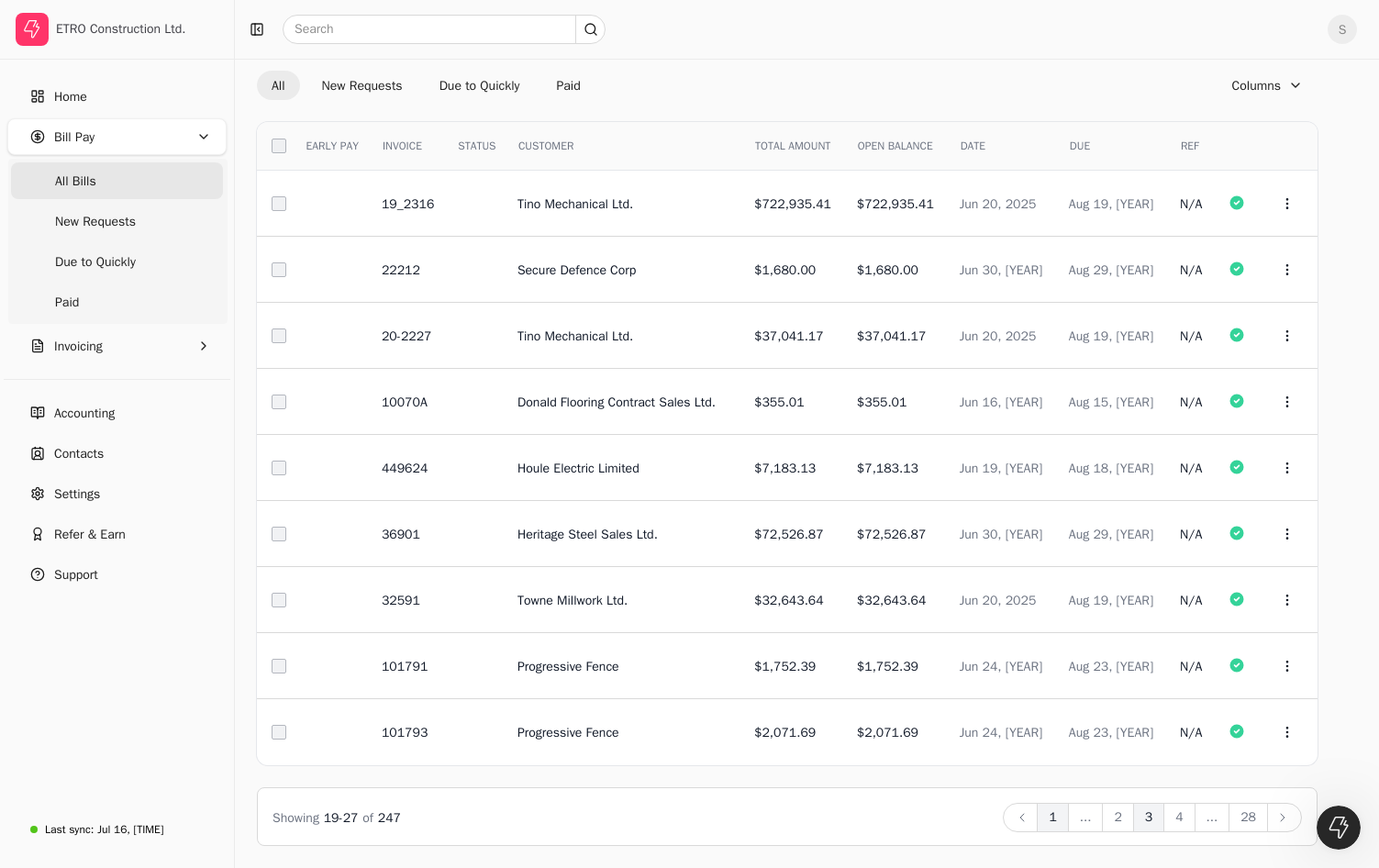 click on "1" at bounding box center (1052, 818) 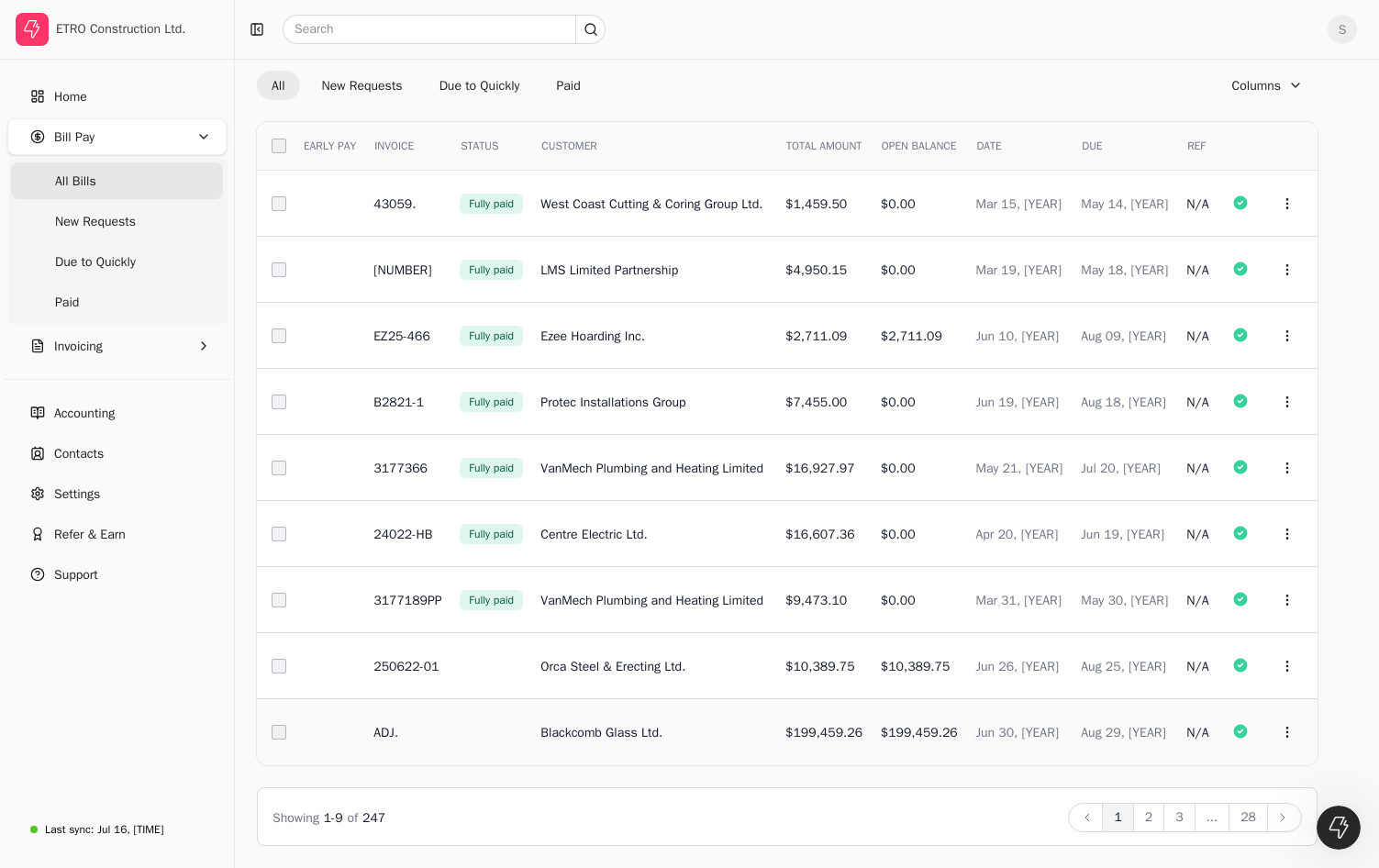 scroll, scrollTop: 0, scrollLeft: 0, axis: both 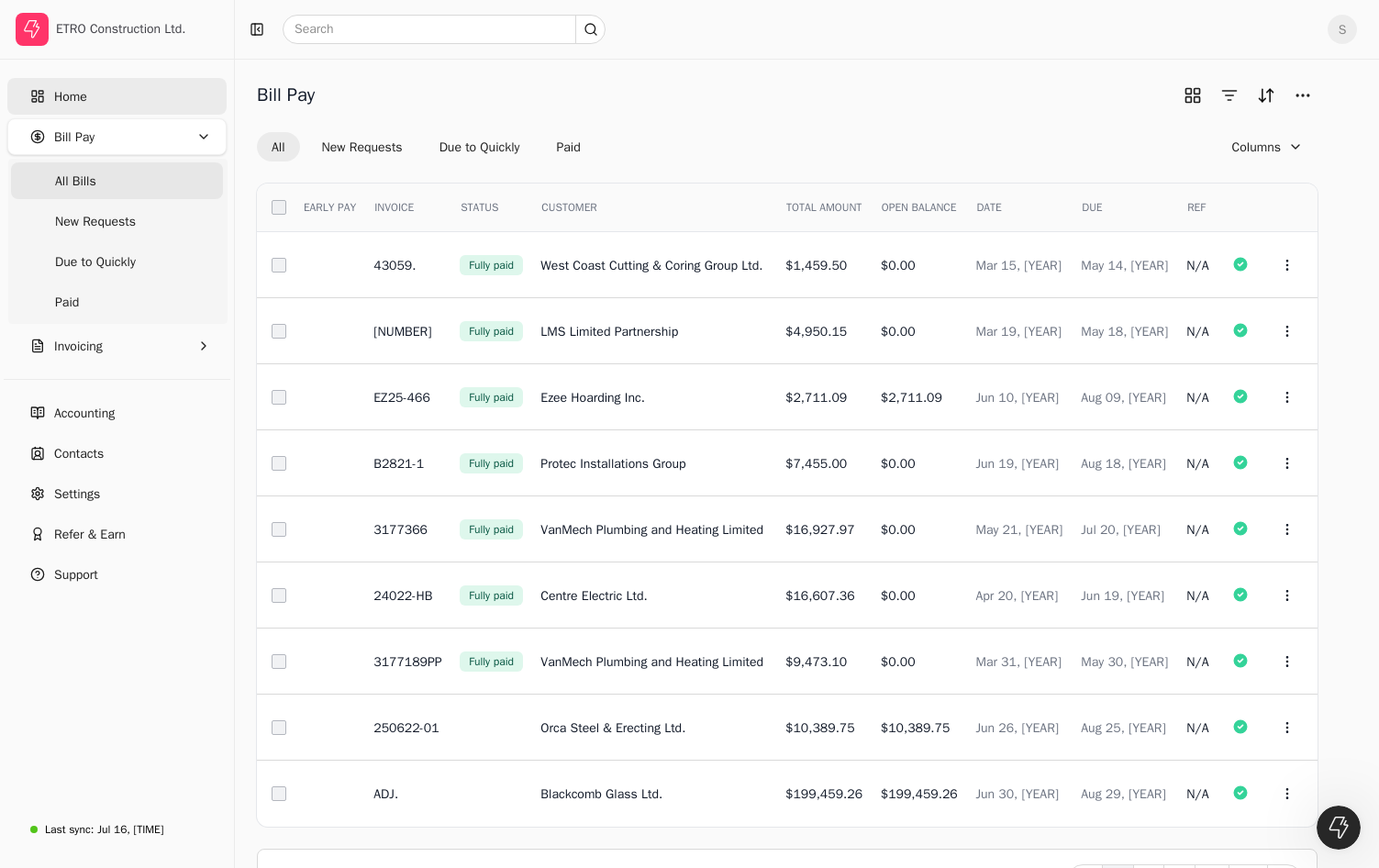 click on "Home" at bounding box center [71, 96] 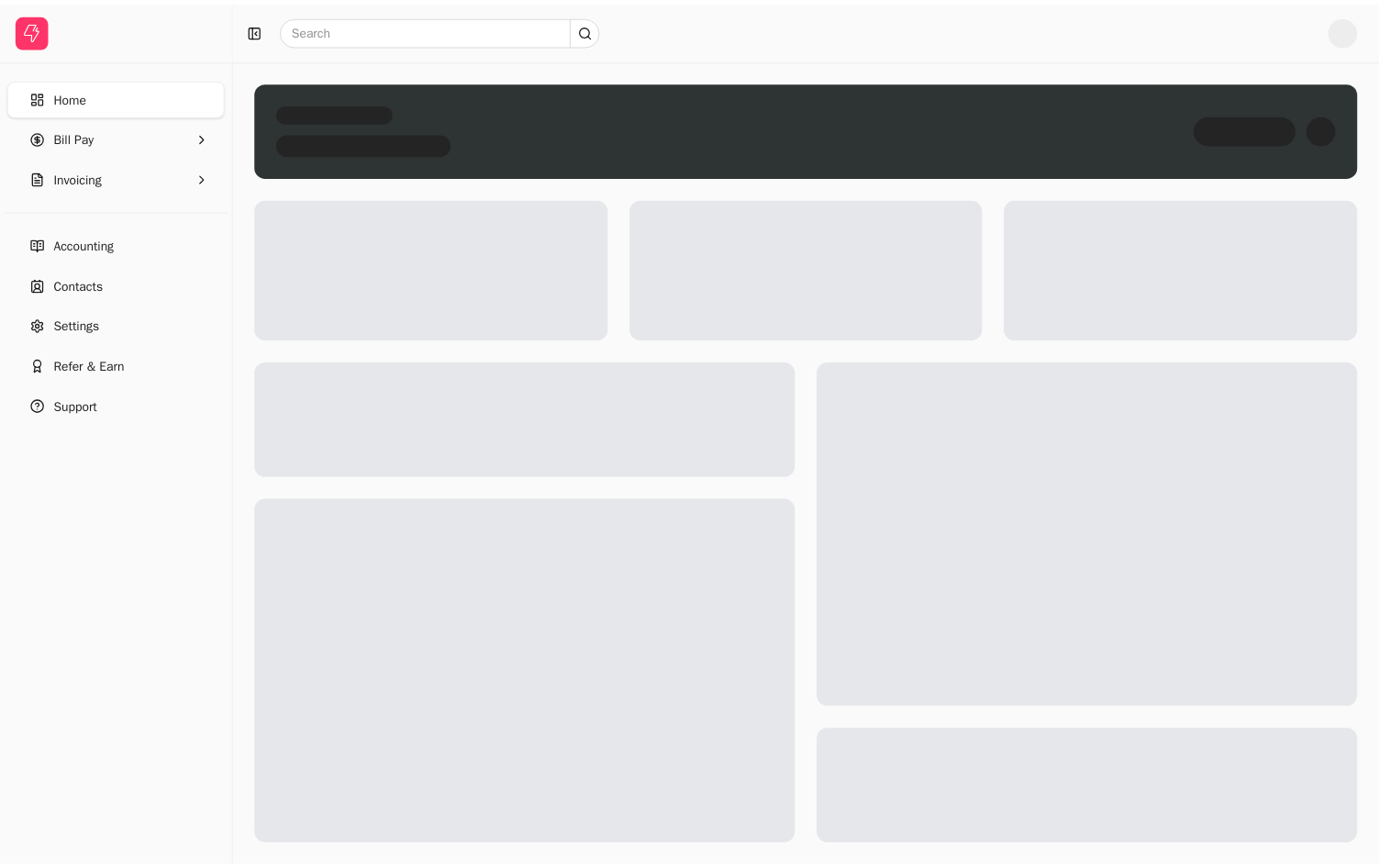 scroll, scrollTop: 0, scrollLeft: 0, axis: both 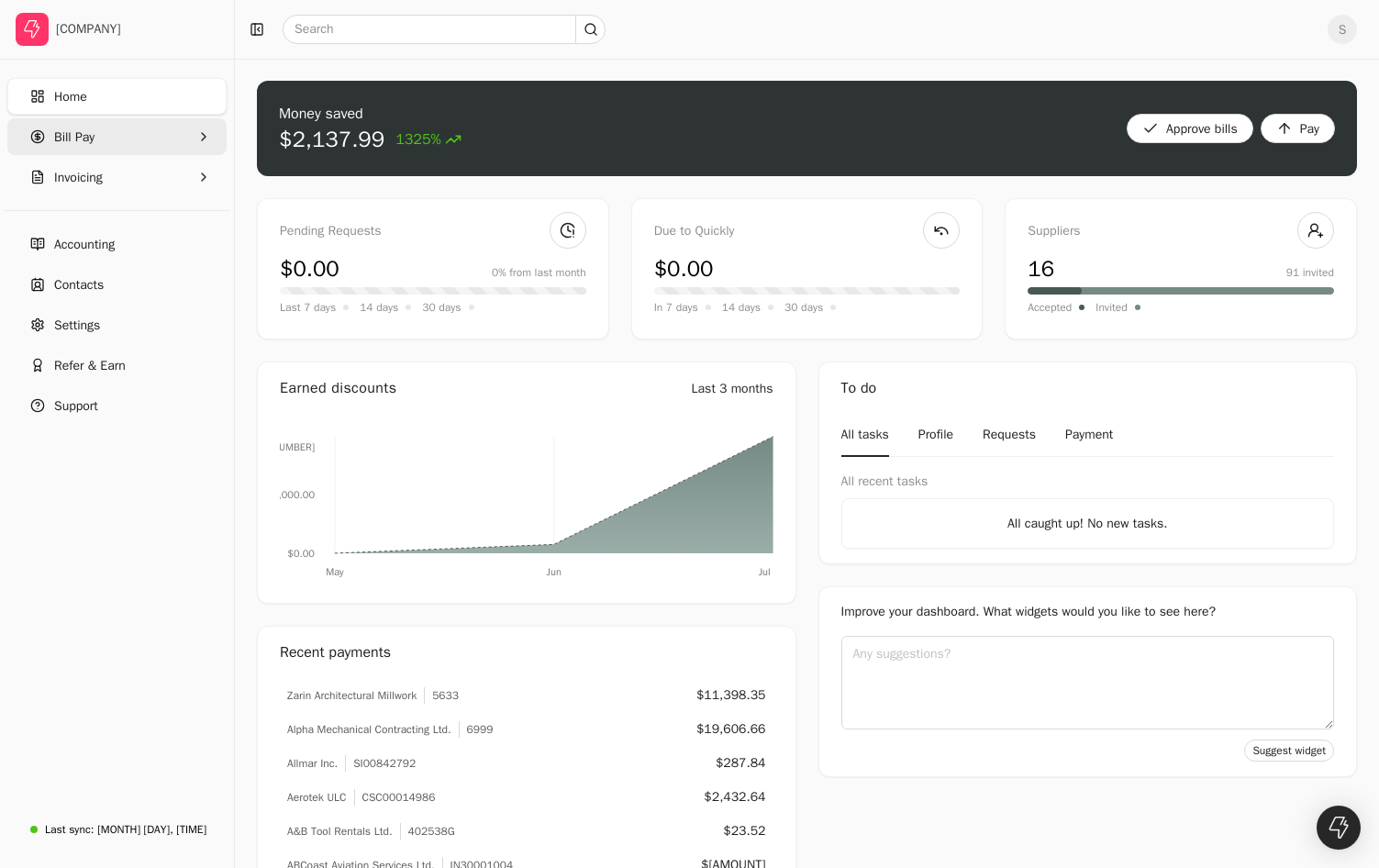 click on "Bill Pay" at bounding box center (117, 137) 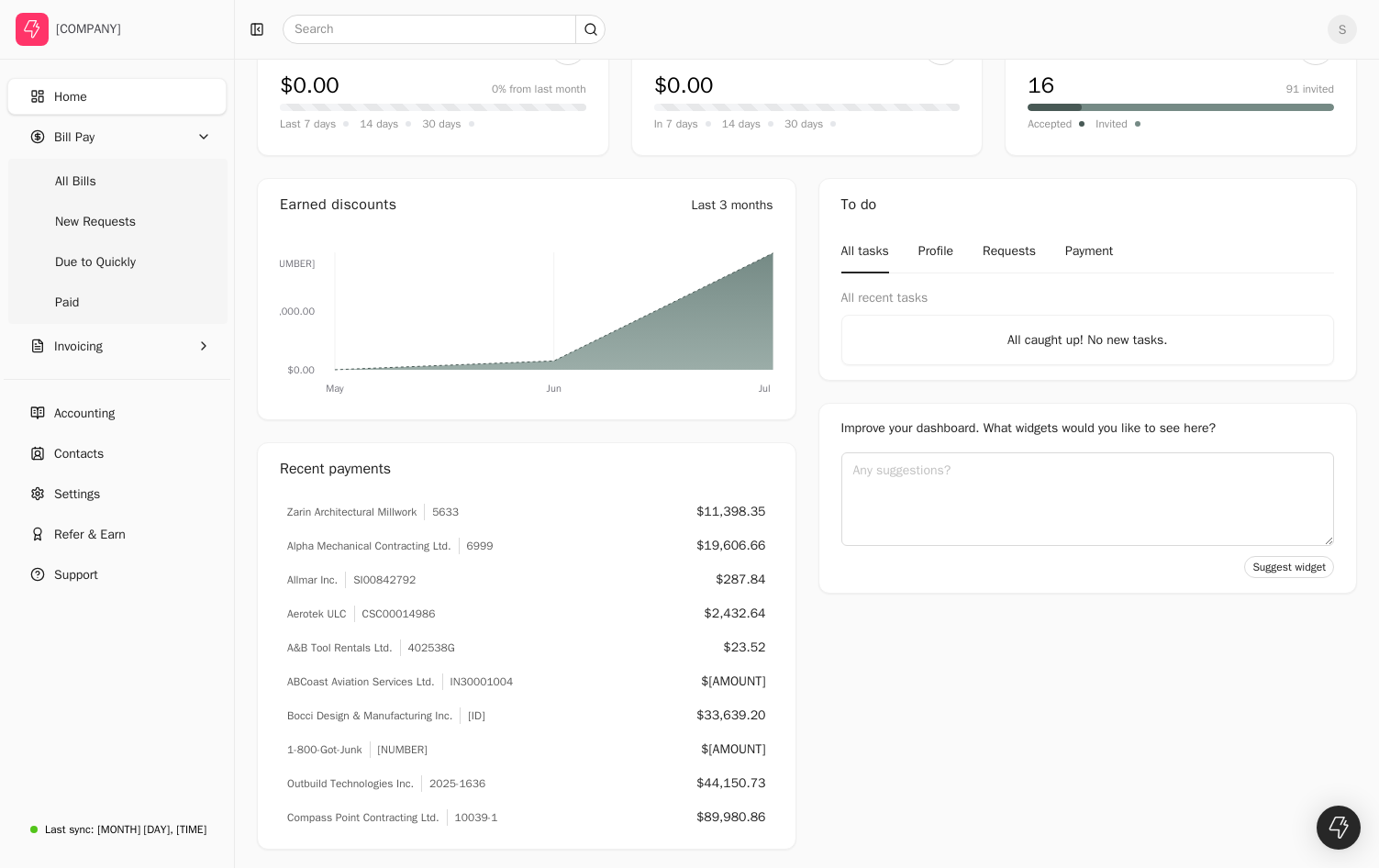 scroll, scrollTop: 187, scrollLeft: 0, axis: vertical 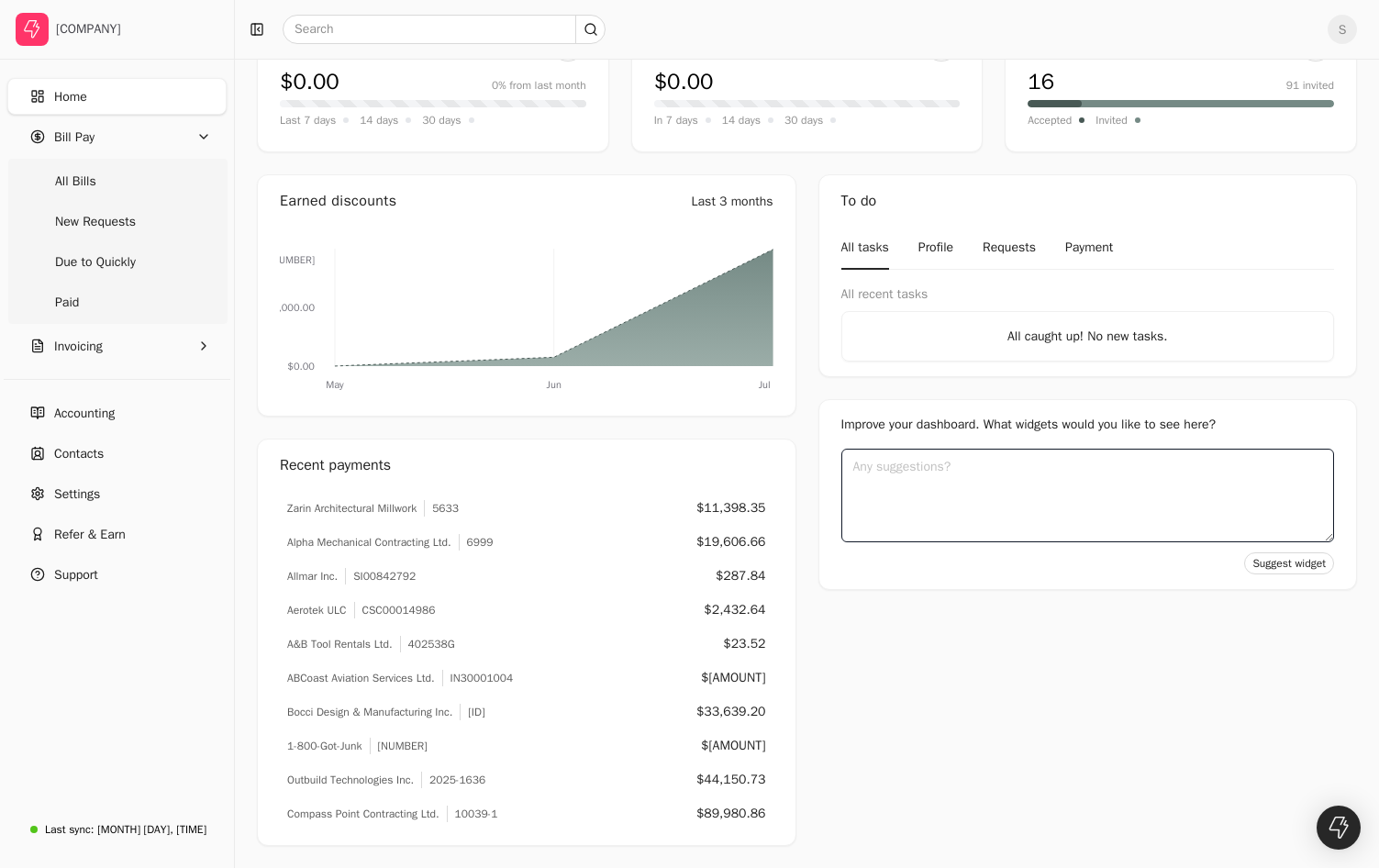 click at bounding box center [1088, 495] 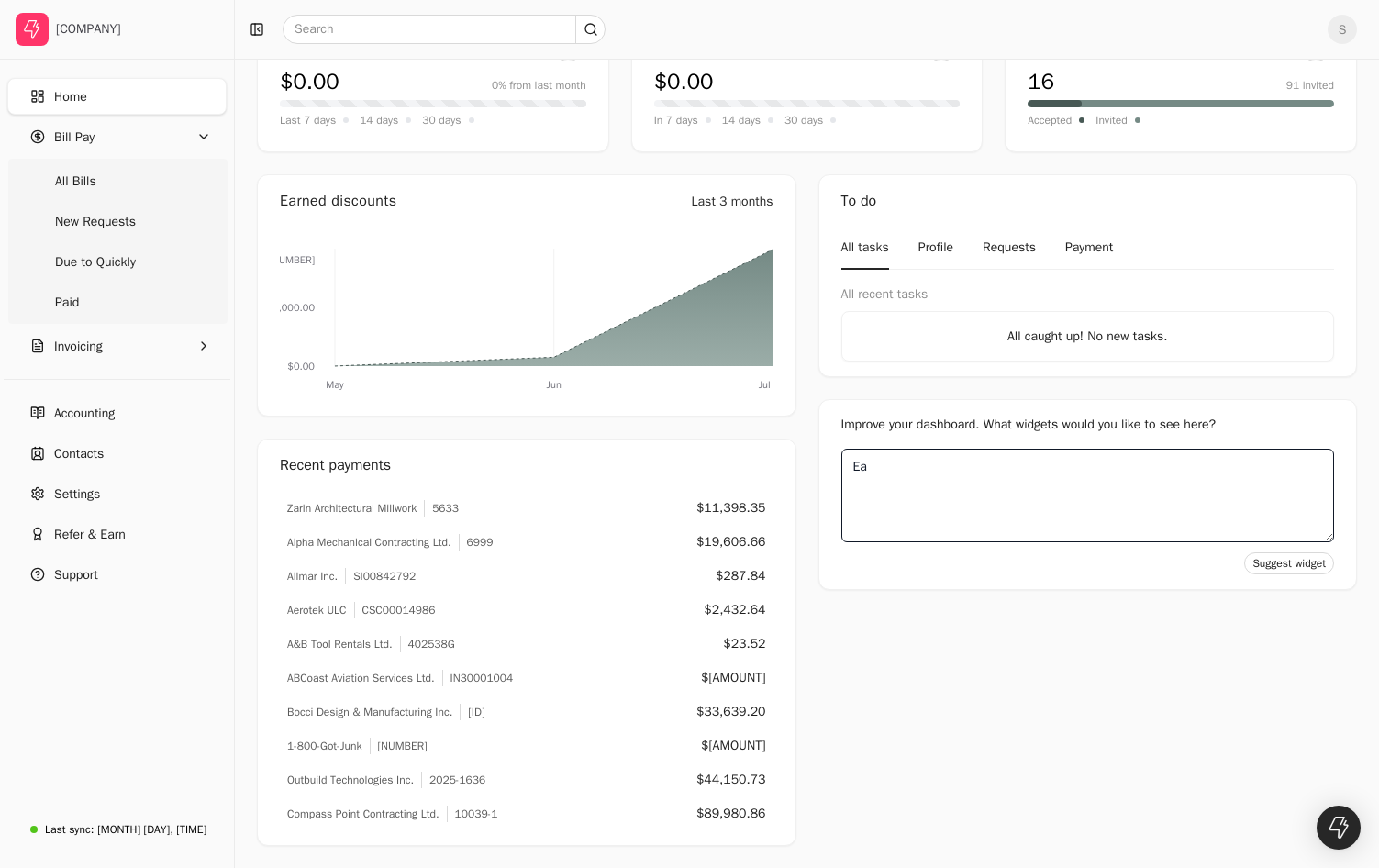 type on "E" 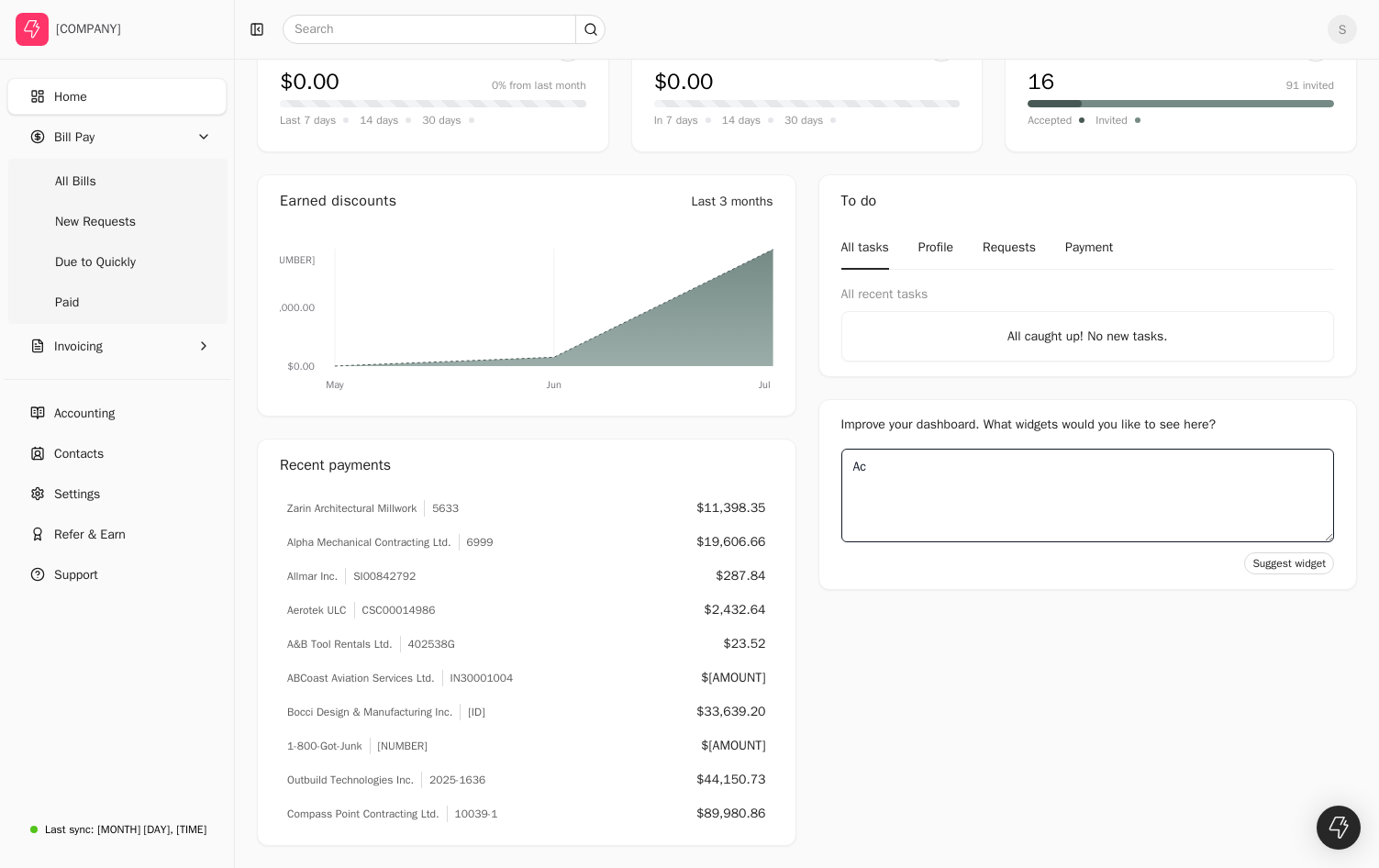 type on "A" 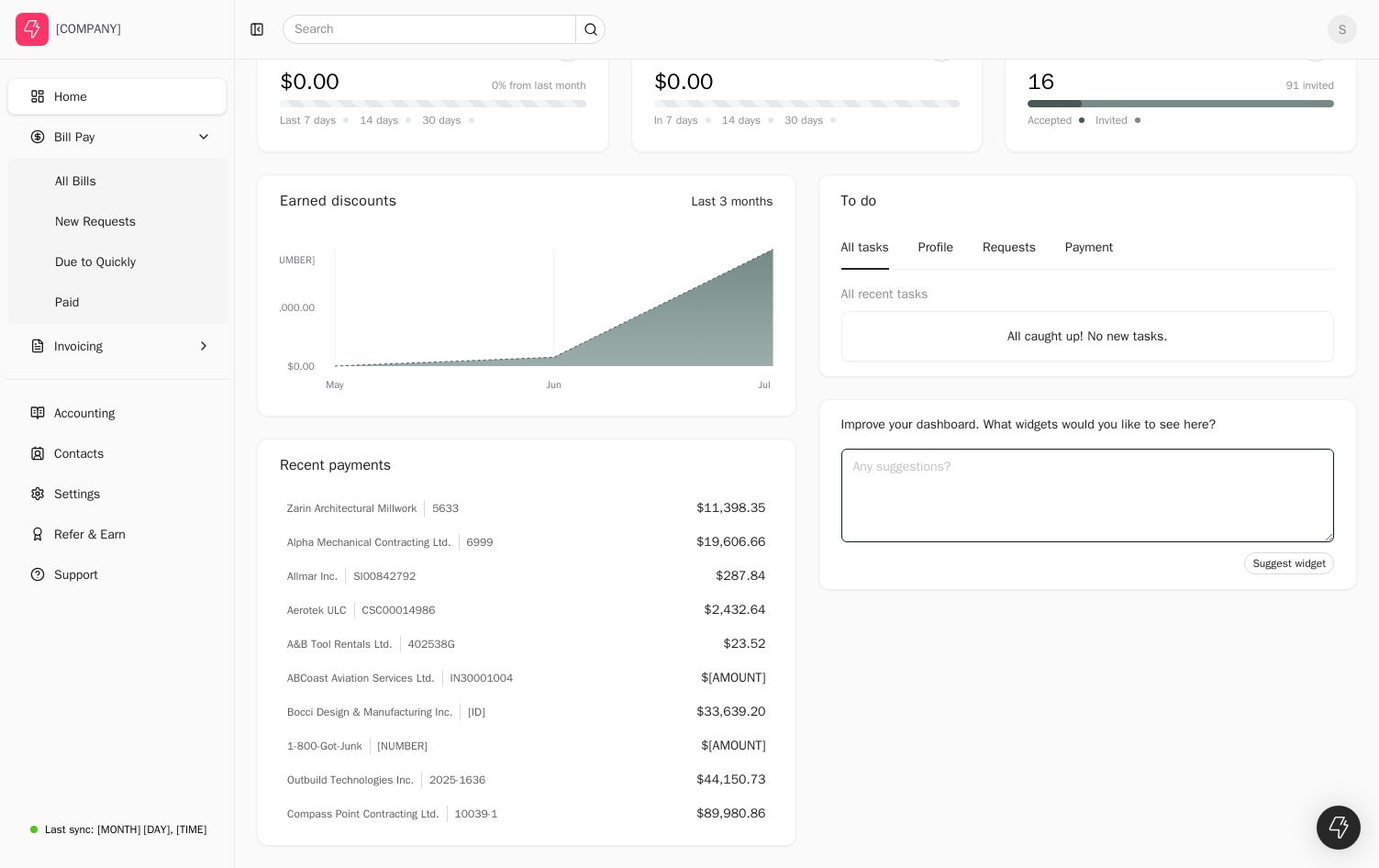 click at bounding box center [1088, 495] 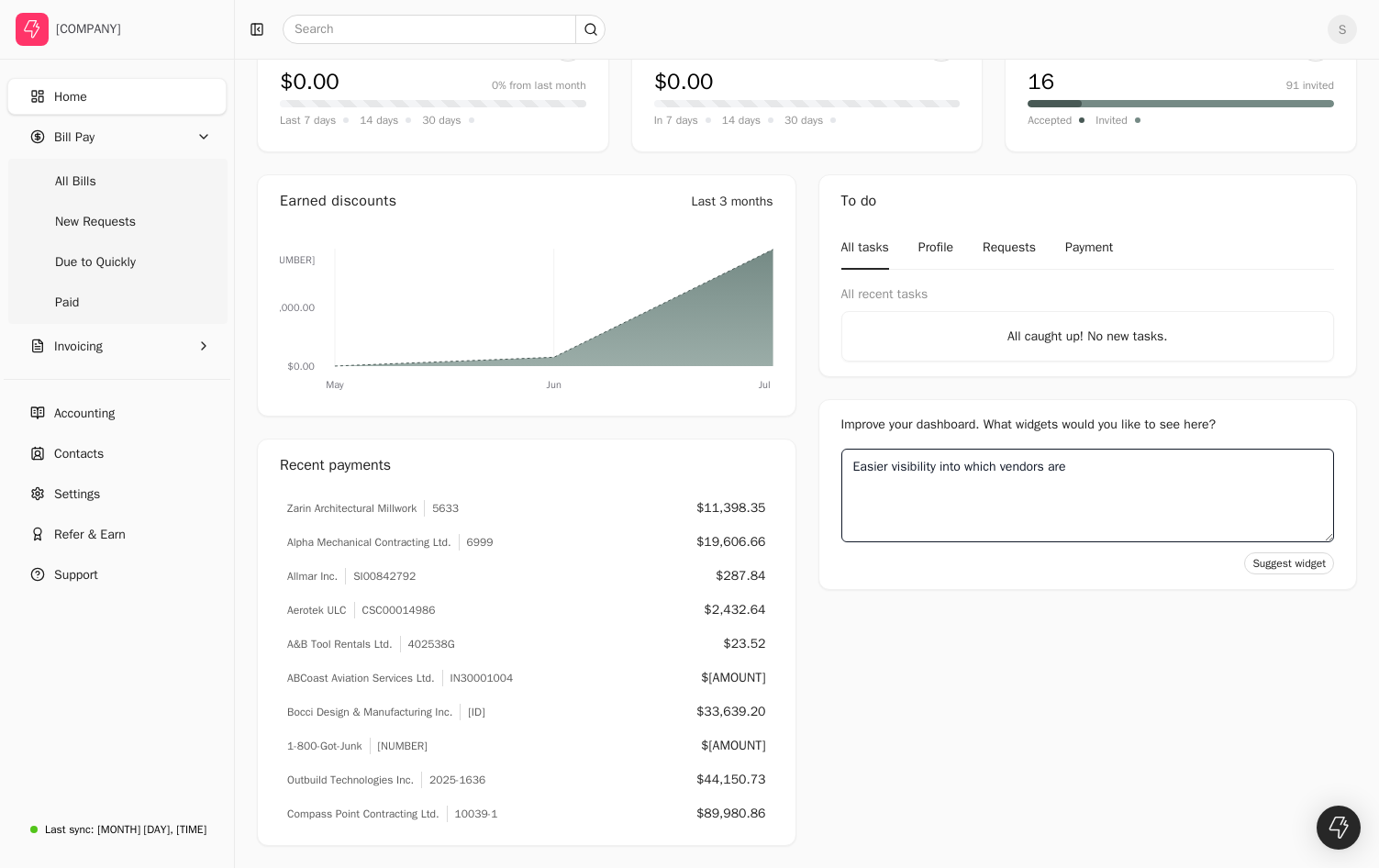 drag, startPoint x: 1103, startPoint y: 462, endPoint x: 842, endPoint y: 463, distance: 261.00192 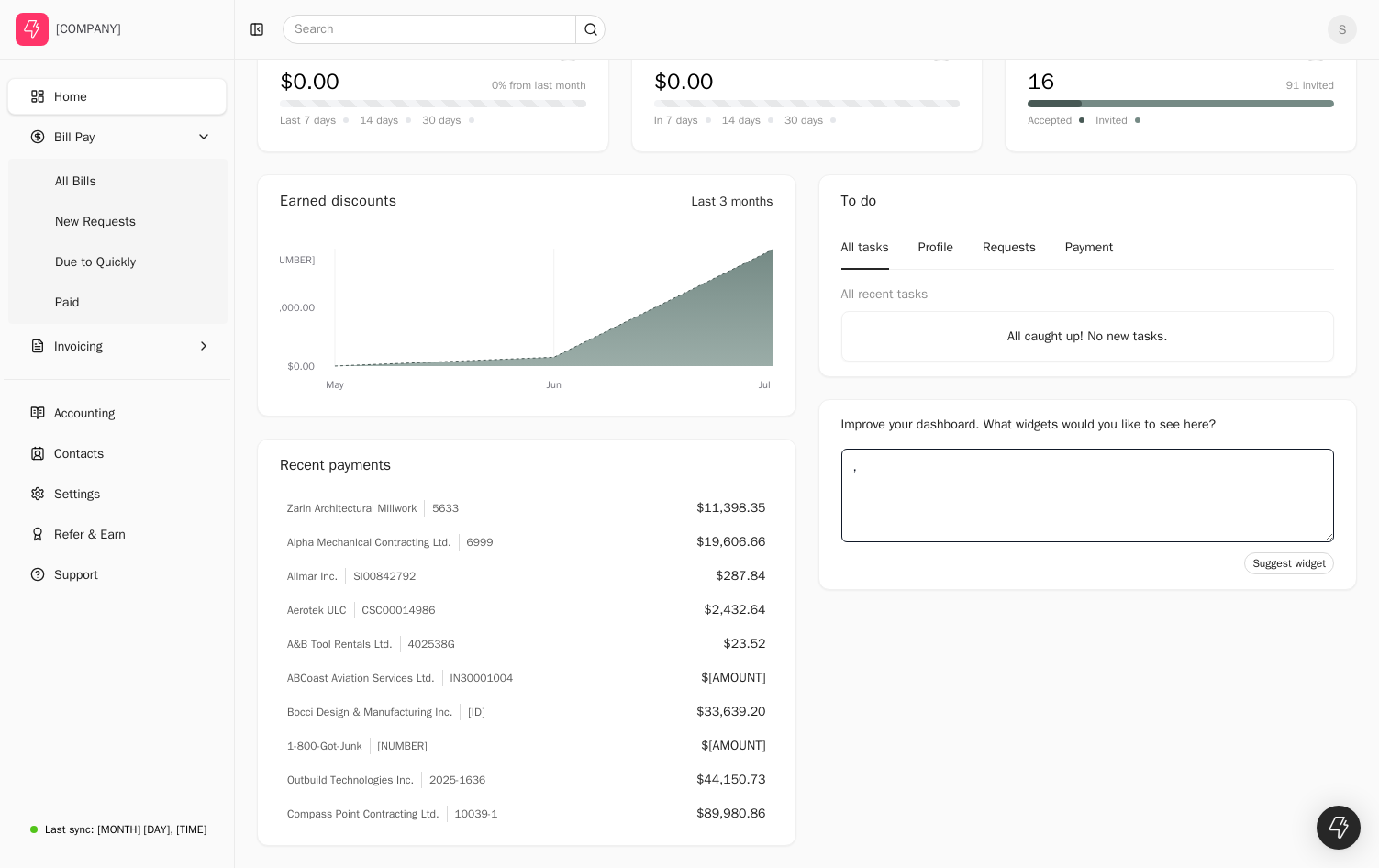 click on "," at bounding box center [1088, 495] 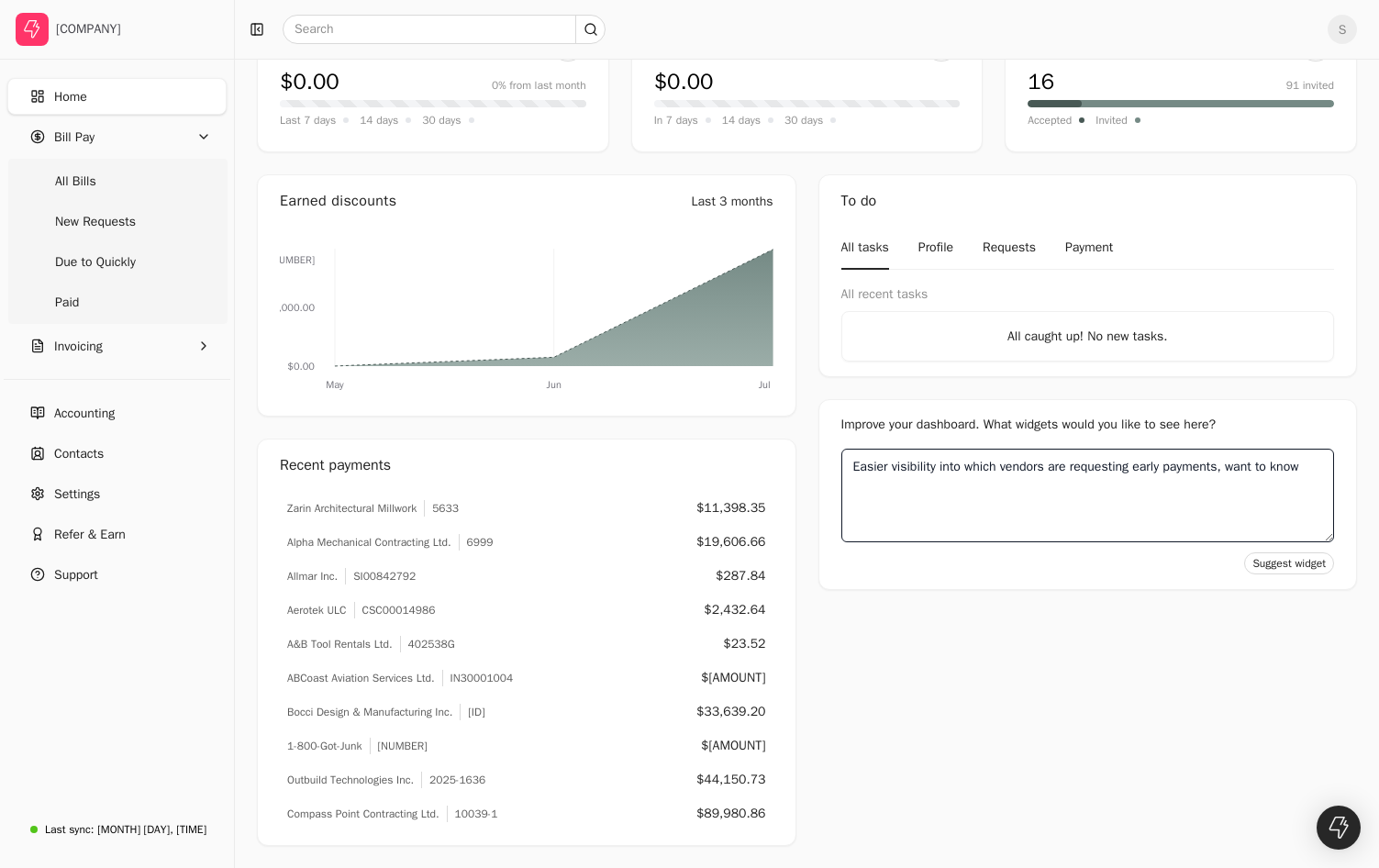 click on "Easier visibility into which vendors are requesting early payments, want to know" at bounding box center [1088, 495] 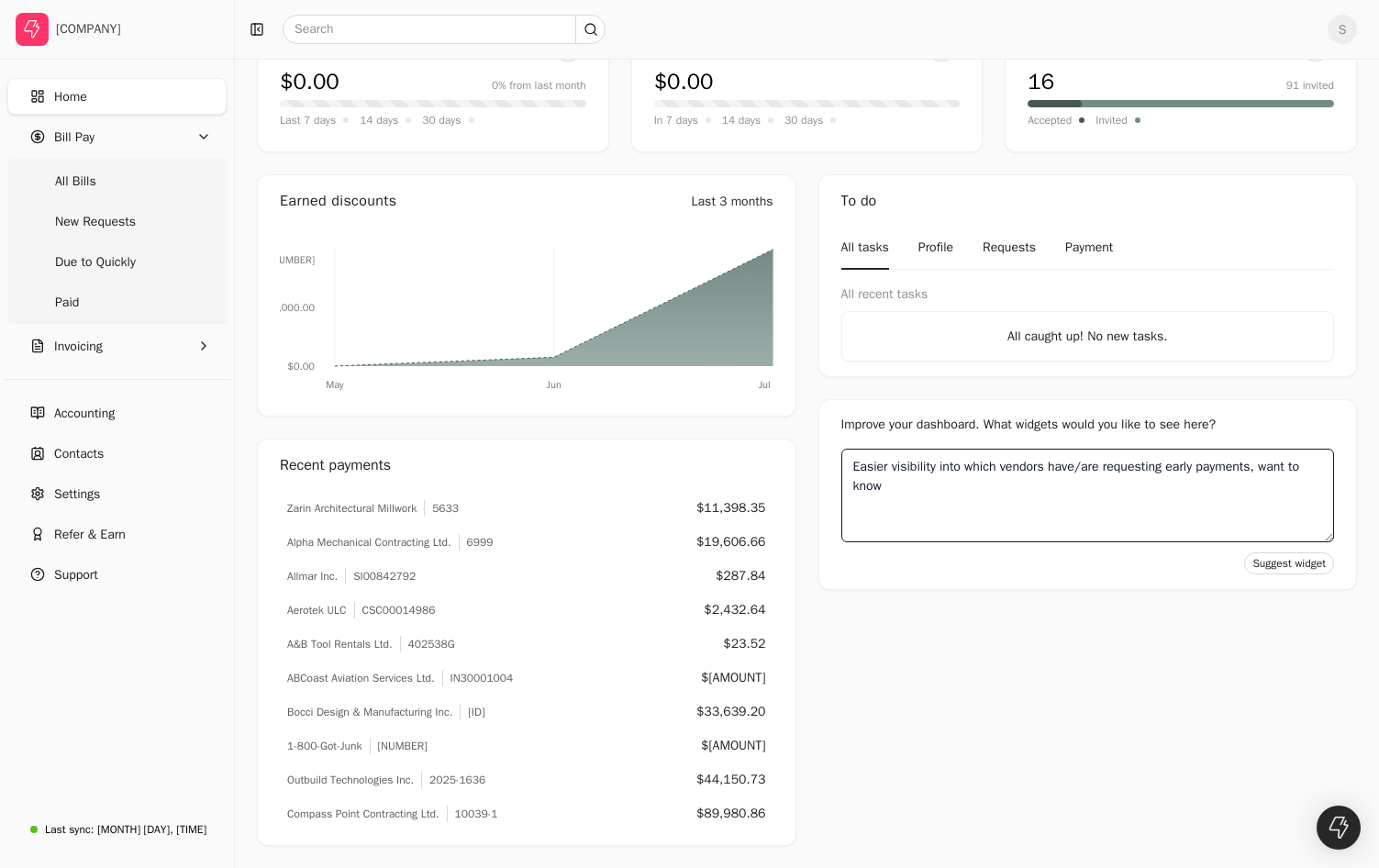 click on "Easier visibility into which vendors have/are requesting early payments, want to know" at bounding box center (1088, 495) 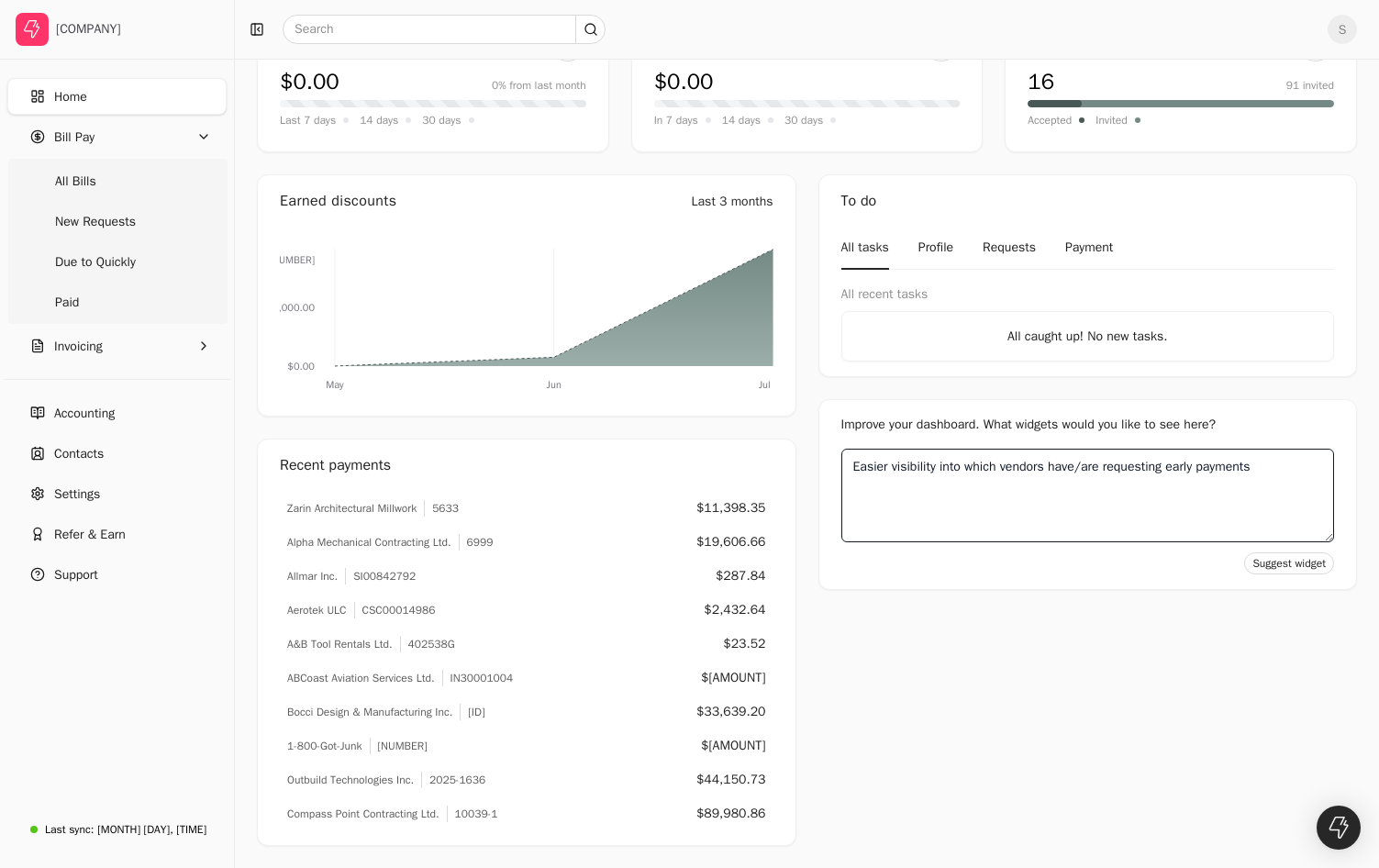 drag, startPoint x: 886, startPoint y: 469, endPoint x: 849, endPoint y: 469, distance: 37 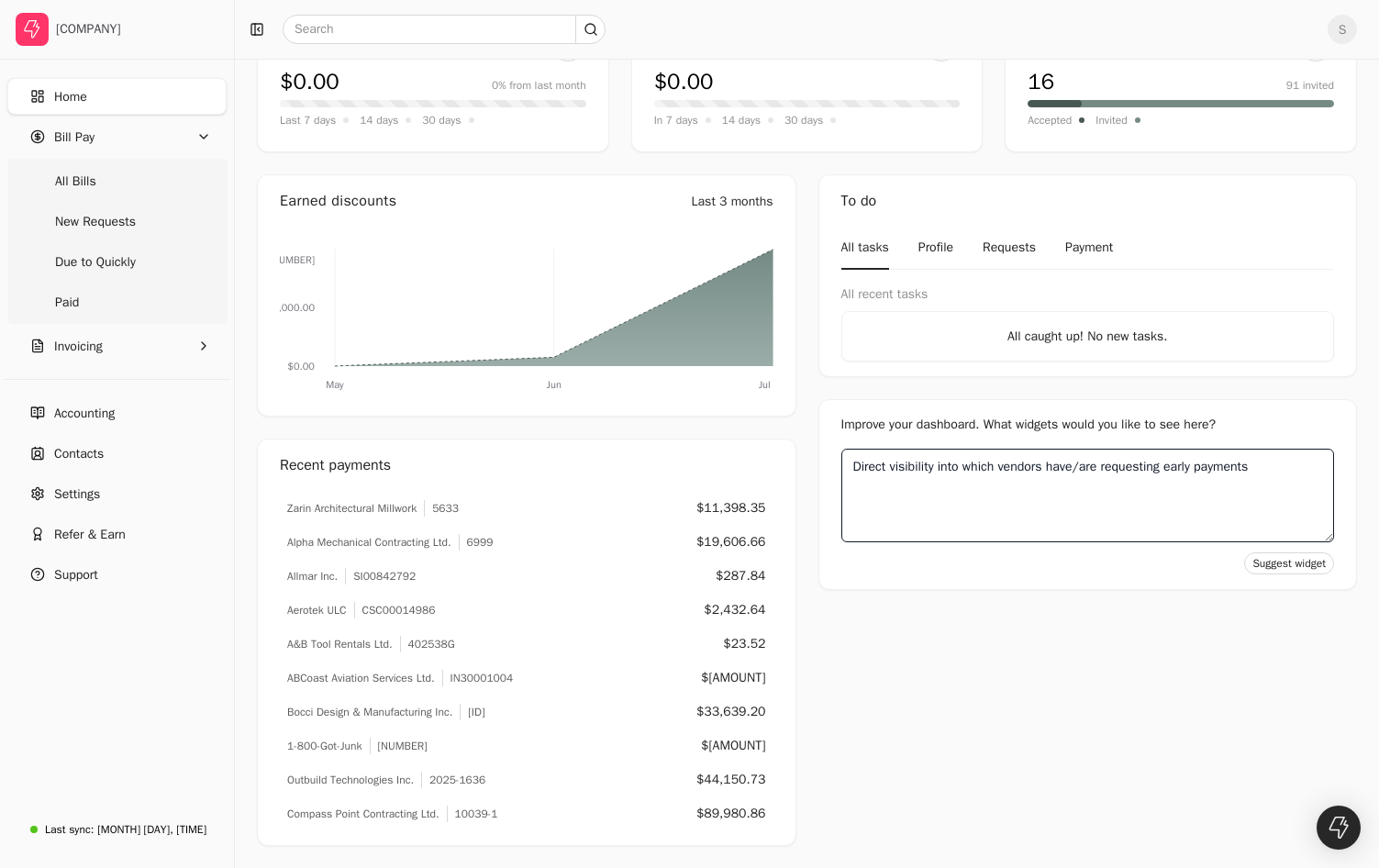 click on "Direct visibility into which vendors have/are requesting early payments" at bounding box center (1088, 495) 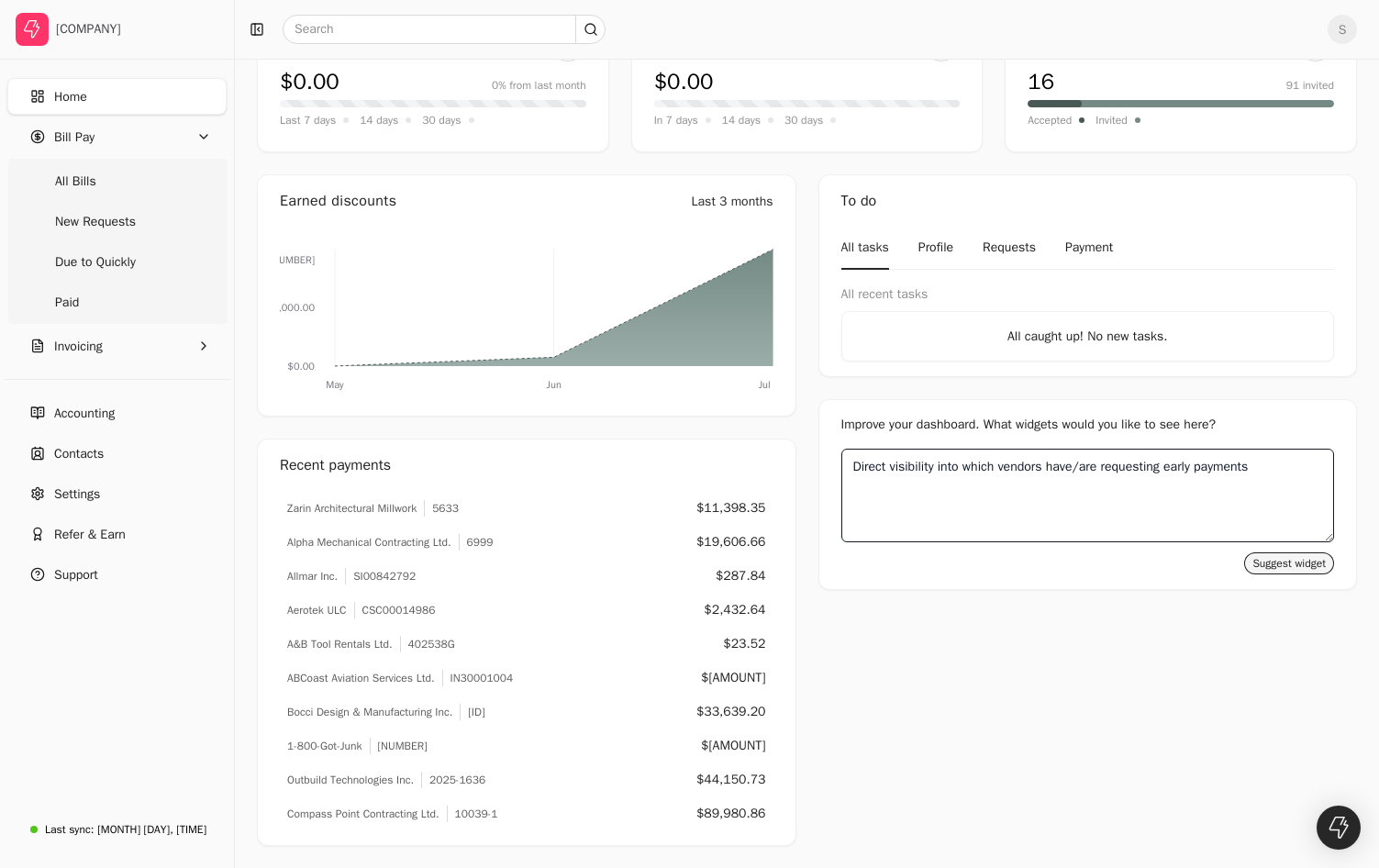 type on "Direct visibility into which vendors have/are requesting early payments" 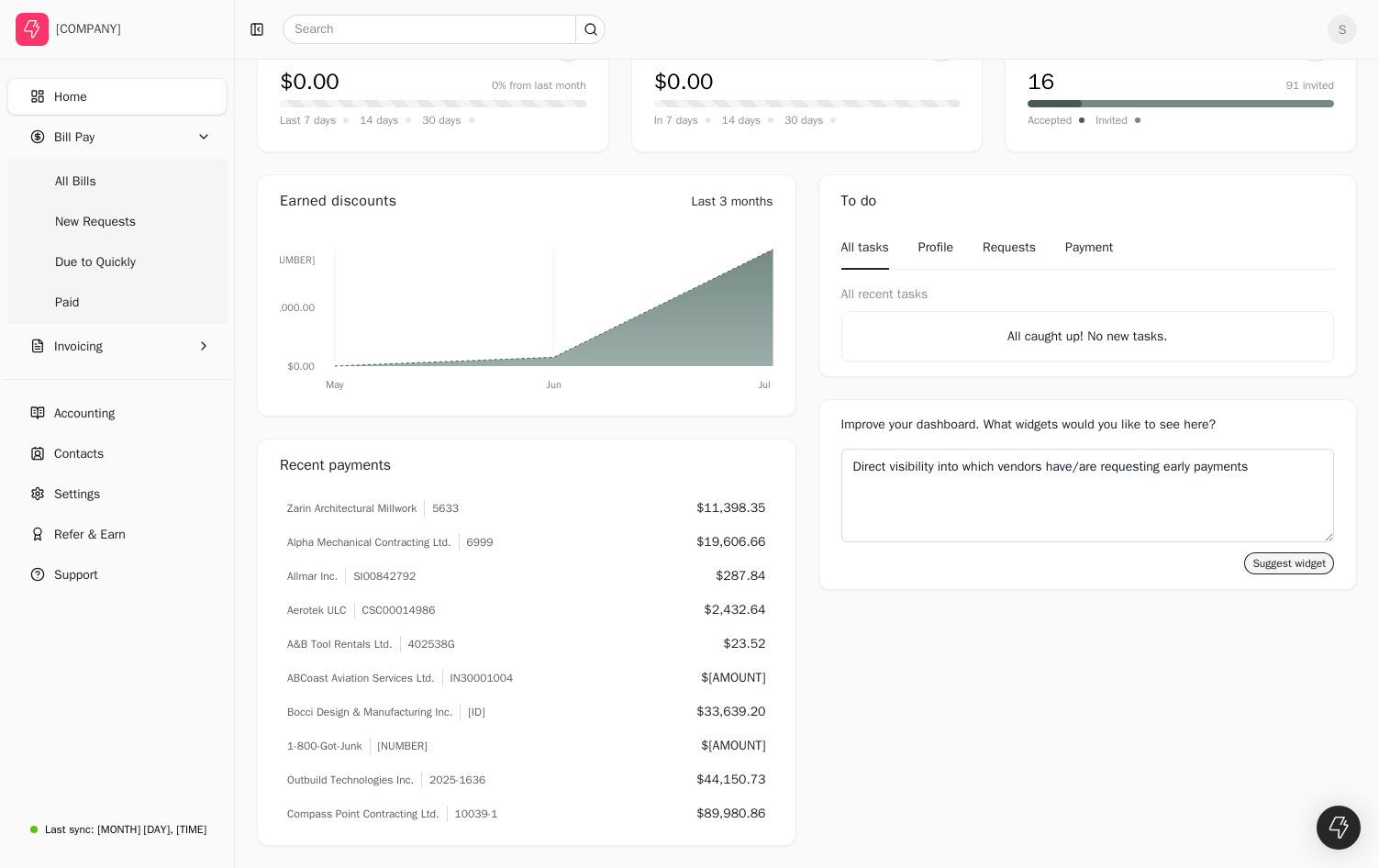 click on "Suggest widget" at bounding box center [1289, 563] 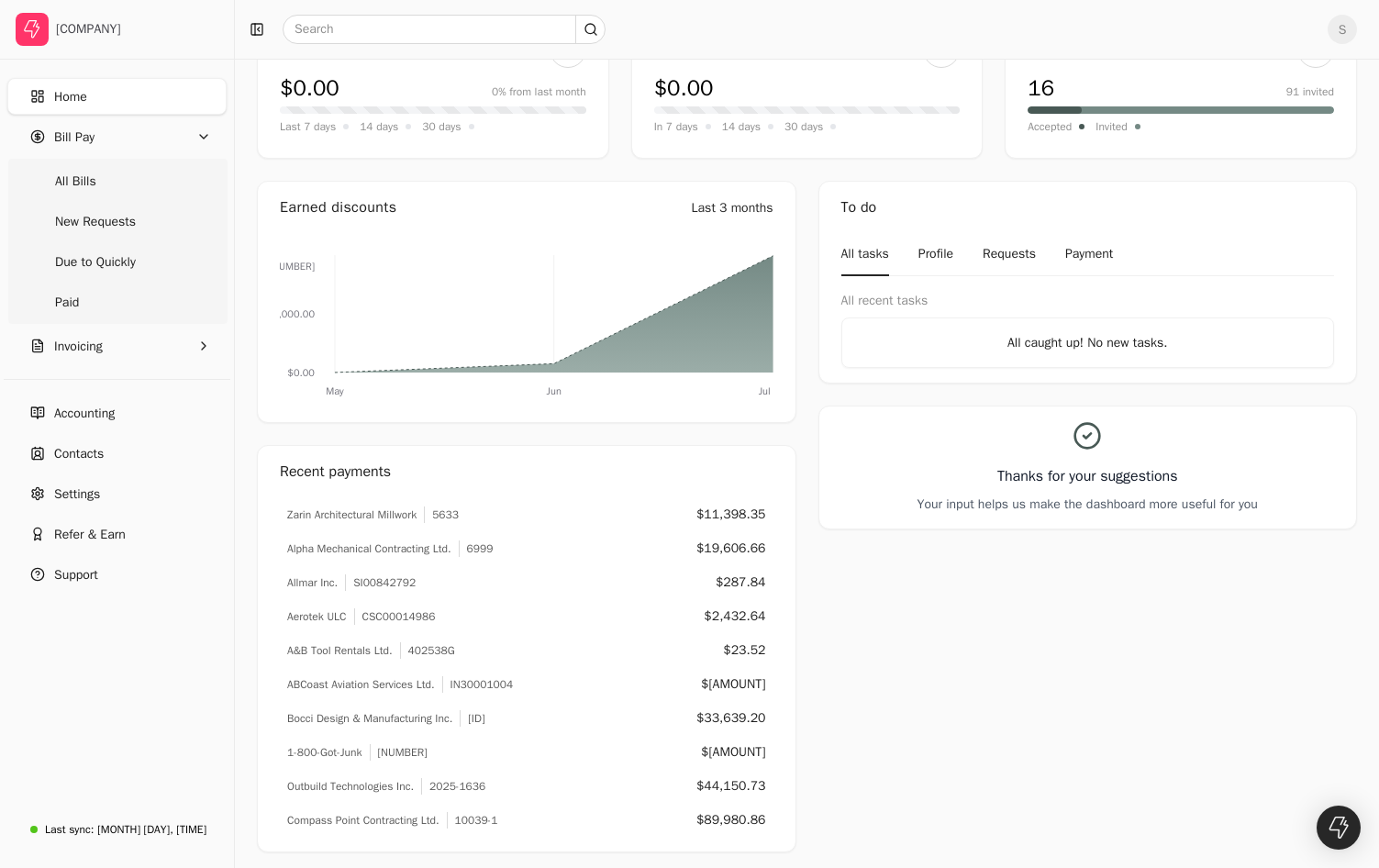 scroll, scrollTop: 187, scrollLeft: 0, axis: vertical 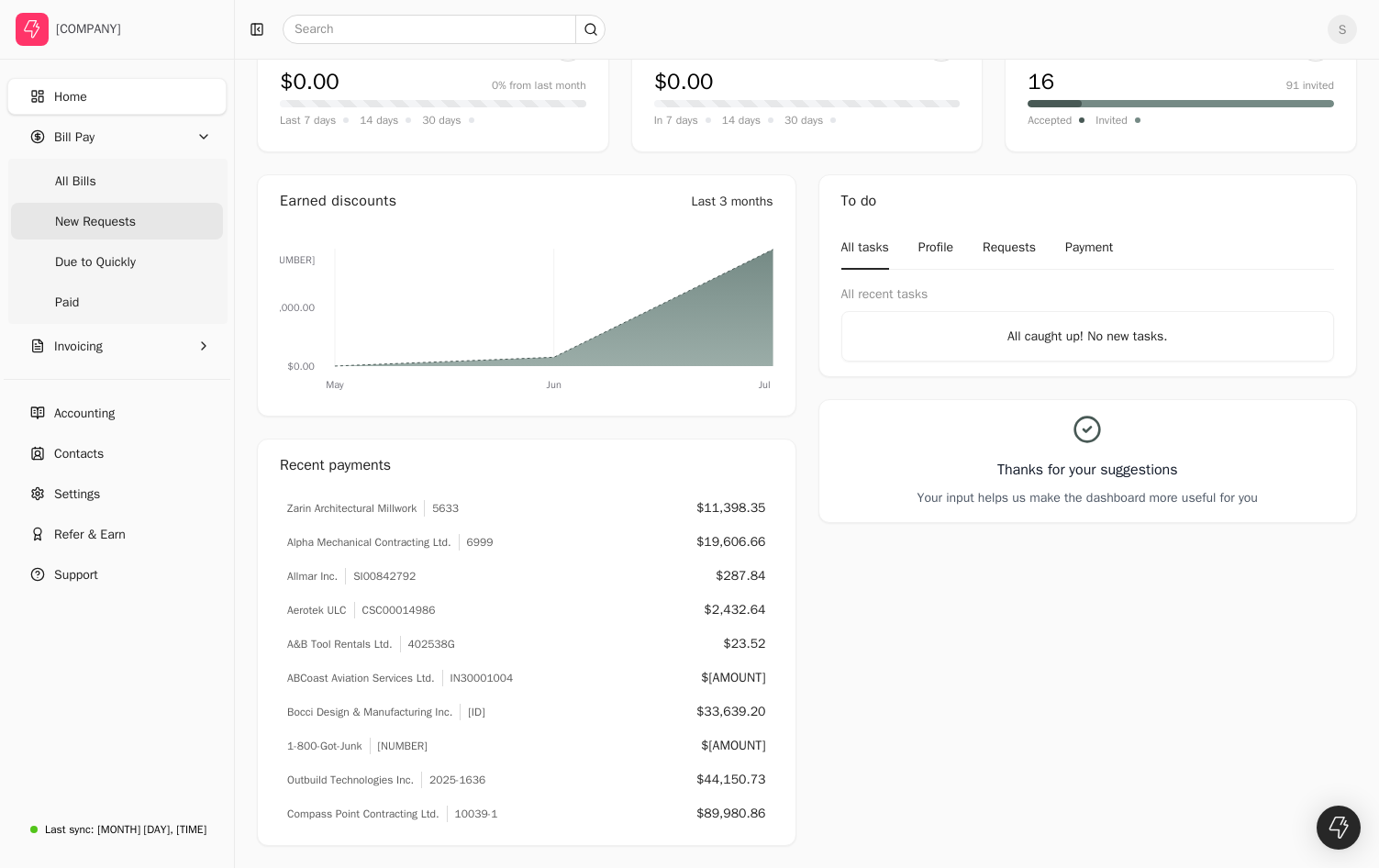 click on "New Requests" at bounding box center (95, 221) 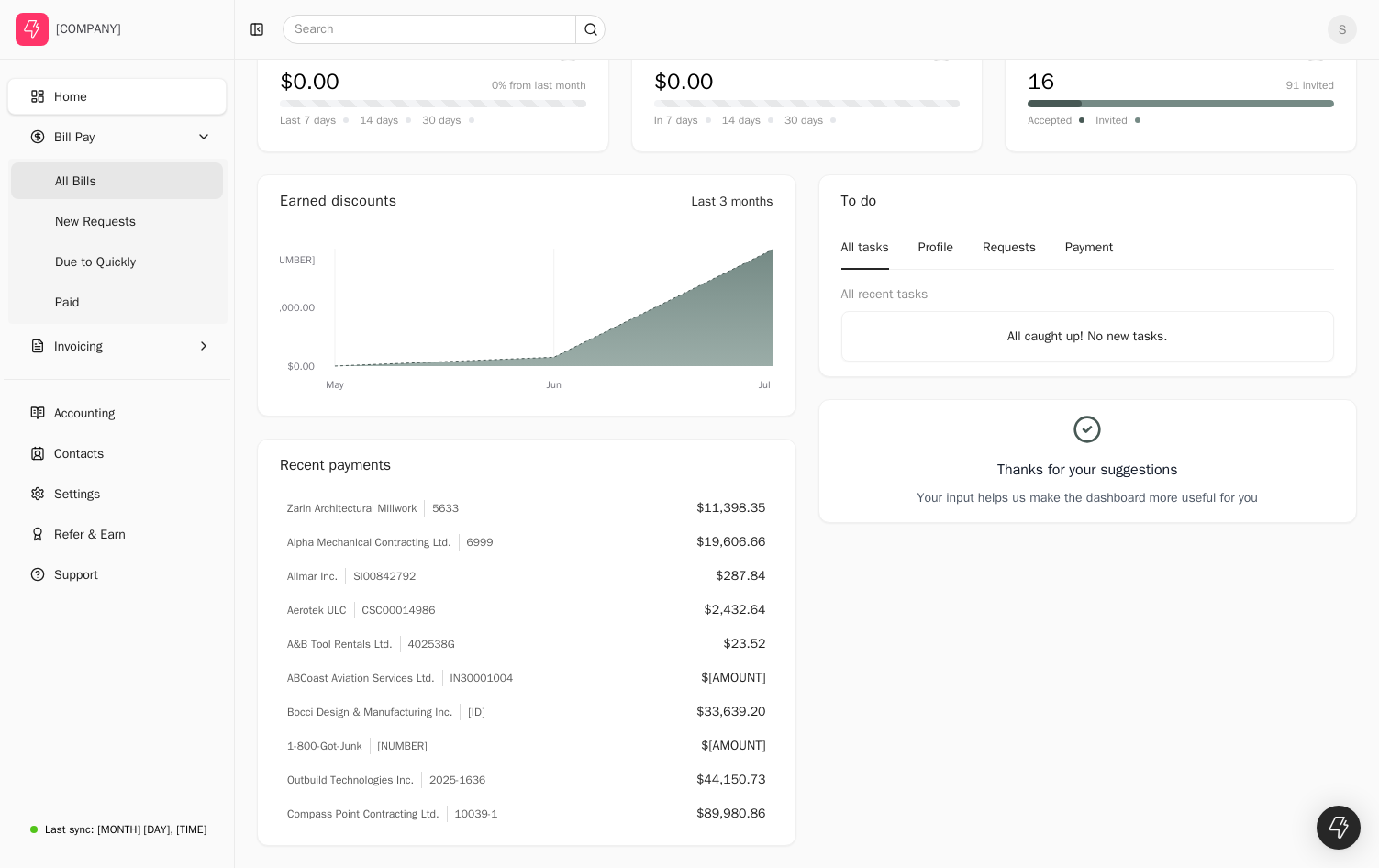 scroll, scrollTop: 0, scrollLeft: 0, axis: both 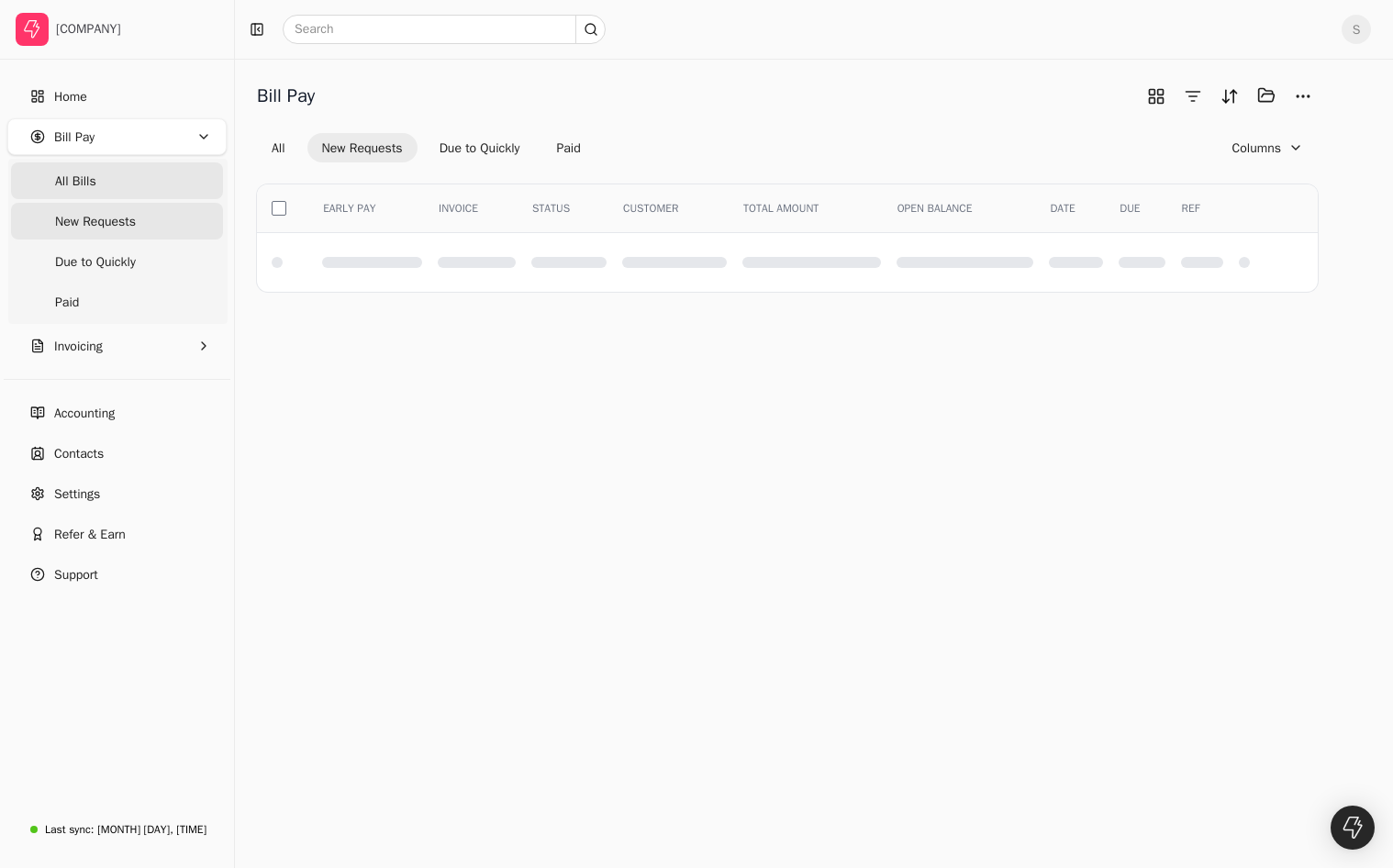 click on "All Bills" at bounding box center [117, 181] 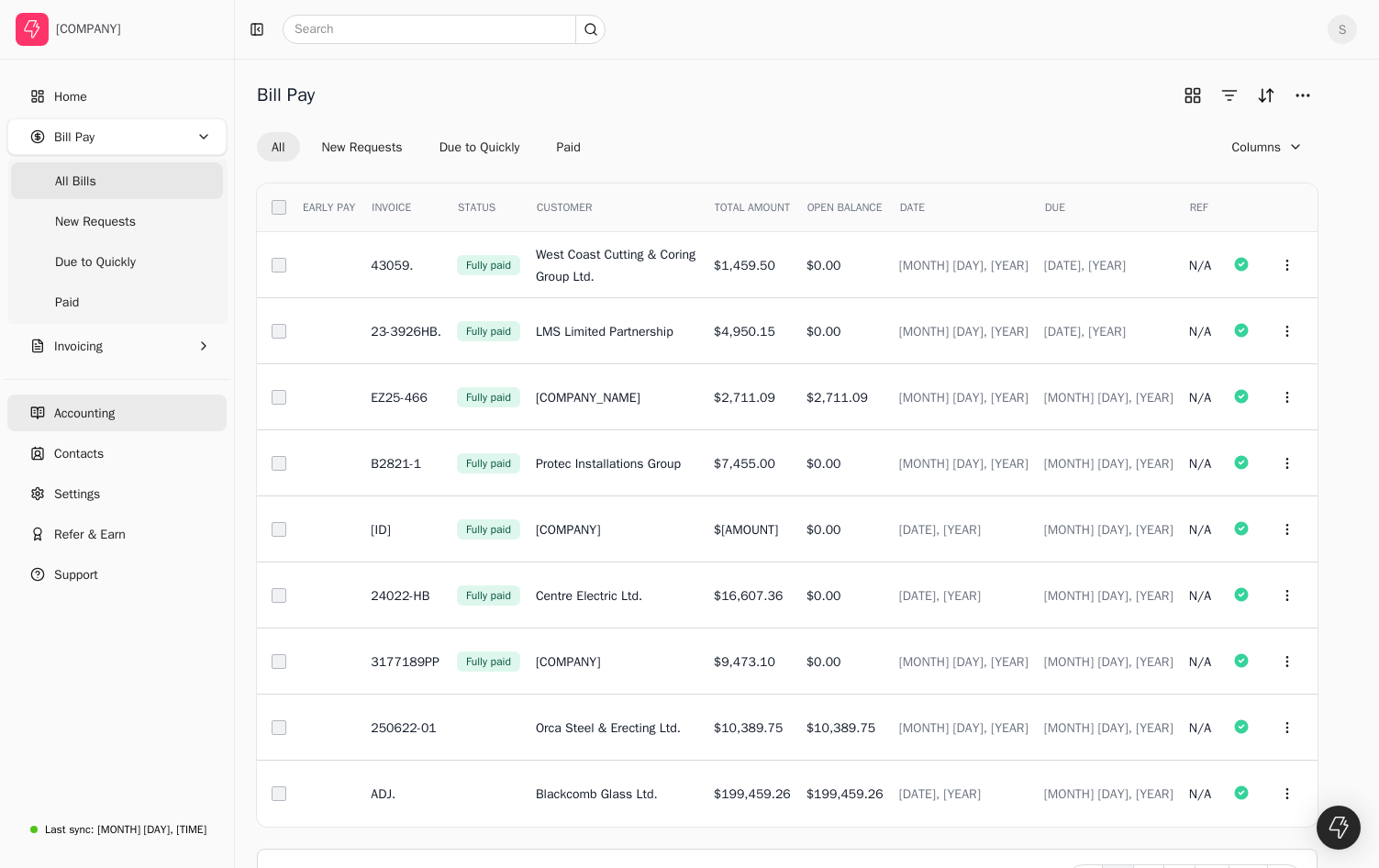 click on "Accounting" at bounding box center [84, 413] 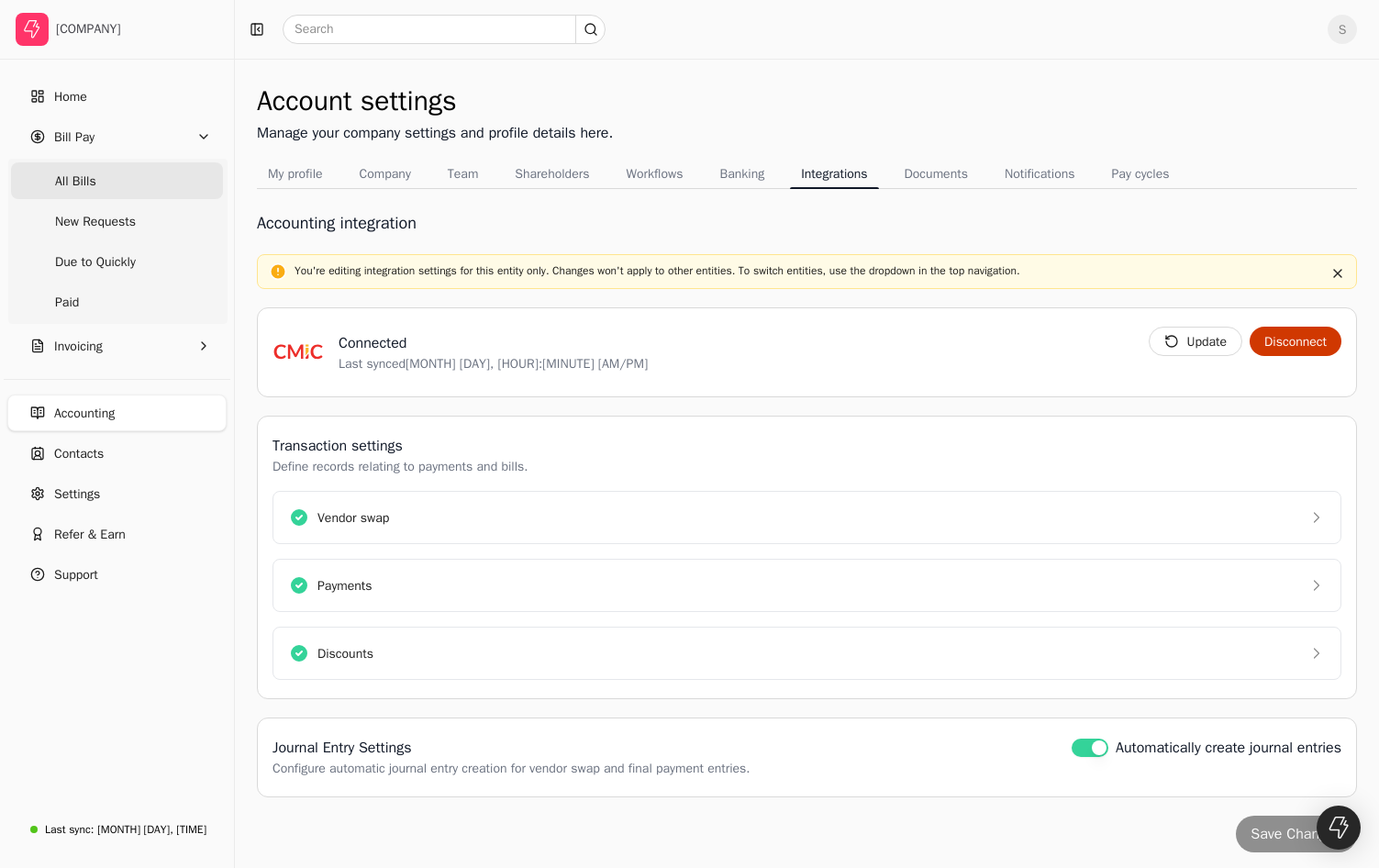 click on "All Bills" at bounding box center (75, 181) 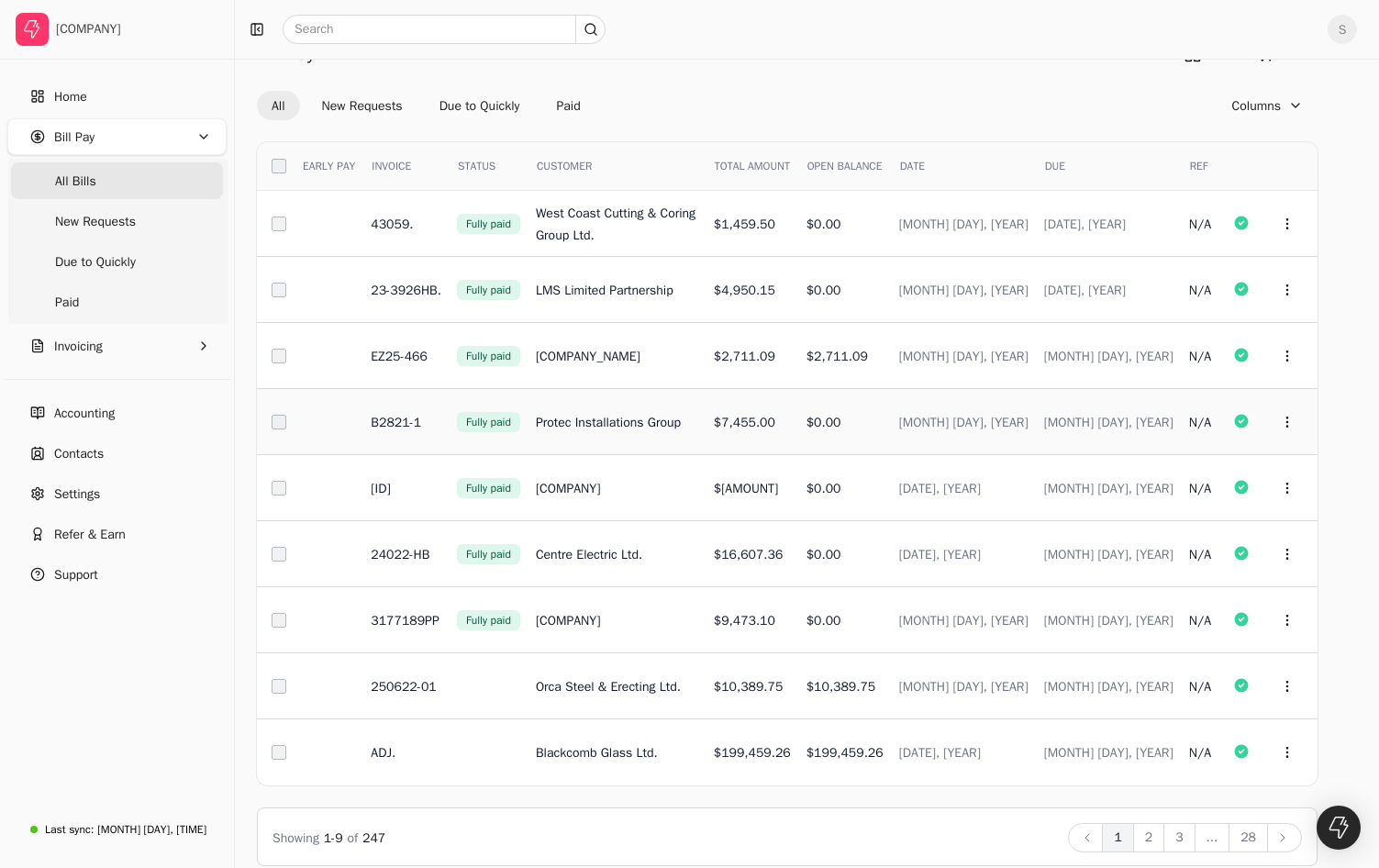 scroll, scrollTop: 61, scrollLeft: 0, axis: vertical 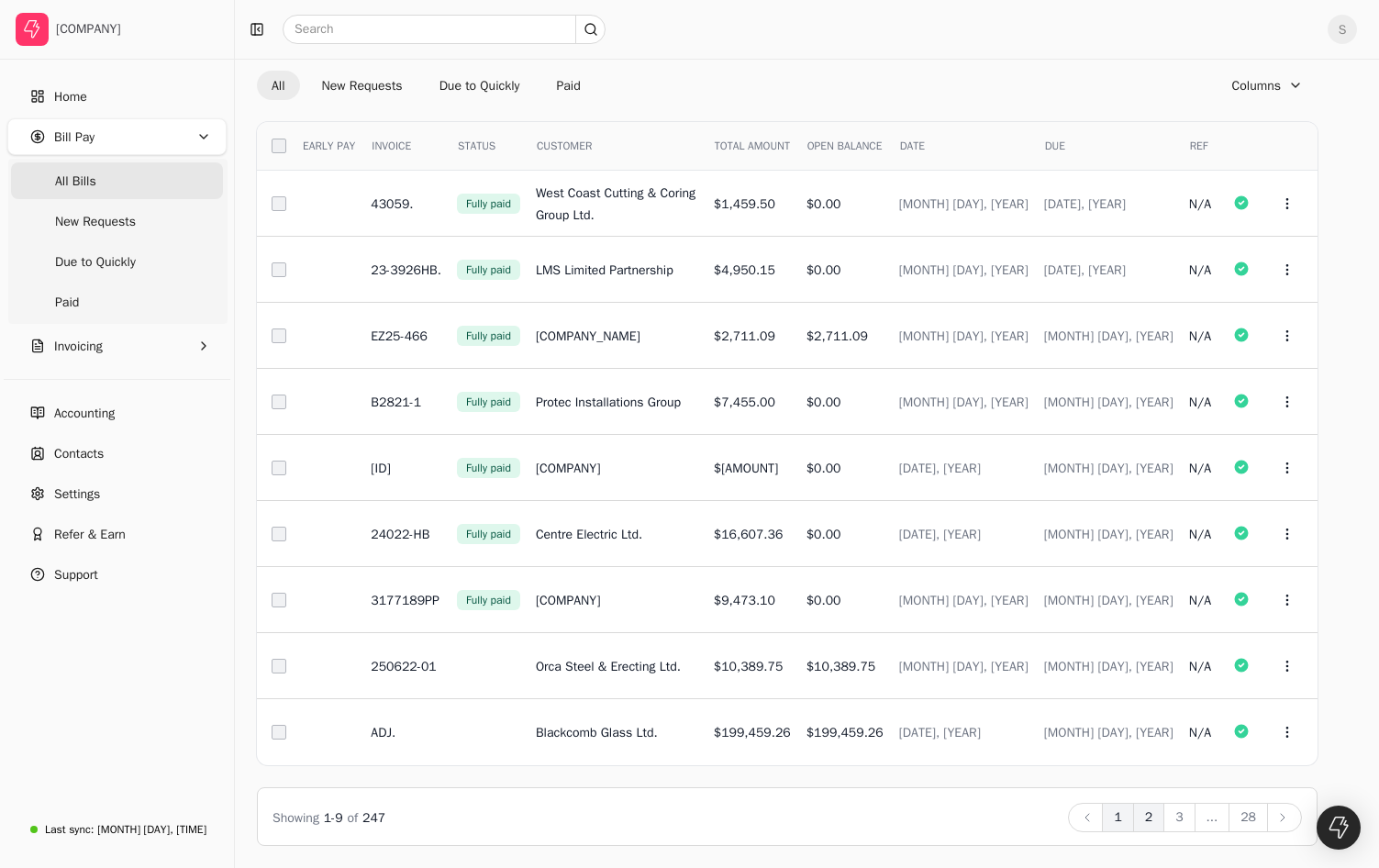 click on "2" at bounding box center (1149, 818) 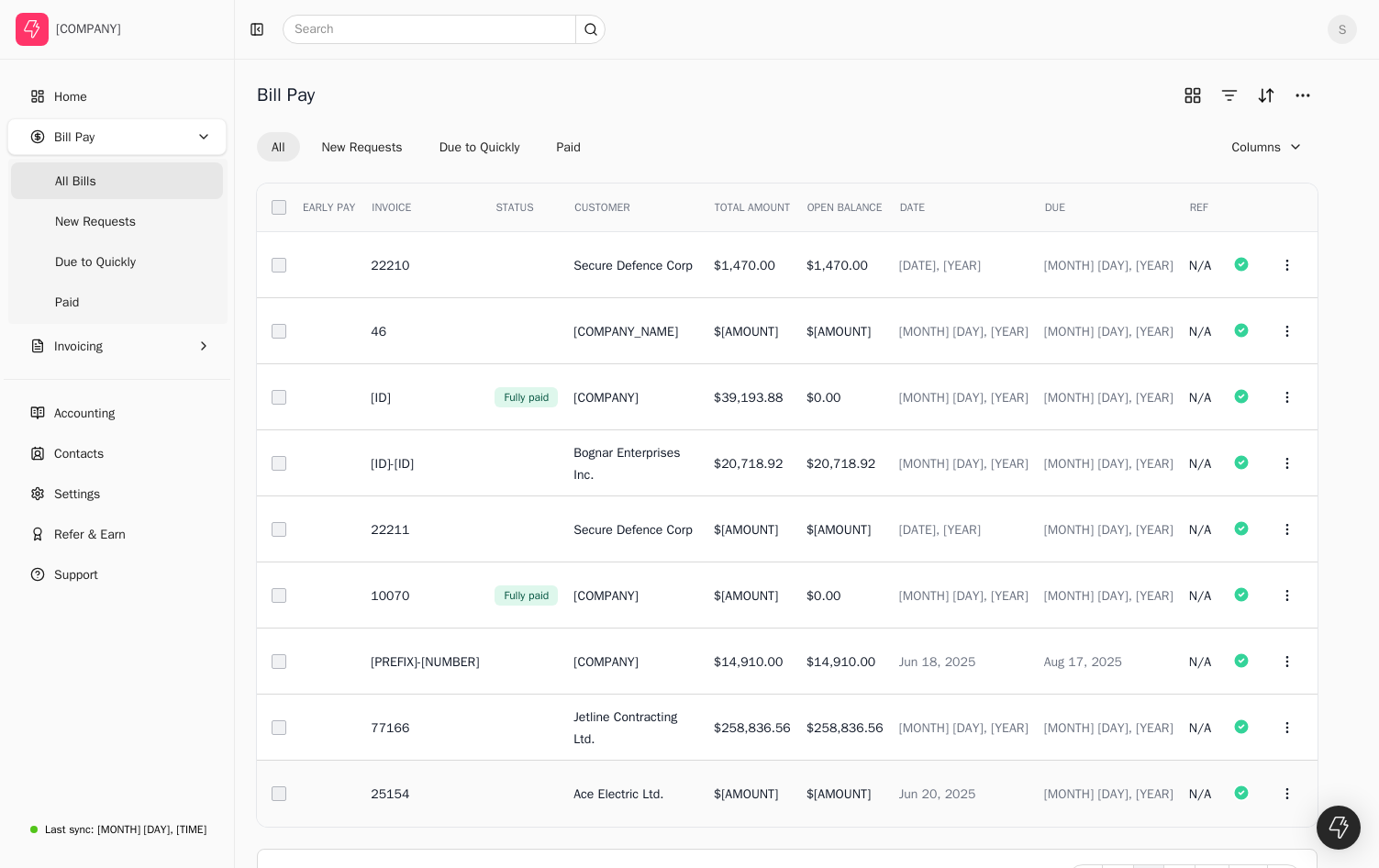 scroll, scrollTop: 61, scrollLeft: 0, axis: vertical 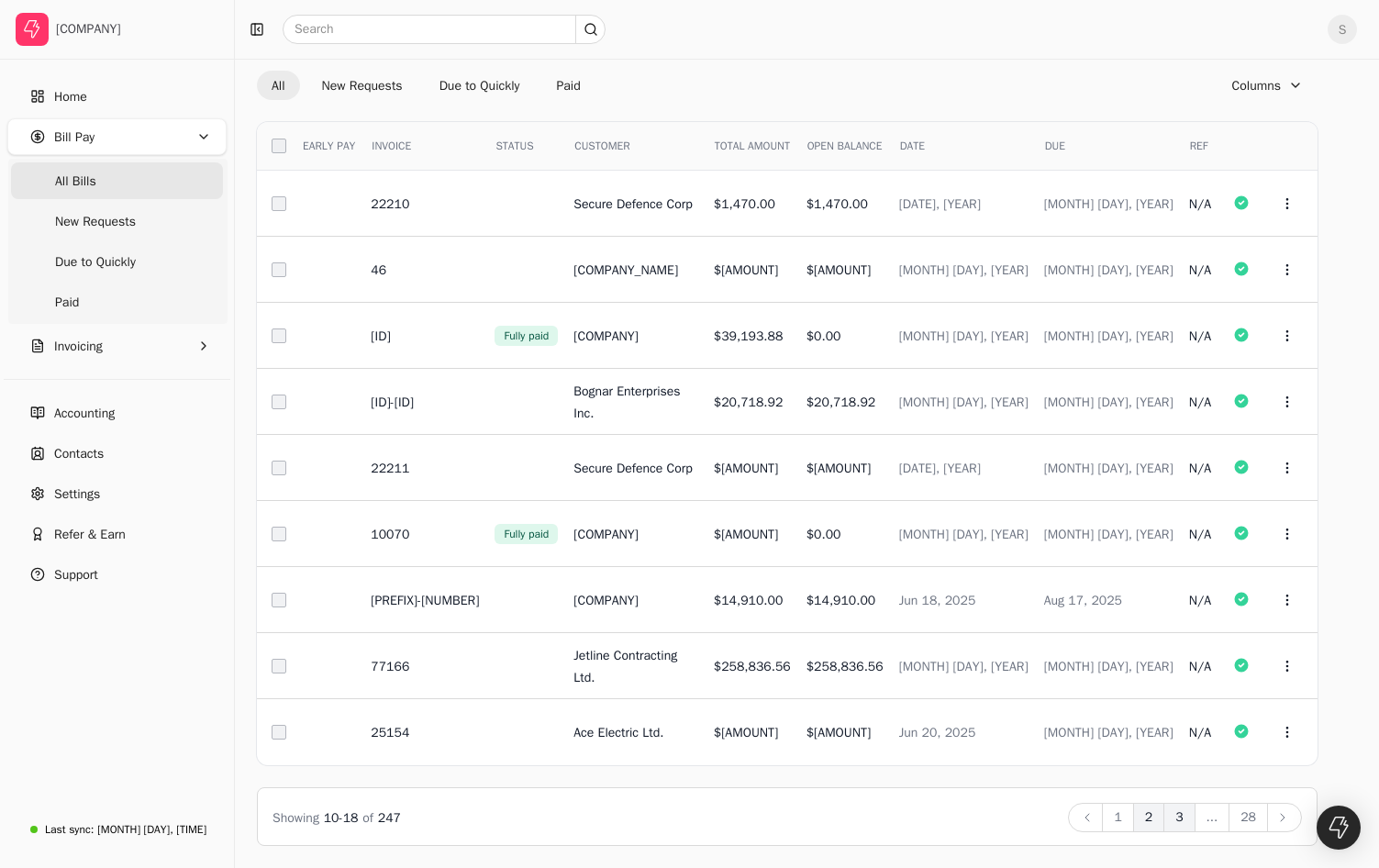click on "3" at bounding box center (1179, 818) 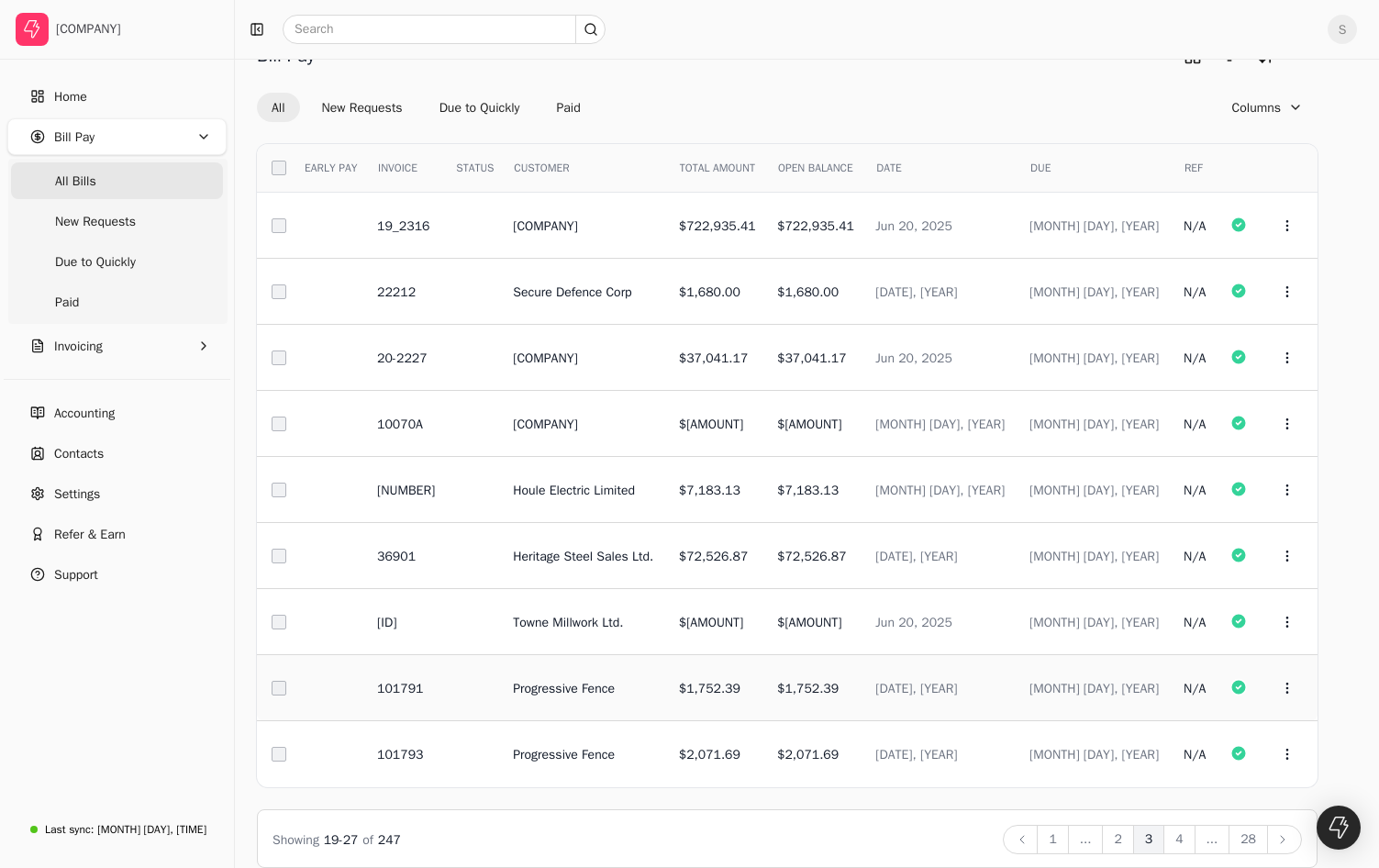 scroll, scrollTop: 61, scrollLeft: 0, axis: vertical 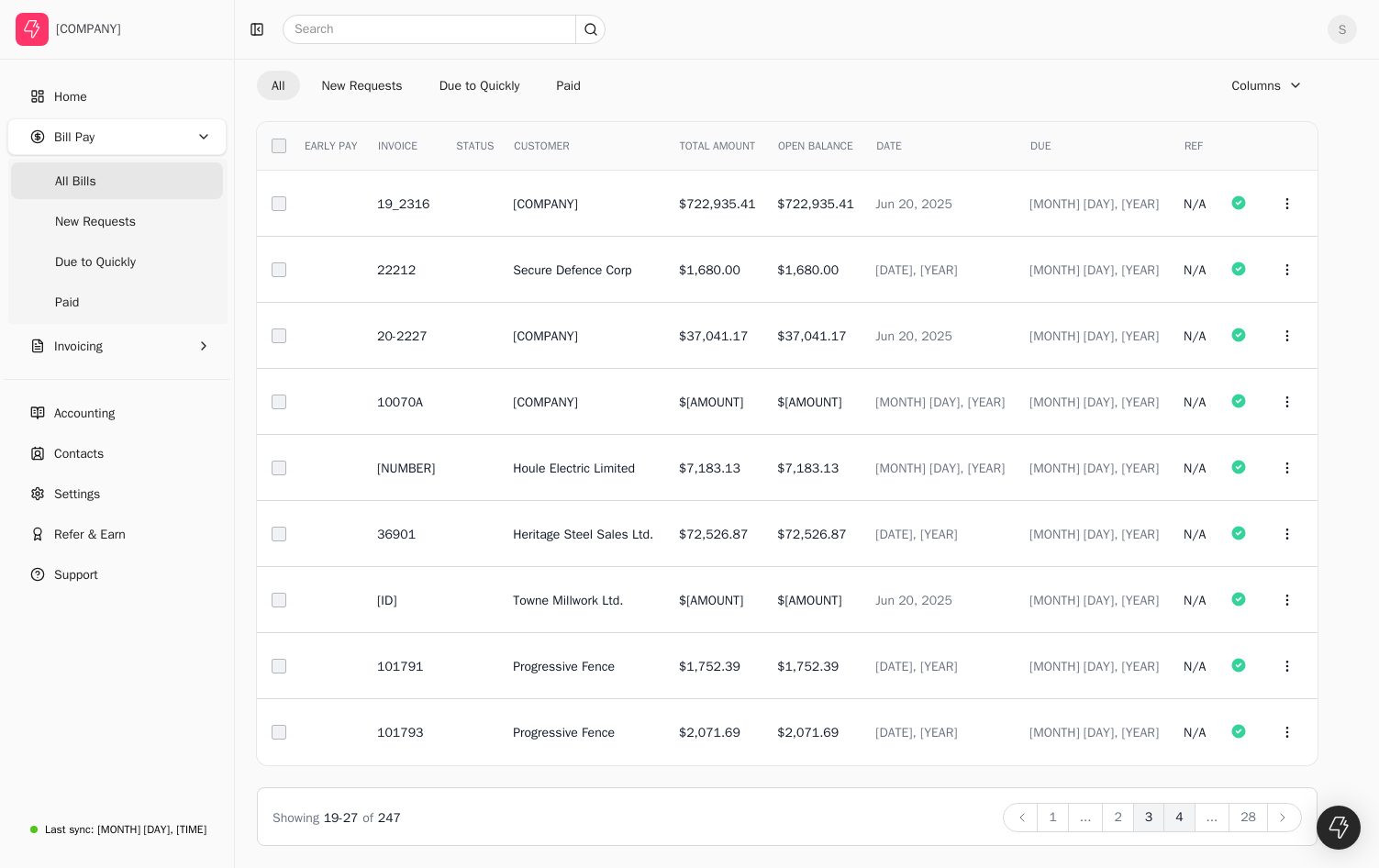 click on "4" at bounding box center [1179, 818] 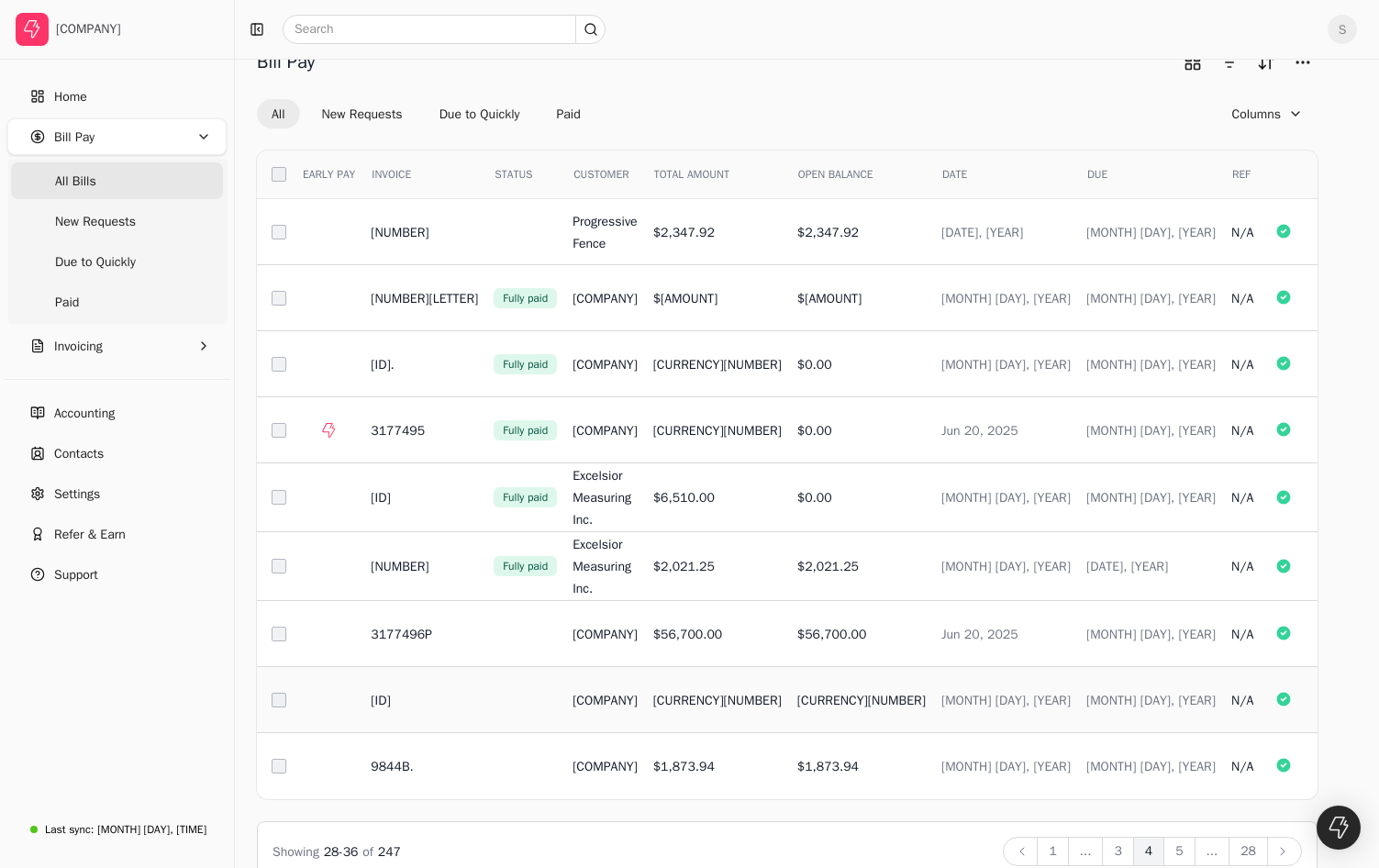 scroll, scrollTop: 61, scrollLeft: 0, axis: vertical 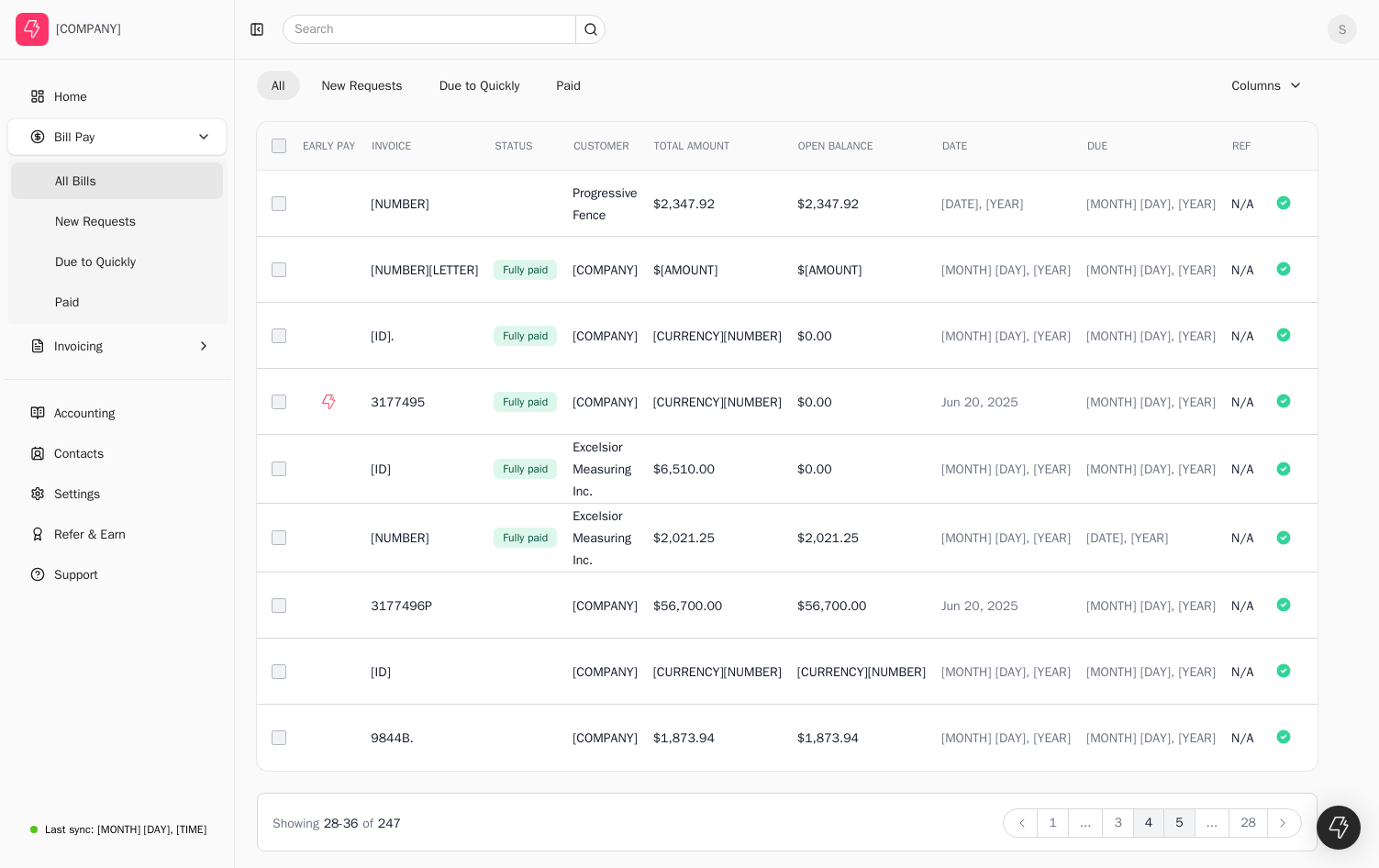 click on "5" at bounding box center (1179, 823) 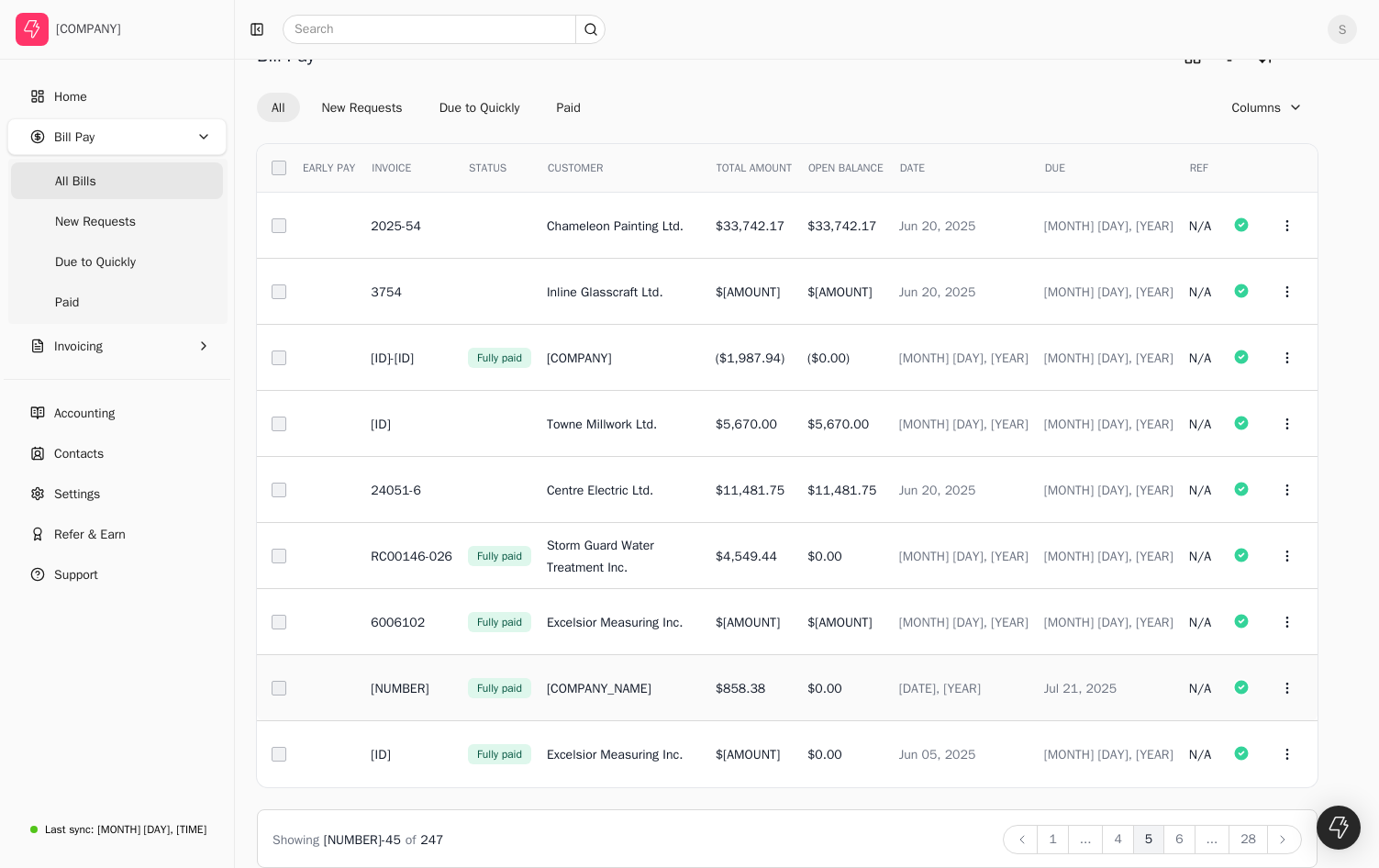scroll, scrollTop: 61, scrollLeft: 0, axis: vertical 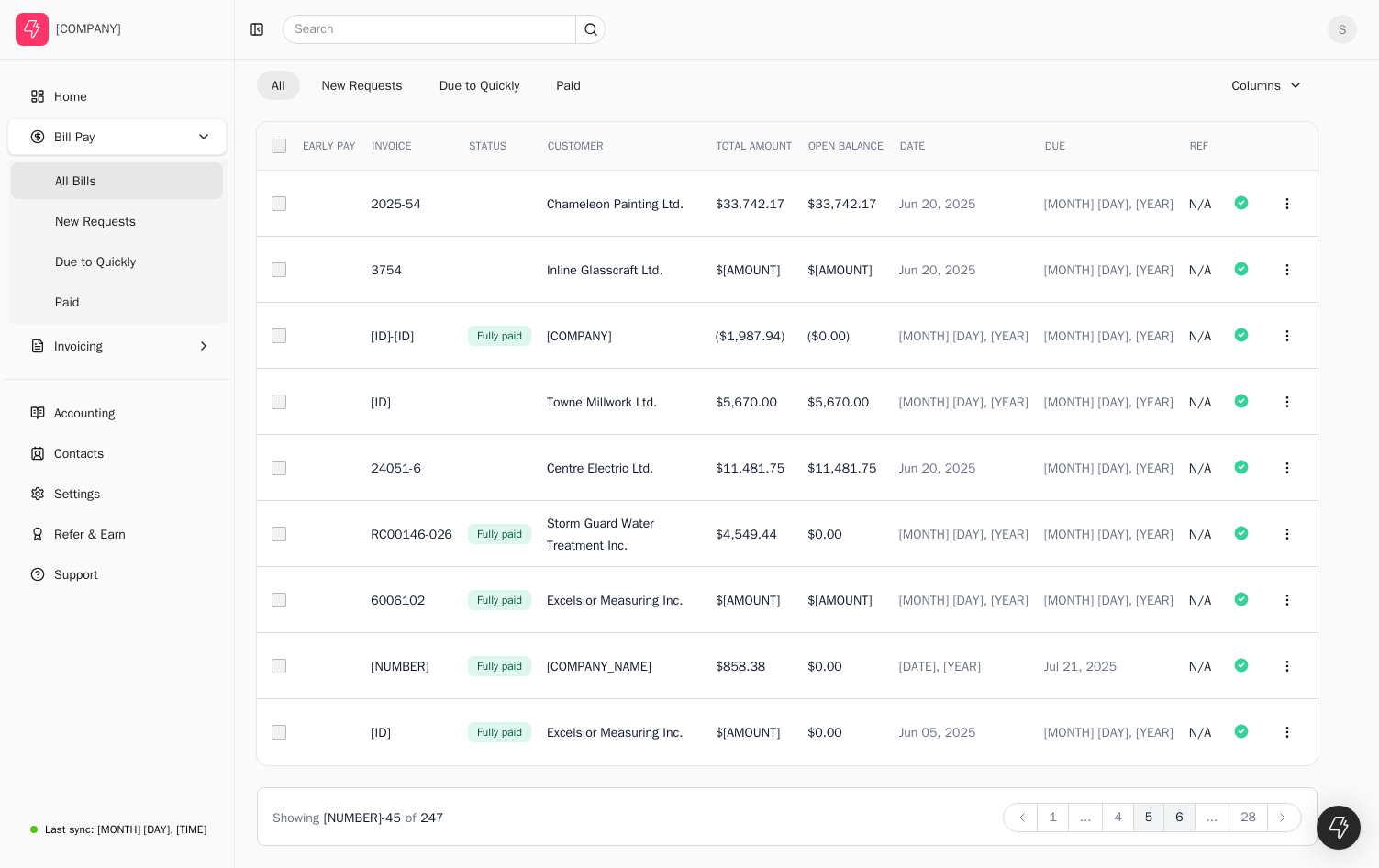 click on "6" at bounding box center (1179, 818) 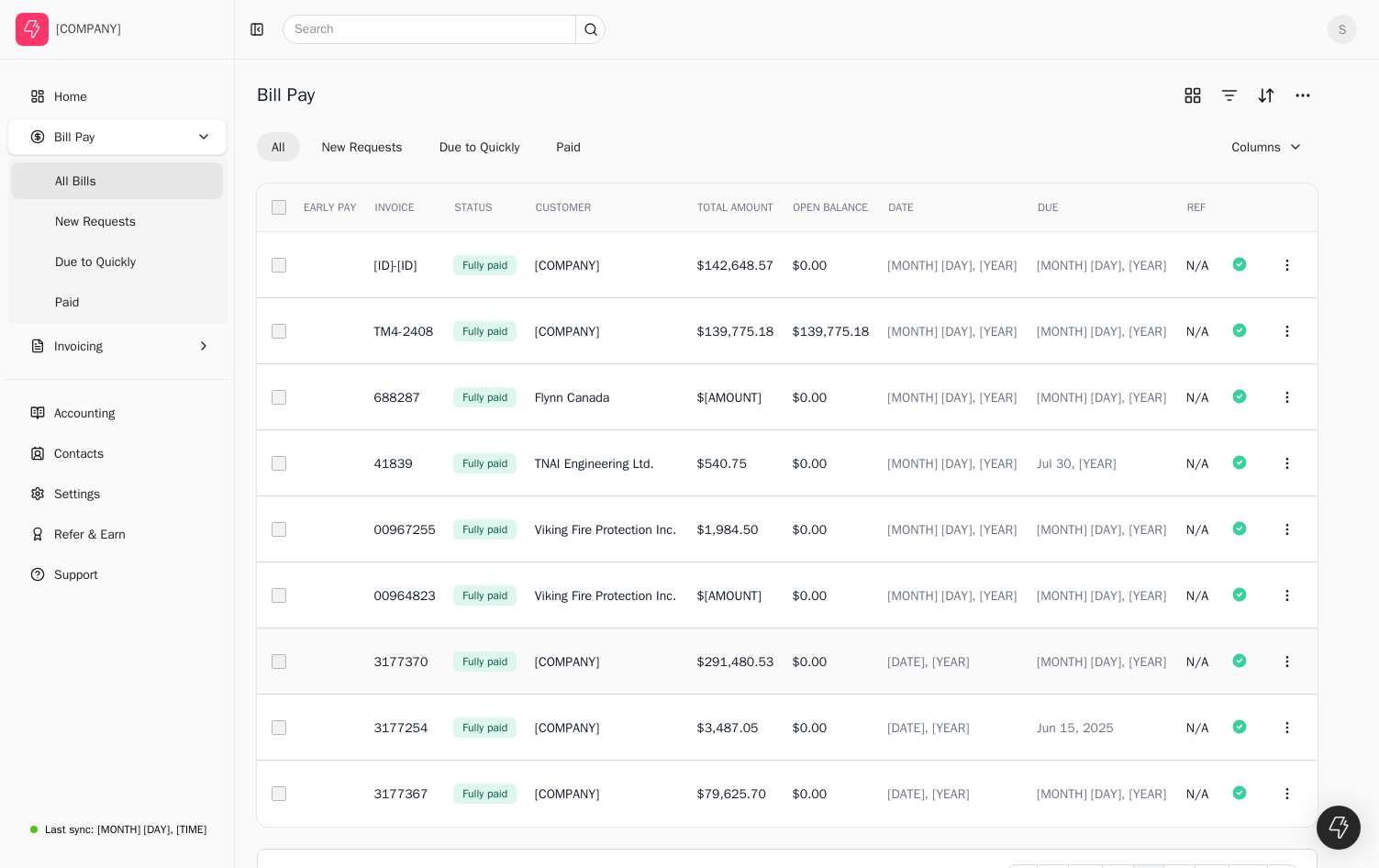 scroll, scrollTop: 61, scrollLeft: 0, axis: vertical 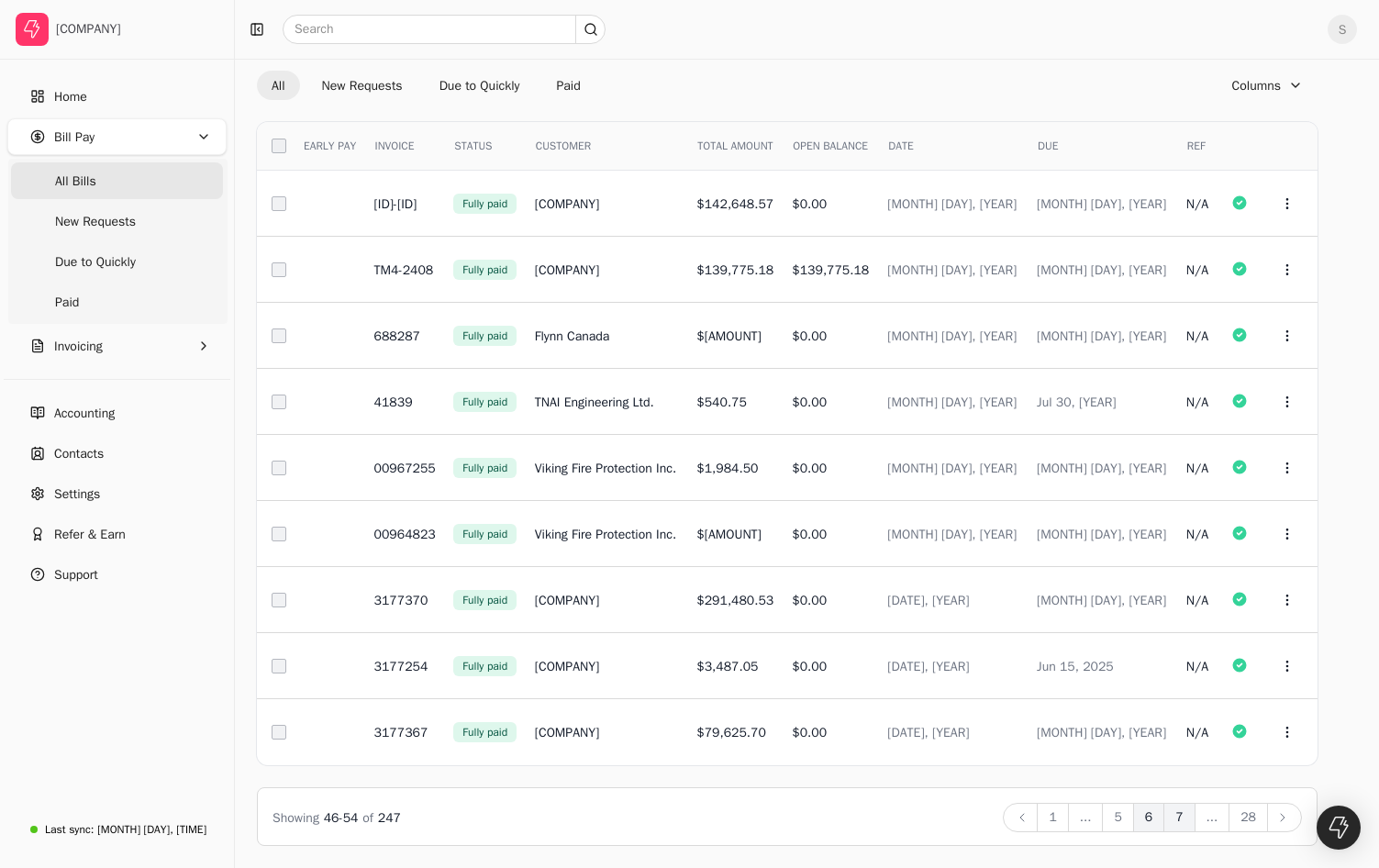 click on "7" at bounding box center [1179, 818] 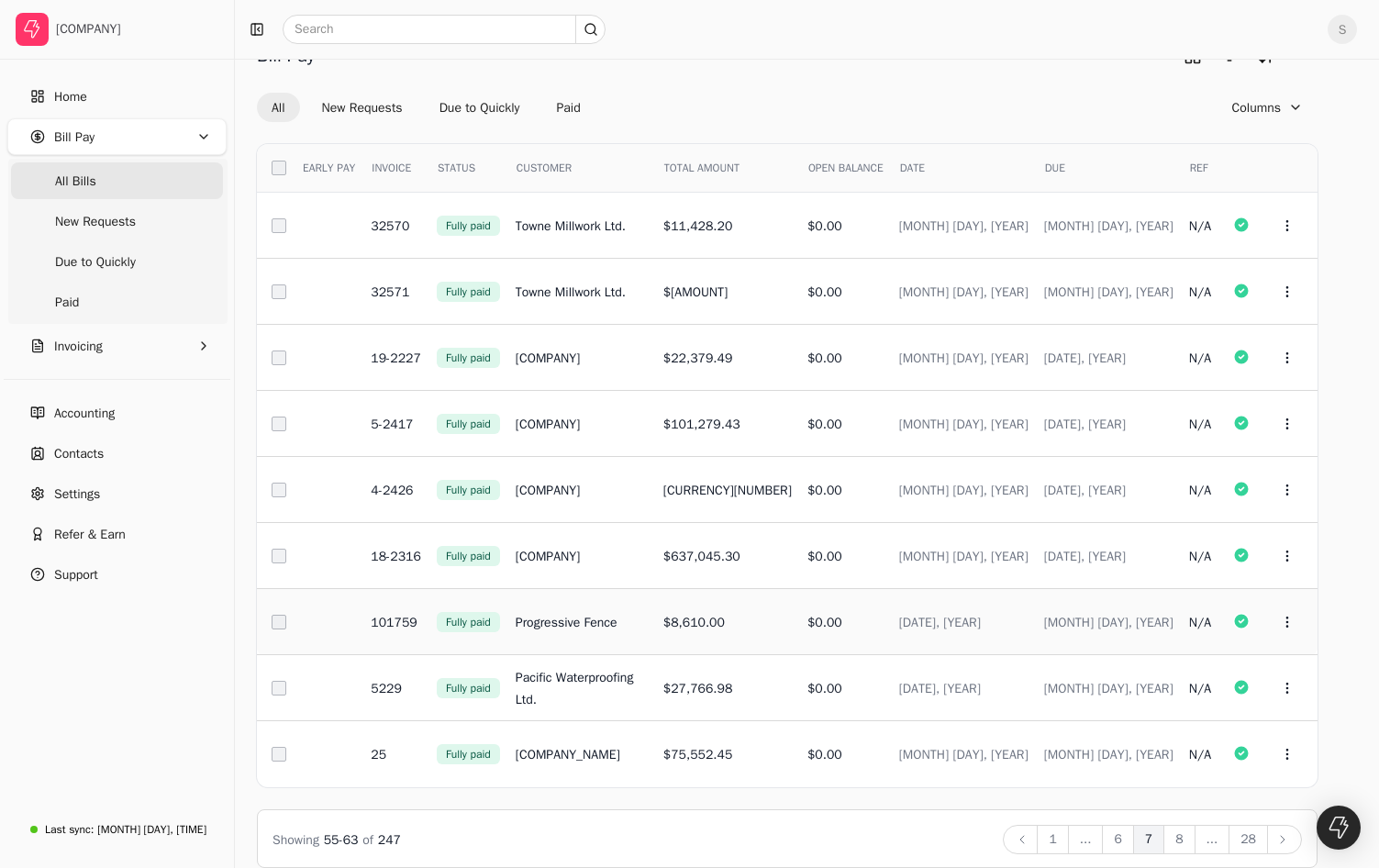 scroll, scrollTop: 61, scrollLeft: 0, axis: vertical 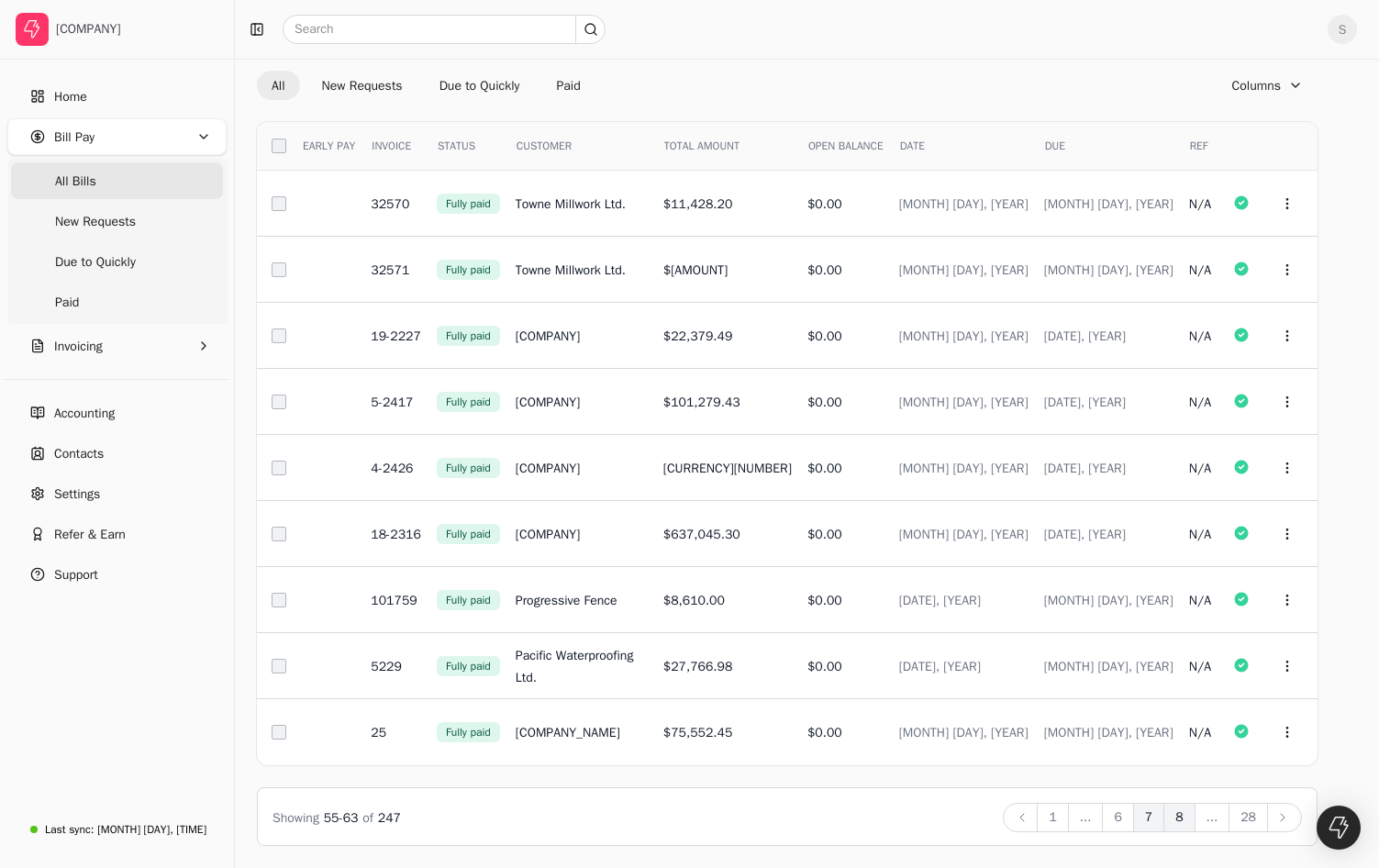 click on "8" at bounding box center [1179, 818] 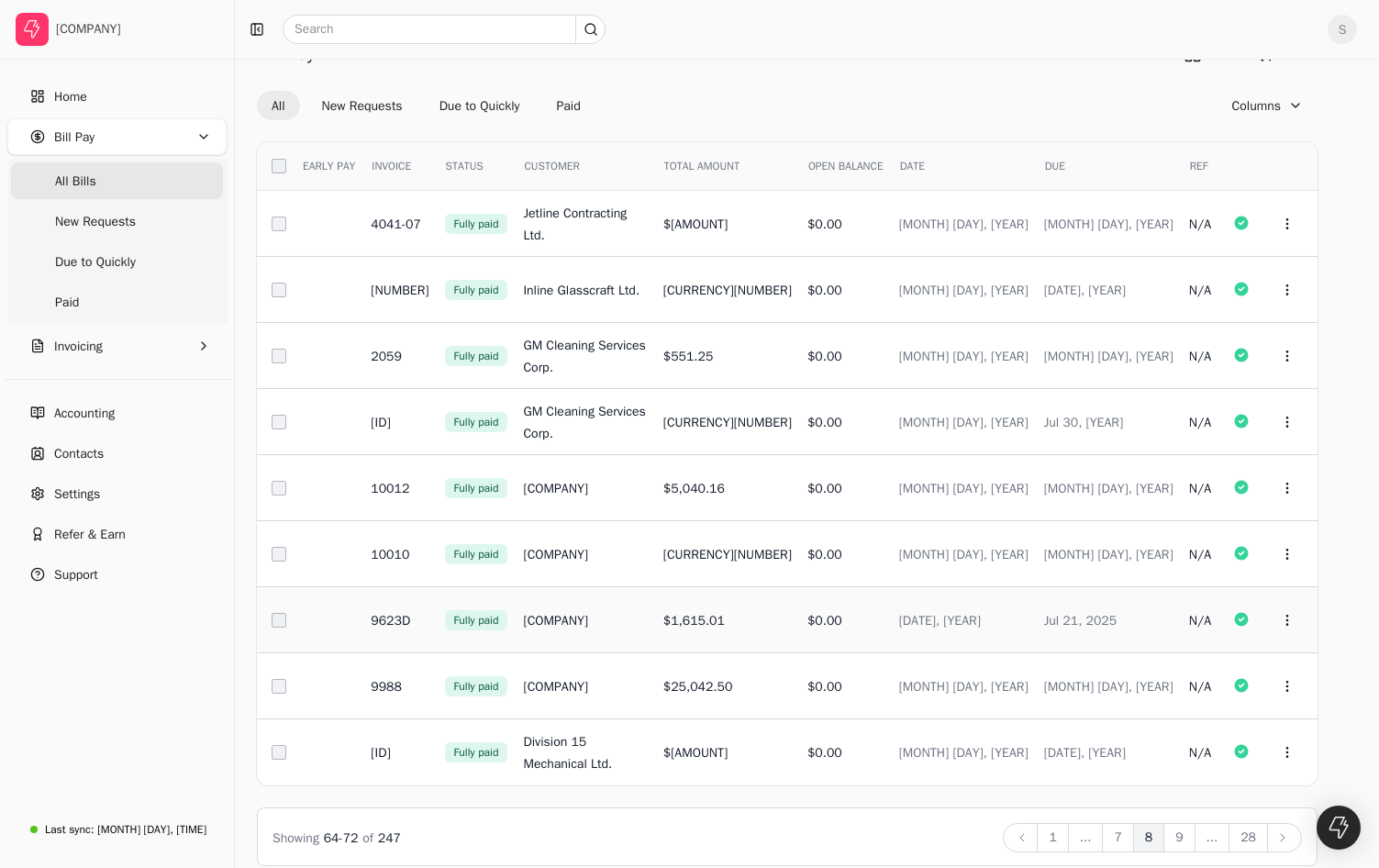 scroll, scrollTop: 61, scrollLeft: 0, axis: vertical 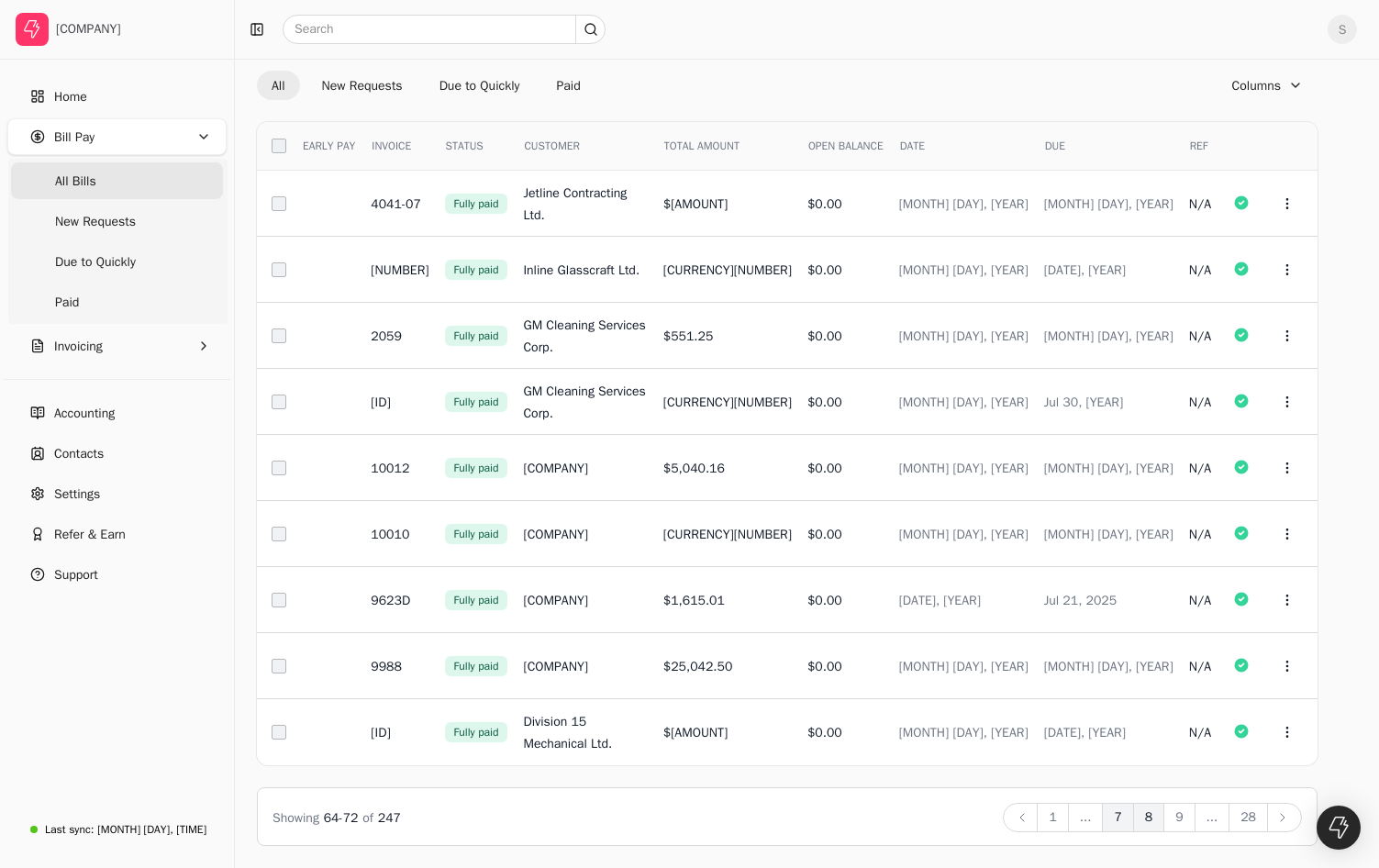 click on "7" at bounding box center [1118, 818] 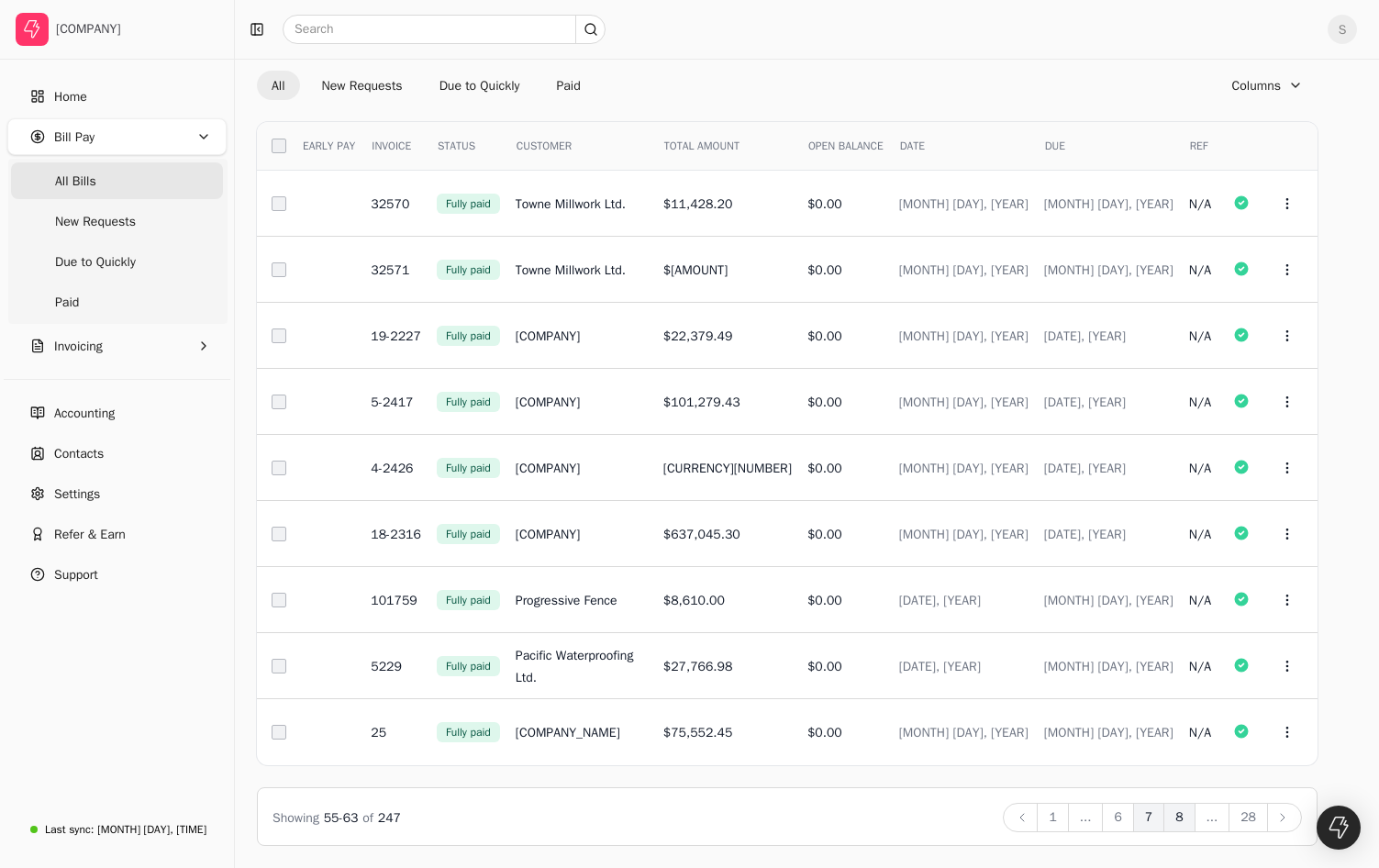 click on "8" at bounding box center (1179, 818) 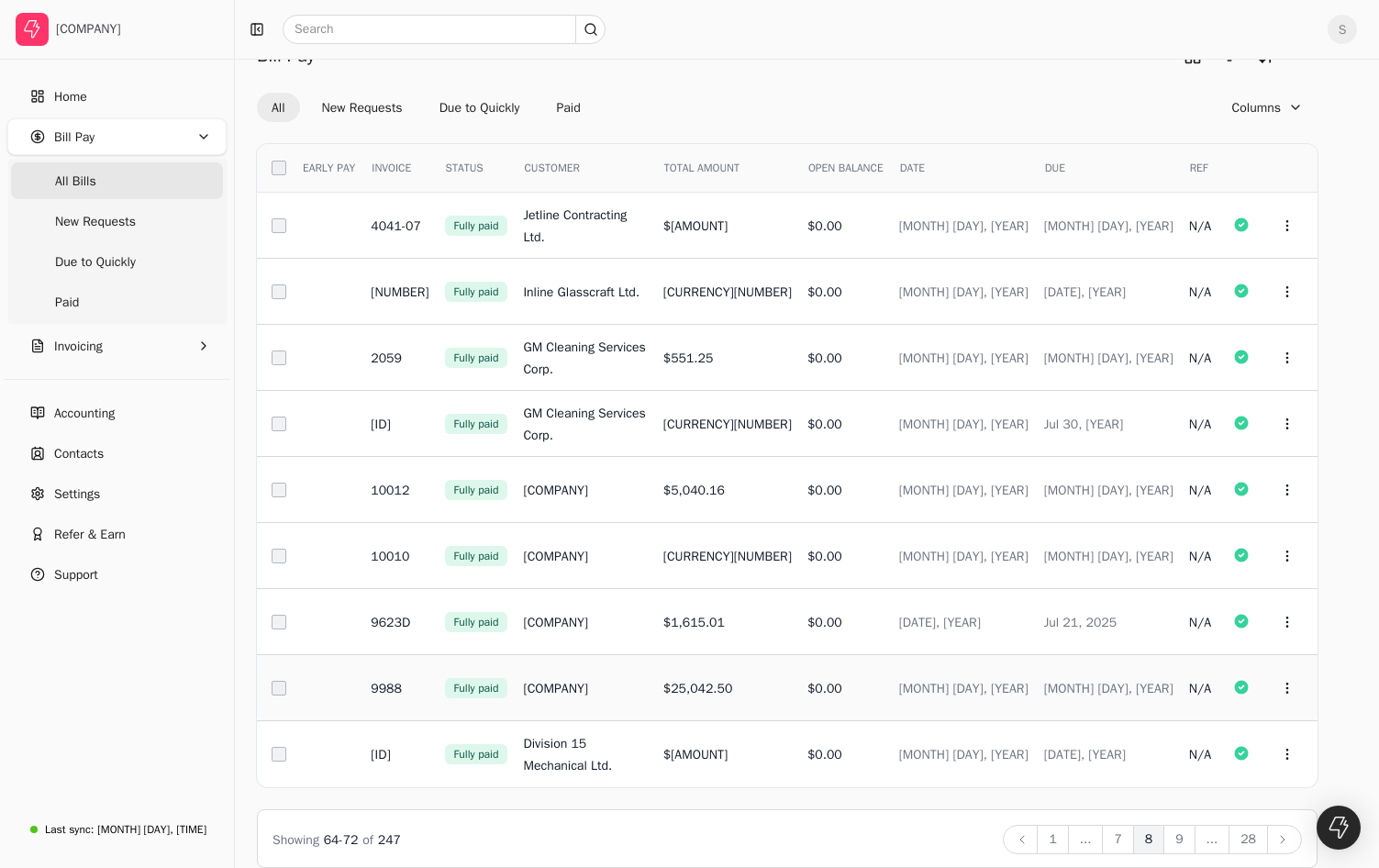 scroll, scrollTop: 61, scrollLeft: 0, axis: vertical 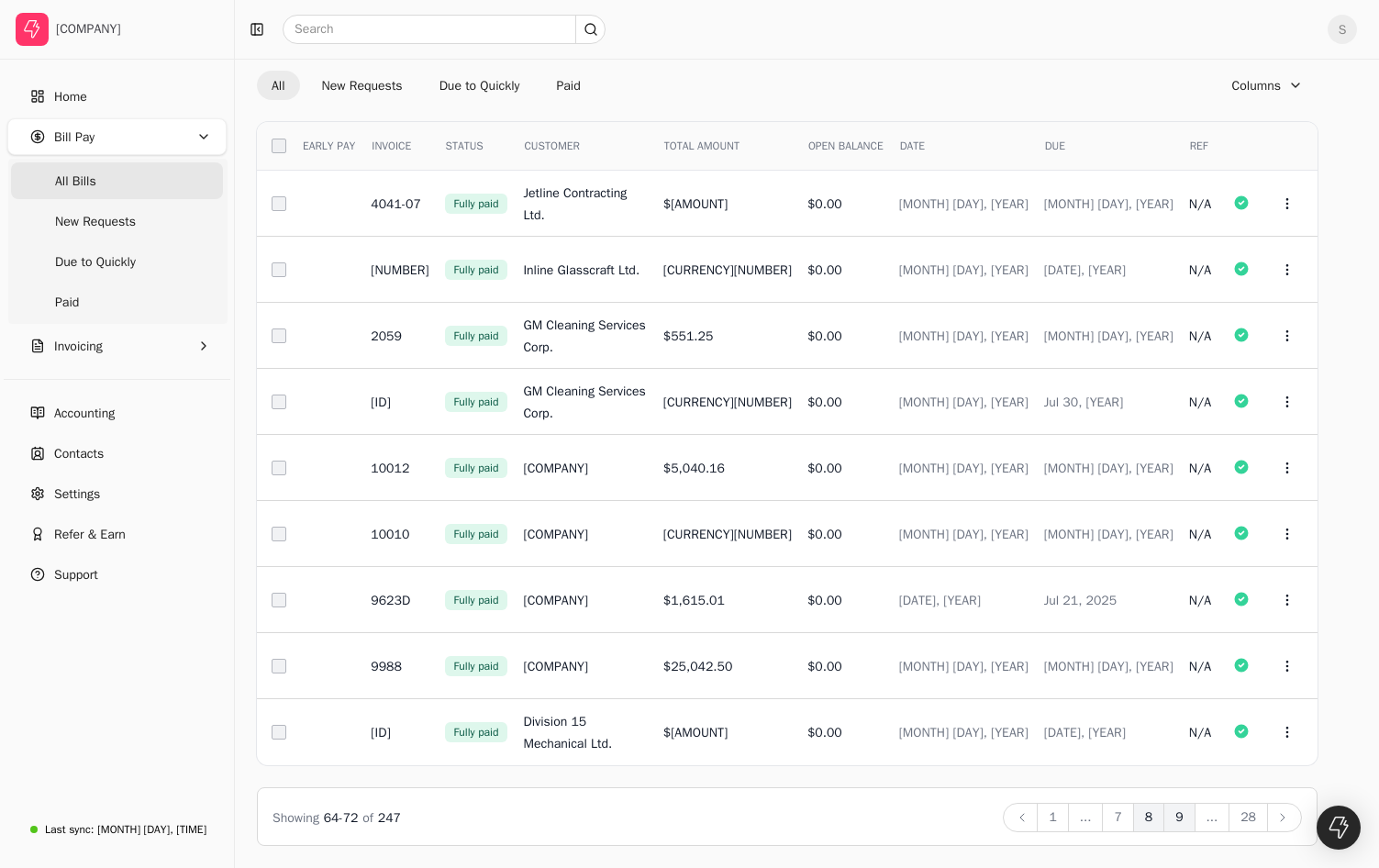 click on "9" at bounding box center [1179, 818] 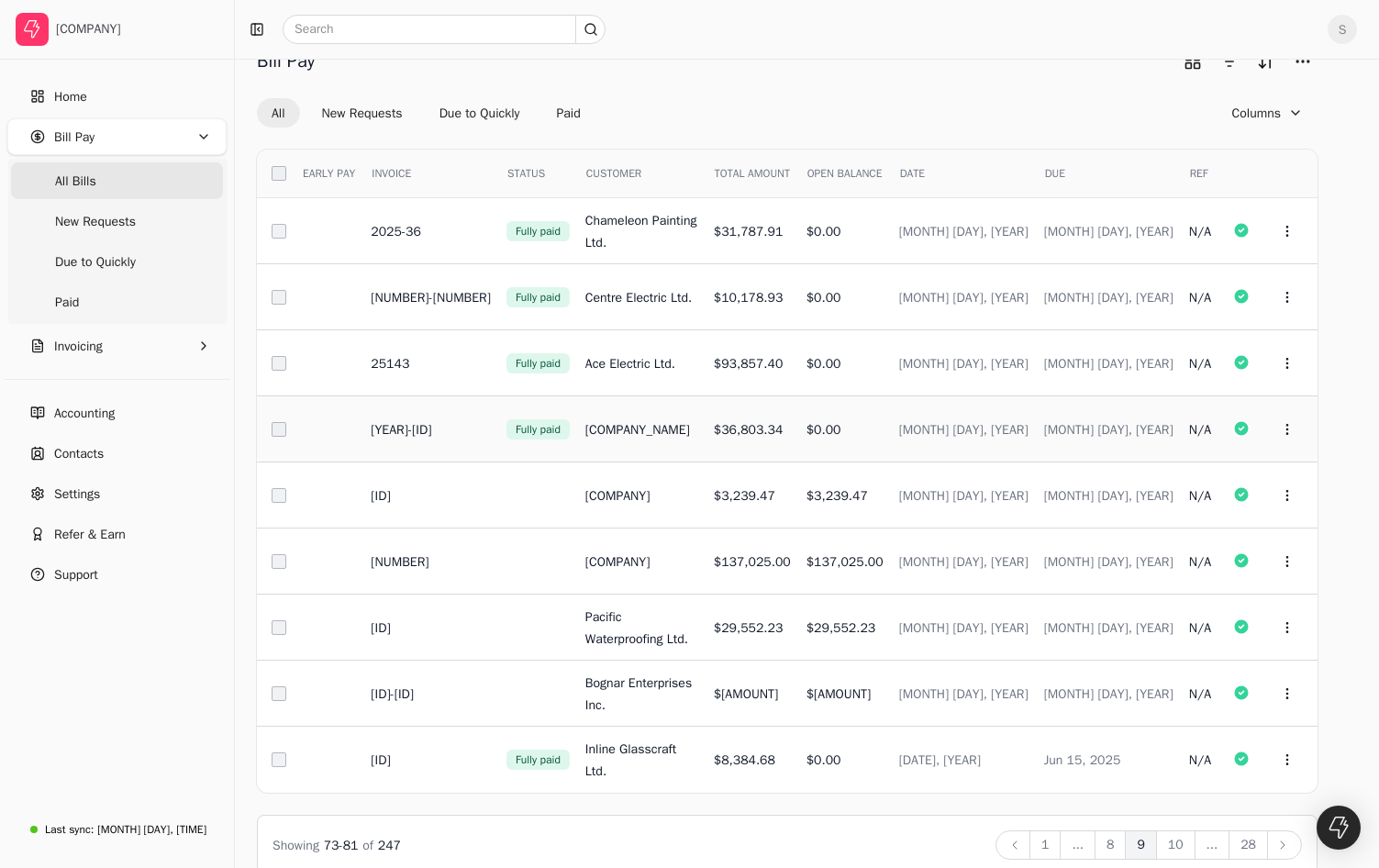 scroll, scrollTop: 61, scrollLeft: 0, axis: vertical 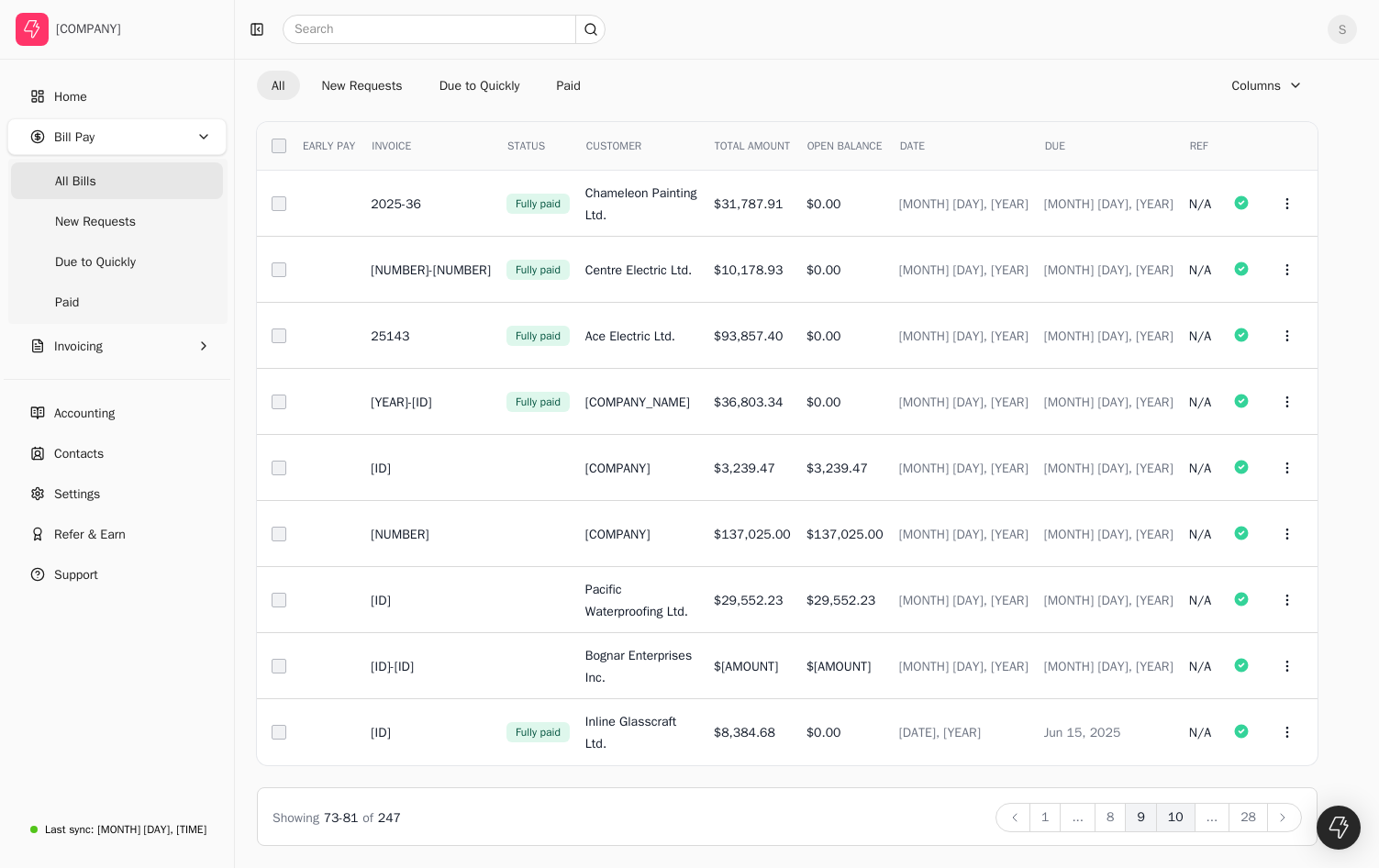 click on "10" at bounding box center [1175, 818] 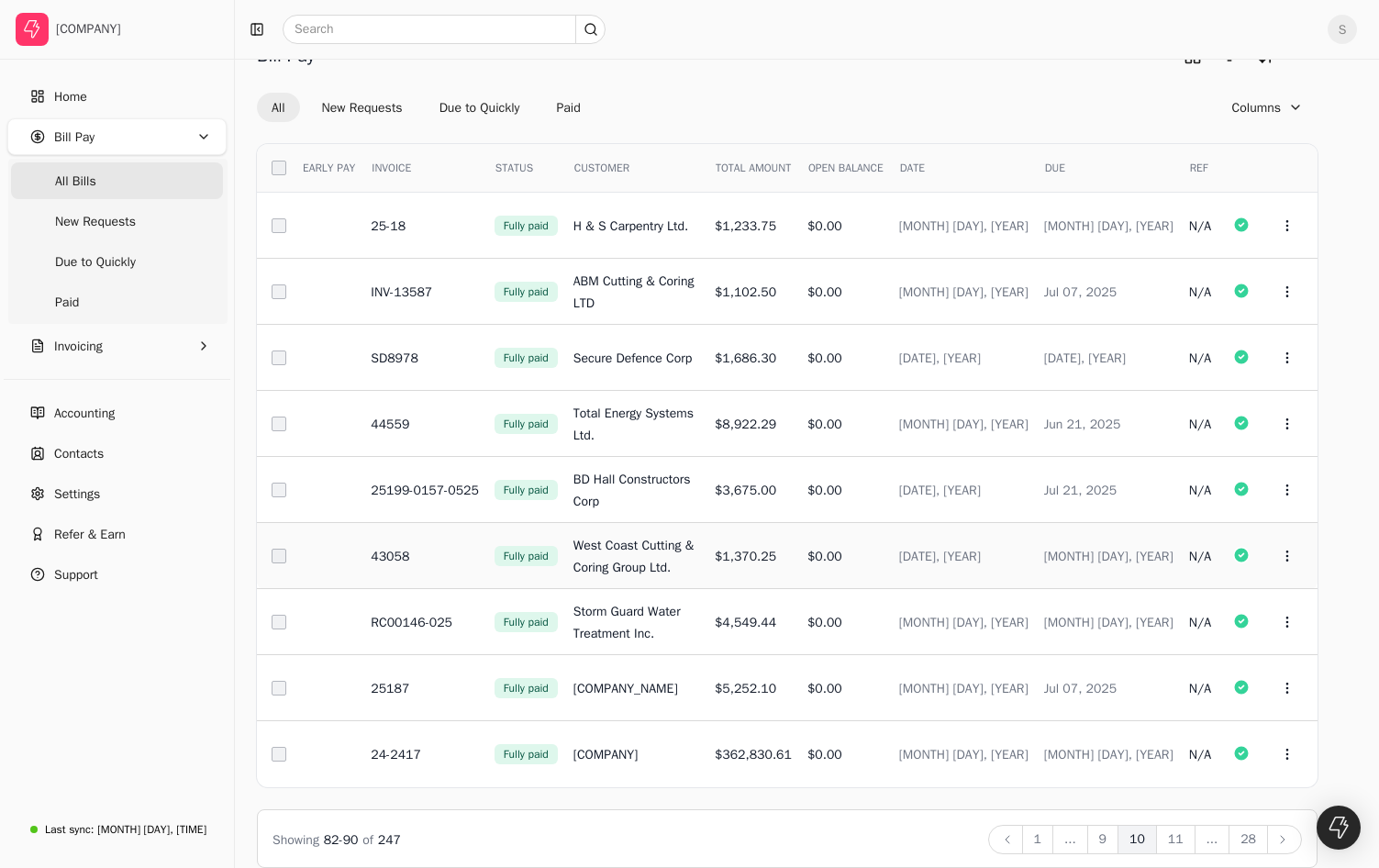 scroll, scrollTop: 61, scrollLeft: 0, axis: vertical 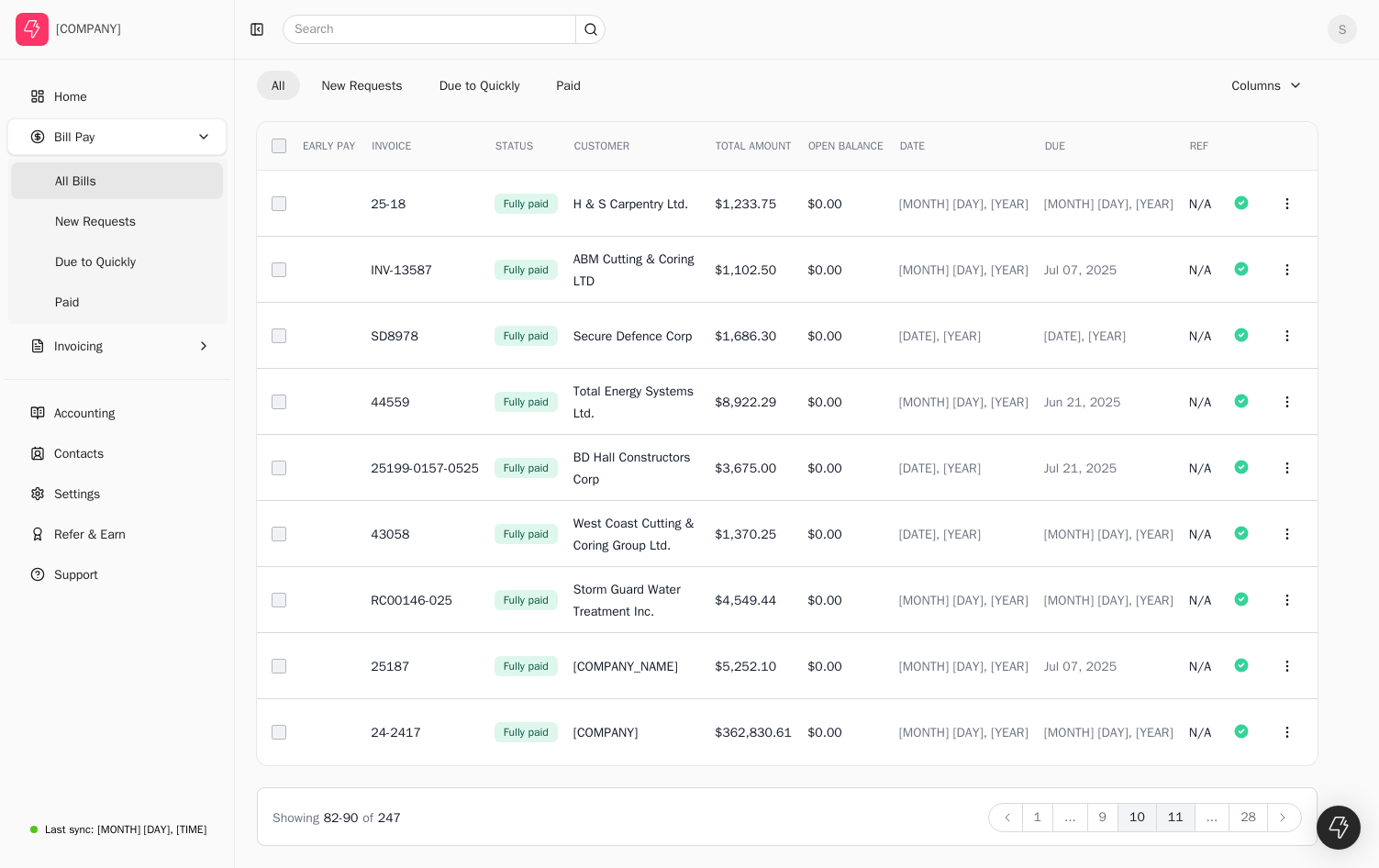 click on "11" at bounding box center (1175, 818) 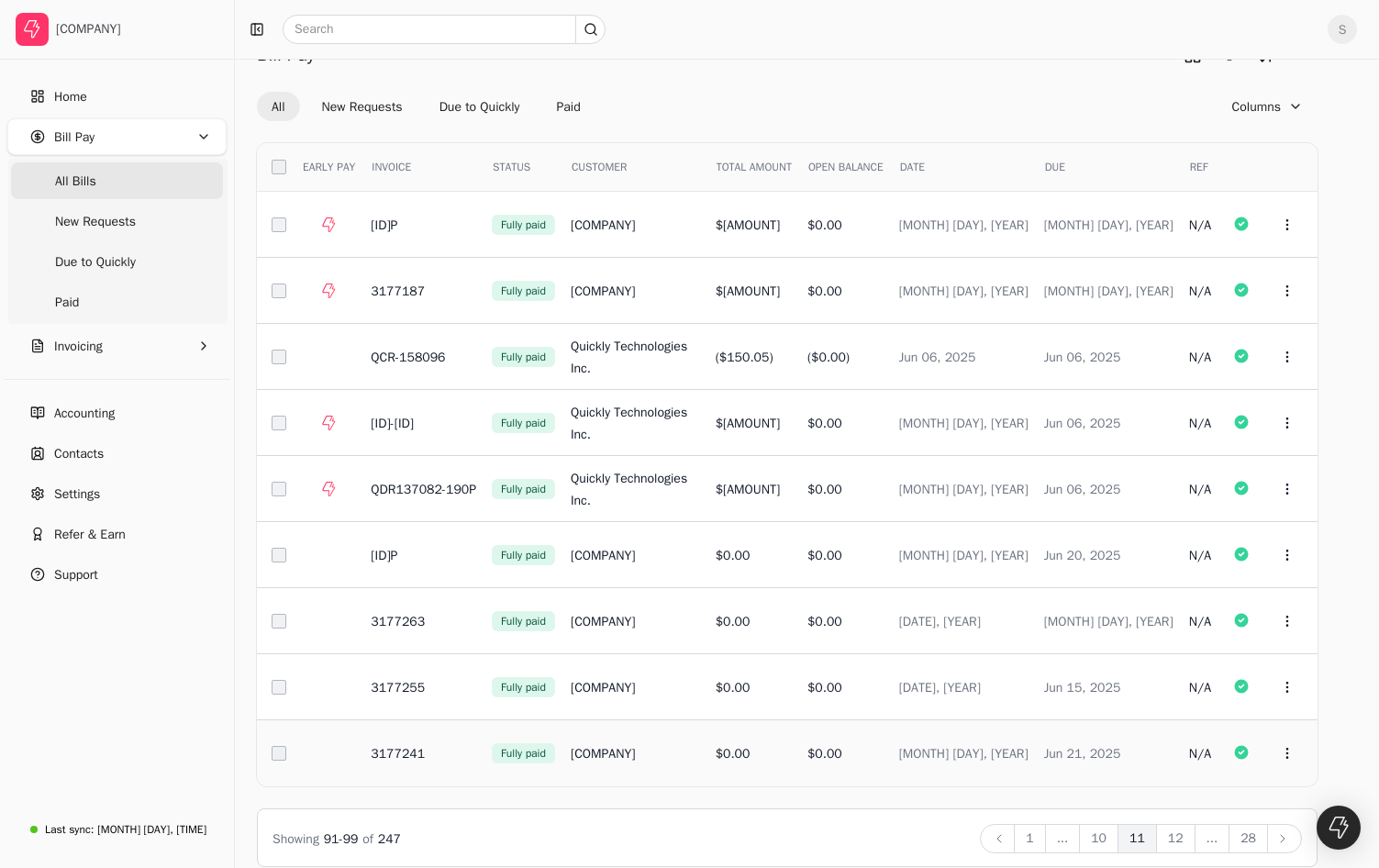 scroll, scrollTop: 61, scrollLeft: 0, axis: vertical 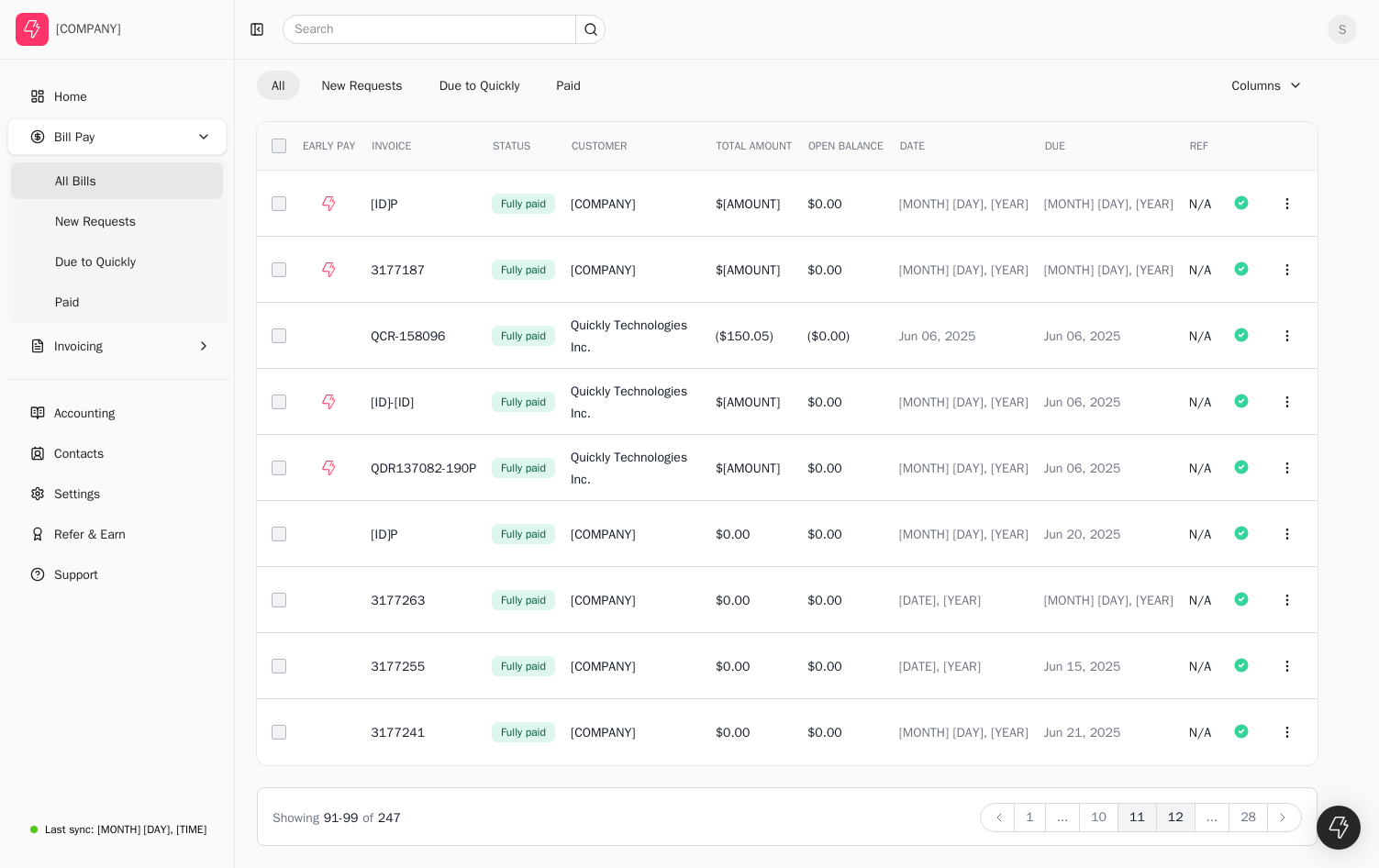 click on "12" at bounding box center (1175, 818) 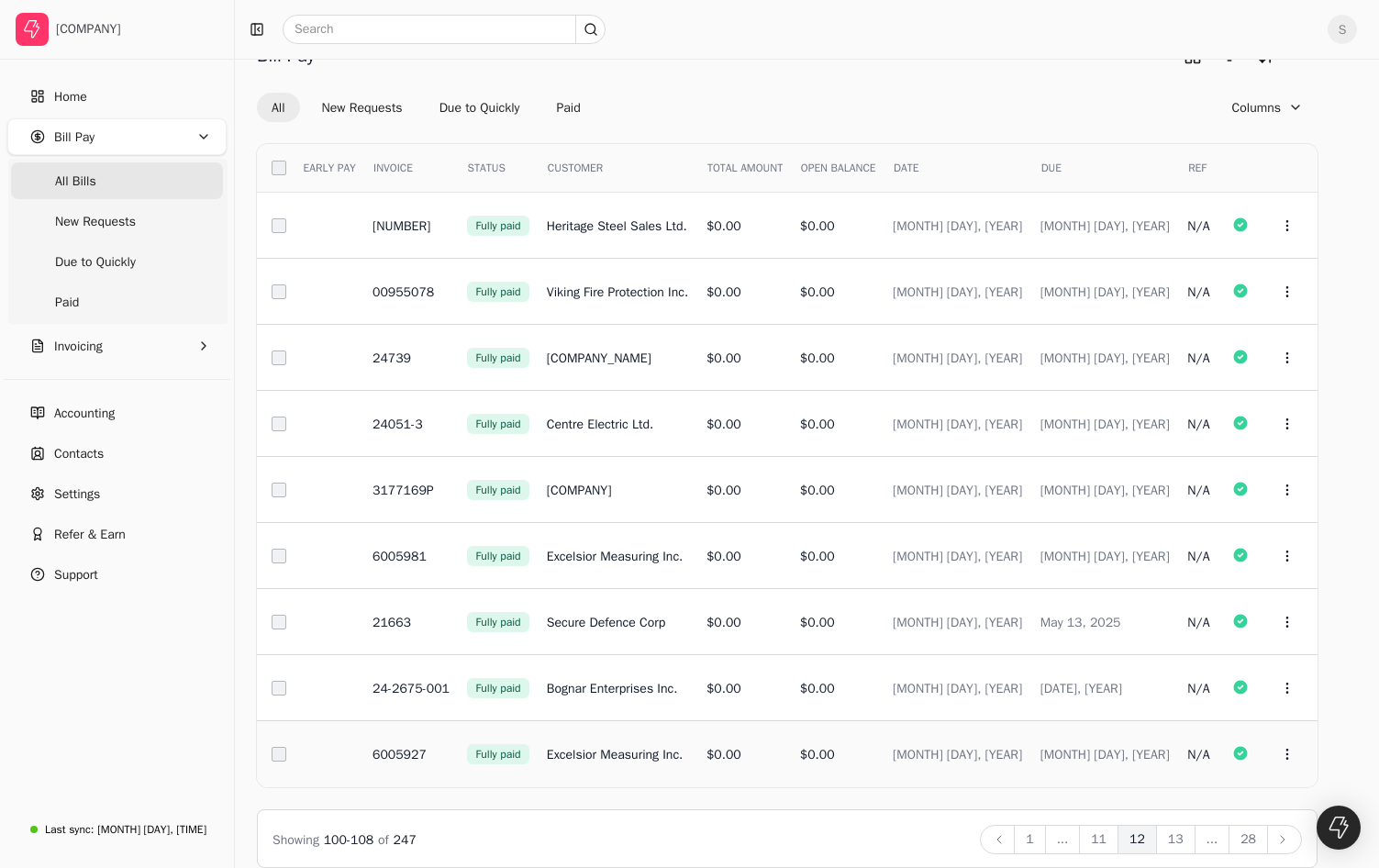 scroll, scrollTop: 61, scrollLeft: 0, axis: vertical 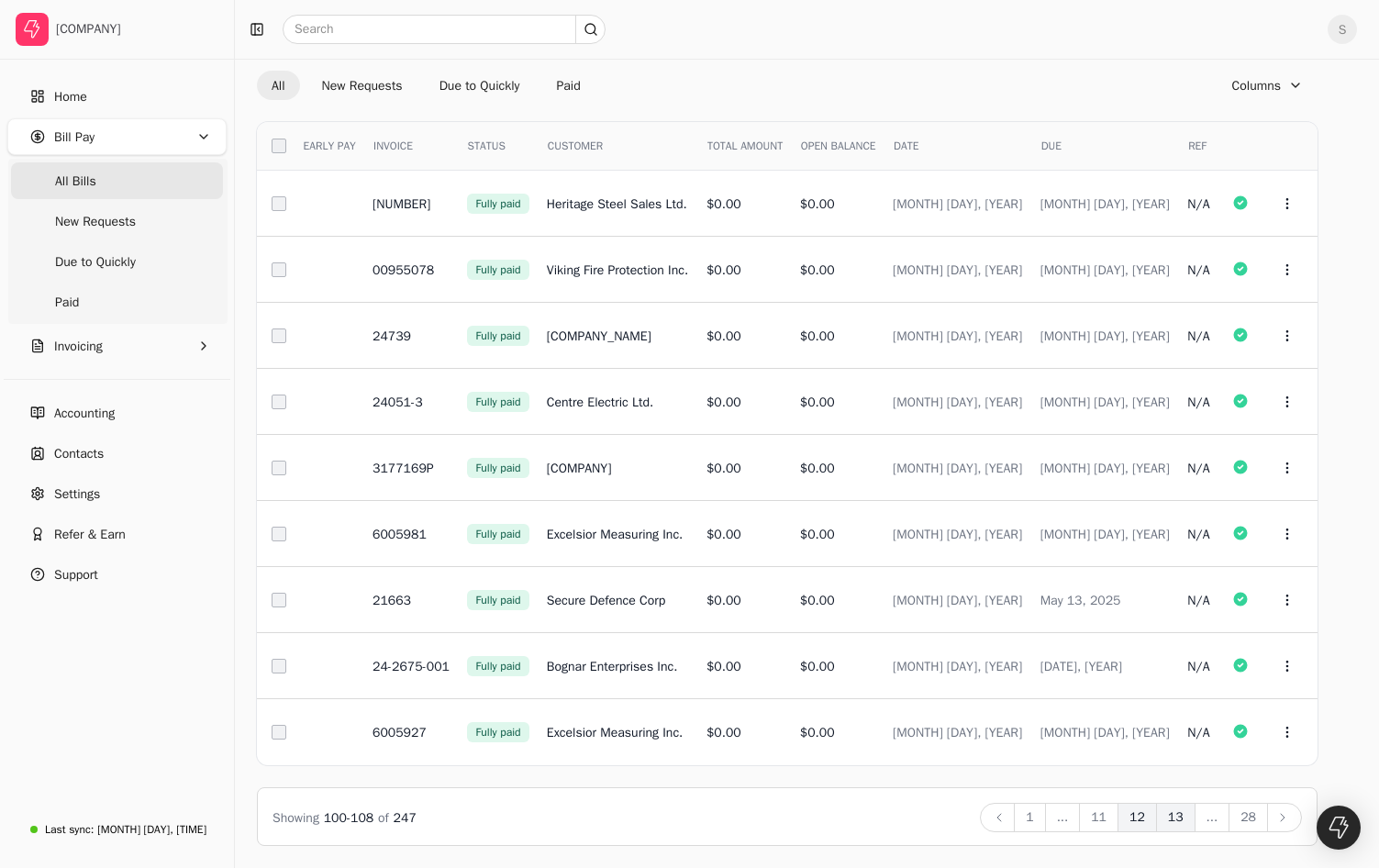 click on "13" at bounding box center [1175, 818] 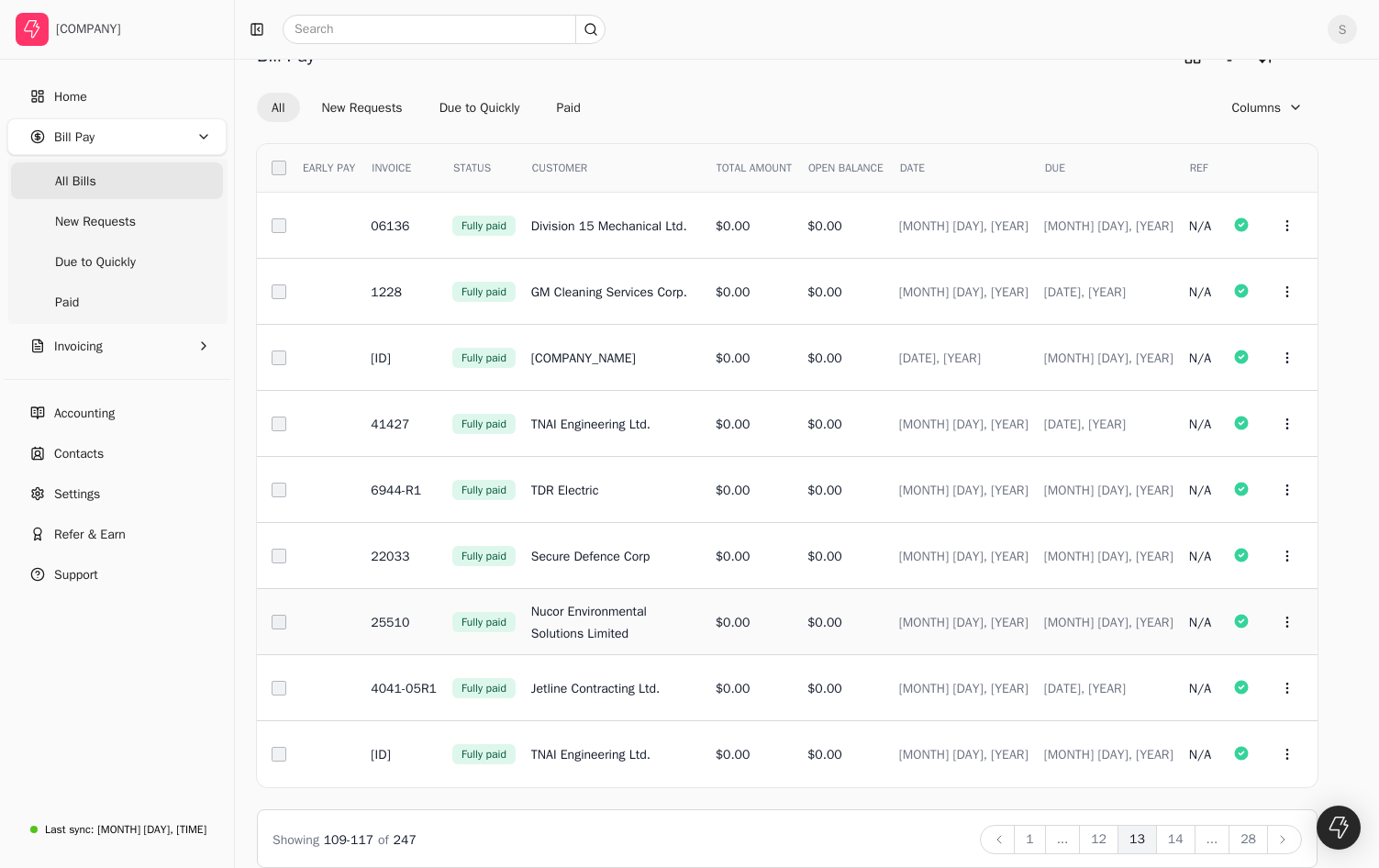 scroll, scrollTop: 61, scrollLeft: 0, axis: vertical 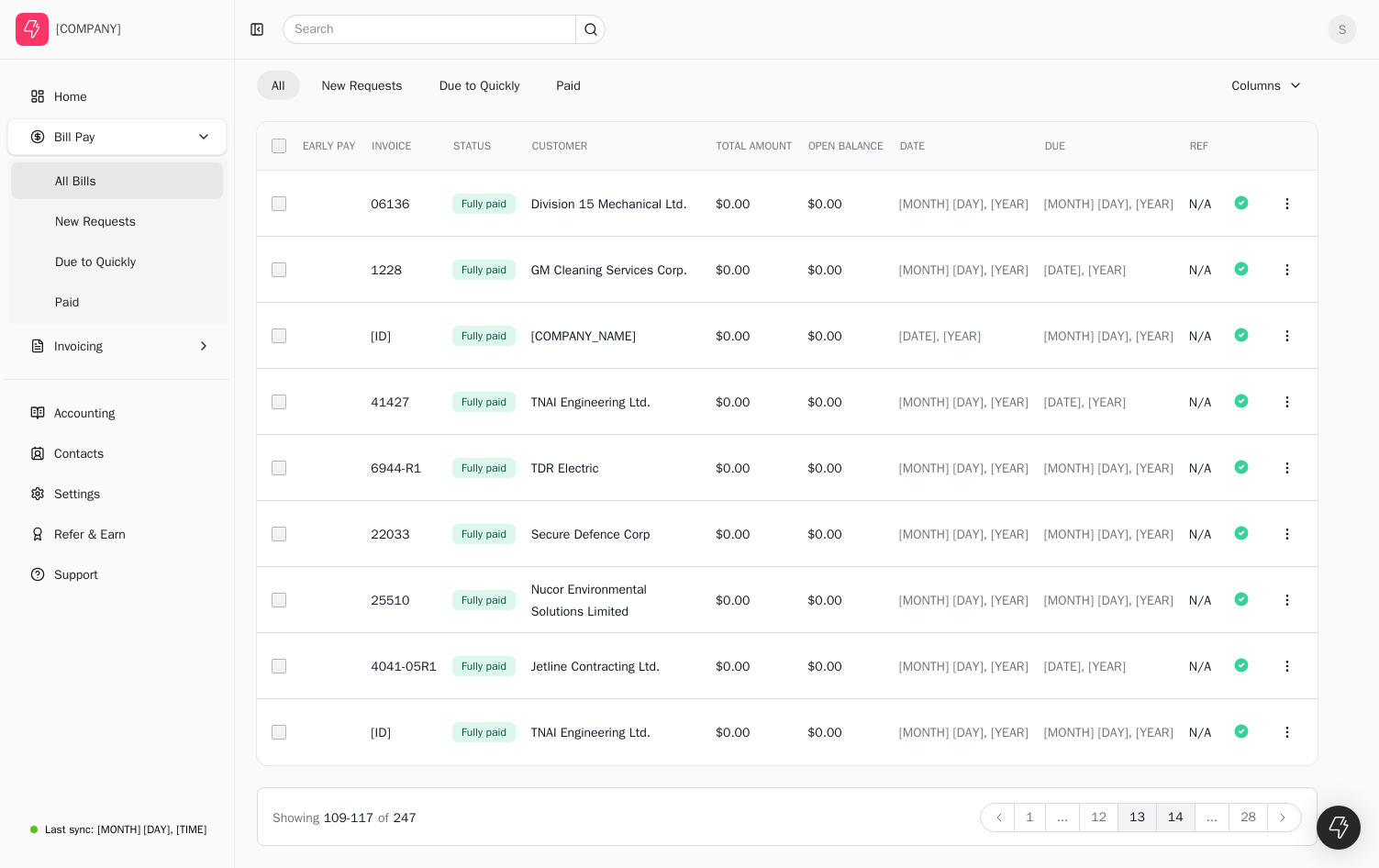 click on "14" at bounding box center [1175, 818] 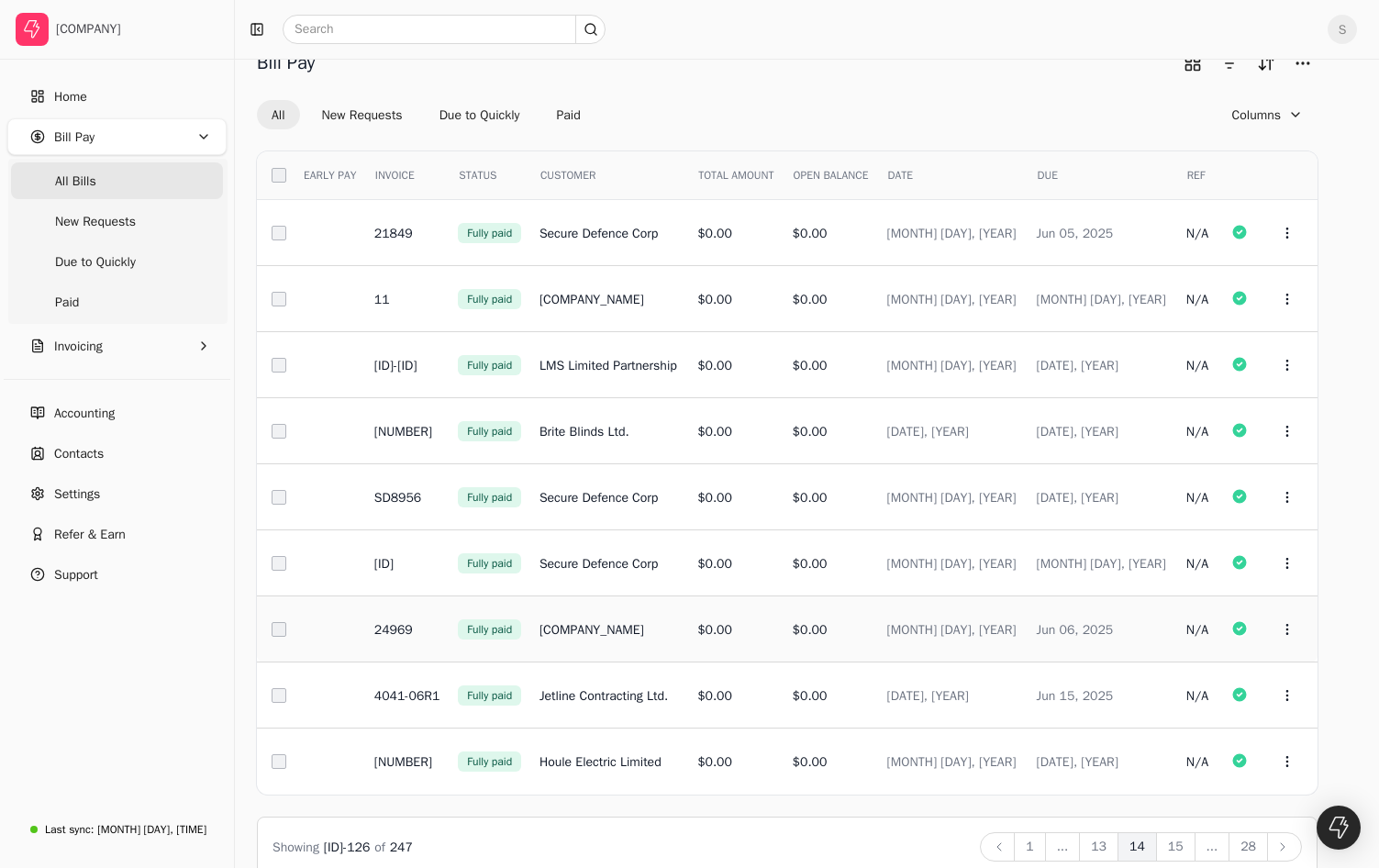 scroll, scrollTop: 61, scrollLeft: 0, axis: vertical 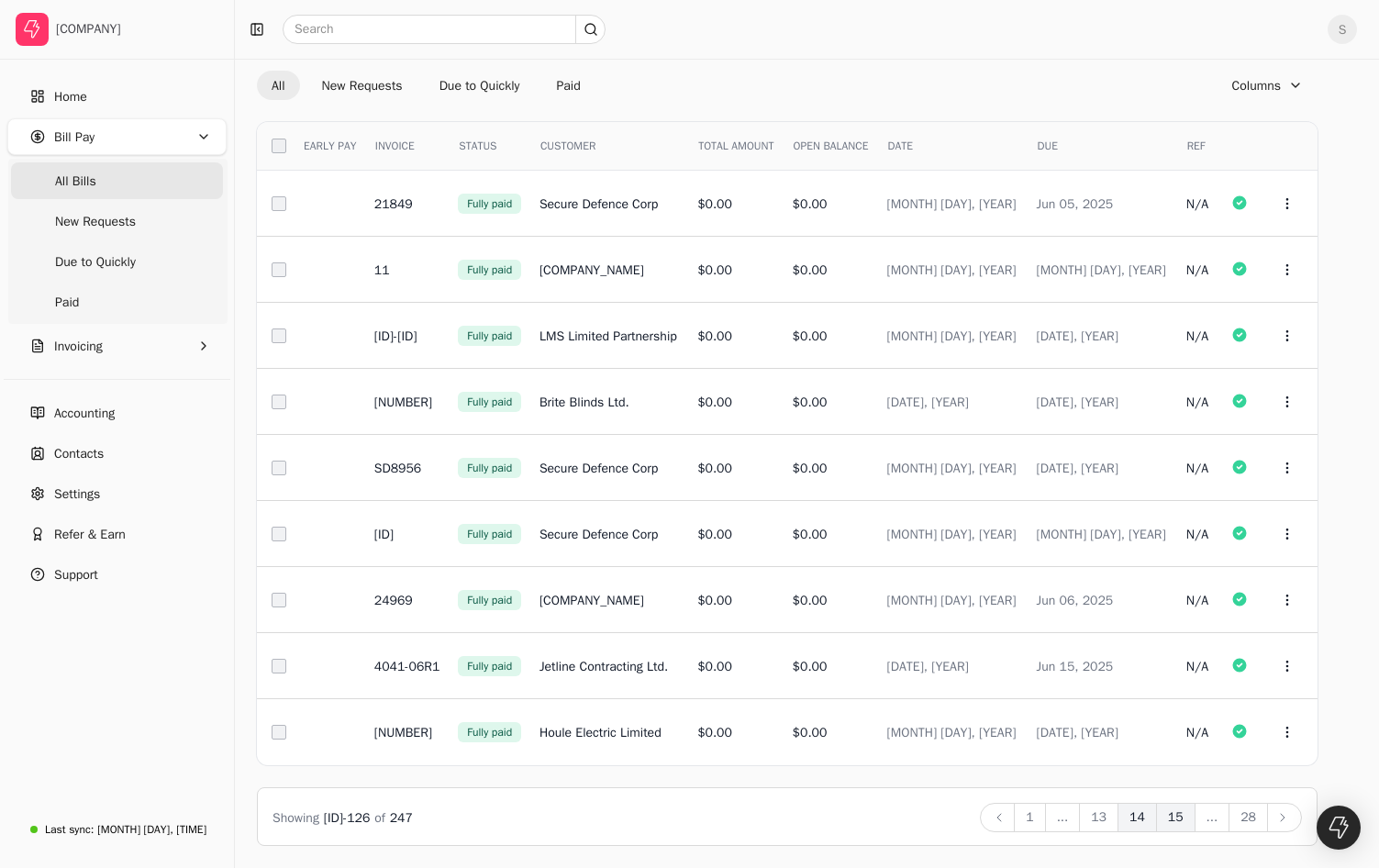click on "15" at bounding box center [1175, 818] 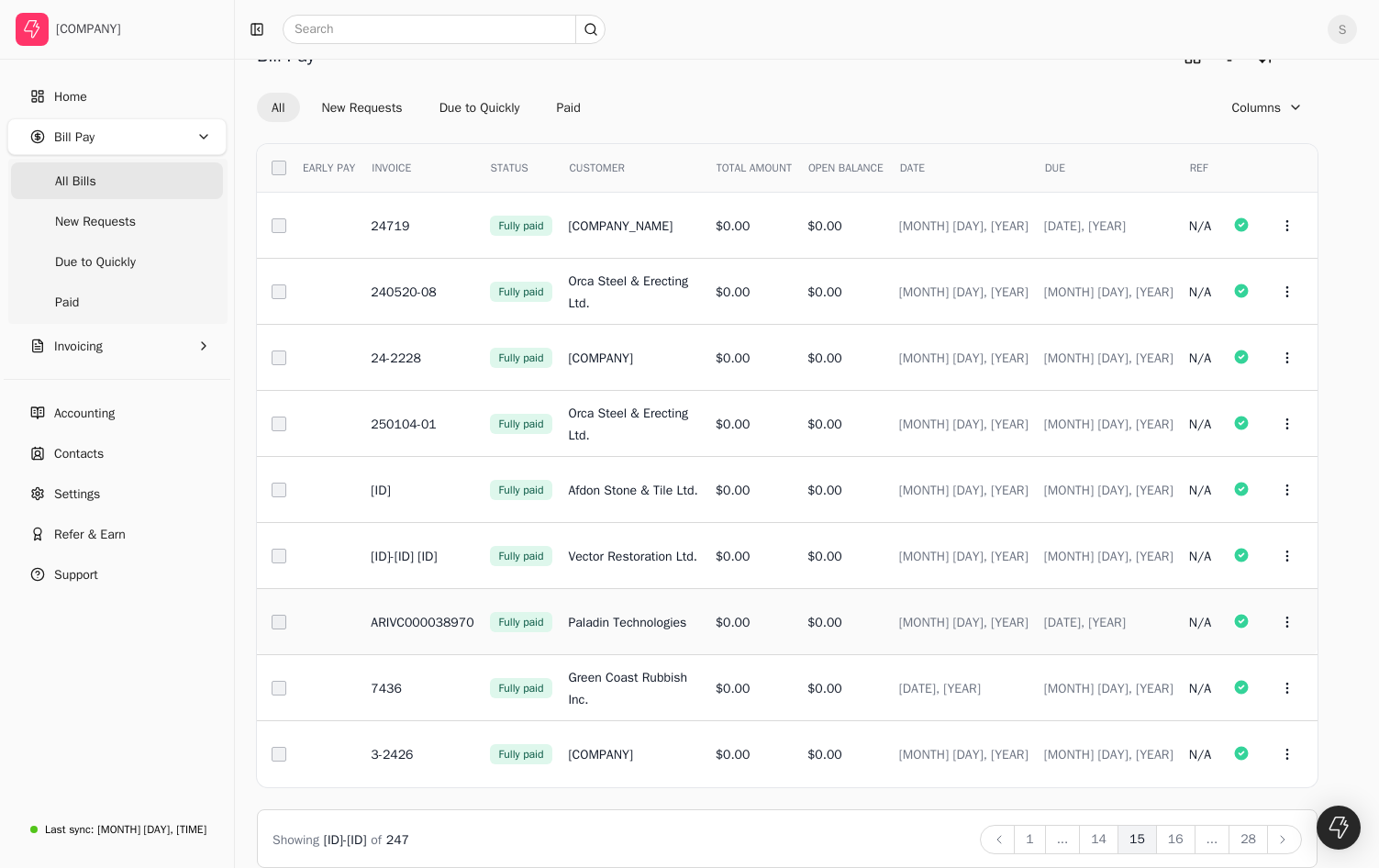 scroll, scrollTop: 61, scrollLeft: 0, axis: vertical 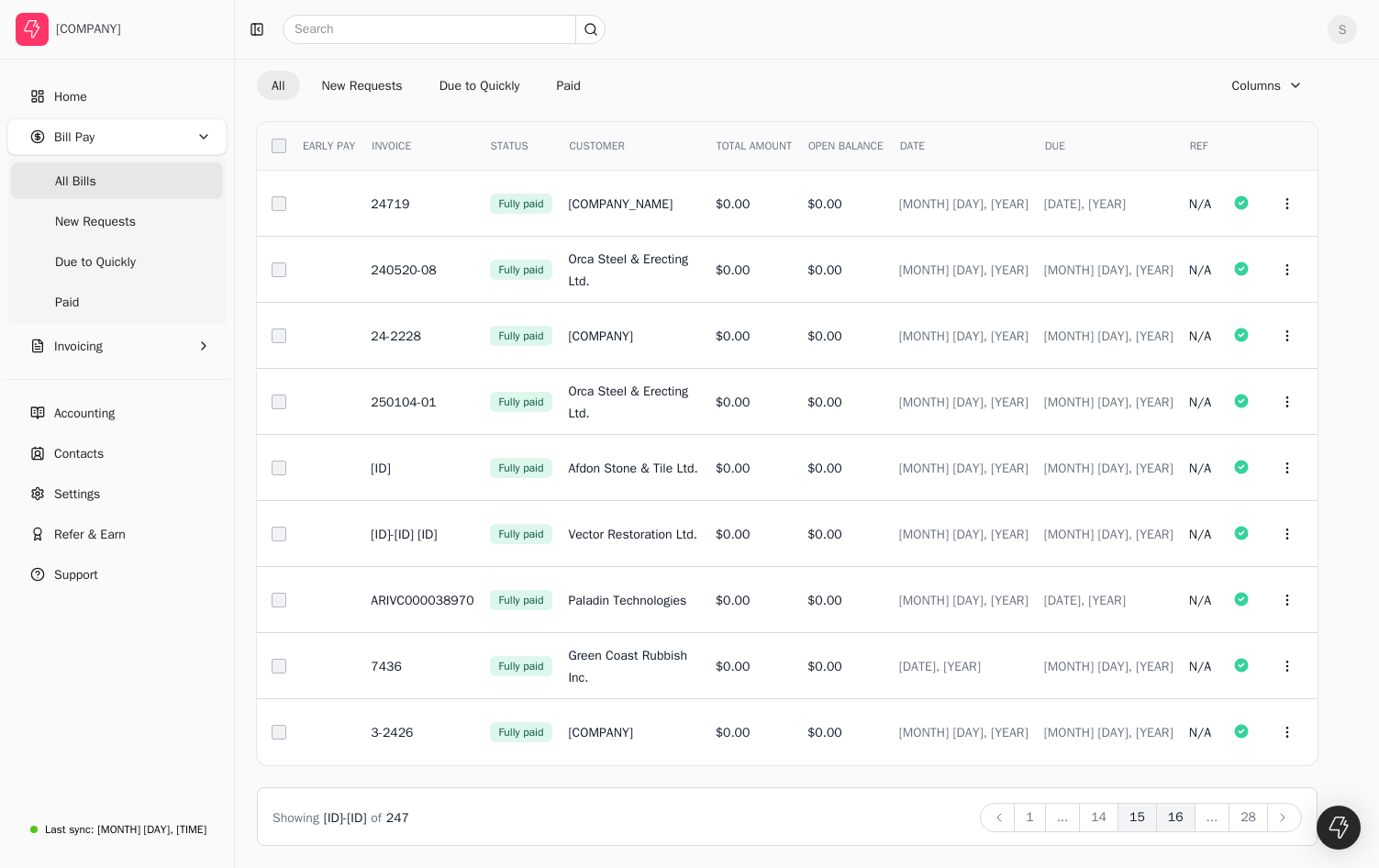 click on "16" at bounding box center (1175, 818) 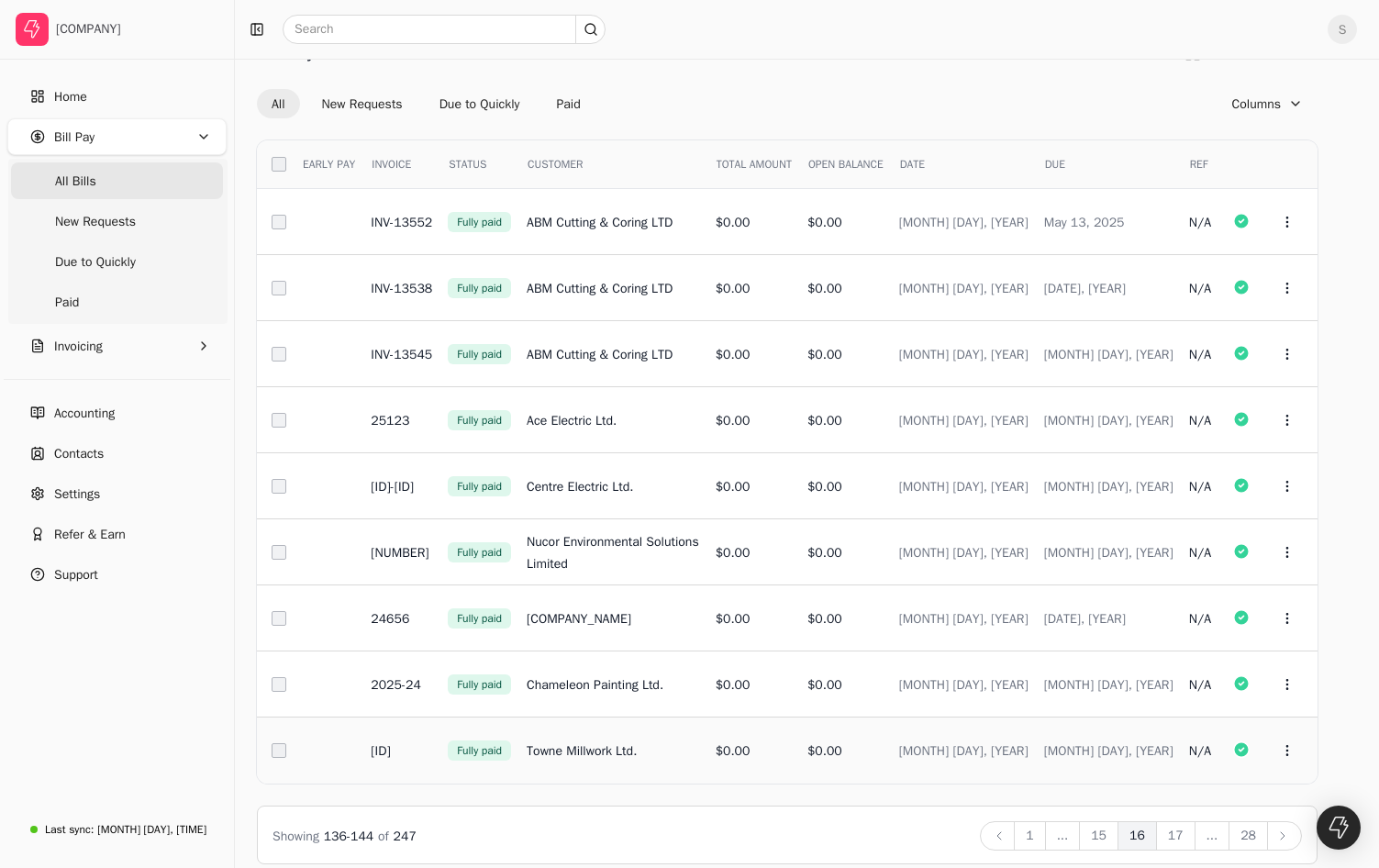 scroll, scrollTop: 61, scrollLeft: 0, axis: vertical 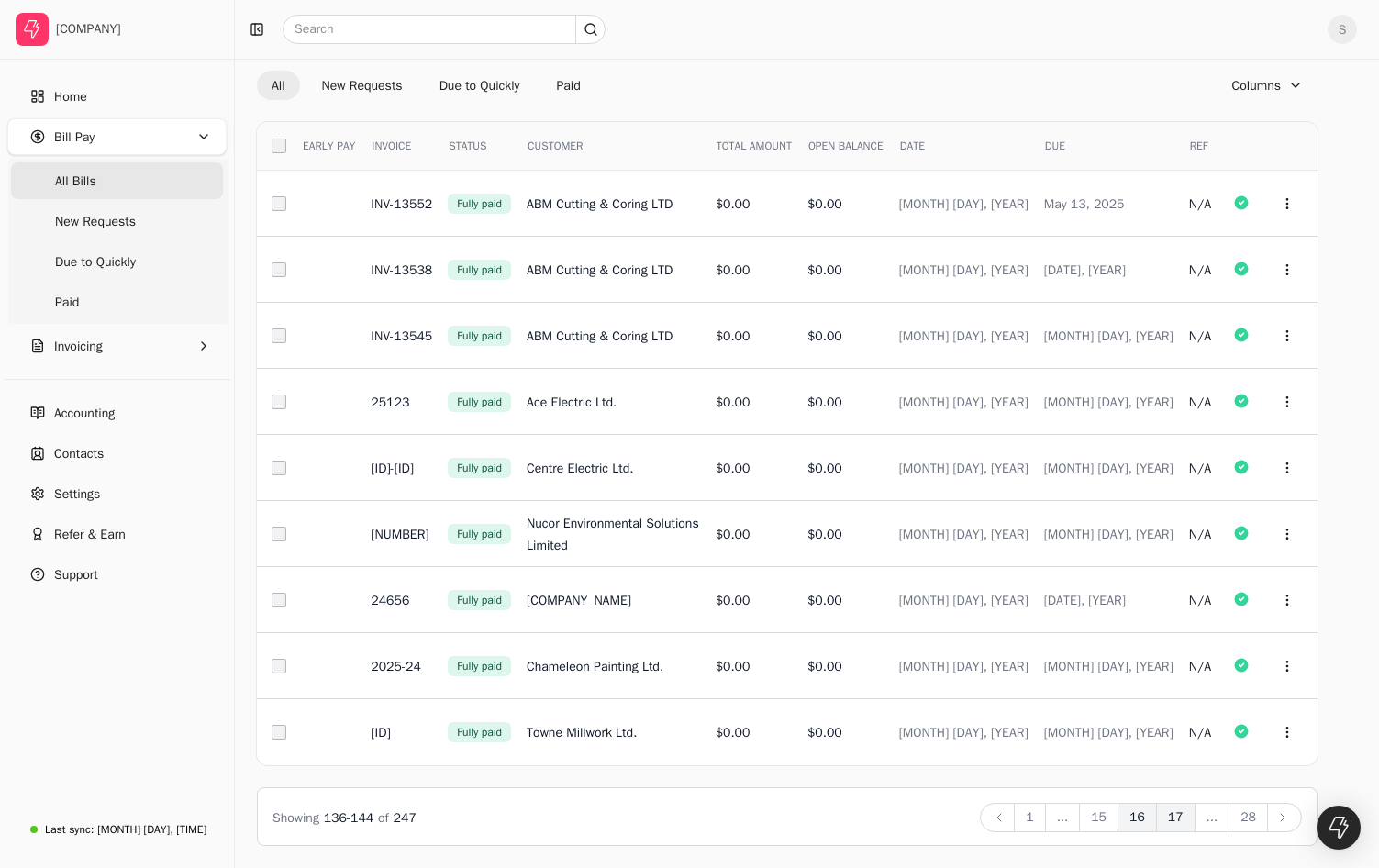 click on "17" at bounding box center [1175, 818] 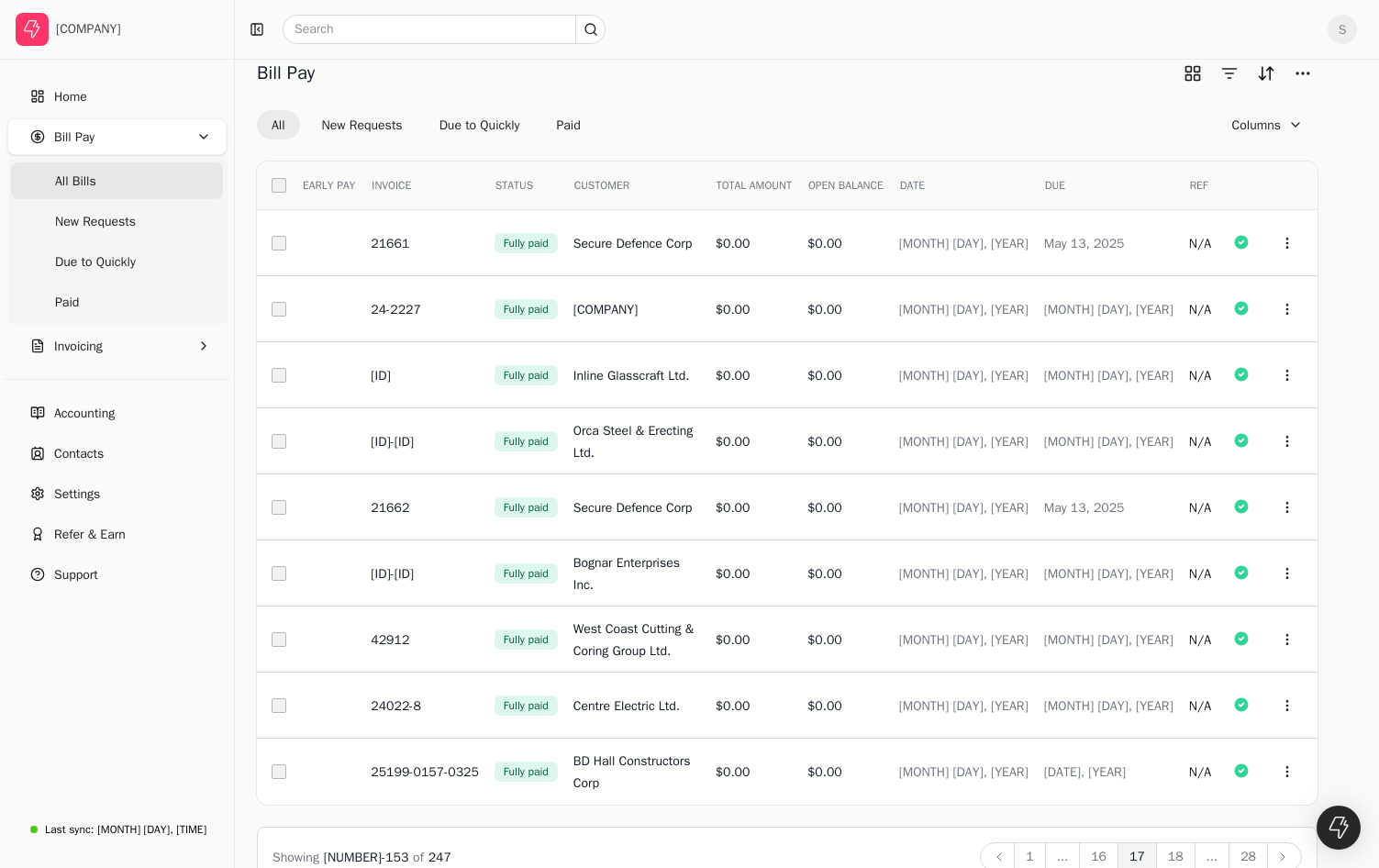 scroll, scrollTop: 0, scrollLeft: 0, axis: both 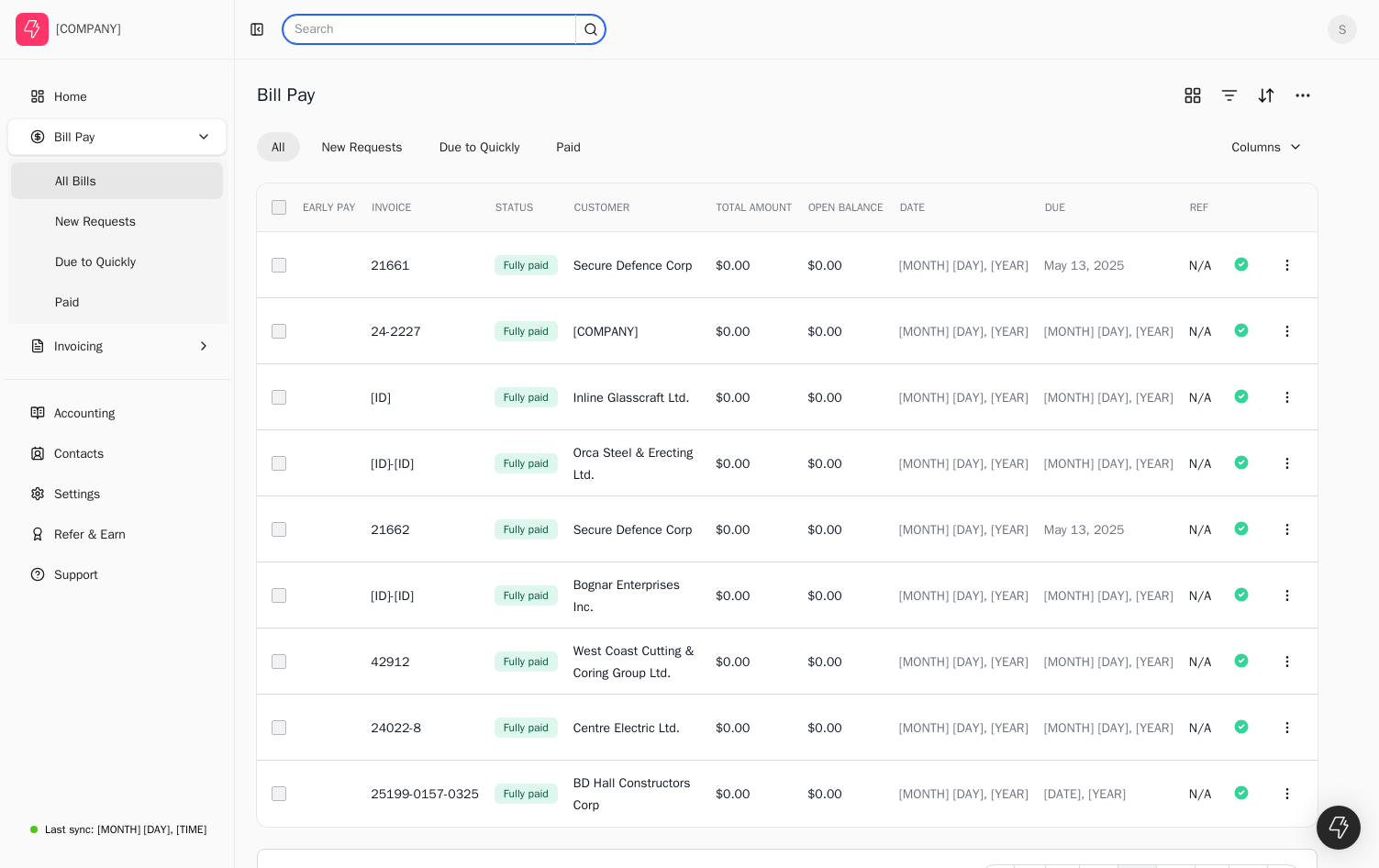 click at bounding box center [444, 29] 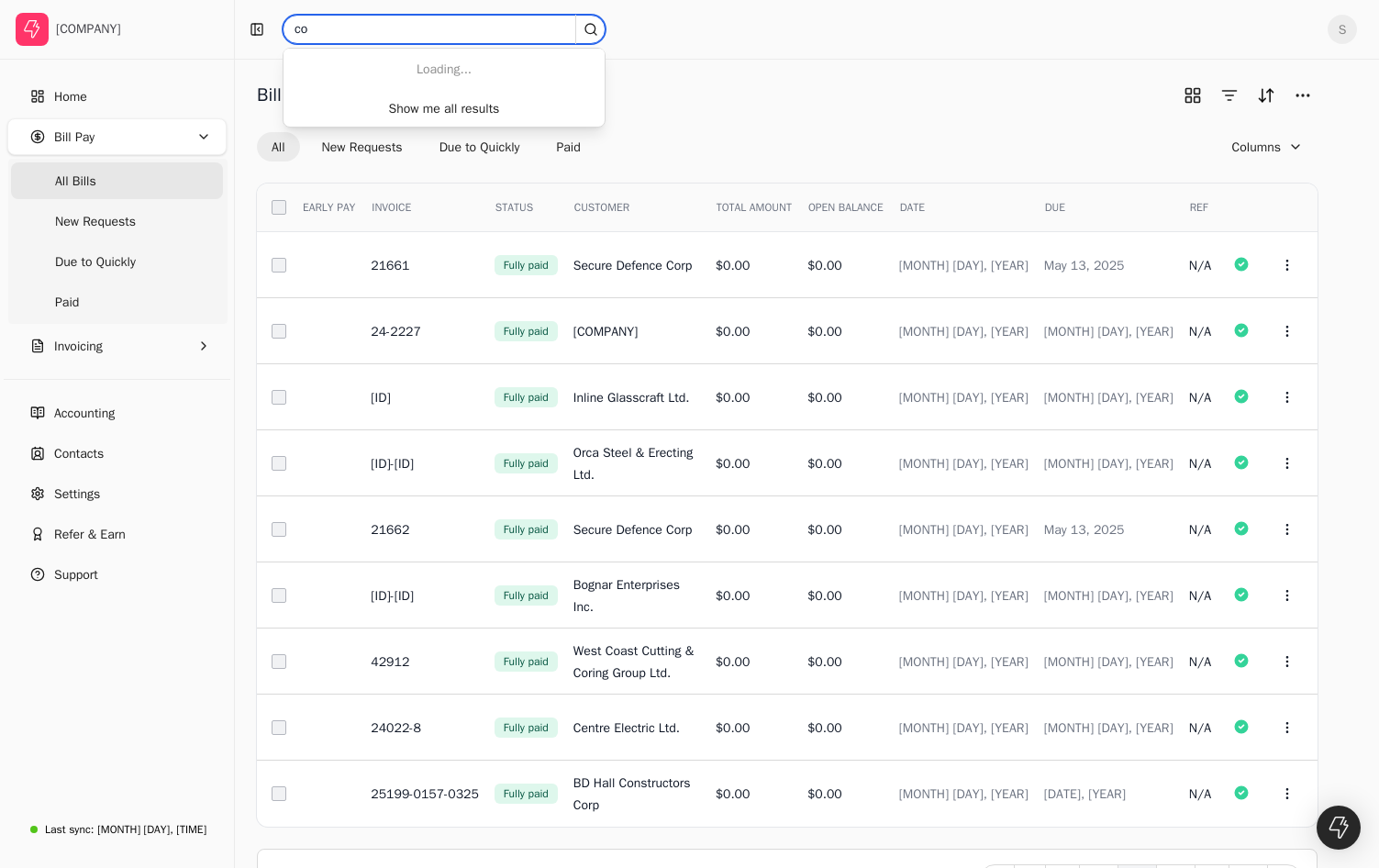 type on "c" 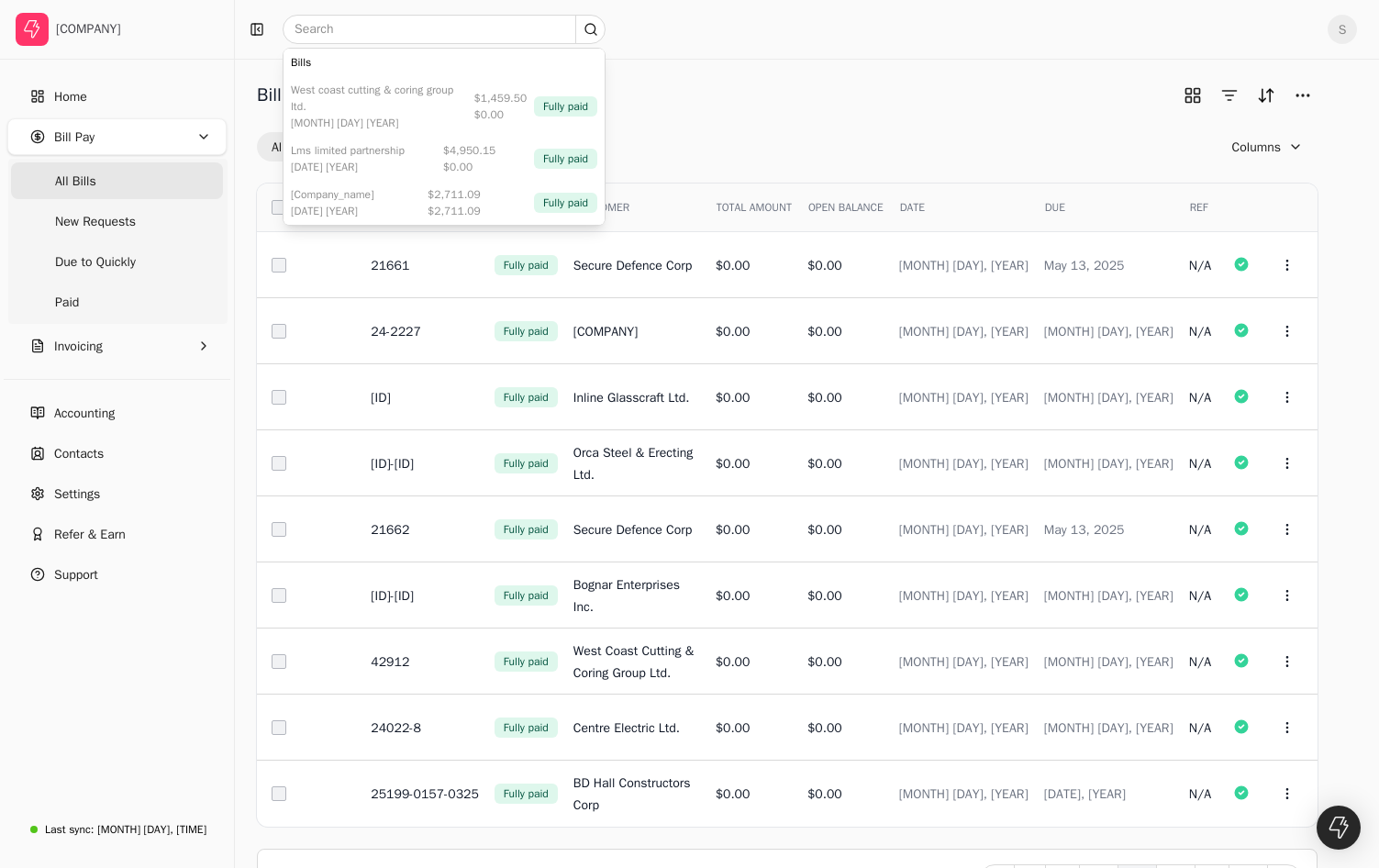 click on "Bill Pay All New Requests Due to Quickly Paid Columns" at bounding box center (787, 121) 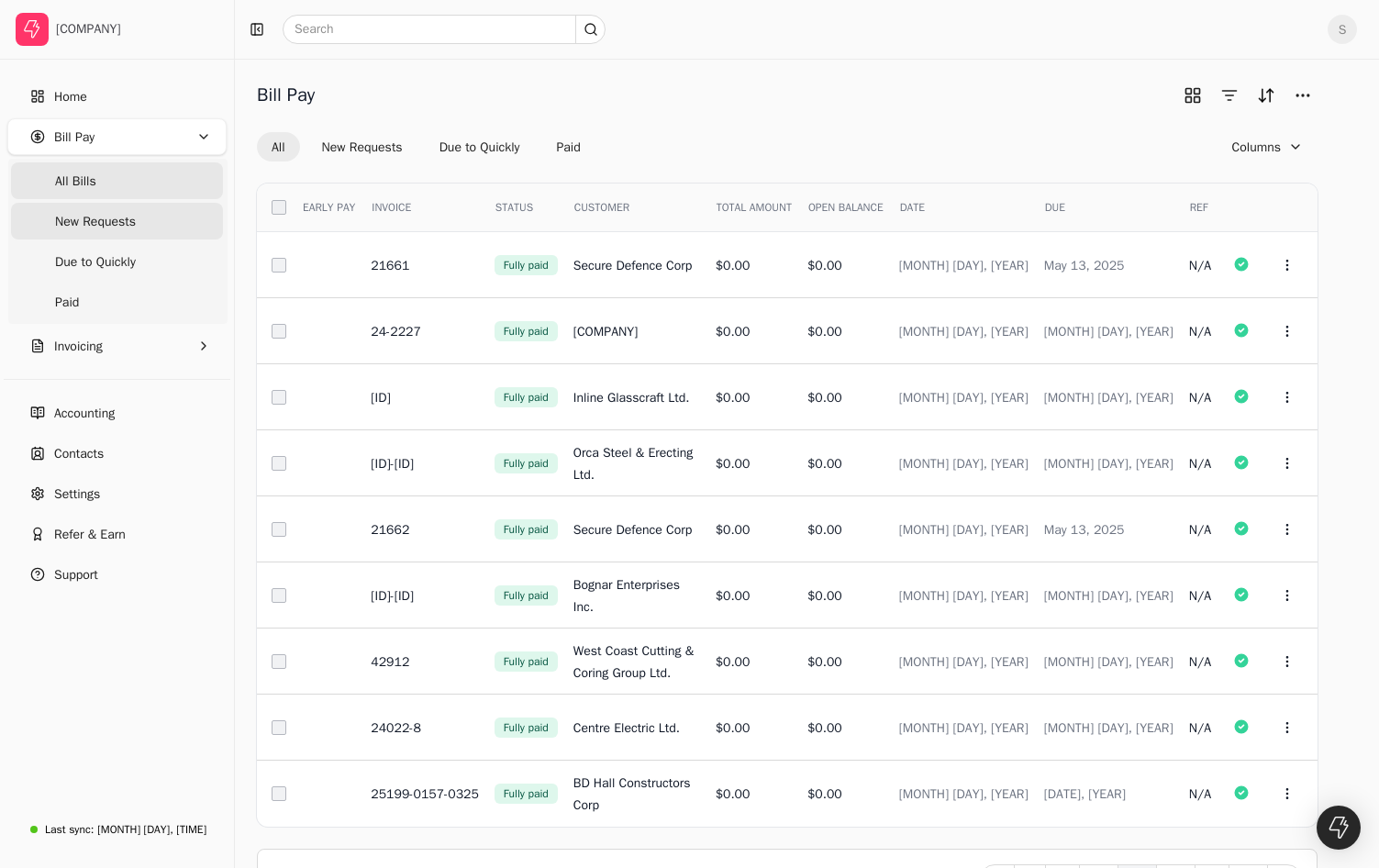 click on "New Requests" at bounding box center [95, 221] 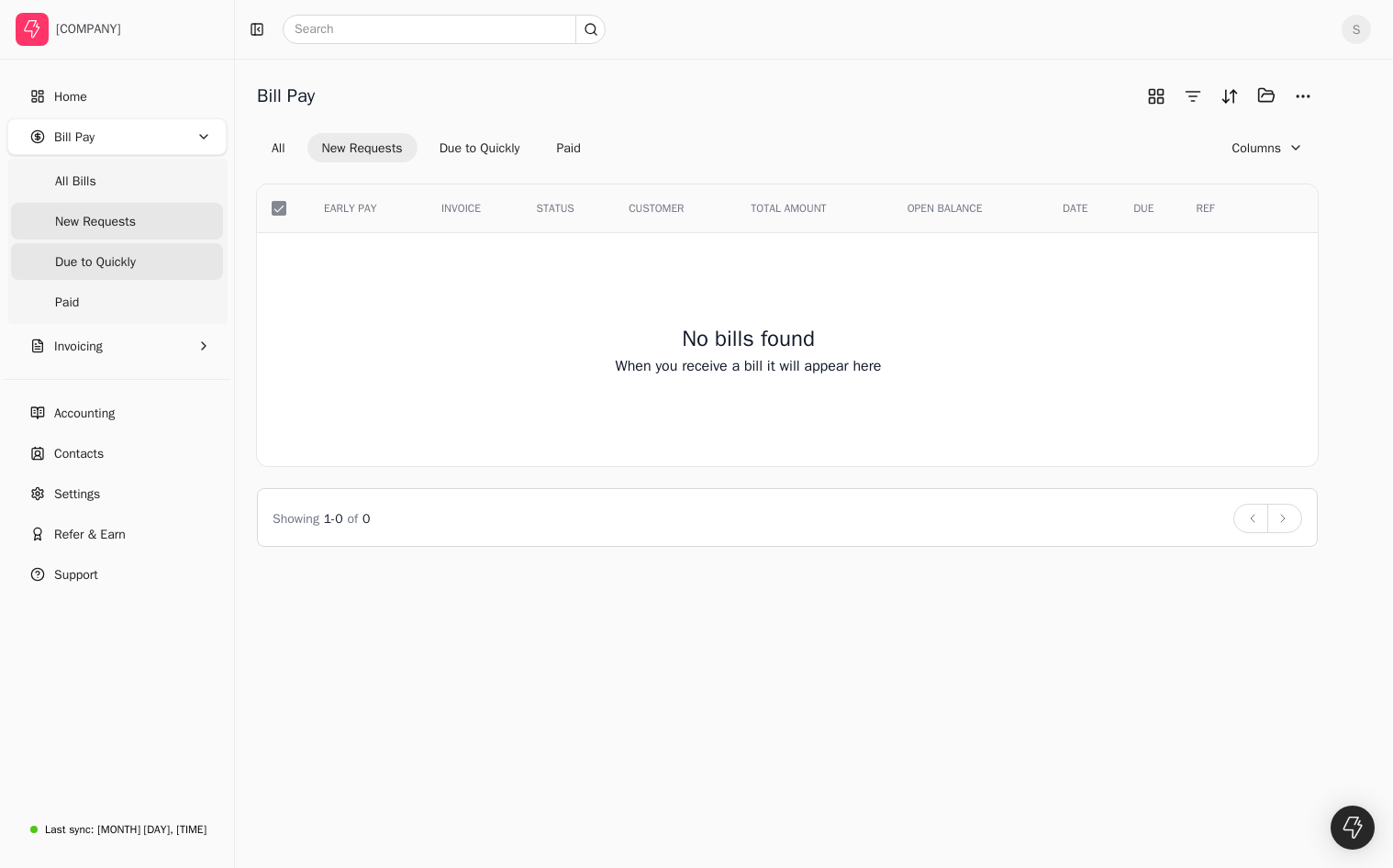 click on "Due to Quickly" at bounding box center (95, 262) 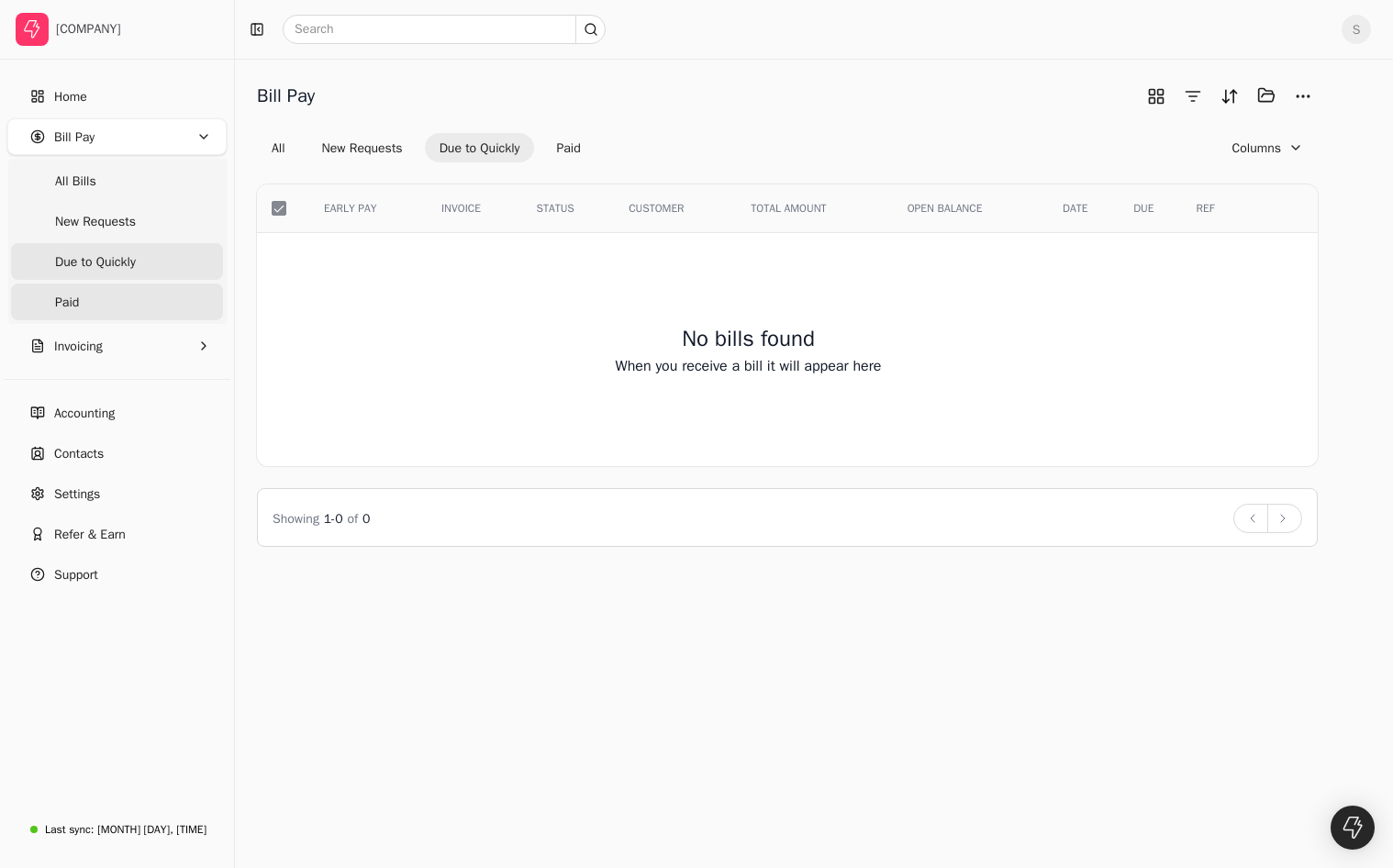 click on "Paid" at bounding box center [117, 302] 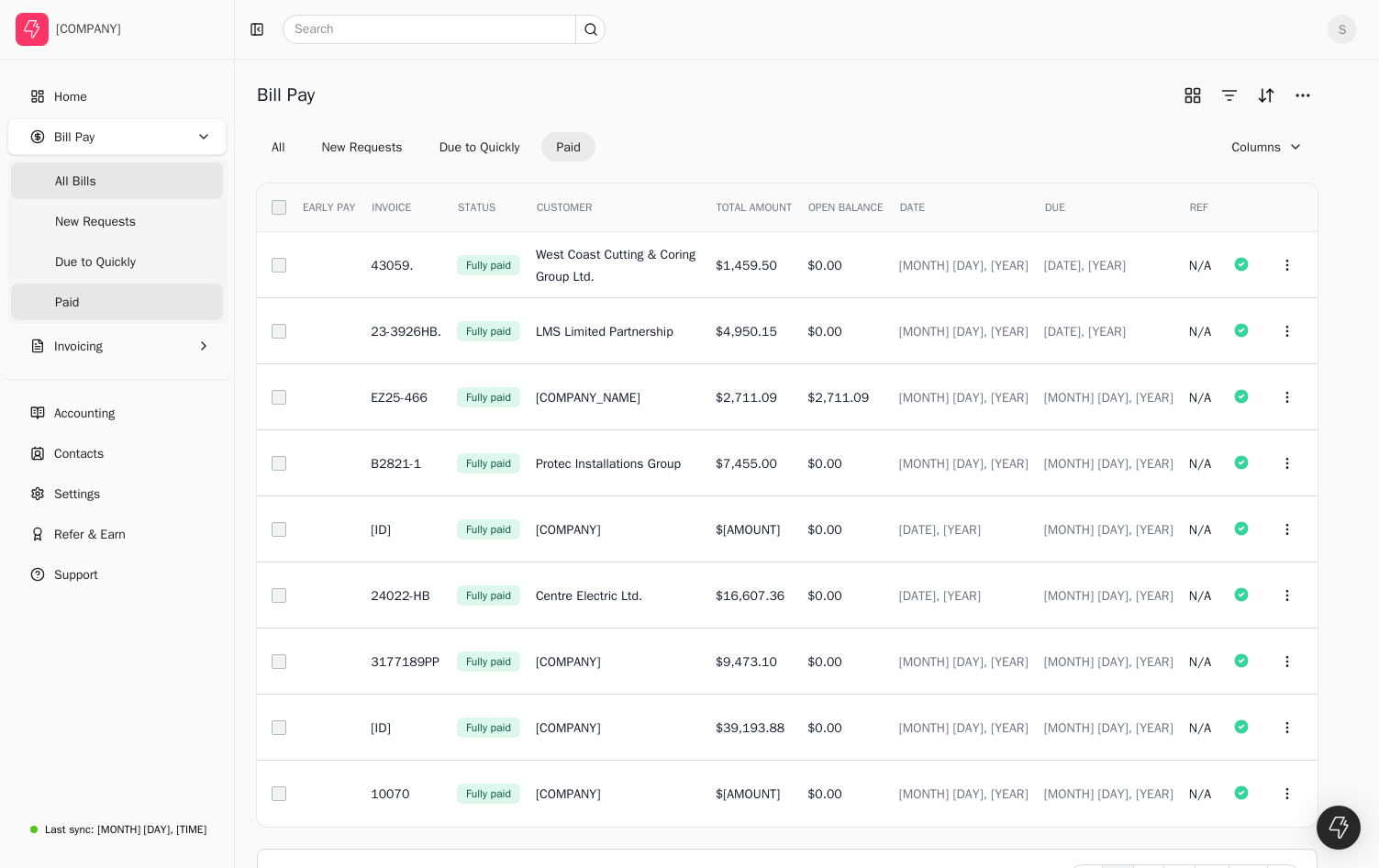 click on "All Bills" at bounding box center [117, 181] 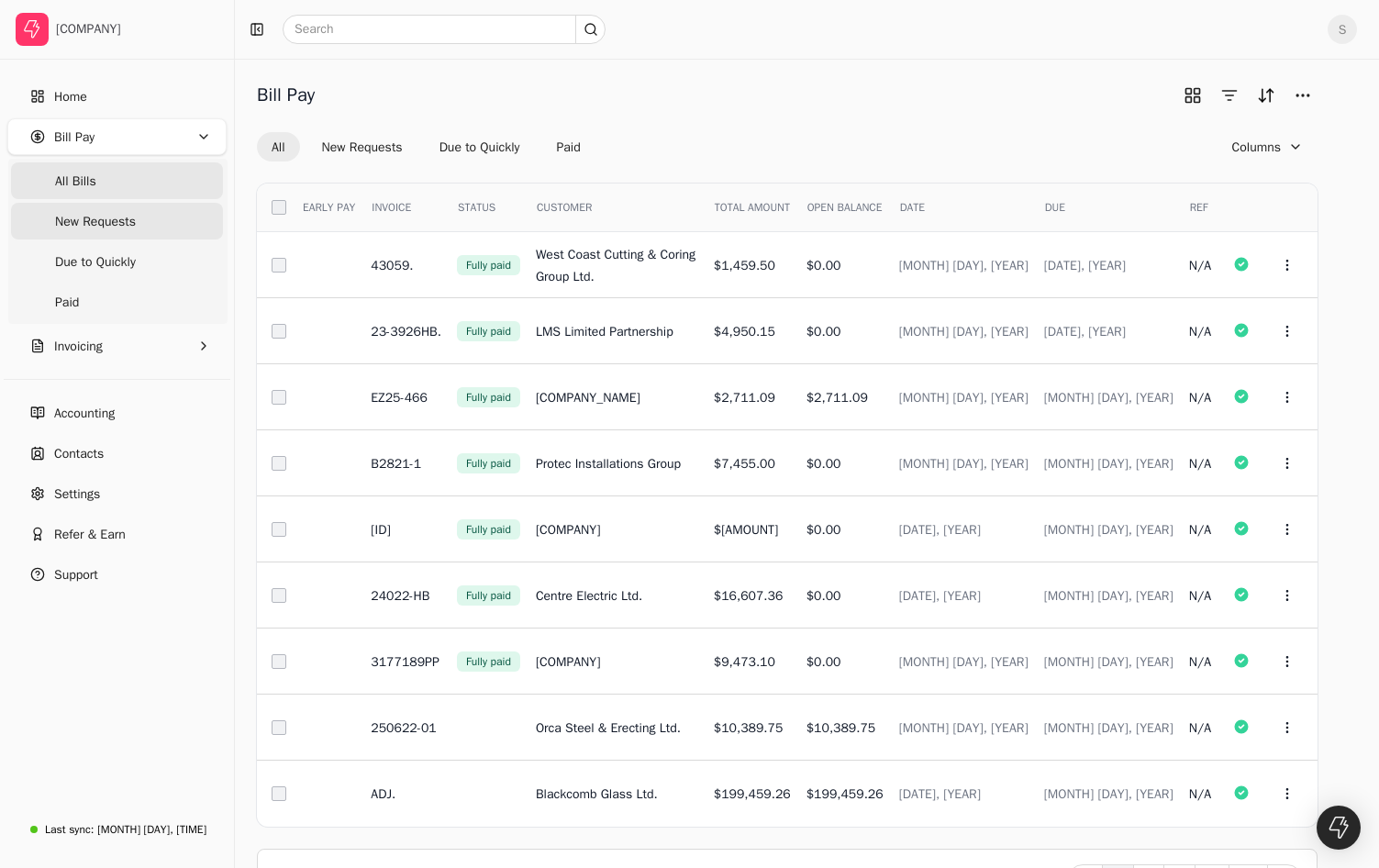 click on "New Requests" at bounding box center [117, 221] 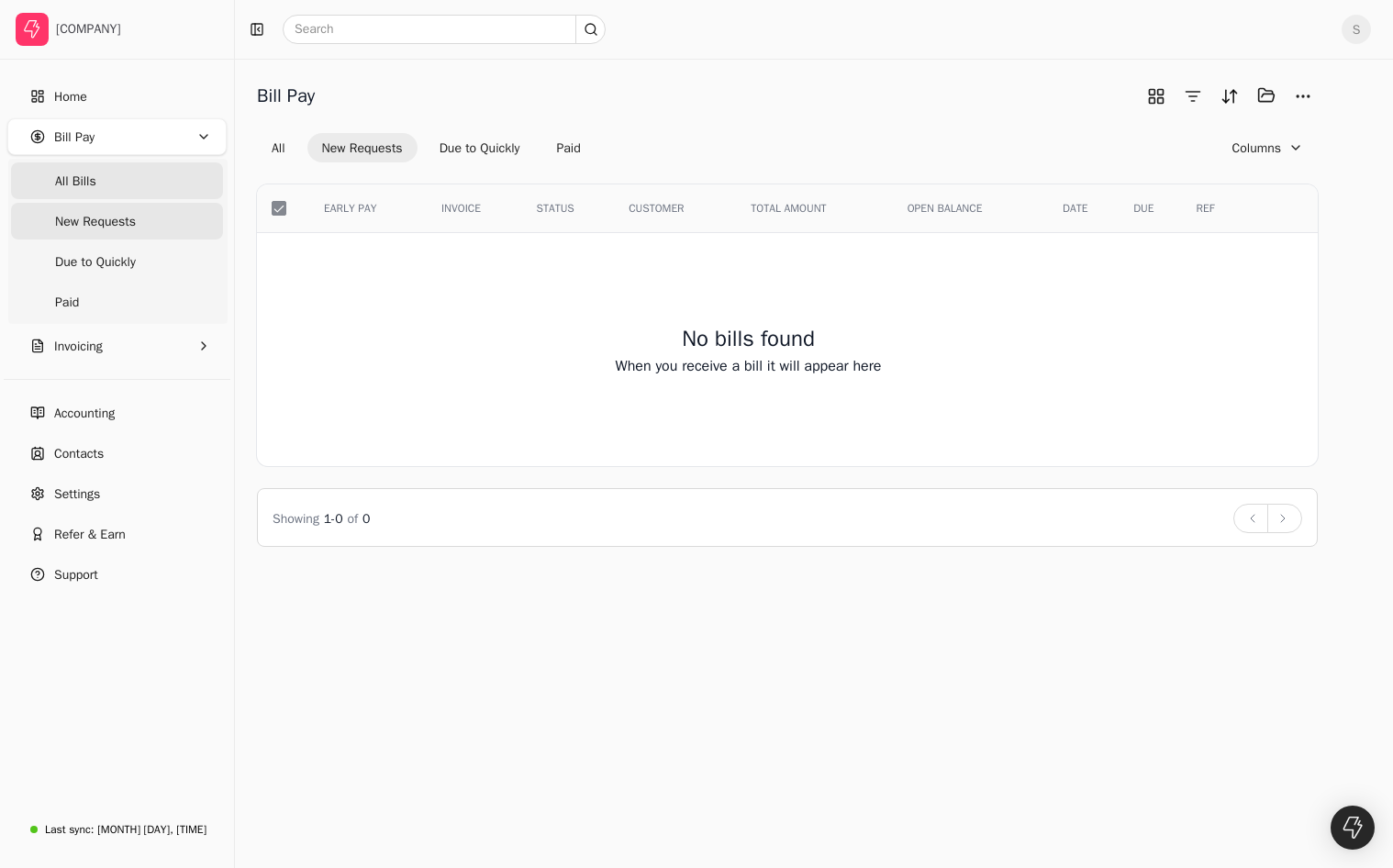 click on "All Bills" at bounding box center [117, 181] 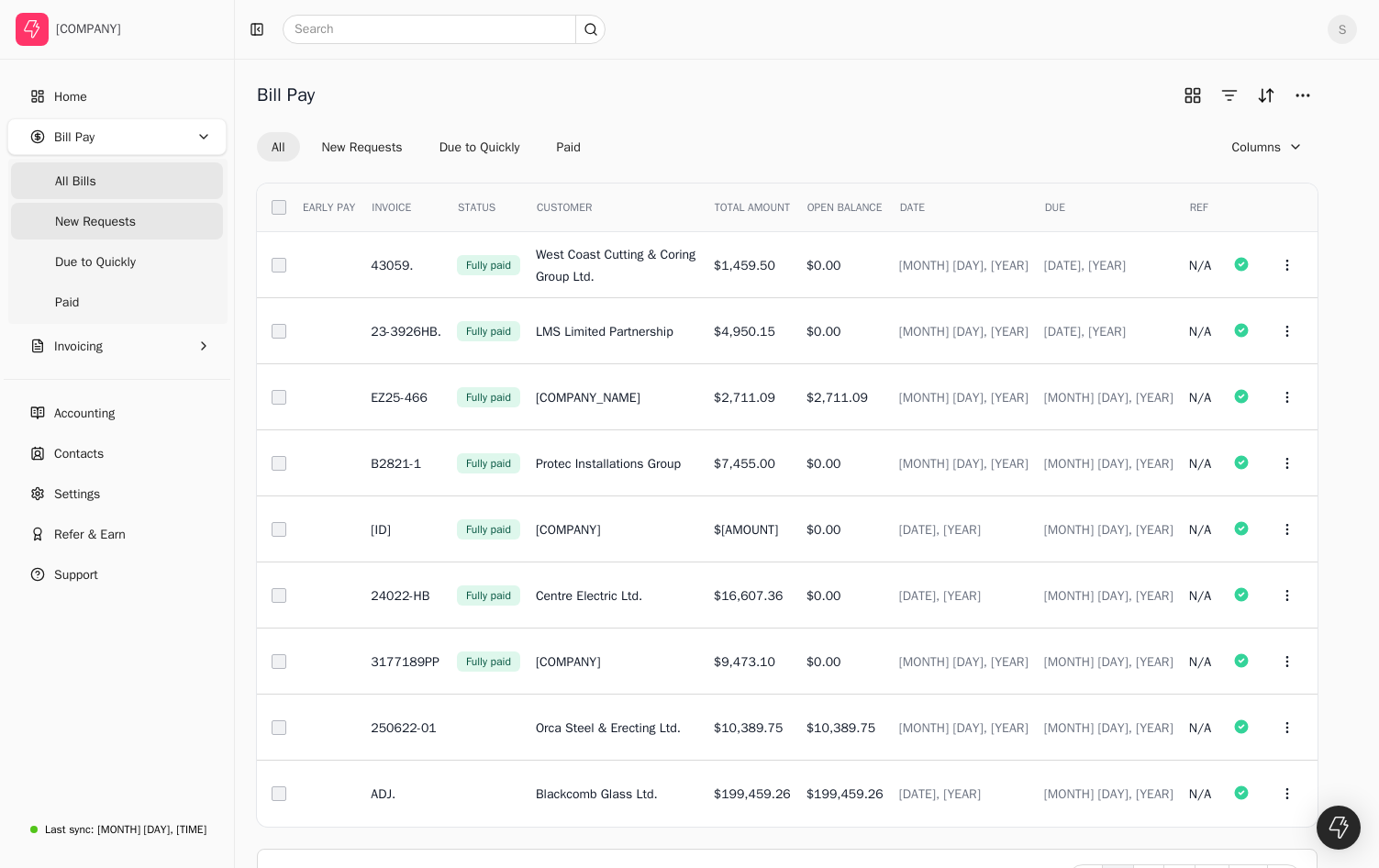 click on "New Requests" at bounding box center (117, 221) 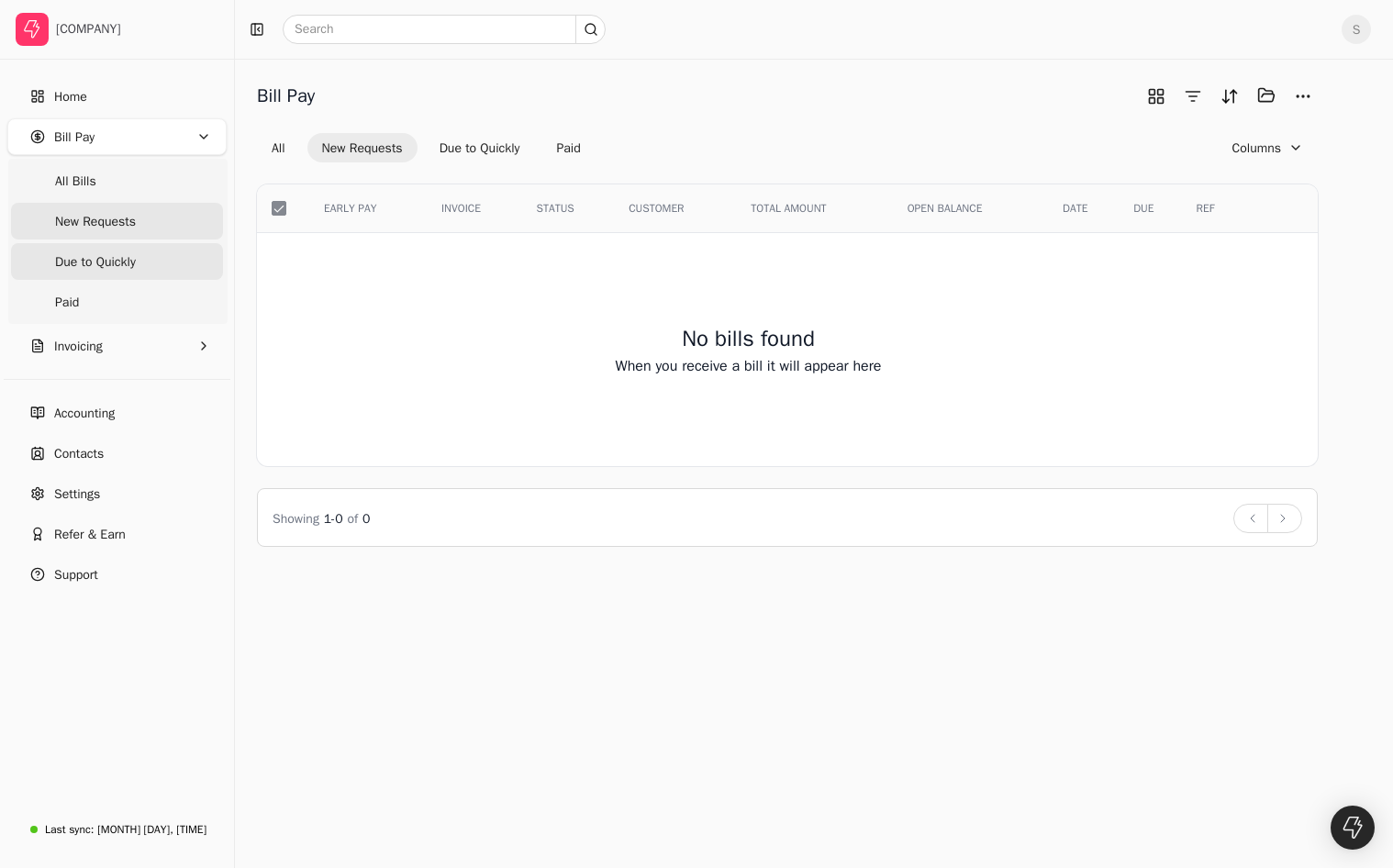 click on "Due to Quickly" at bounding box center (95, 262) 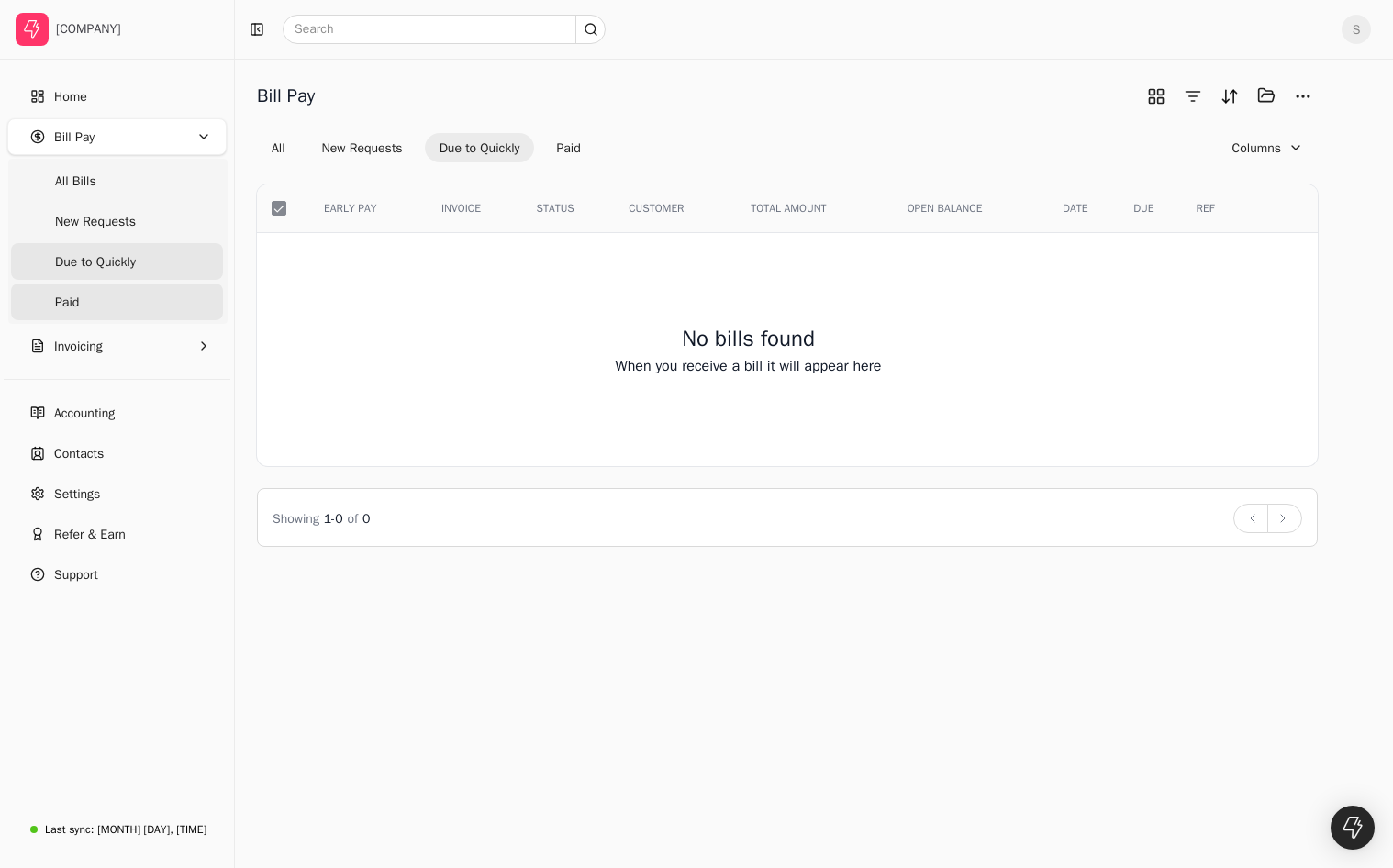 click on "Paid" at bounding box center [117, 302] 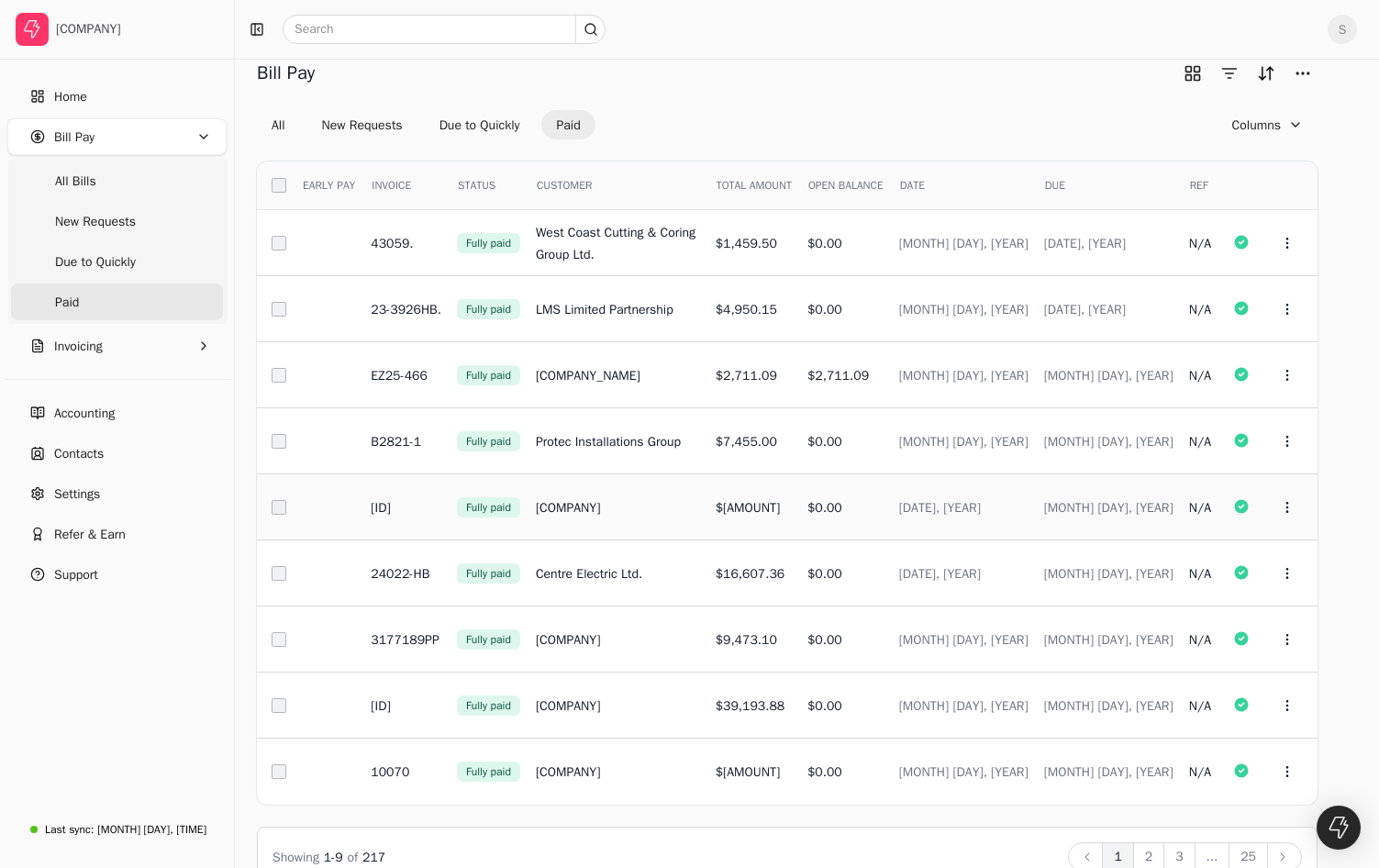scroll, scrollTop: 0, scrollLeft: 0, axis: both 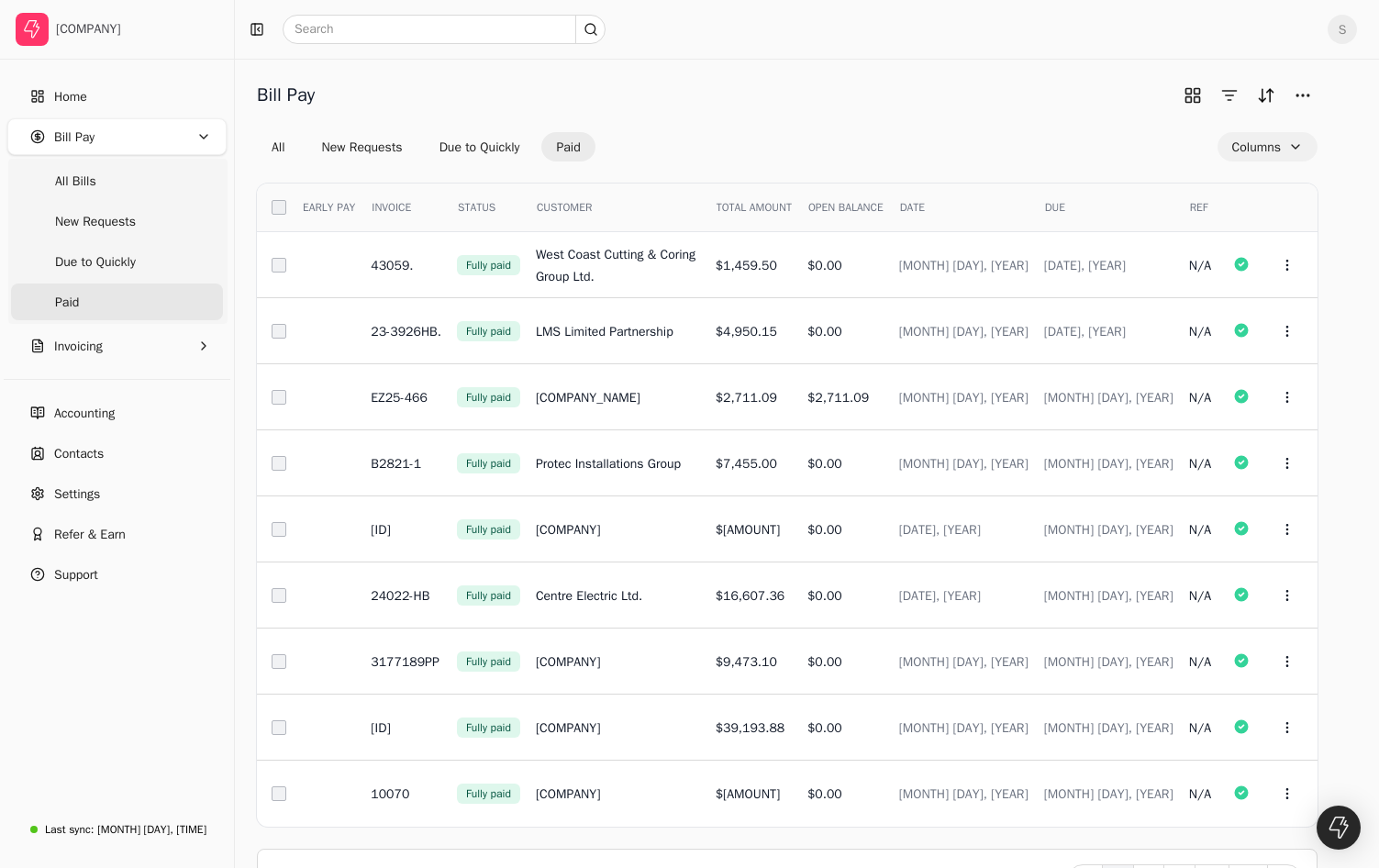 click on "Columns" at bounding box center (1267, 147) 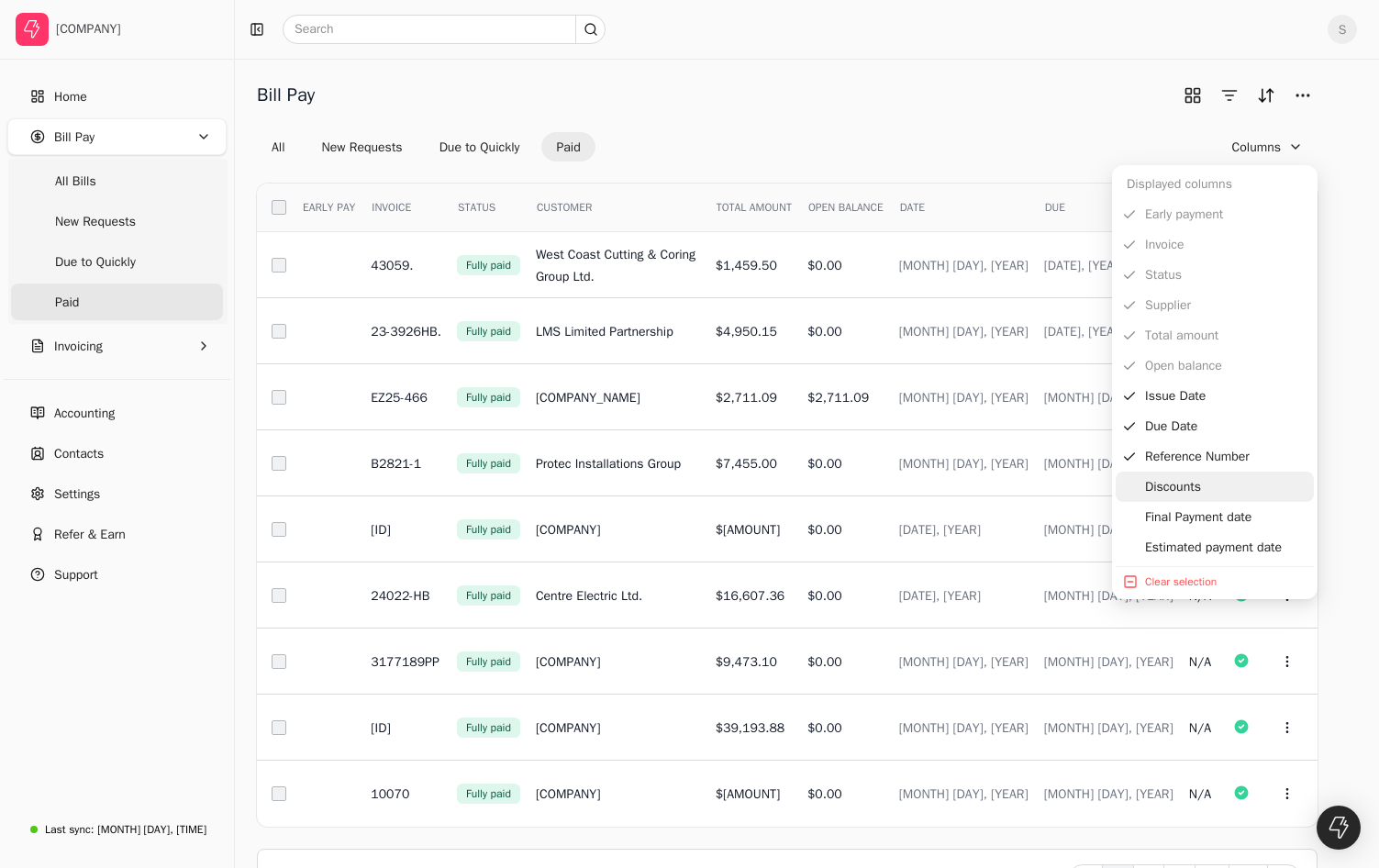 click on "Discounts" at bounding box center [1215, 486] 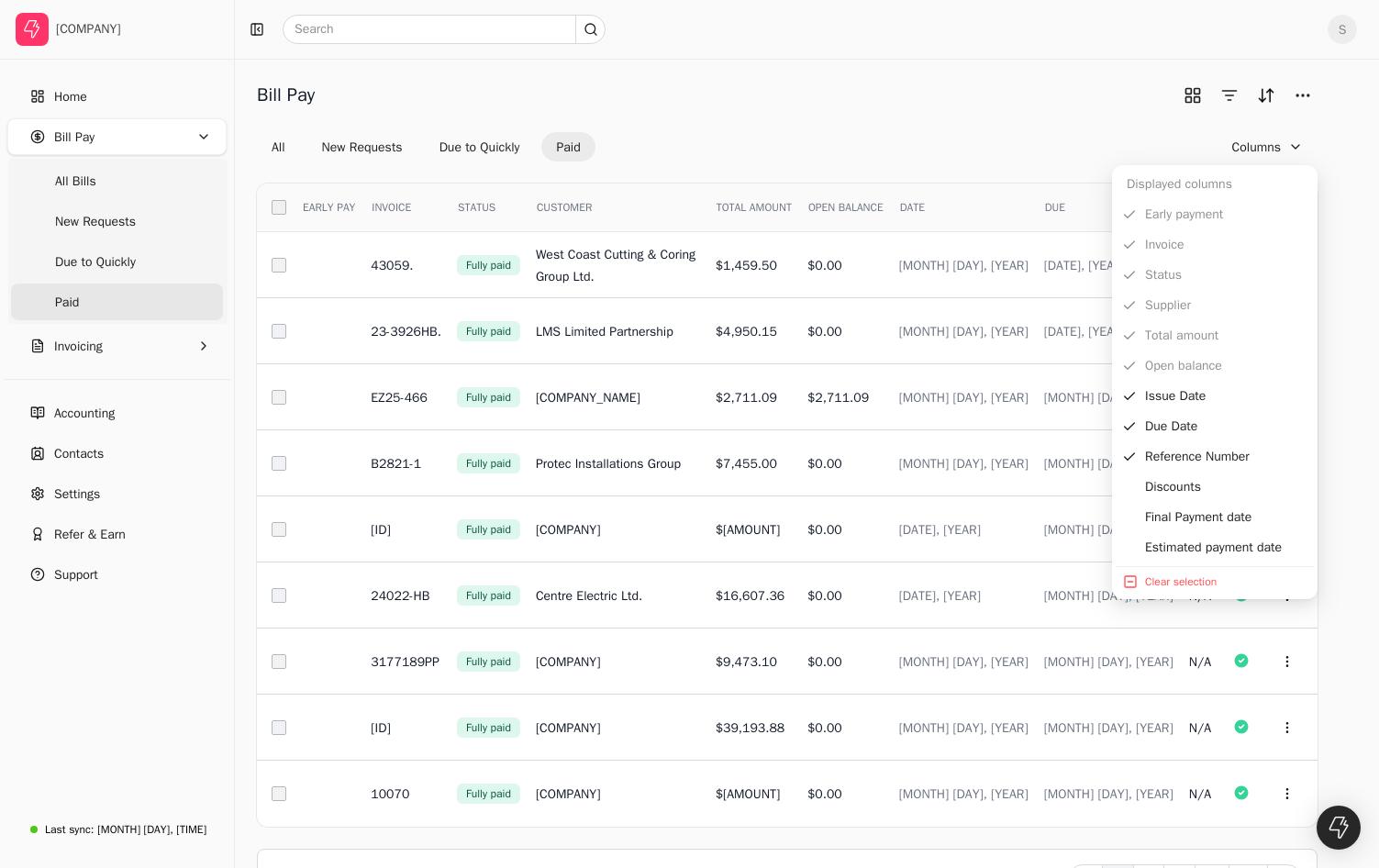 click on "All New Requests Due to Quickly Paid Columns" at bounding box center (787, 147) 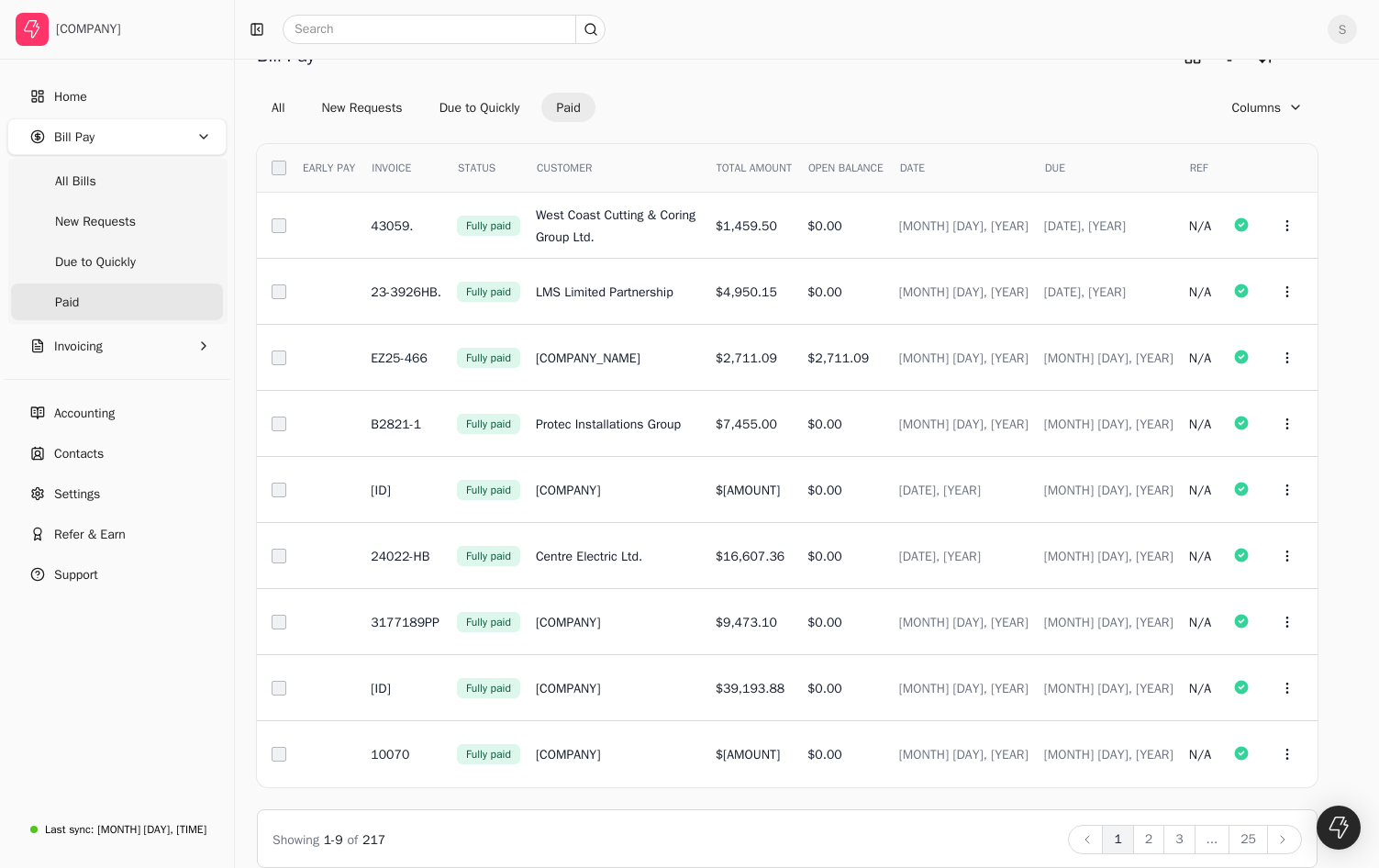 scroll, scrollTop: 0, scrollLeft: 0, axis: both 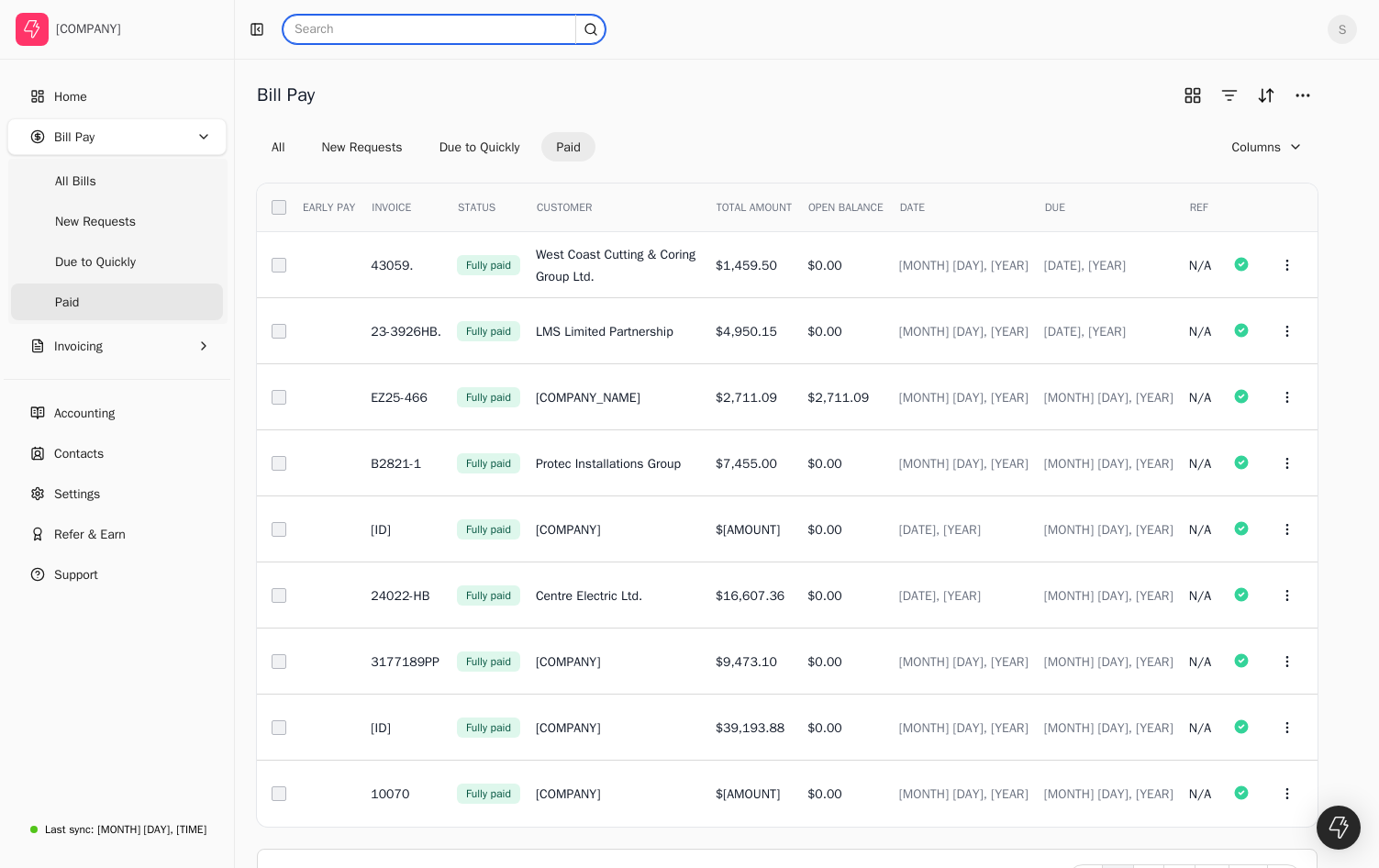 click at bounding box center [444, 29] 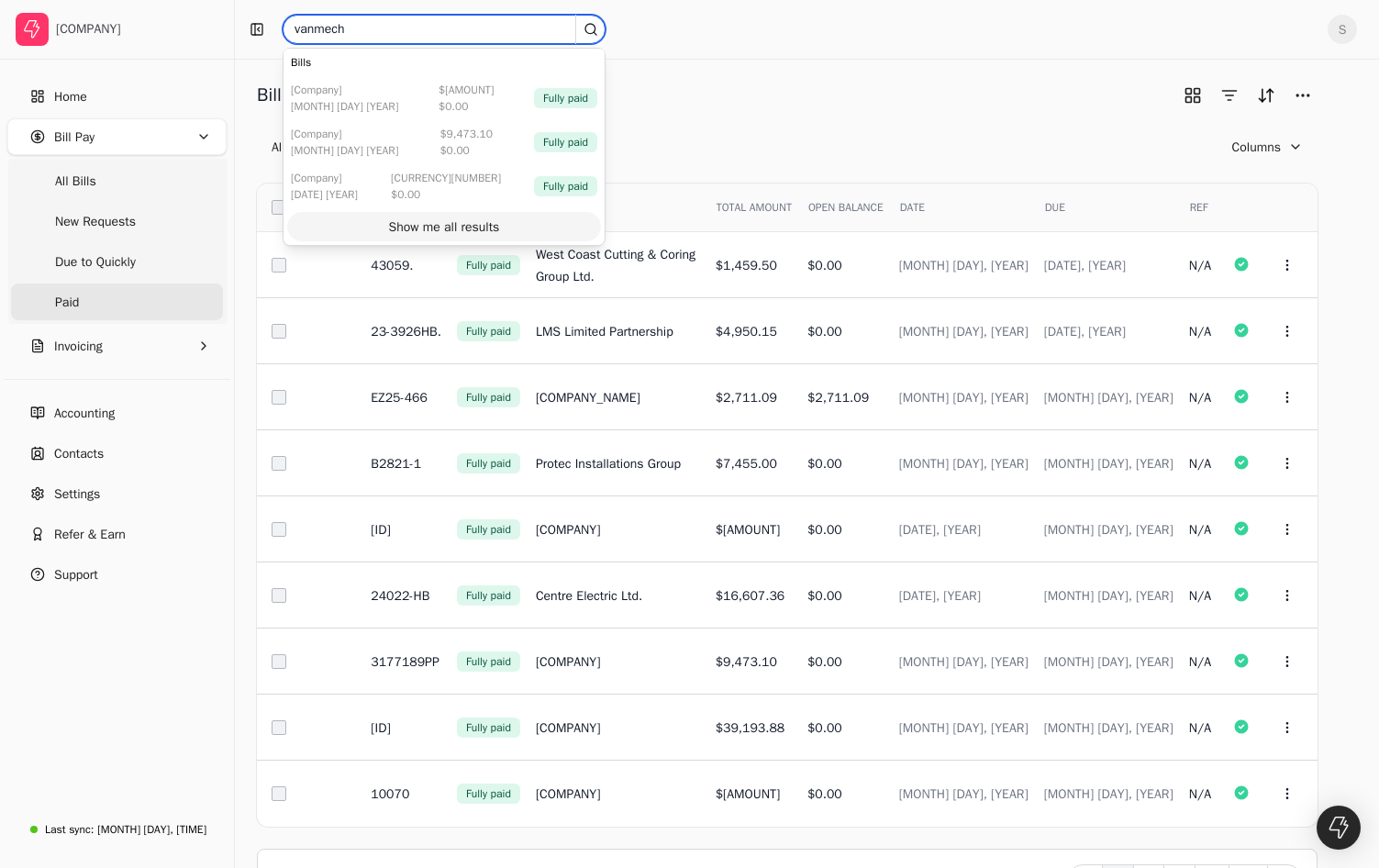 type on "vanmech" 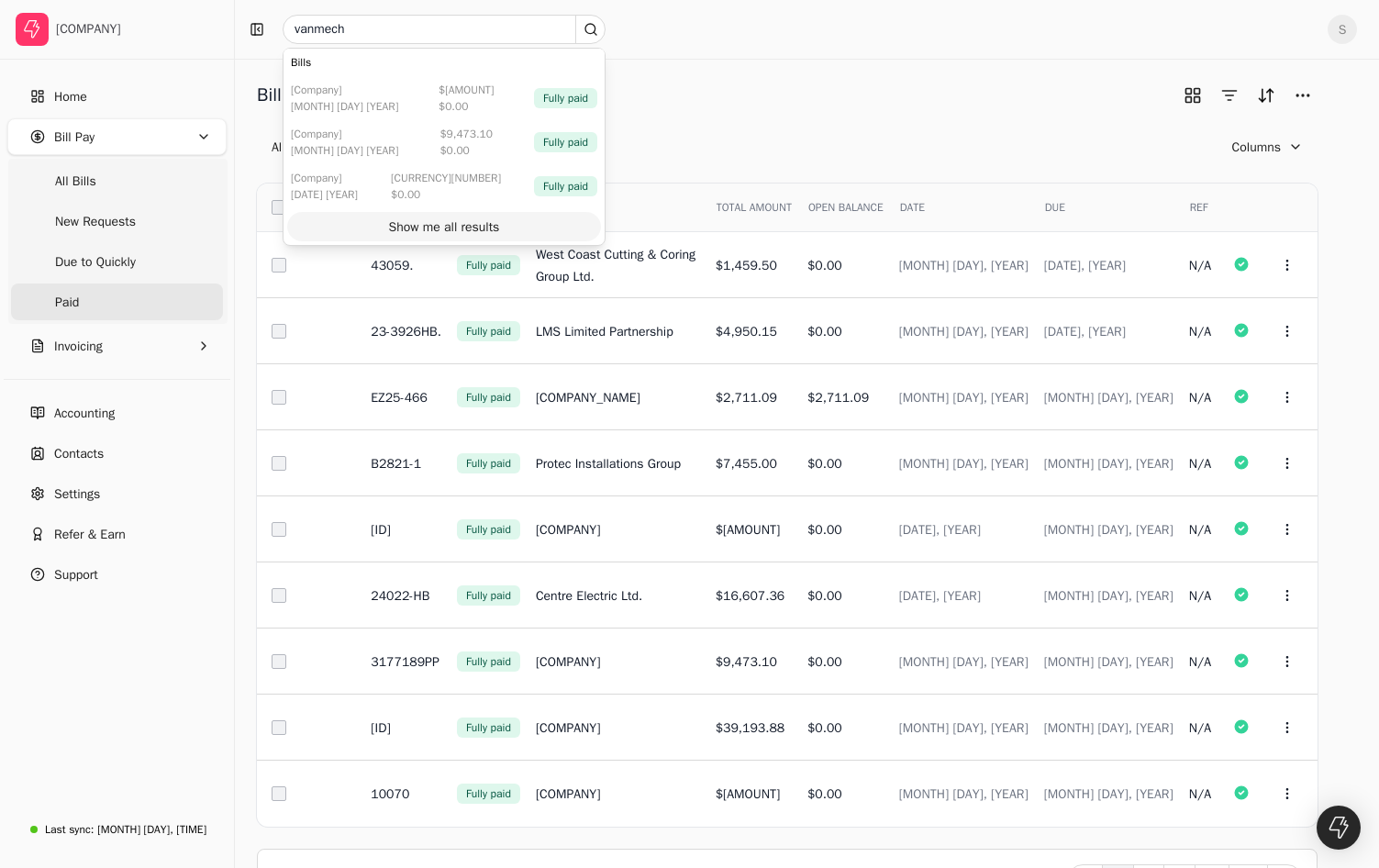 click on "Show me all results" at bounding box center [444, 227] 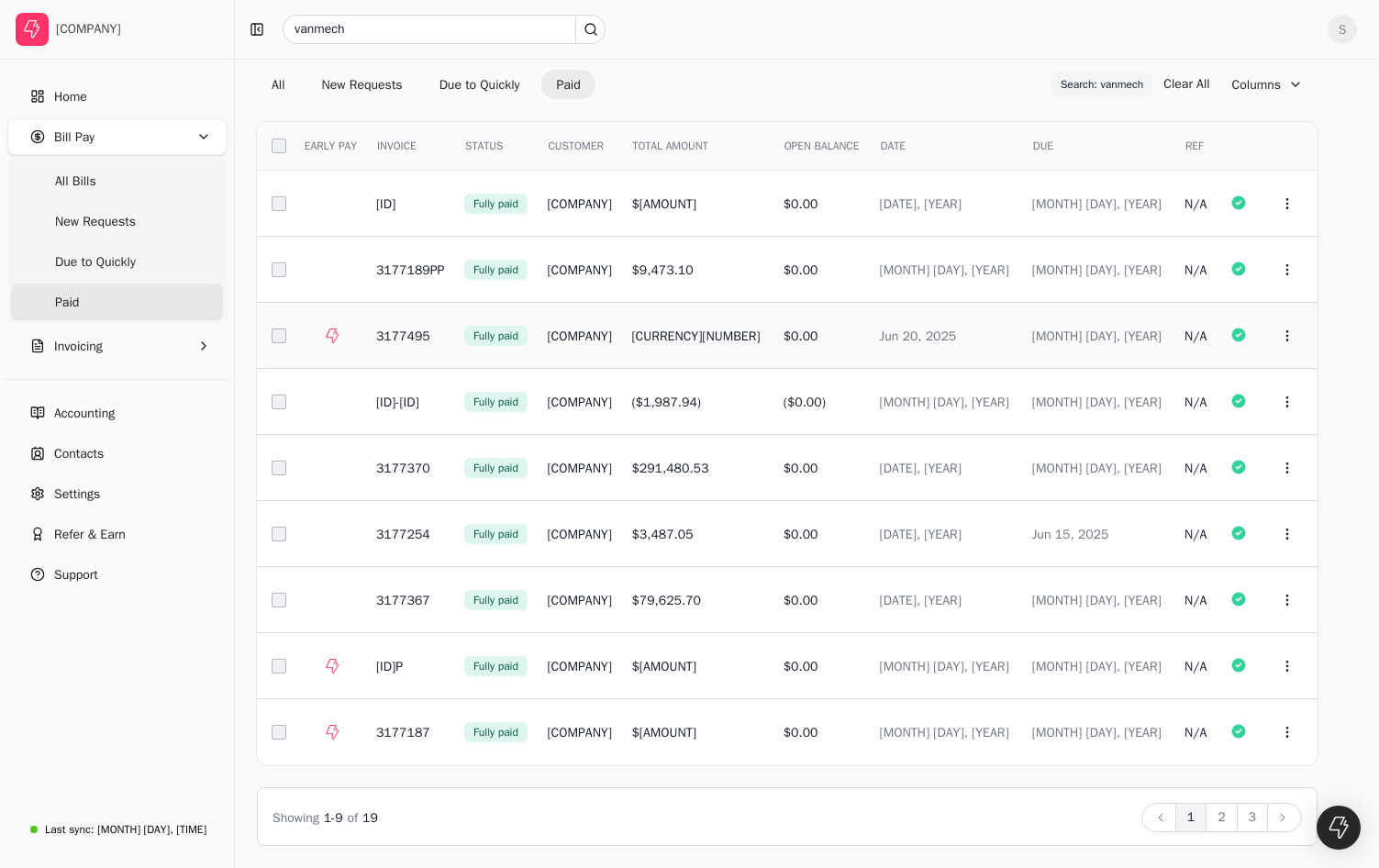 scroll, scrollTop: 0, scrollLeft: 0, axis: both 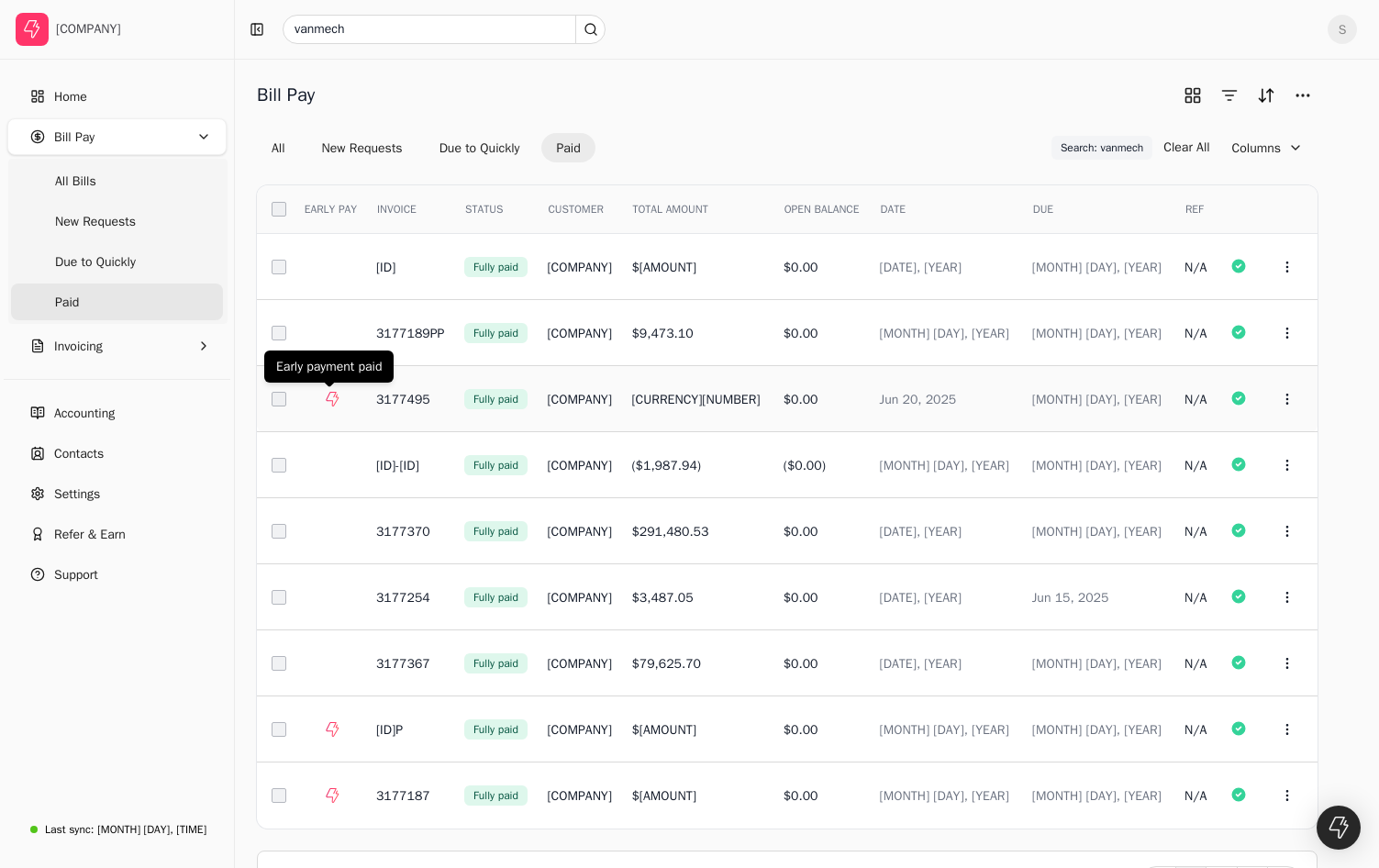 click 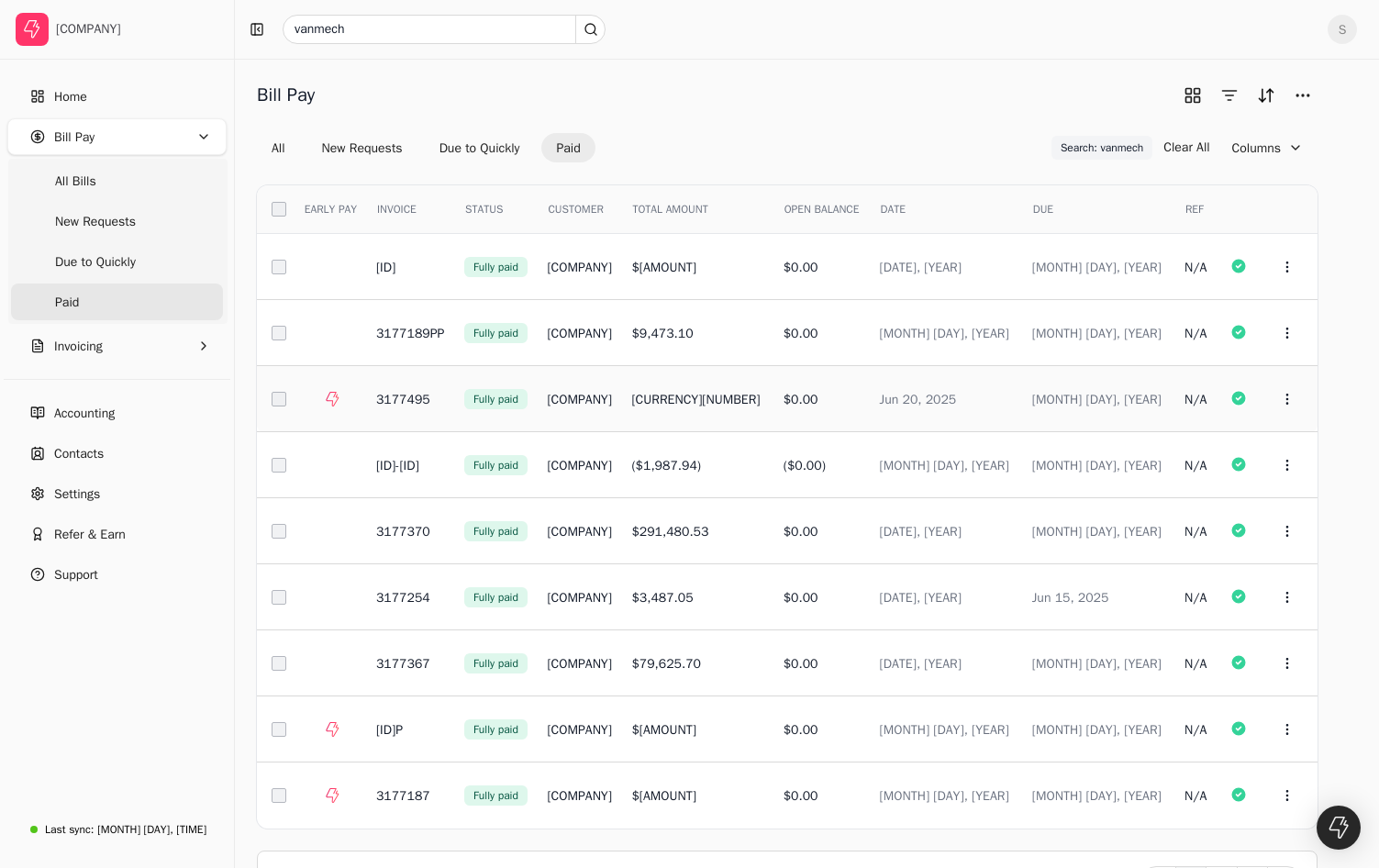 click on "[COMPANY]" at bounding box center [579, 399] 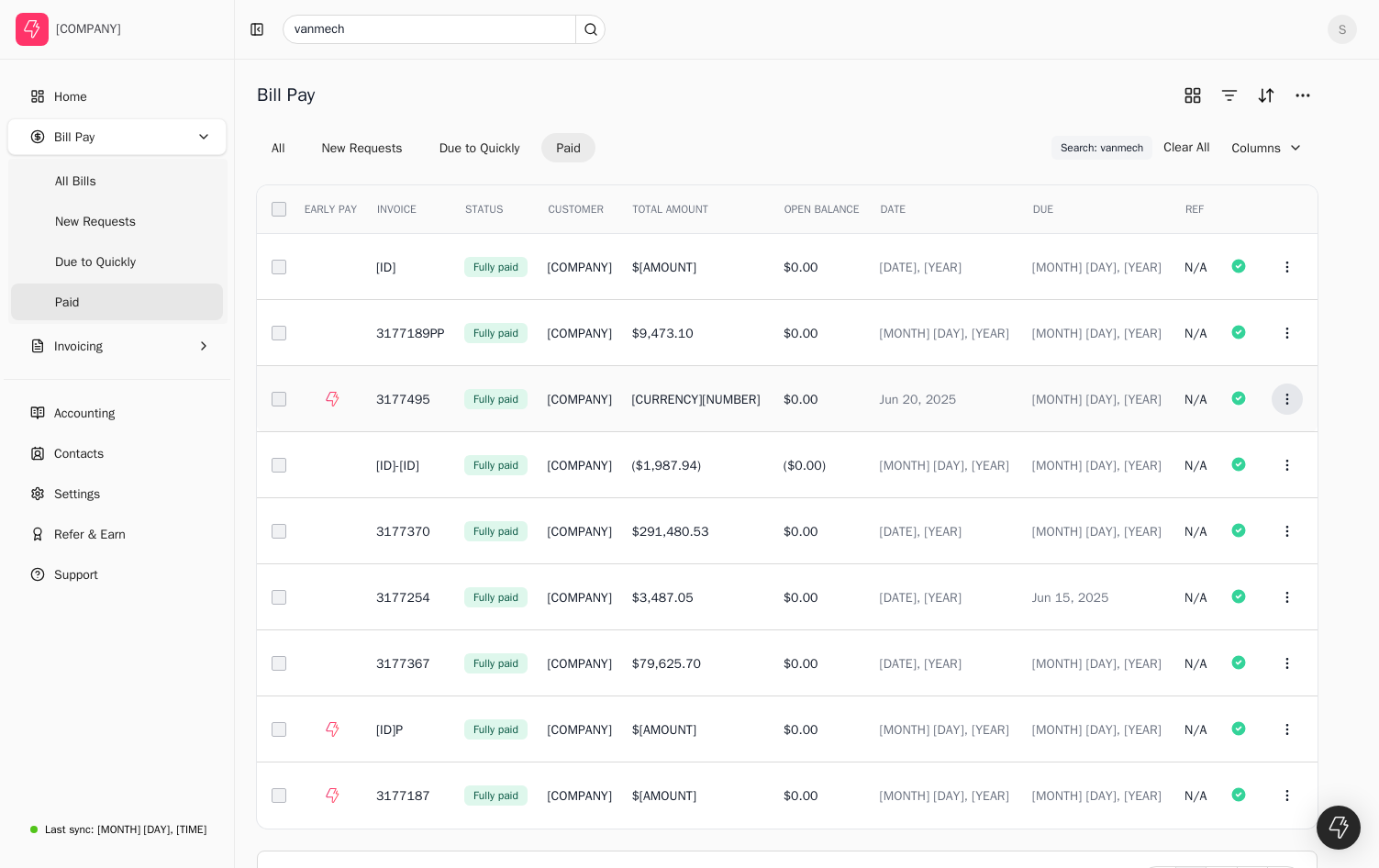 click 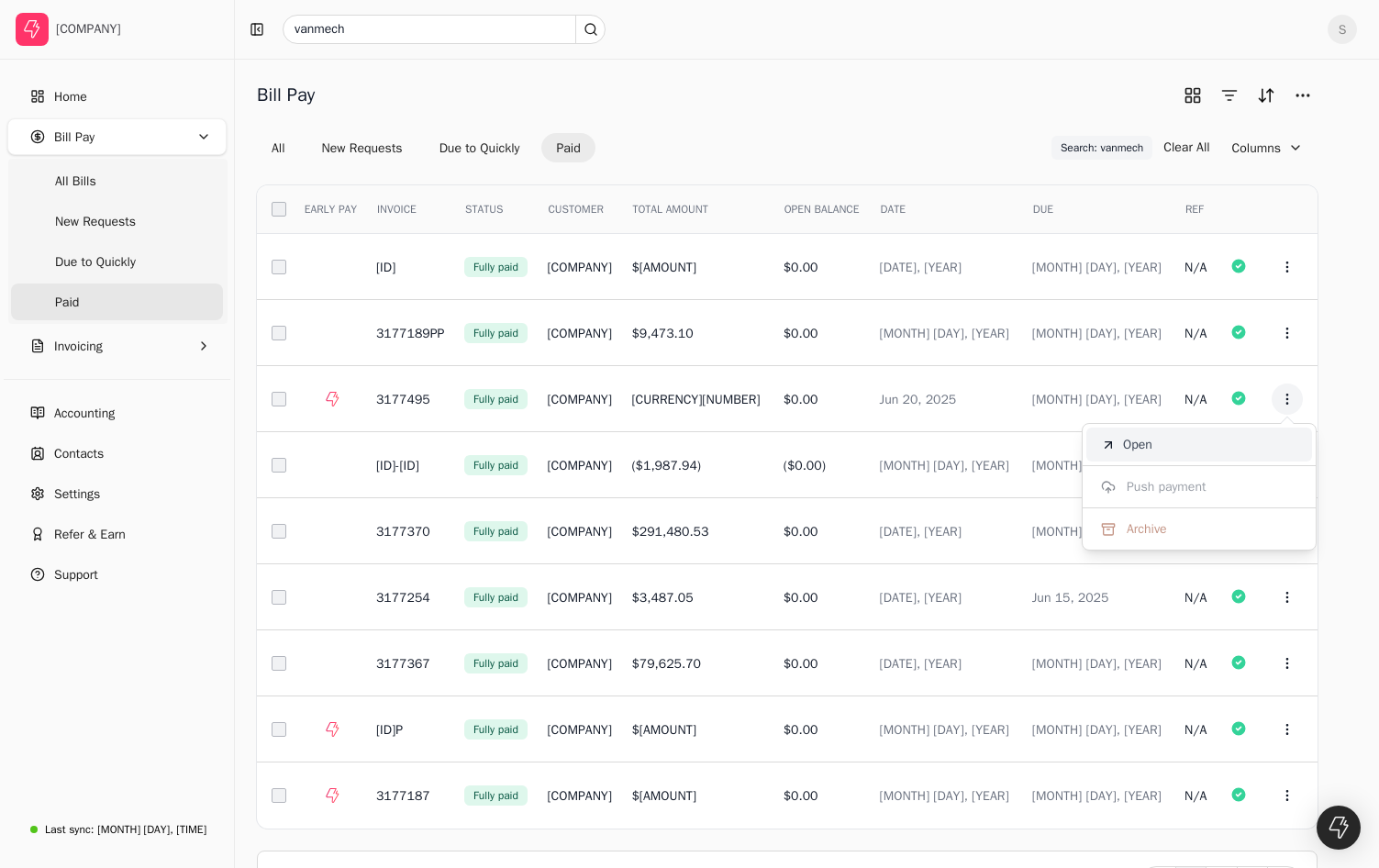 click on "Open" at bounding box center [1138, 444] 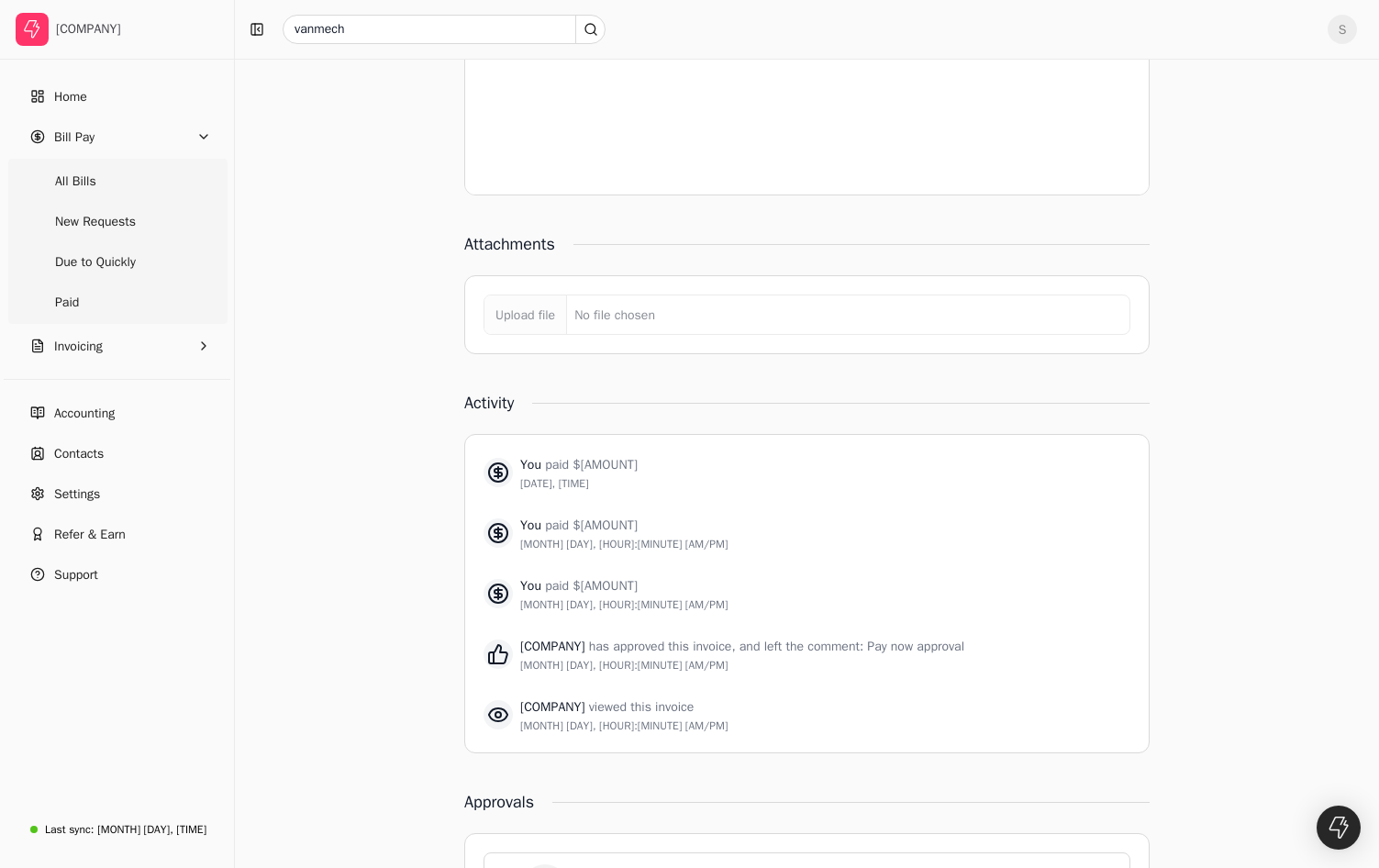 scroll, scrollTop: 1468, scrollLeft: 0, axis: vertical 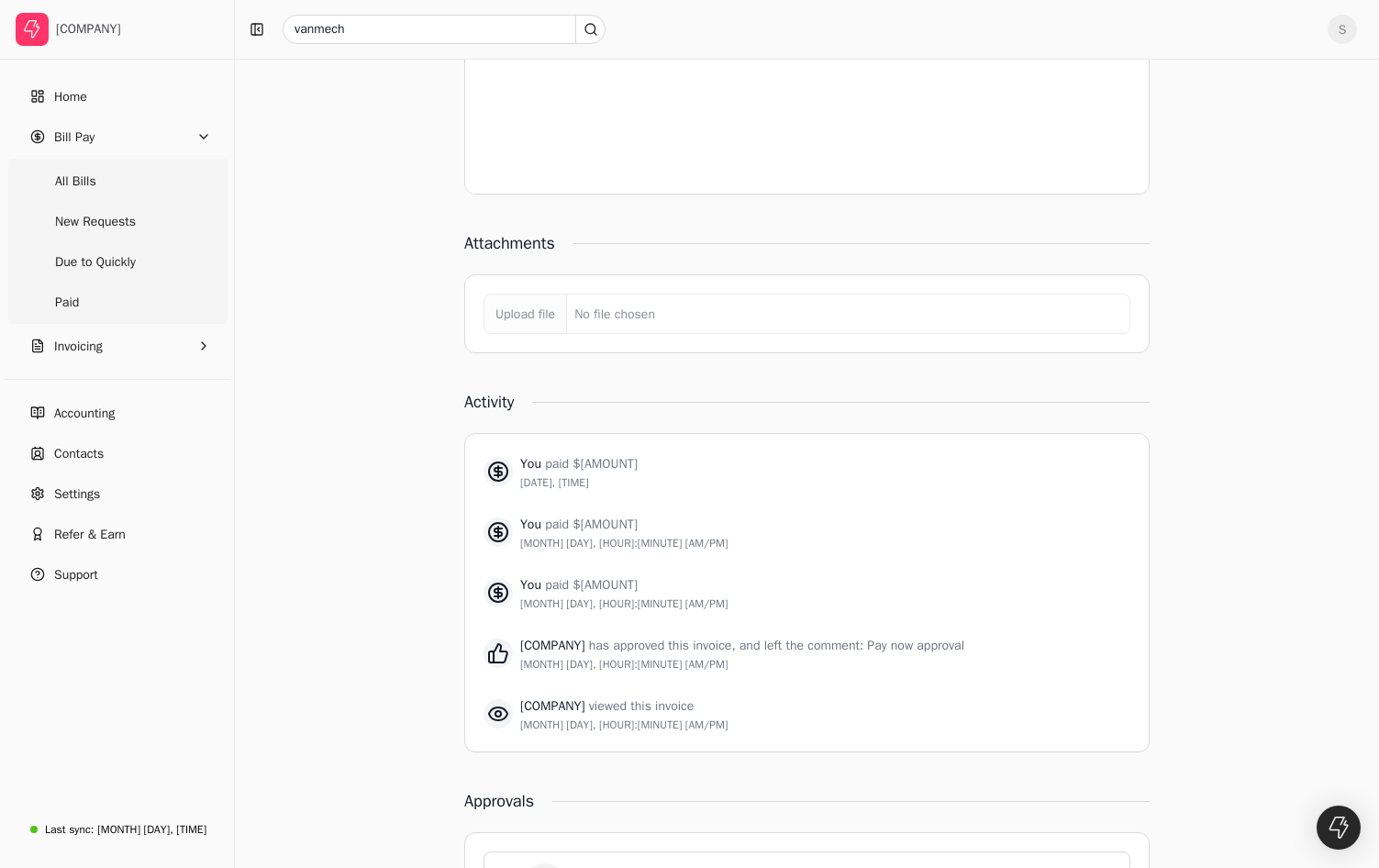 drag, startPoint x: 1162, startPoint y: 597, endPoint x: 1151, endPoint y: 725, distance: 128.47179 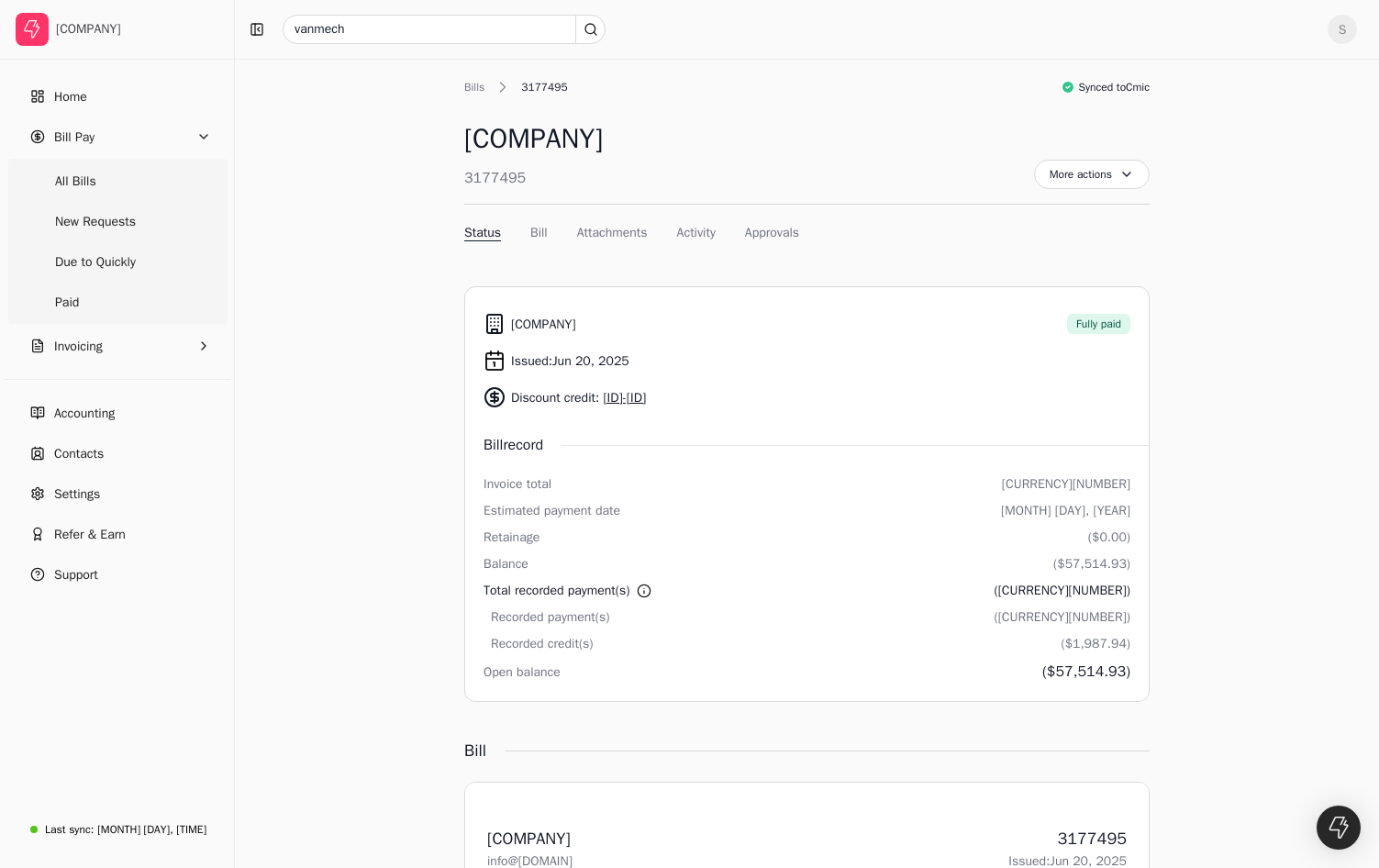 scroll, scrollTop: 0, scrollLeft: 0, axis: both 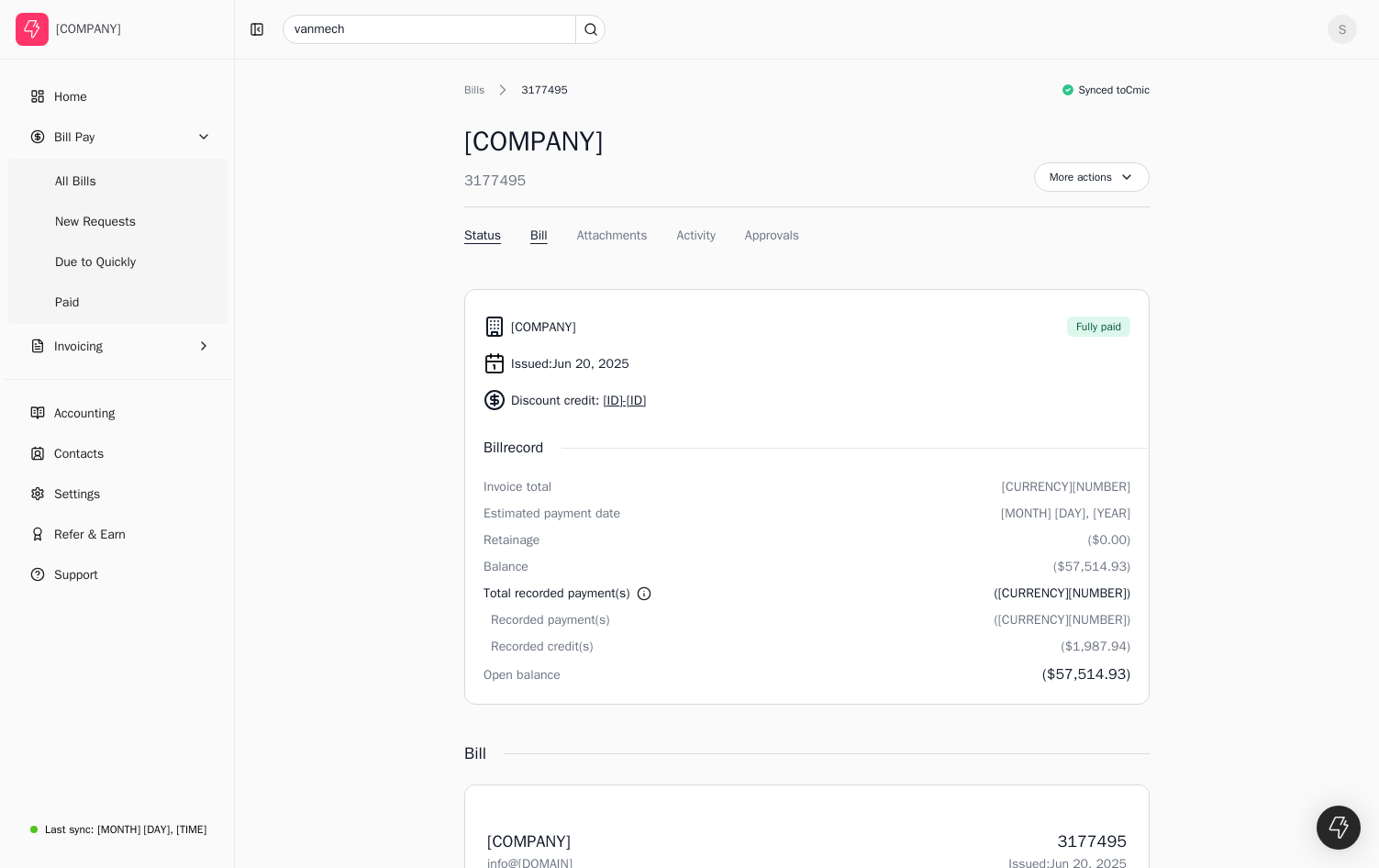 click on "Bill" at bounding box center [539, 235] 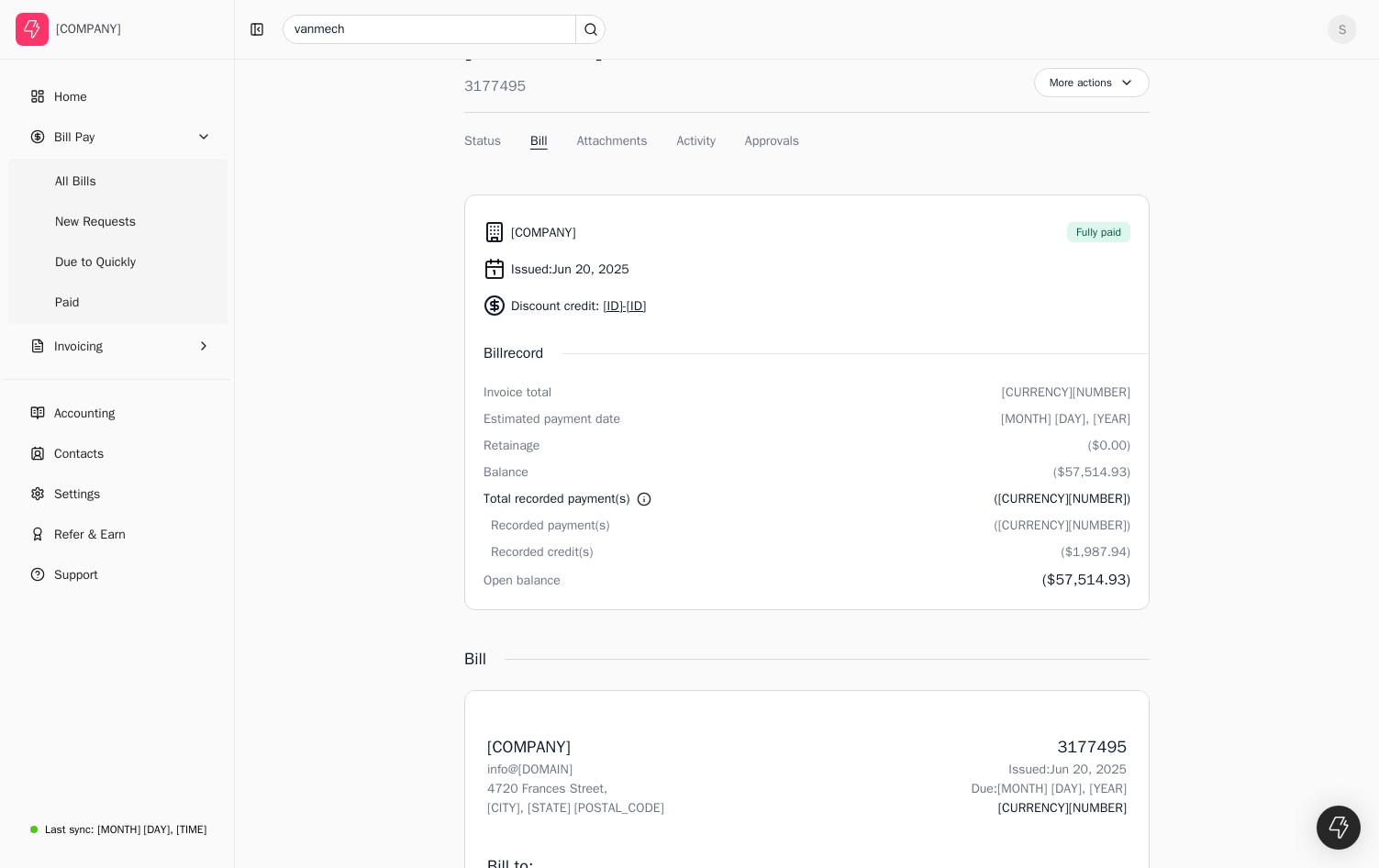 scroll, scrollTop: 0, scrollLeft: 0, axis: both 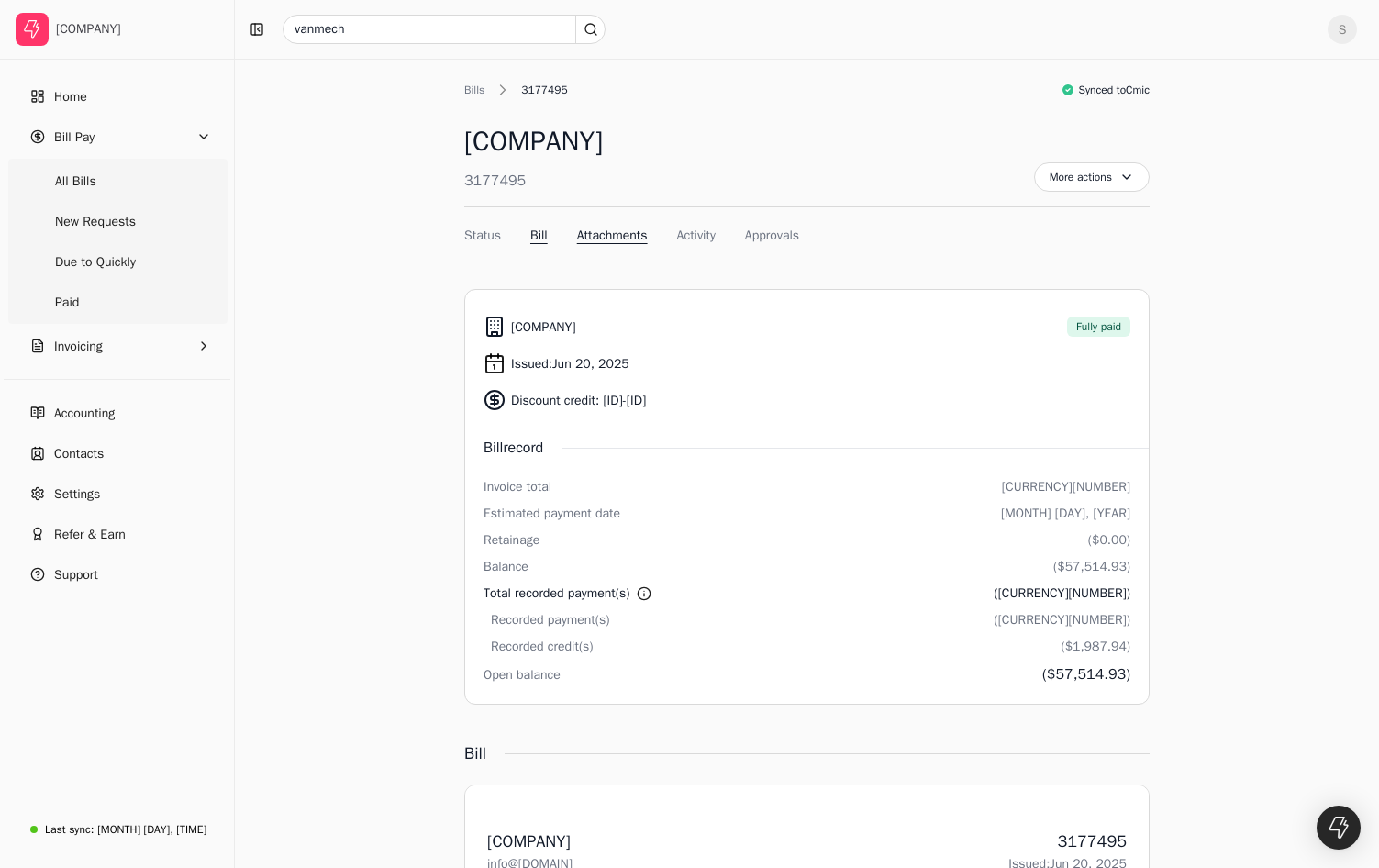 click on "Attachments" at bounding box center [612, 235] 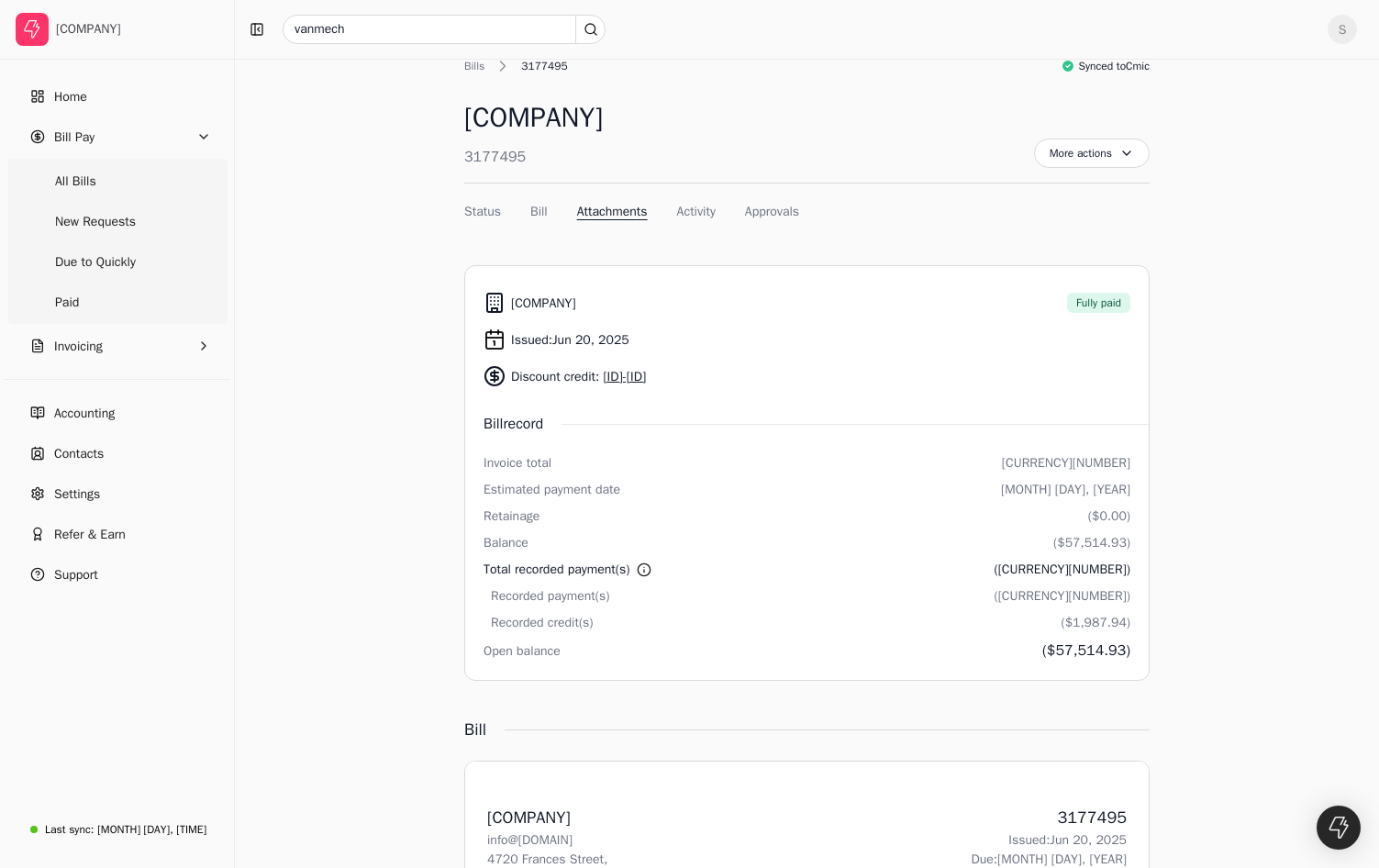 scroll, scrollTop: 0, scrollLeft: 0, axis: both 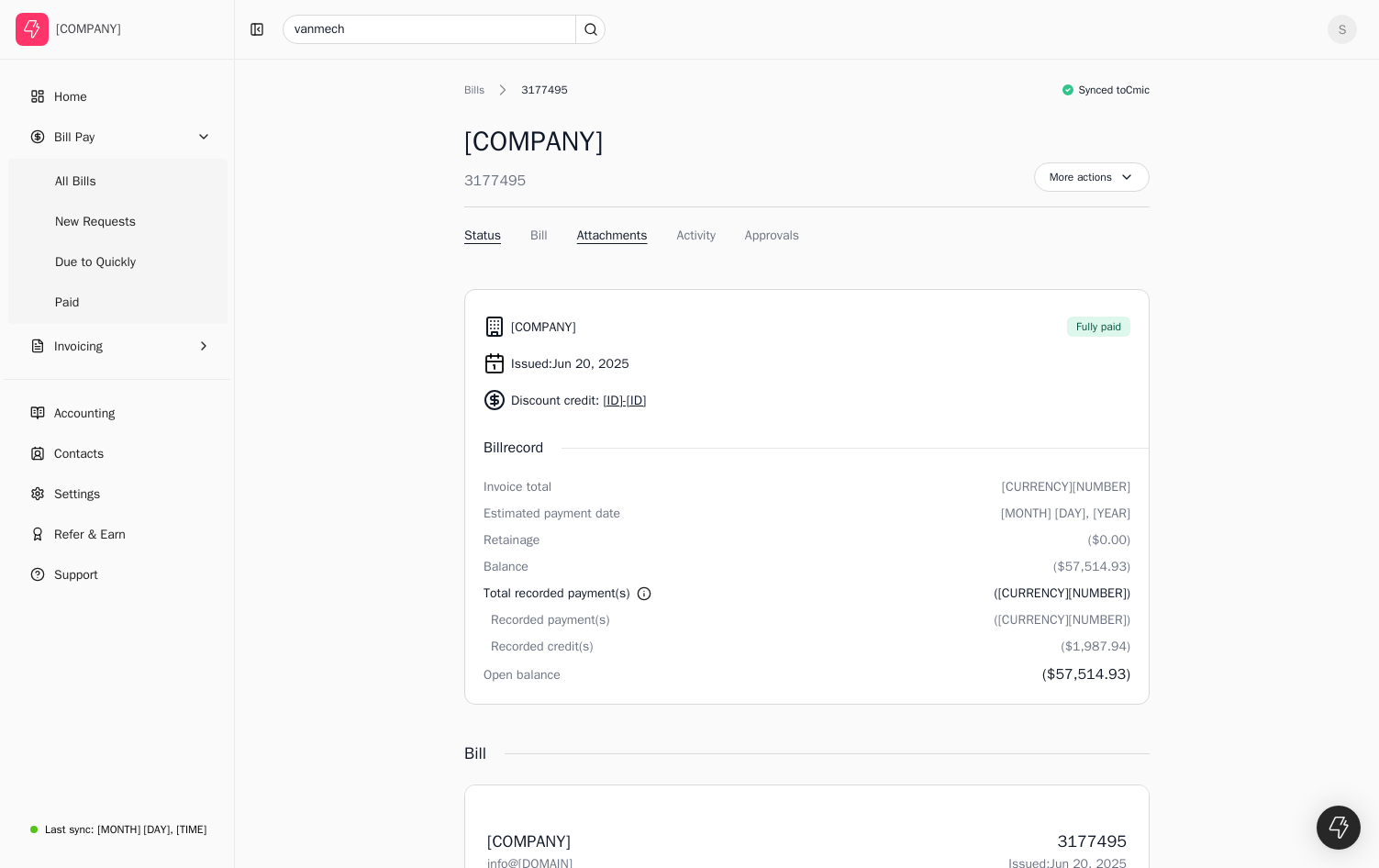 click on "Status" at bounding box center (483, 235) 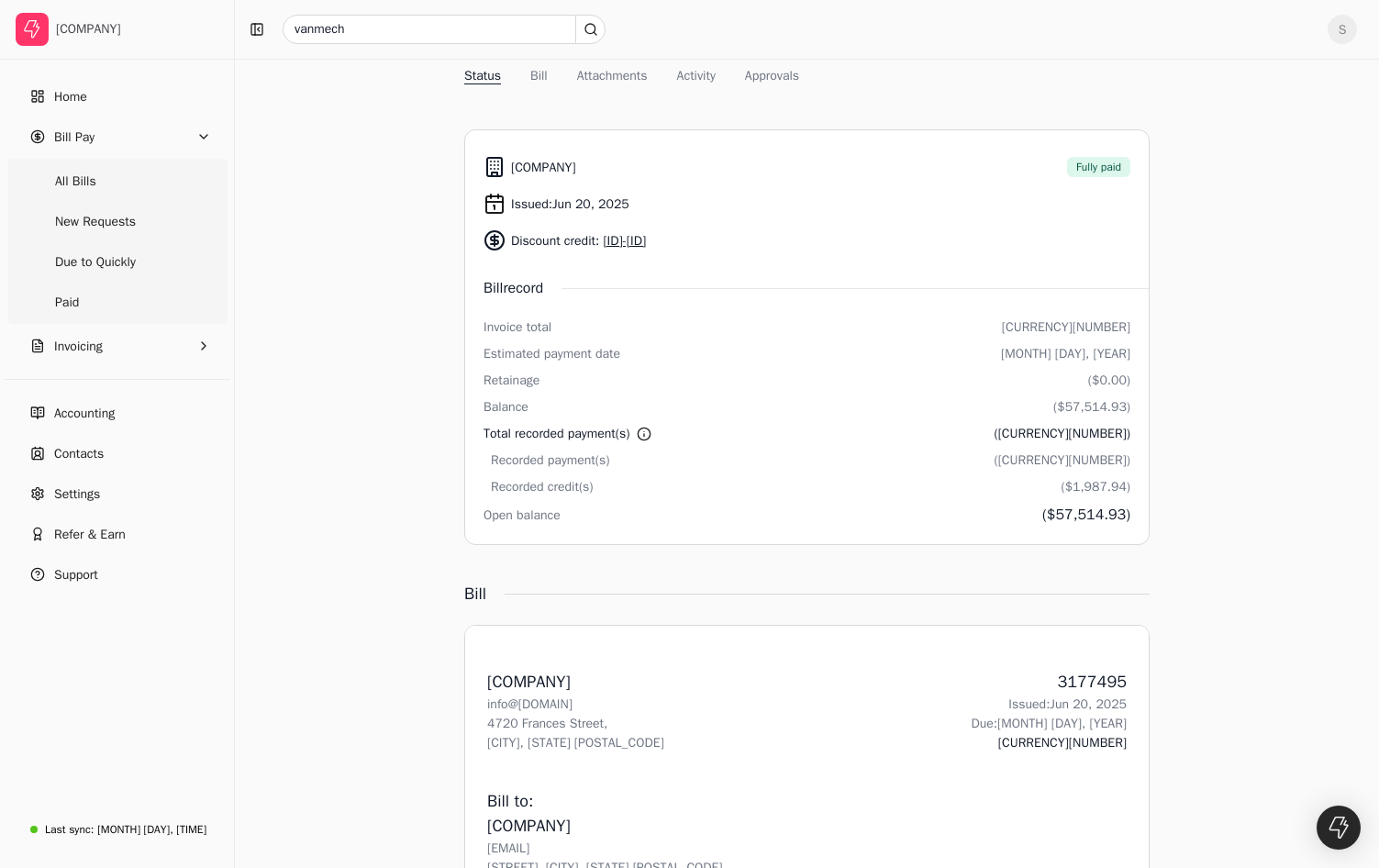 scroll, scrollTop: 0, scrollLeft: 0, axis: both 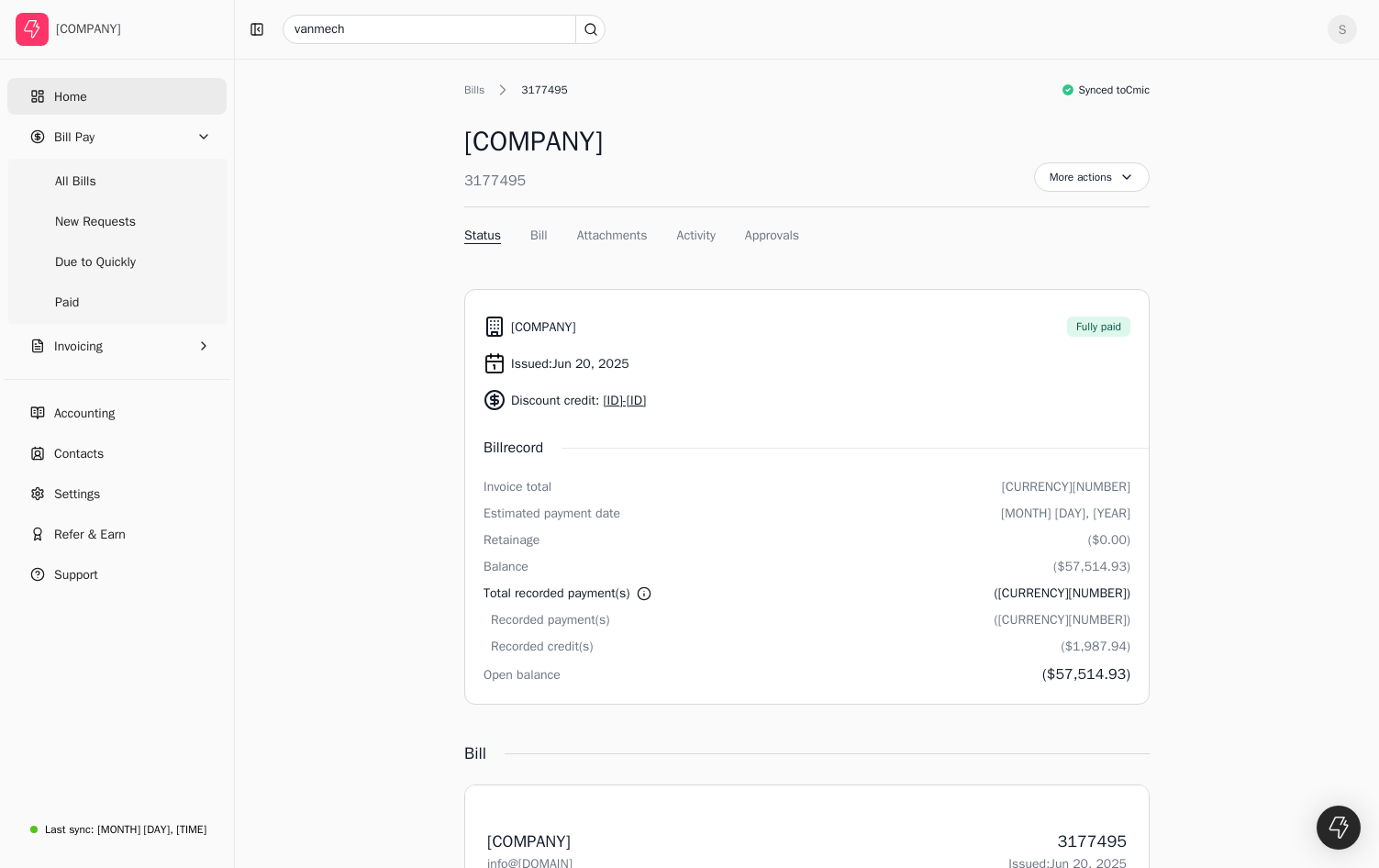 click on "Home" at bounding box center [71, 96] 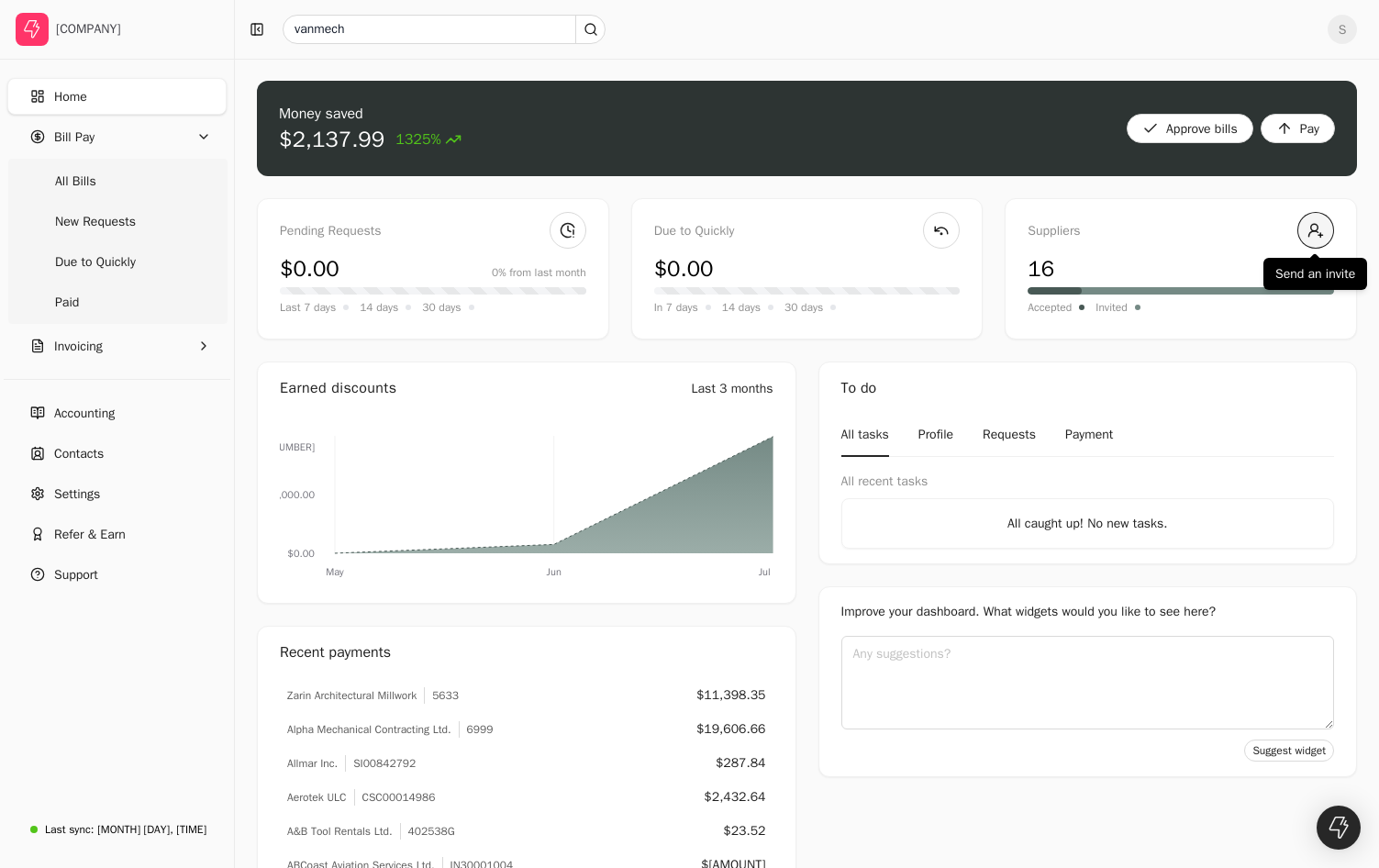 click at bounding box center (1316, 230) 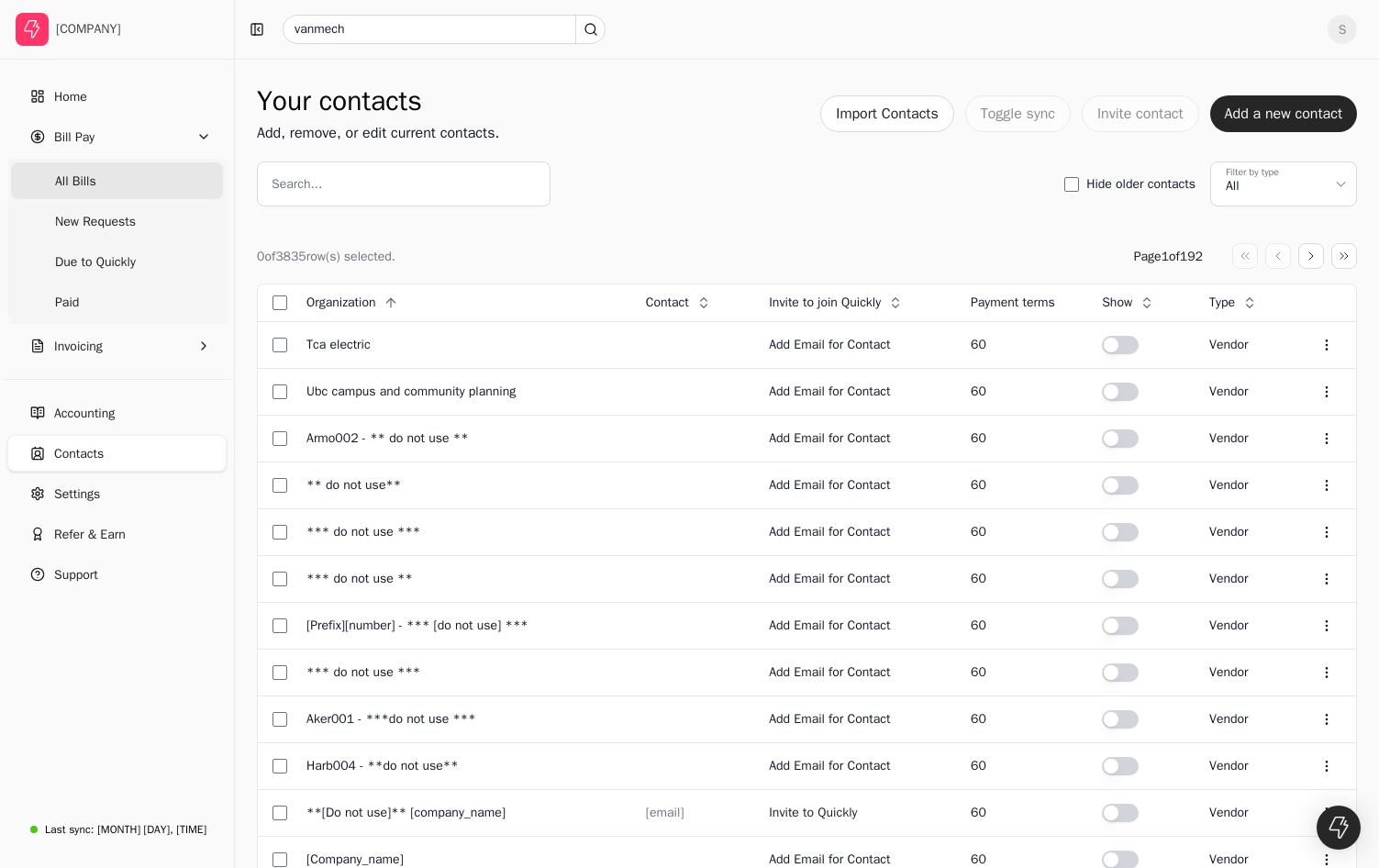 click on "All Bills" at bounding box center (117, 181) 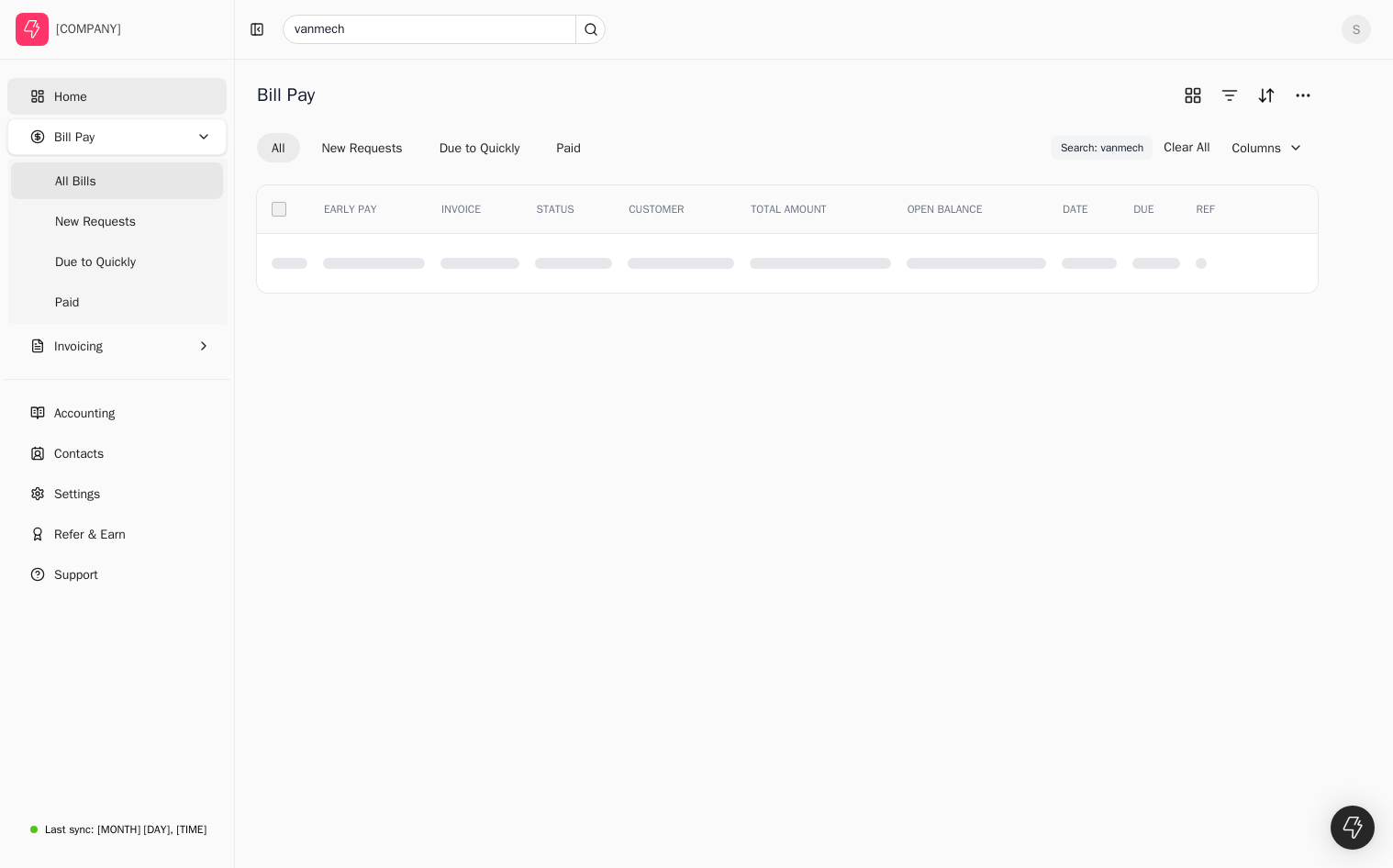 click on "Home" at bounding box center [117, 96] 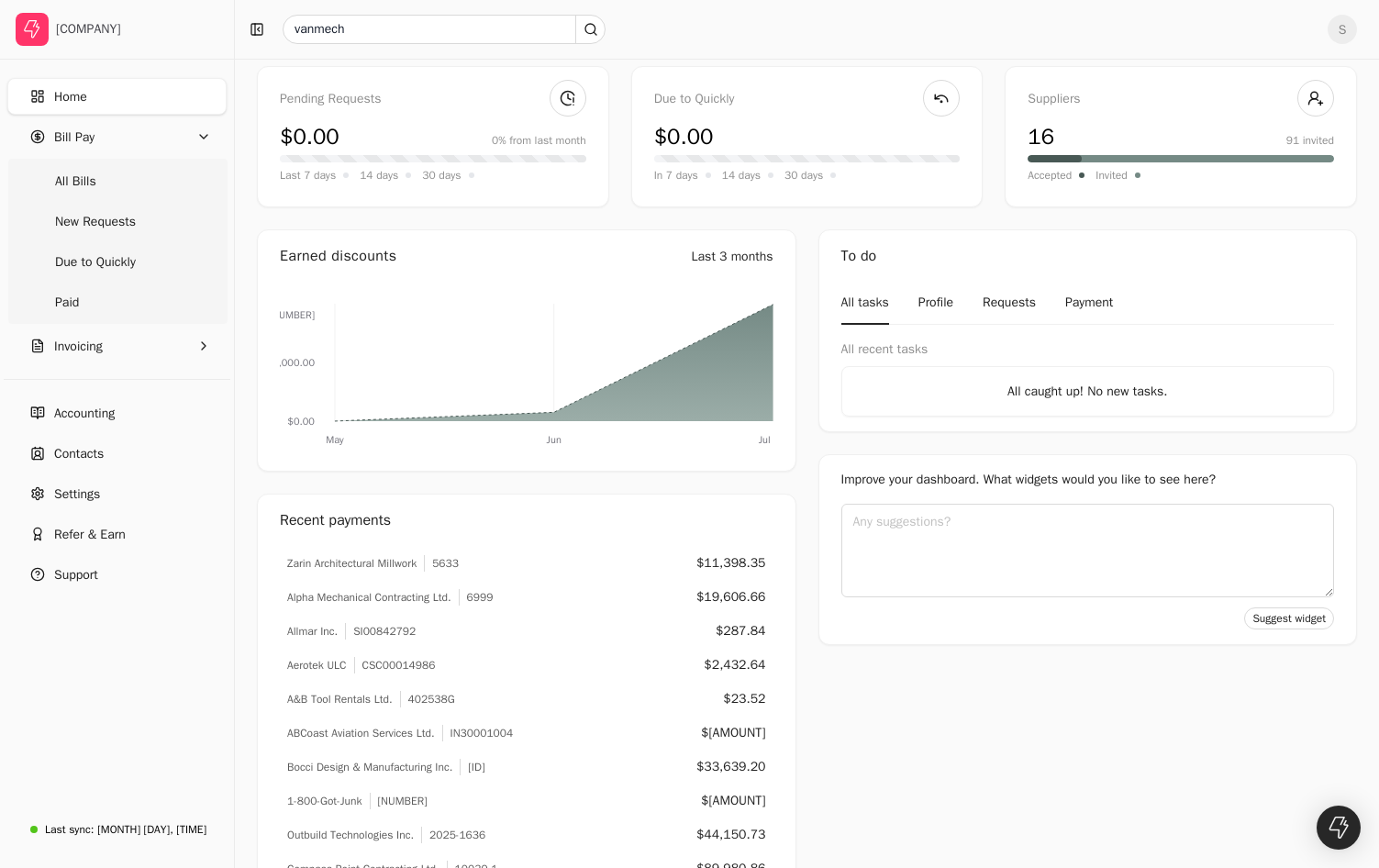 scroll, scrollTop: 0, scrollLeft: 0, axis: both 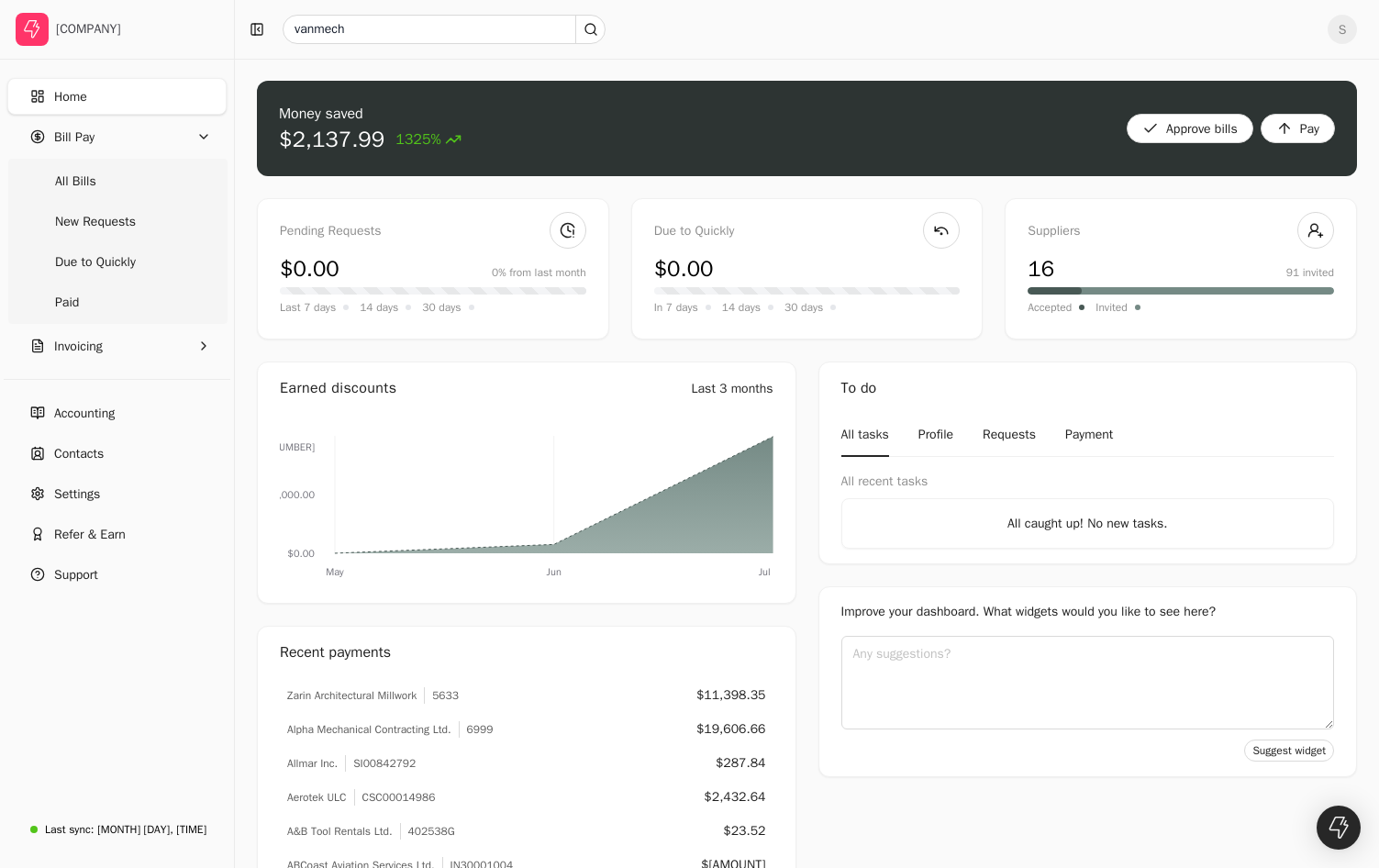 drag, startPoint x: 656, startPoint y: 560, endPoint x: 620, endPoint y: 522, distance: 52.345009 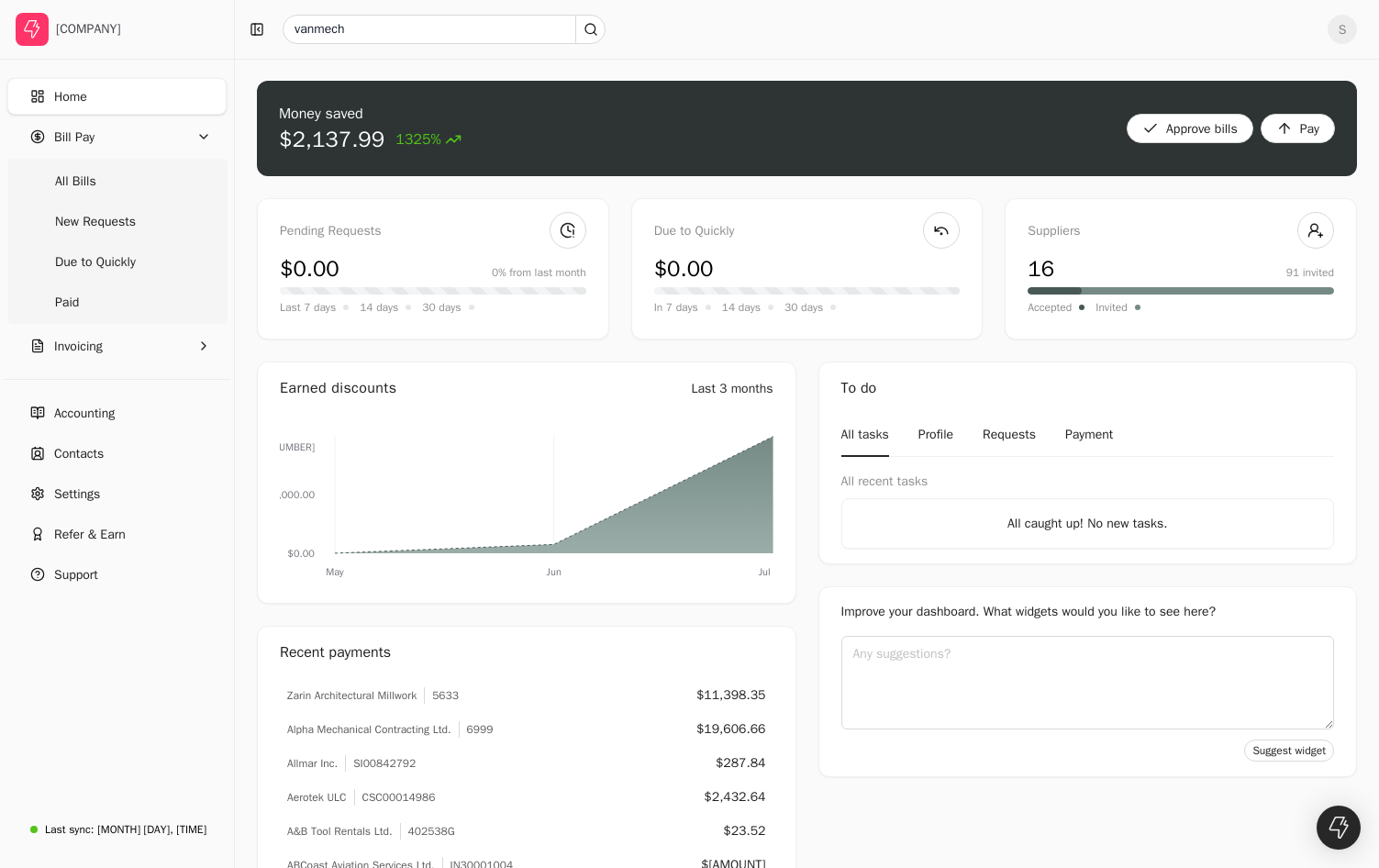 drag, startPoint x: 620, startPoint y: 522, endPoint x: 1372, endPoint y: 726, distance: 779.1791 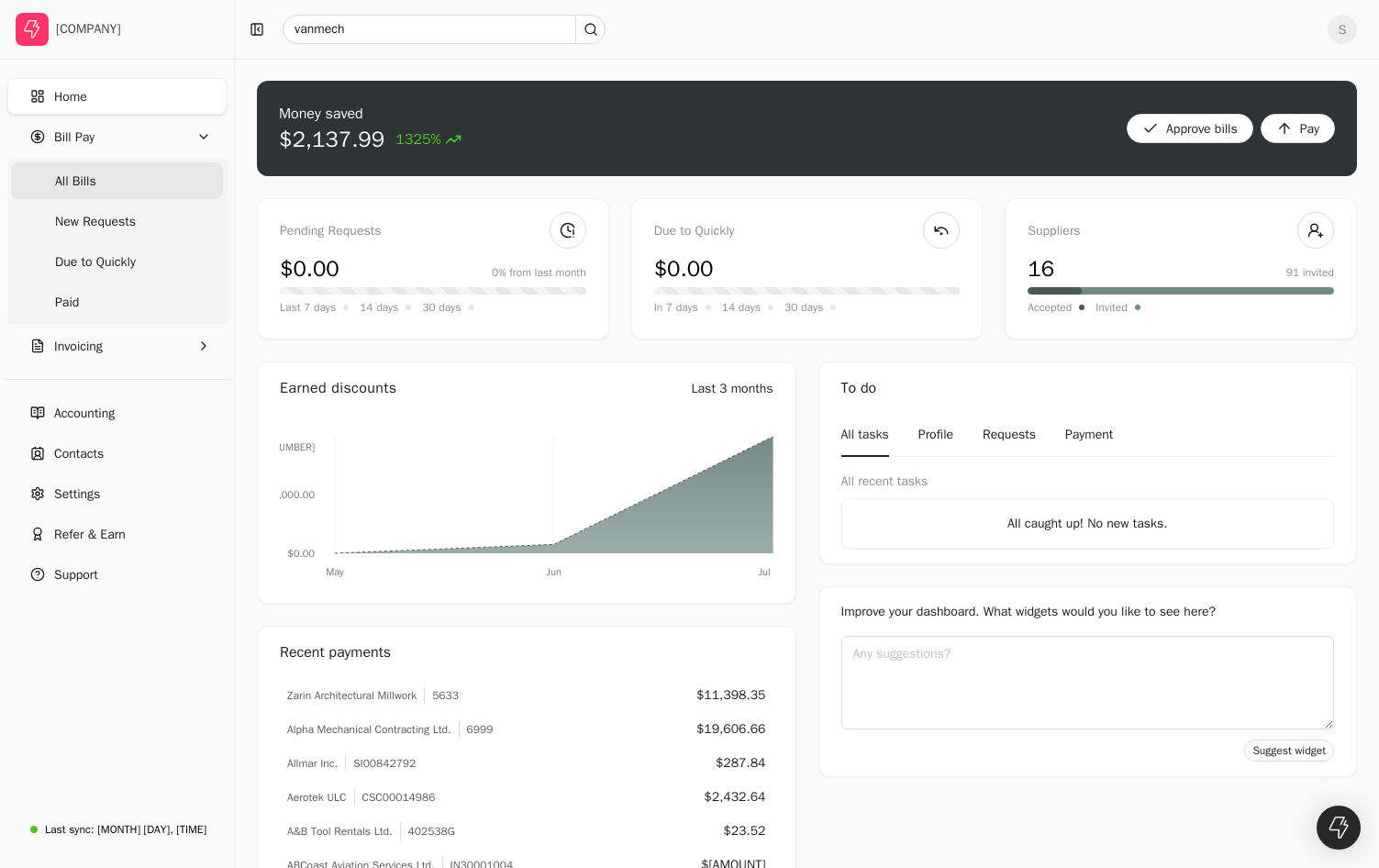 click on "All Bills" at bounding box center (117, 181) 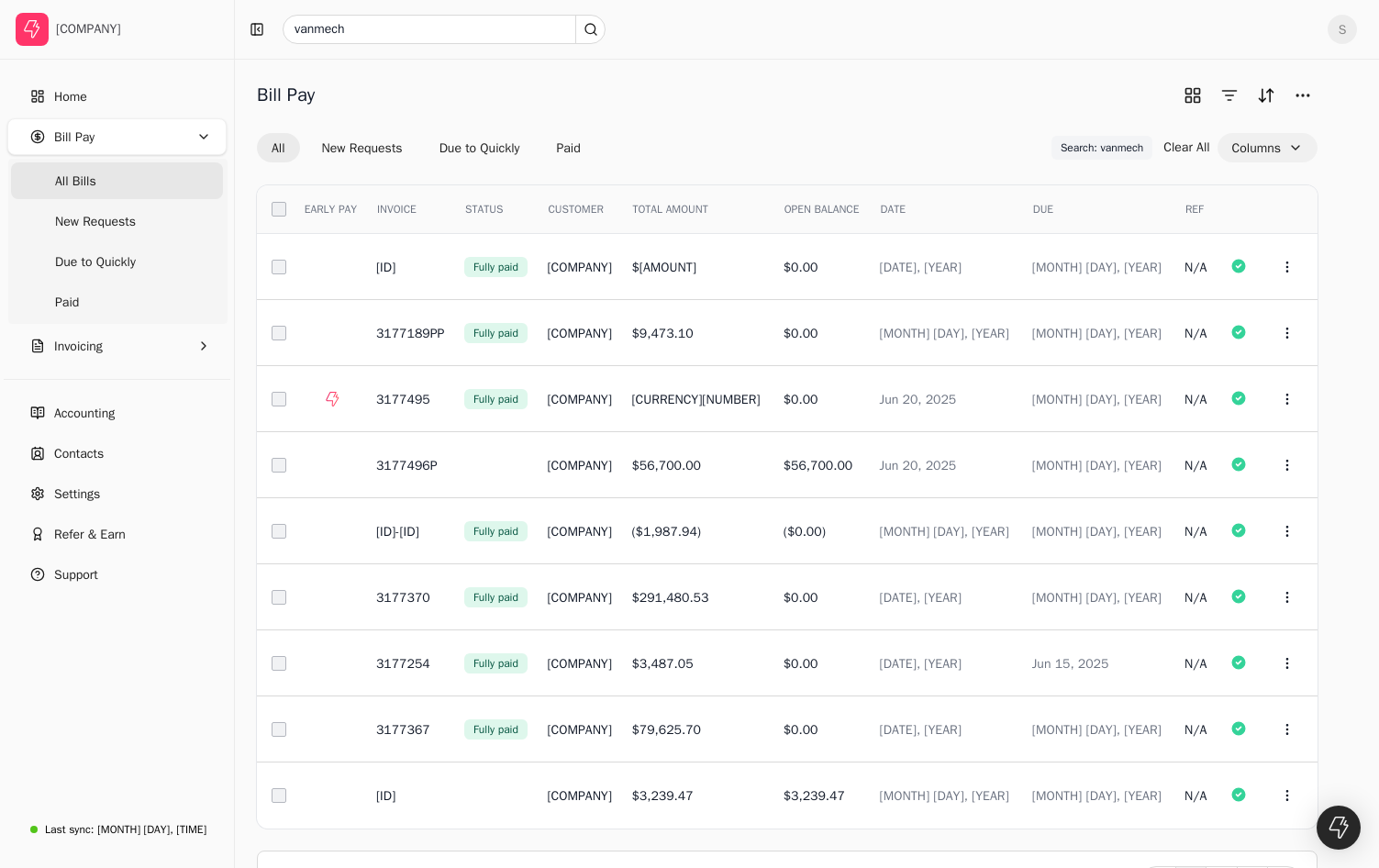 click on "Columns" at bounding box center [1267, 148] 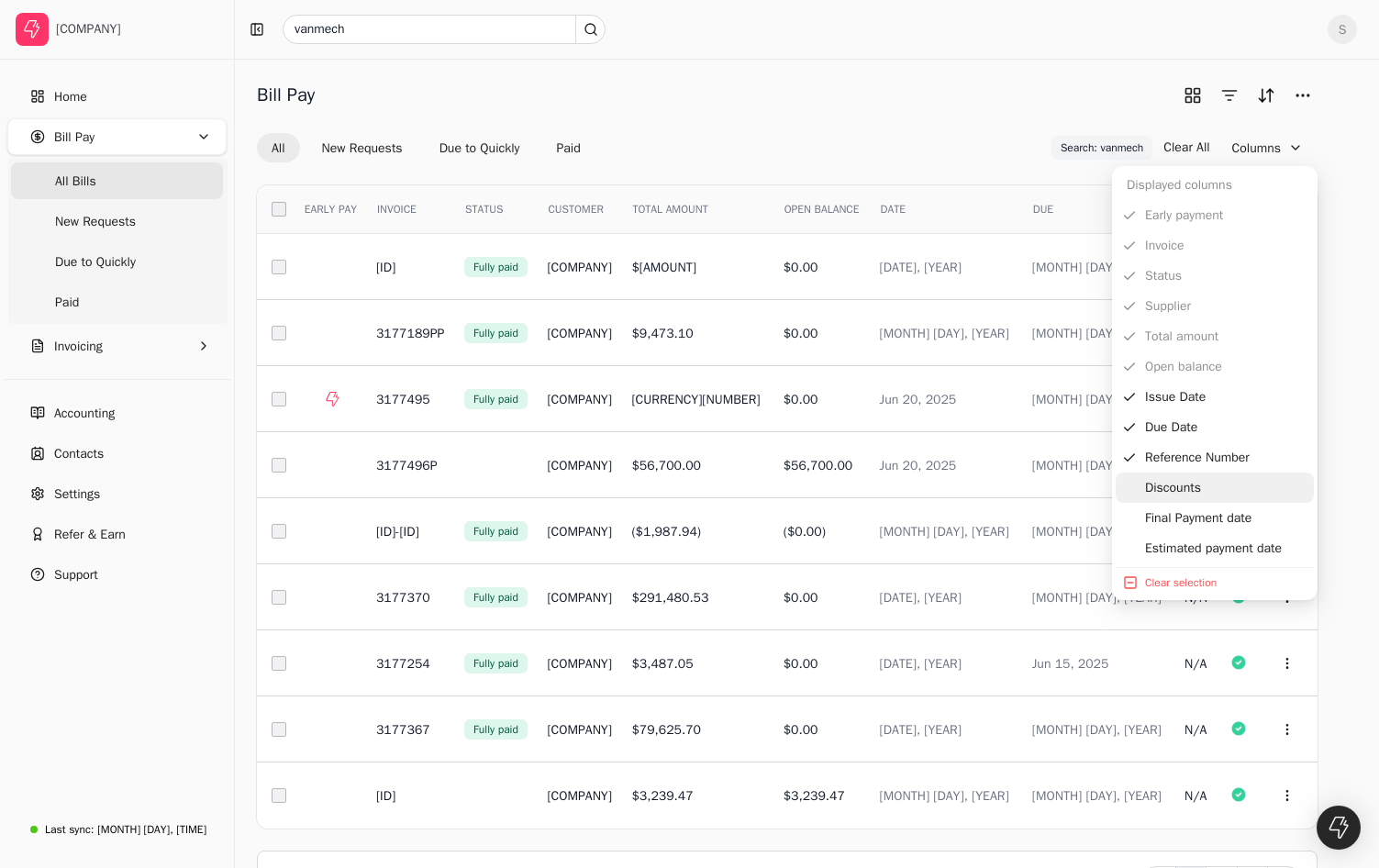 click on "Discounts" at bounding box center (1215, 487) 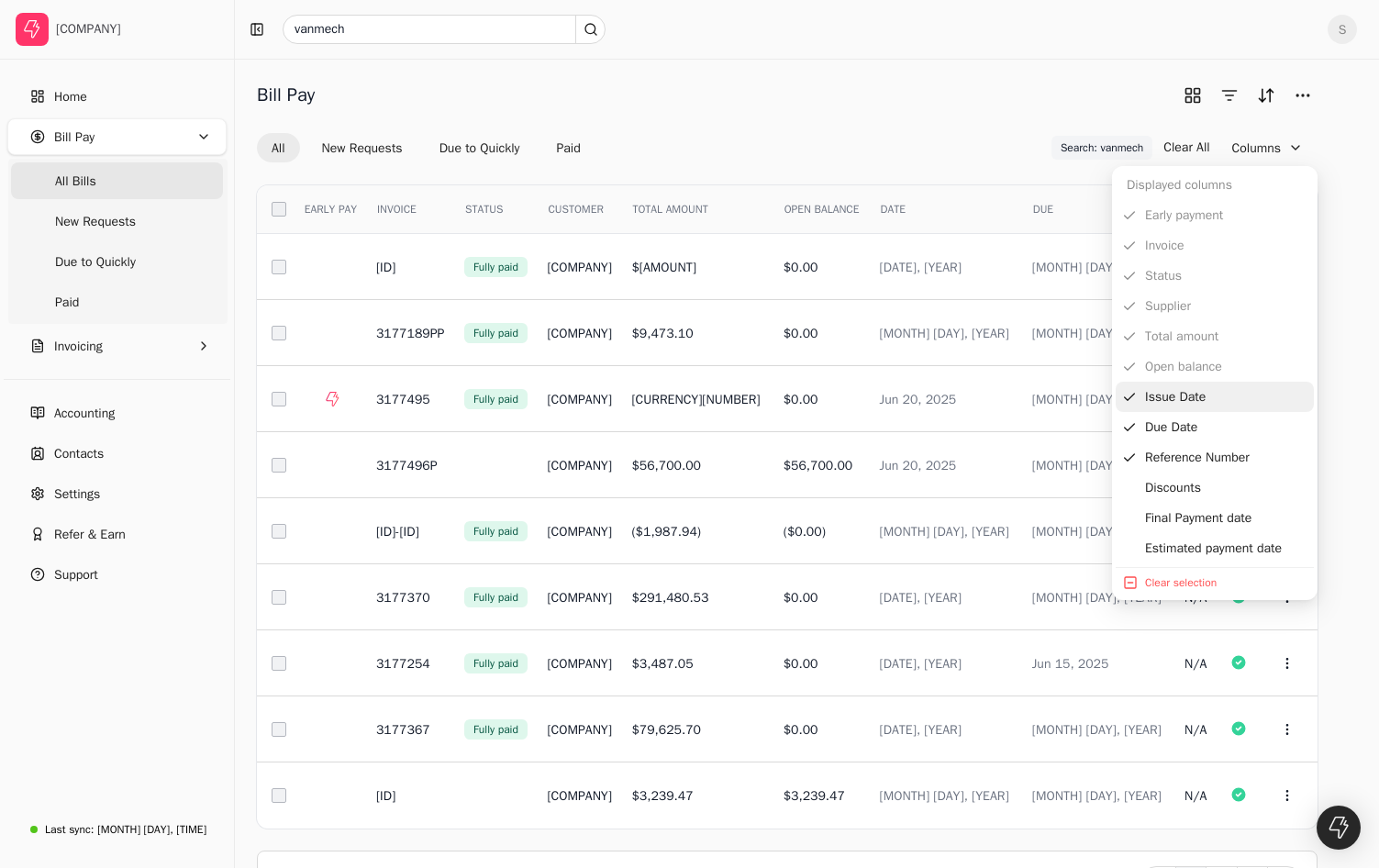 click on "Issue Date" at bounding box center [1215, 396] 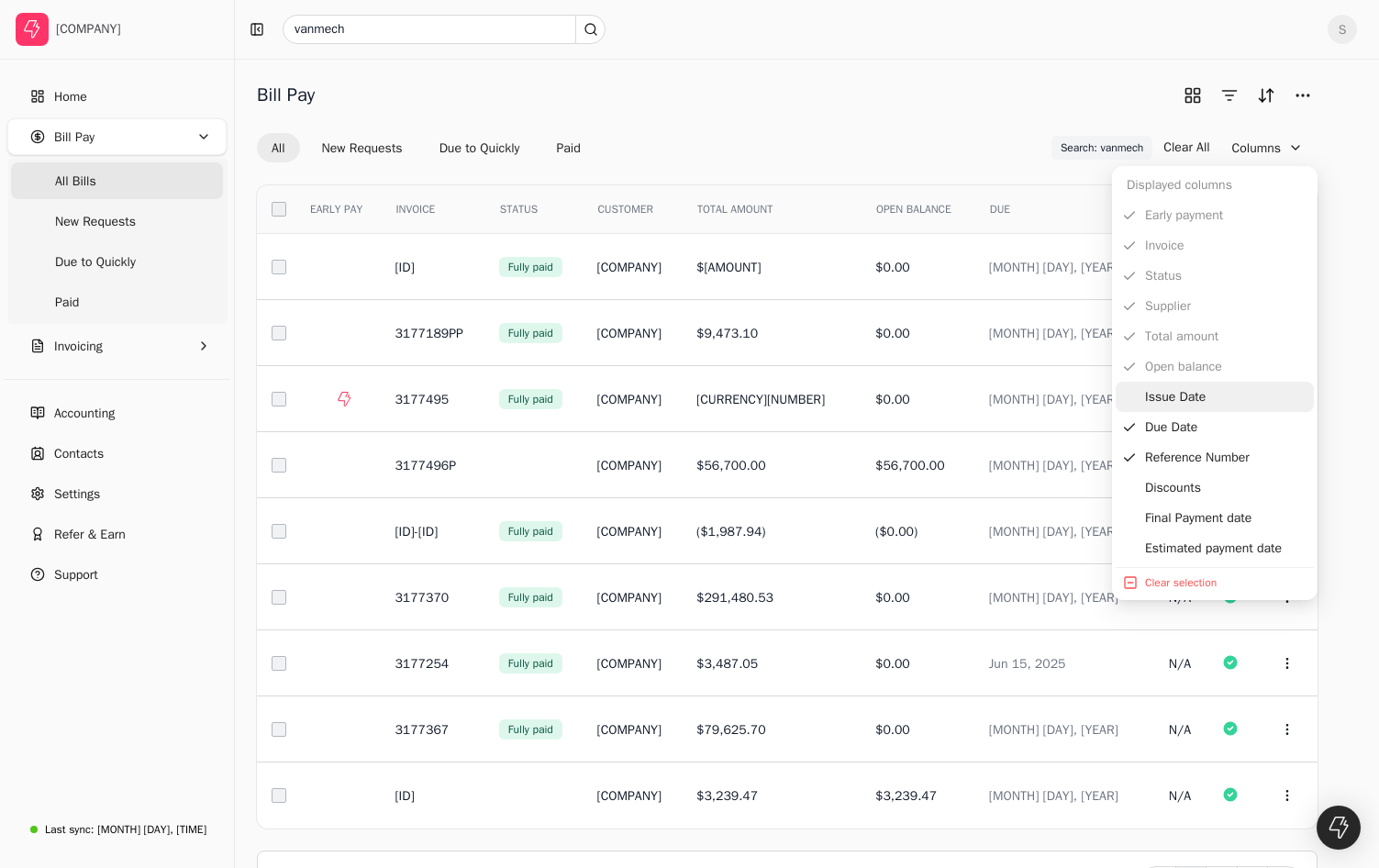 click on "Issue Date" at bounding box center [1215, 396] 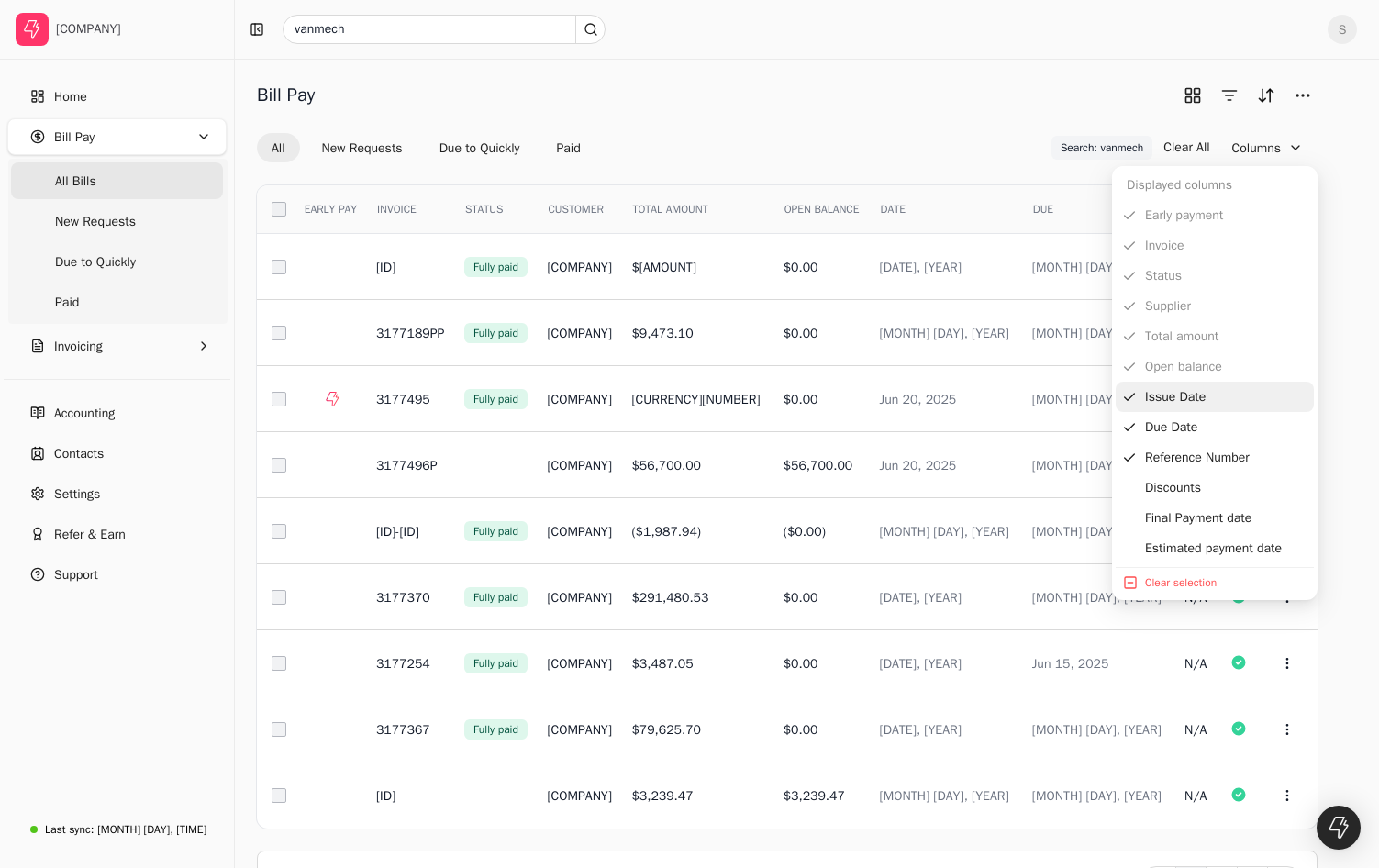 click on "Issue Date" at bounding box center (1215, 396) 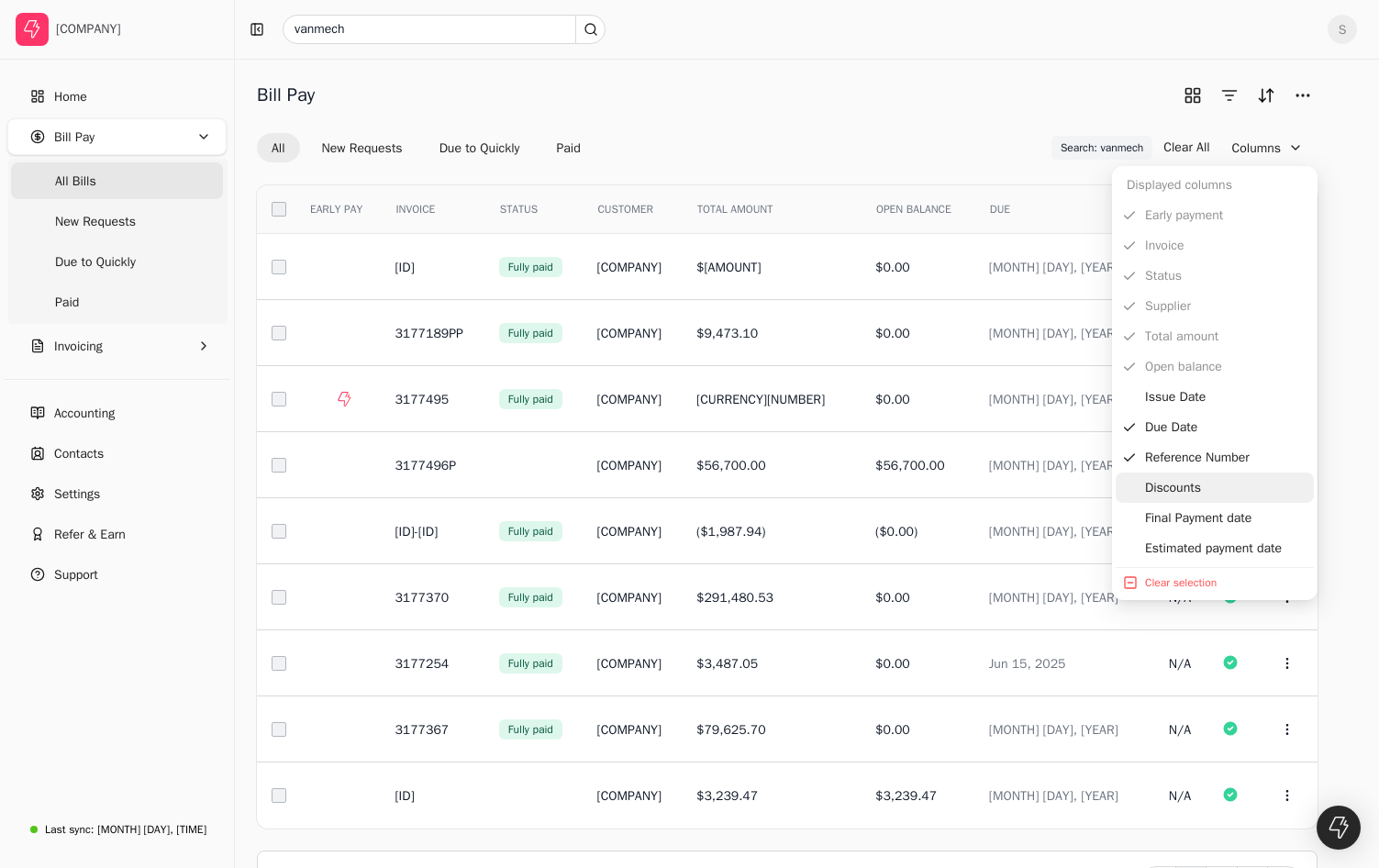 click on "Discounts" at bounding box center (1215, 487) 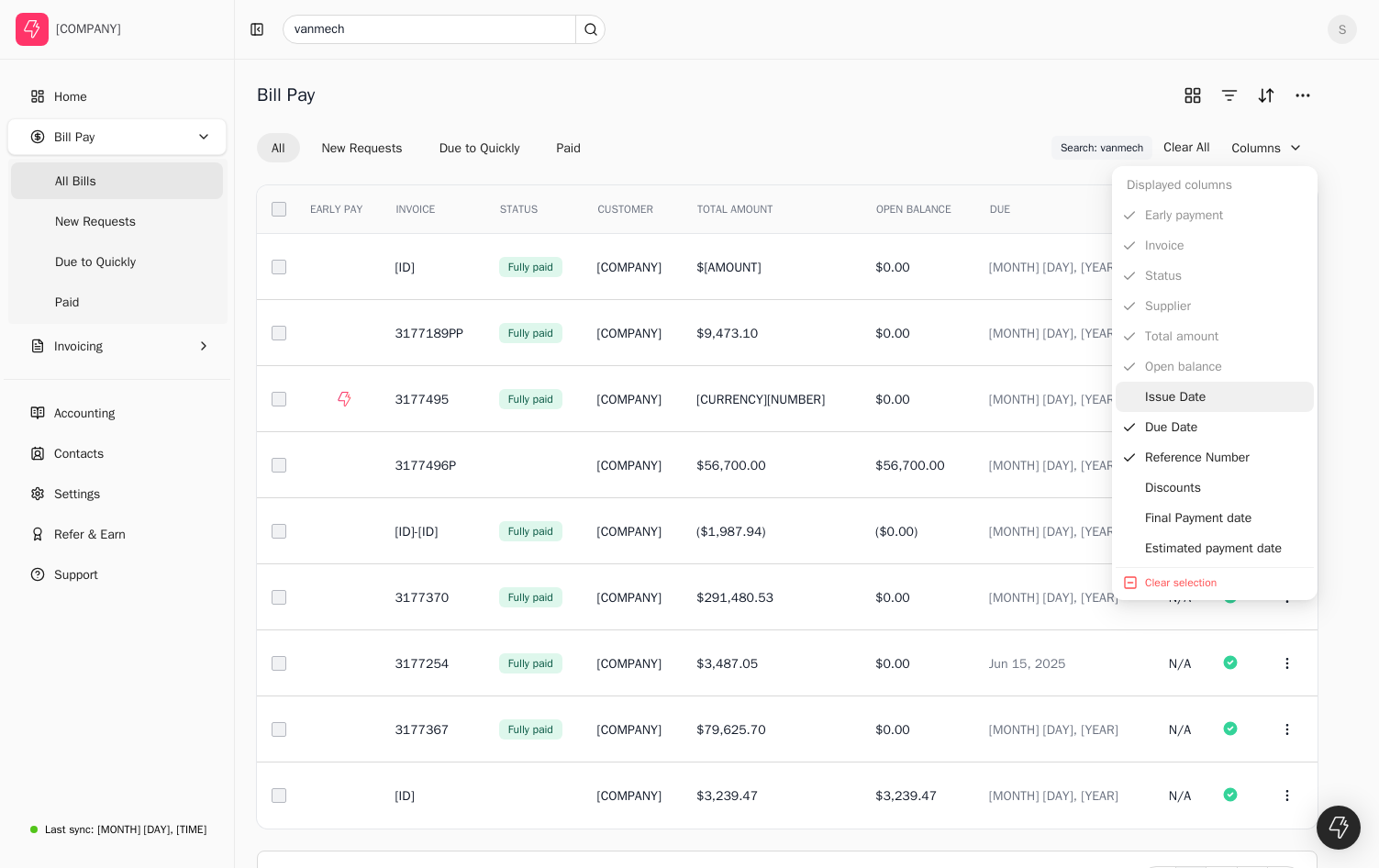click on "Issue Date" at bounding box center (1215, 396) 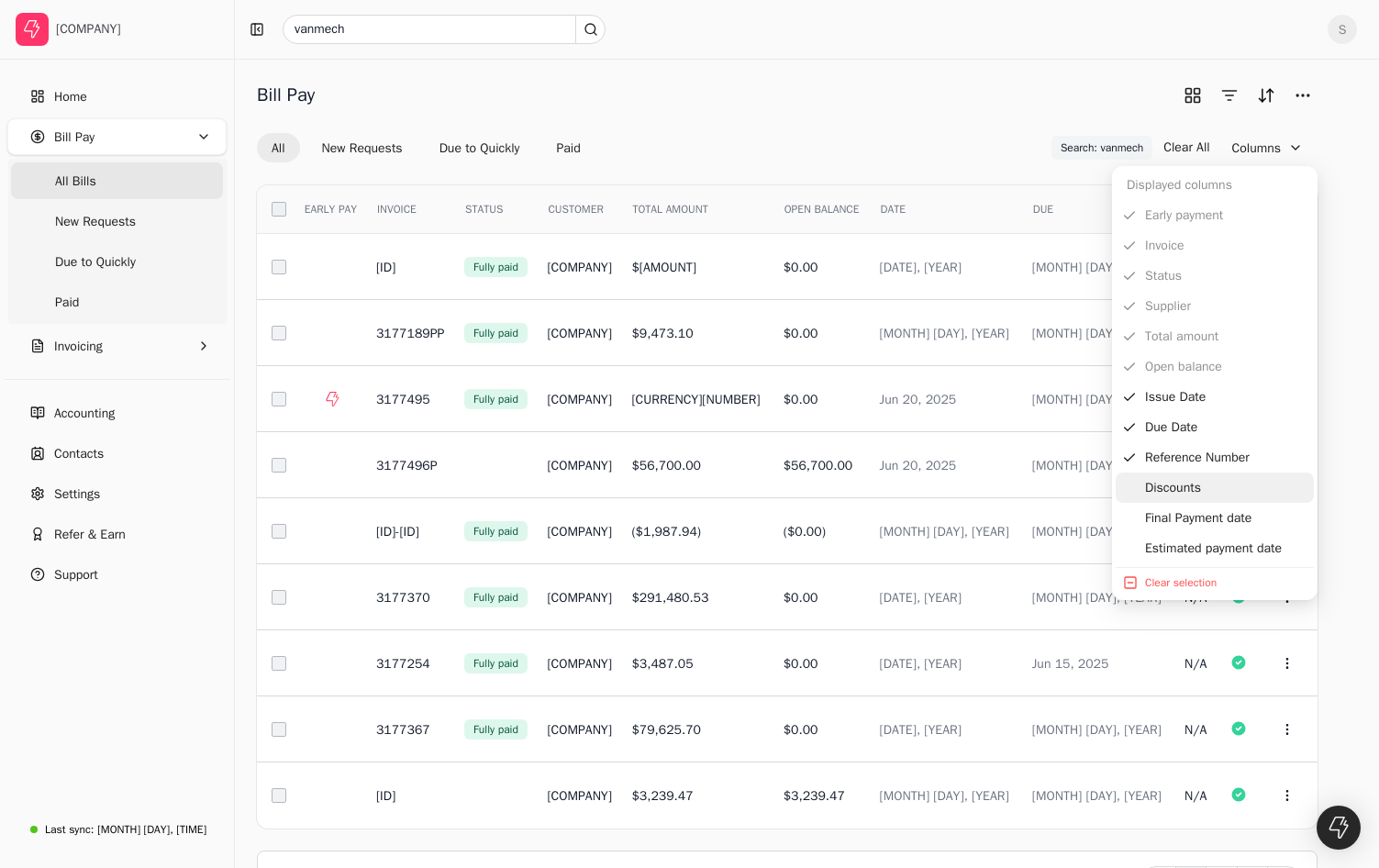 click at bounding box center (1129, 488) 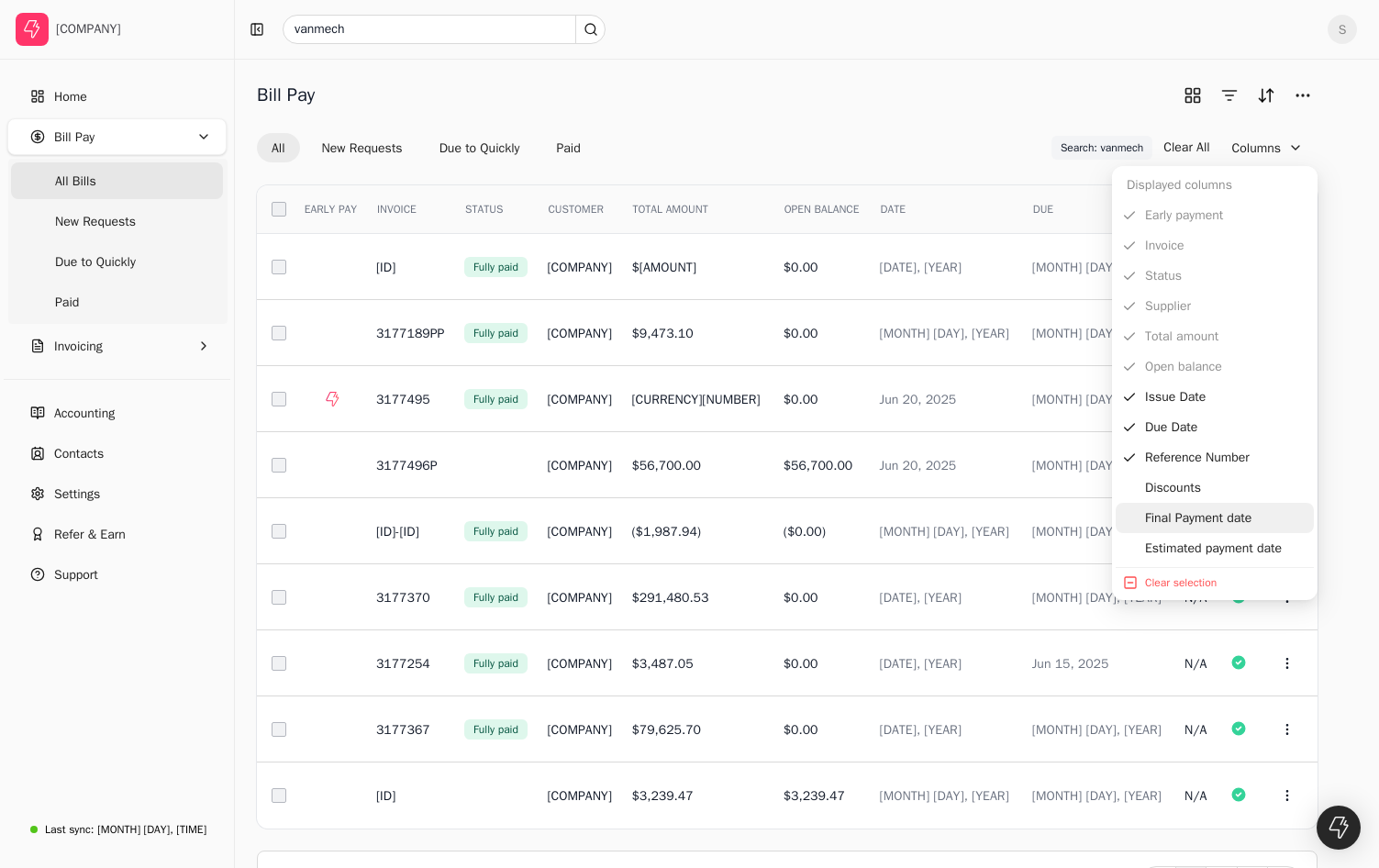 click on "Final Payment date" at bounding box center (1215, 517) 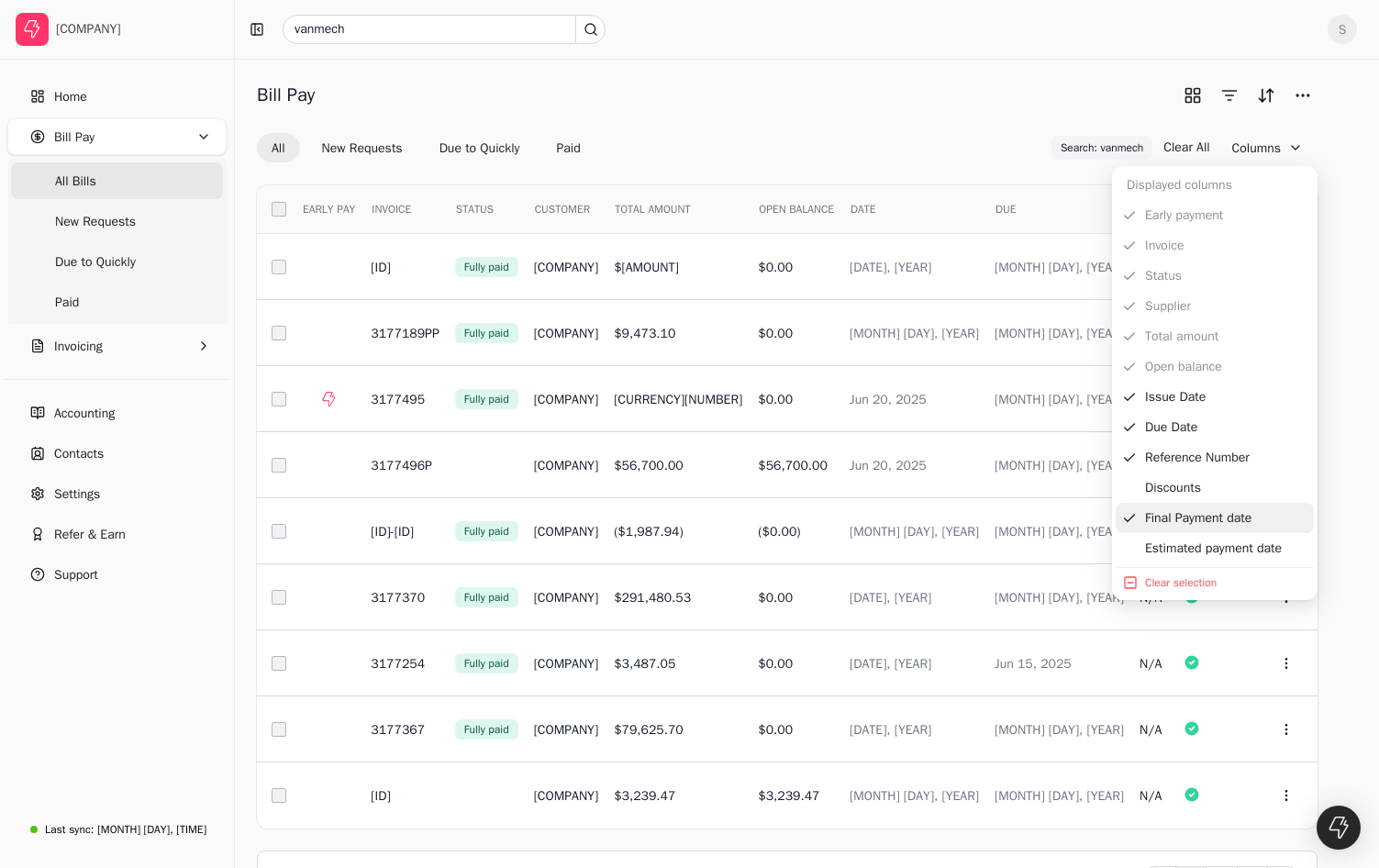 click on "Final Payment date" at bounding box center (1215, 517) 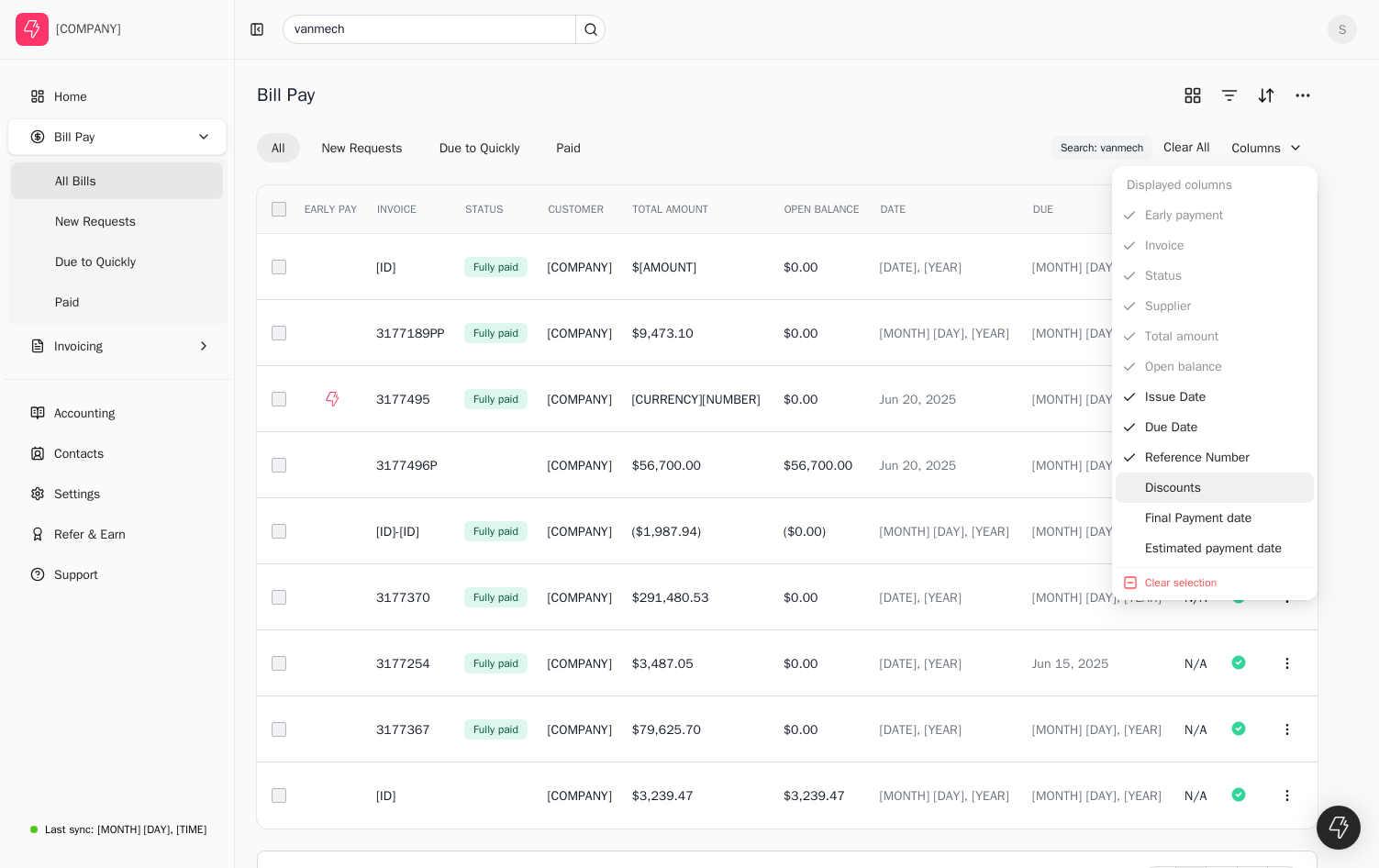 click on "Discounts" at bounding box center (1215, 487) 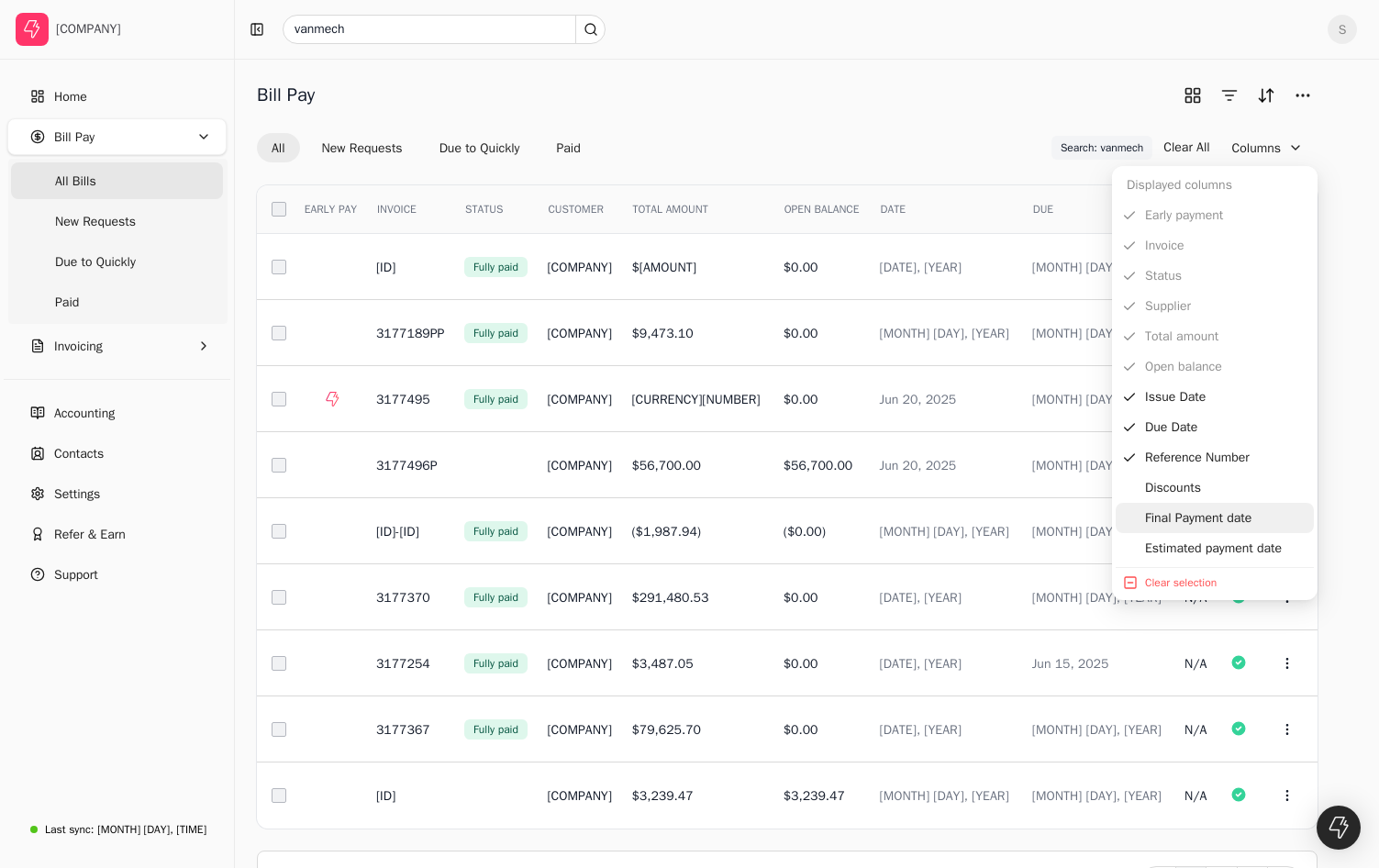 click on "Final Payment date" at bounding box center [1215, 517] 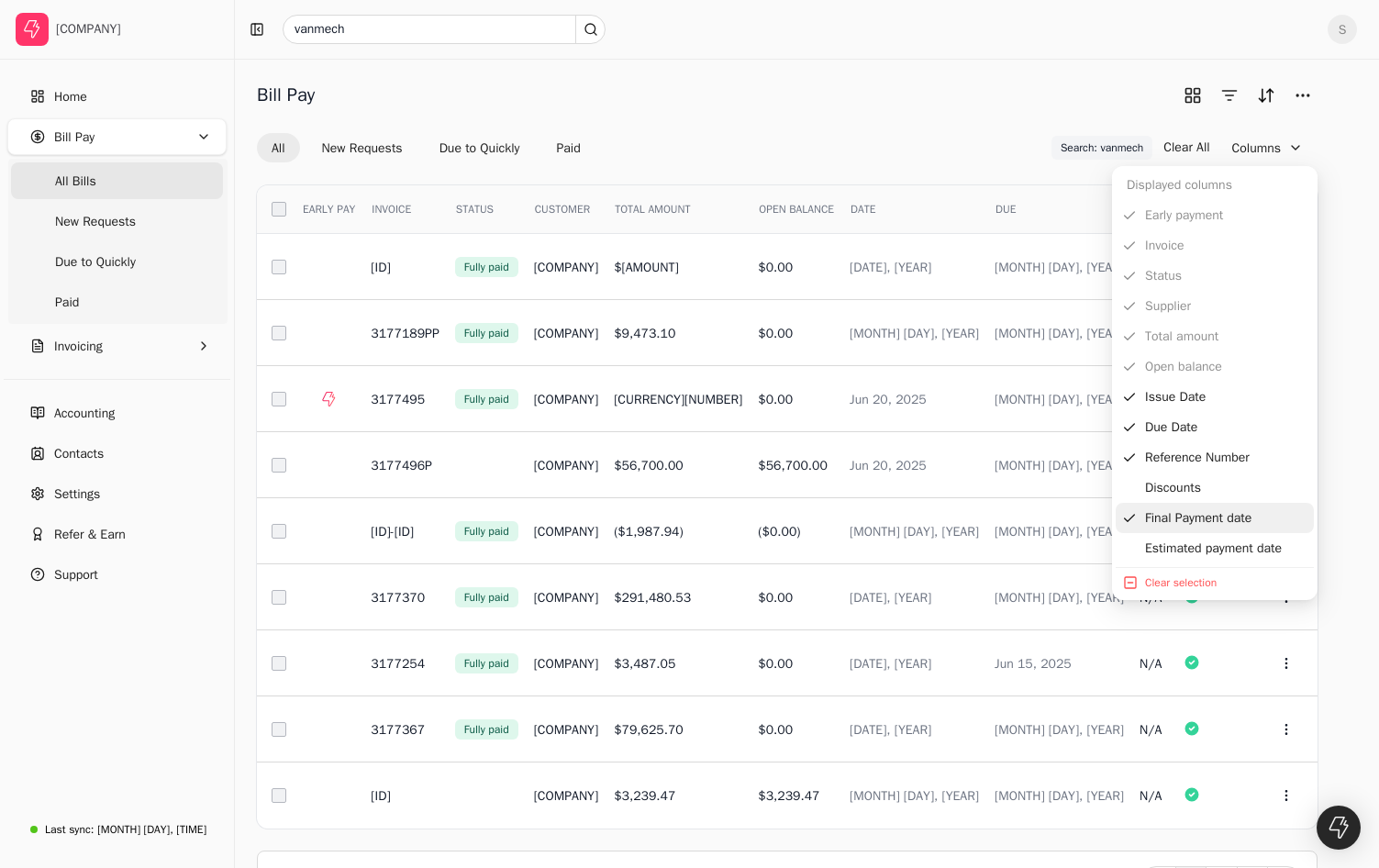 click on "Final Payment date" at bounding box center [1215, 517] 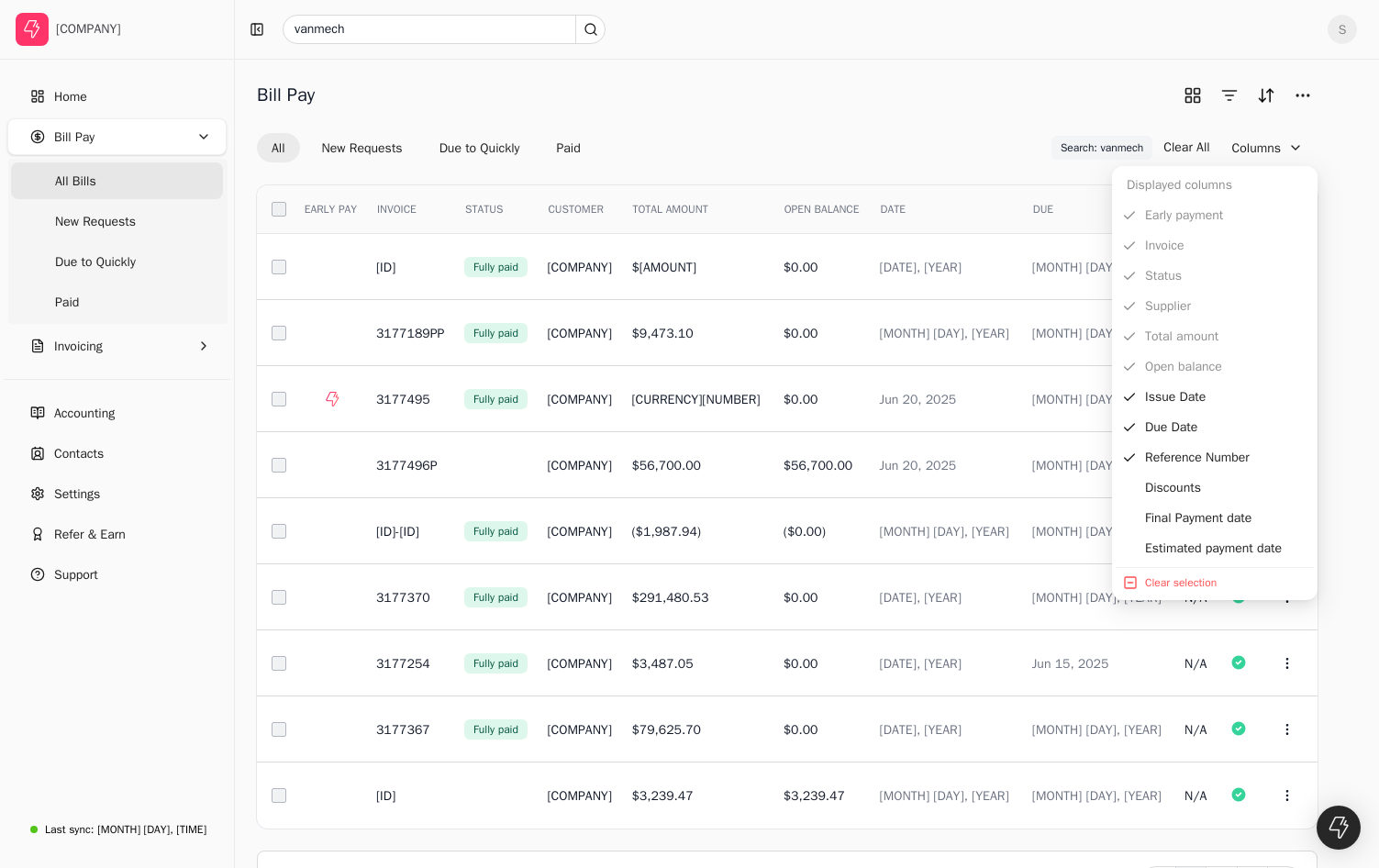 click on "Bill Pay All New Requests Due to Quickly Paid Search: vanmech Search: vanmech Clear All Columns Select EARLY PAY INVOICE STATUS CUSTOMER TOTAL AMOUNT OPEN BALANCE DATE DUE REF Sync to erp Menu 3177366 Fully paid VanMech Plumbing and Heating Limited $[AMOUNT] $[AMOUNT] [DATE] [DATE] N/A $[AMOUNT] N/A [DATE] Context Menu Button 3177189PP Fully paid VanMech Plumbing and Heating Limited $[AMOUNT] $[AMOUNT] [DATE] [DATE] N/A $[AMOUNT] N/A [DATE] Context Menu Button 3177495 Fully paid VanMech Plumbing and Heating Limited $[AMOUNT] $[AMOUNT] [DATE] [DATE] N/A $[AMOUNT] [DATE] [DATE] Context Menu Button 3177496P VanMech Plumbing and Heating Limited $[AMOUNT] $[AMOUNT] [DATE] [DATE] N/A $[AMOUNT] N/A [DATE] Context Menu Button QCR-171547 Fully paid VanMech Plumbing and Heating Limited ($[AMOUNT]) ($[AMOUNT]) [DATE] [DATE] N/A $[AMOUNT] N/A [DATE] Context Menu Button 3177370 Fully paid VanMech Plumbing and Heating Limited $[AMOUNT] $[AMOUNT] [DATE] N/A" at bounding box center [806, 495] 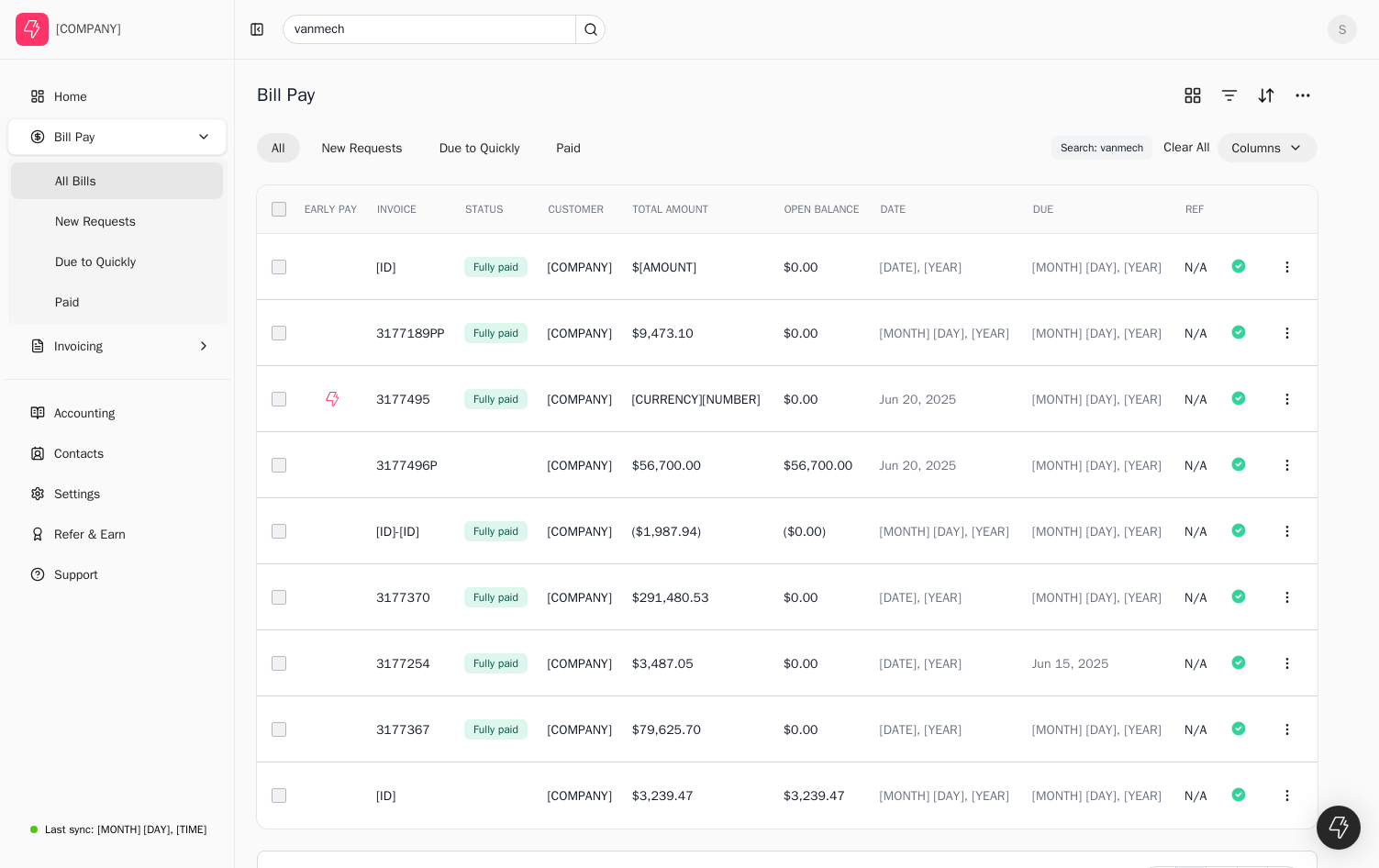 click on "Columns" at bounding box center [1267, 148] 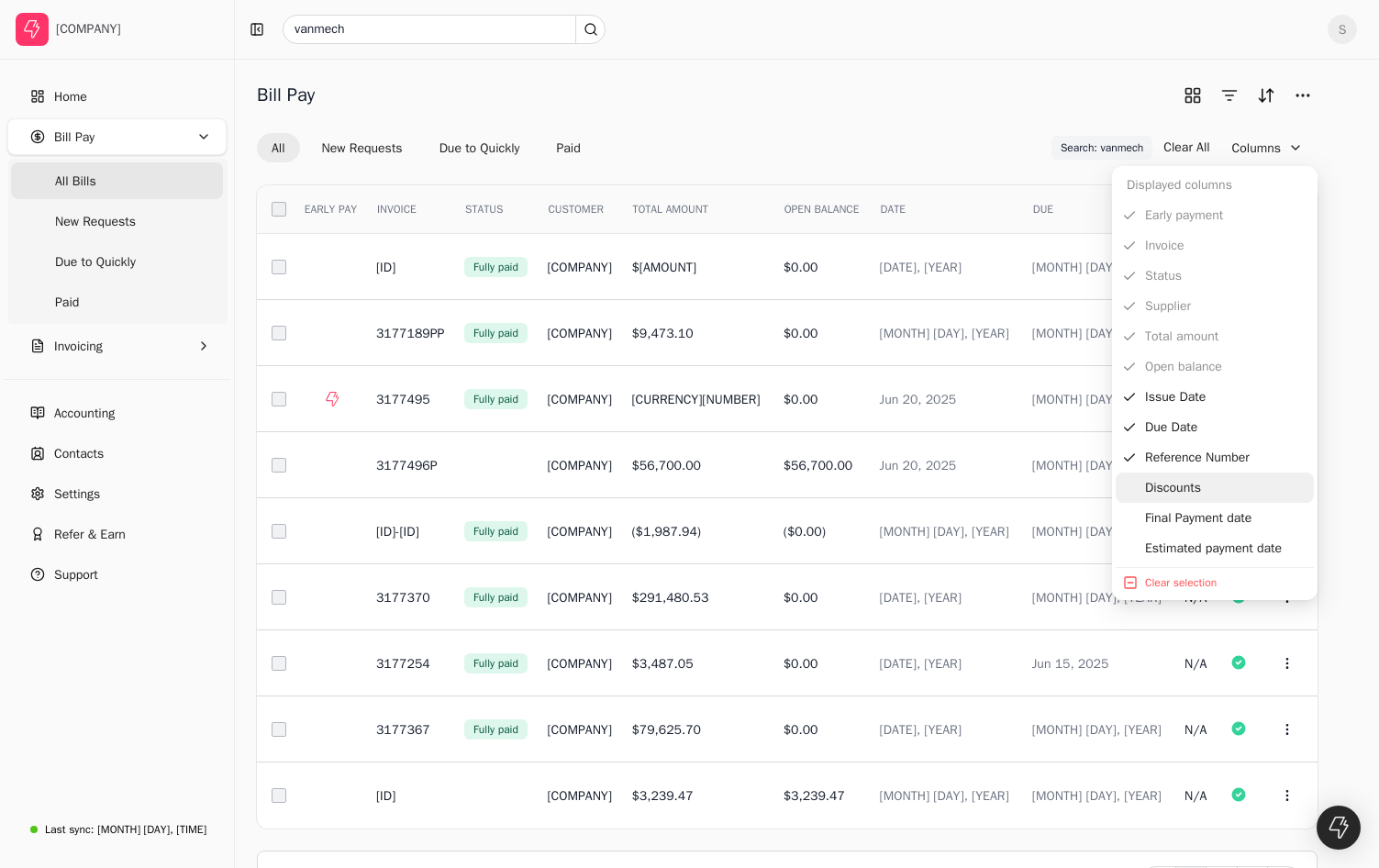 click on "Discounts" at bounding box center [1215, 487] 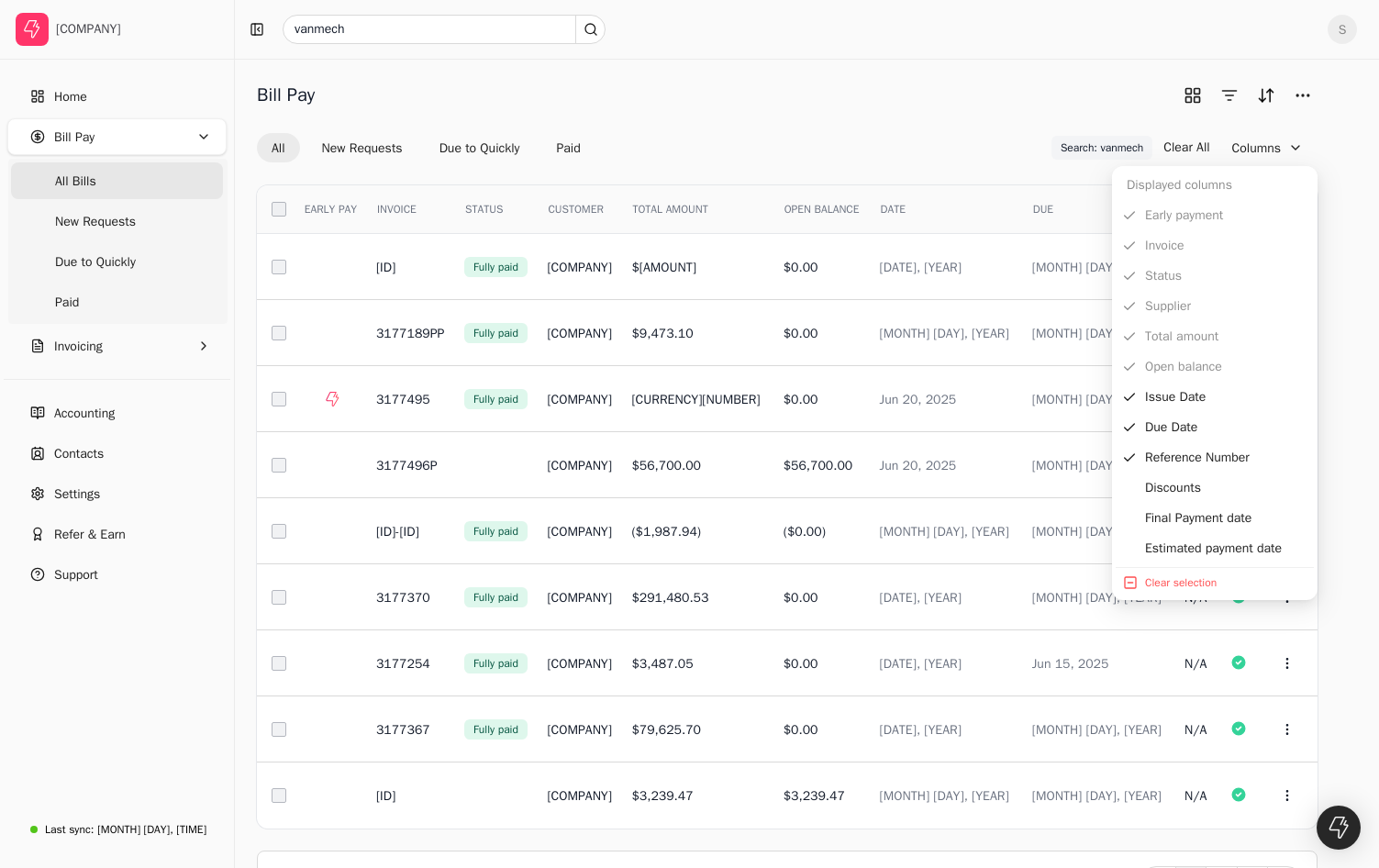 click on "Bill Pay All New Requests Due to Quickly Paid Search: vanmech Search: vanmech Clear All Columns Select EARLY PAY INVOICE STATUS CUSTOMER TOTAL AMOUNT OPEN BALANCE DATE DUE REF Sync to erp Menu 3177366 Fully paid VanMech Plumbing and Heating Limited $[AMOUNT] $[AMOUNT] [DATE] [DATE] N/A $[AMOUNT] N/A [DATE] Context Menu Button 3177189PP Fully paid VanMech Plumbing and Heating Limited $[AMOUNT] $[AMOUNT] [DATE] [DATE] N/A $[AMOUNT] N/A [DATE] Context Menu Button 3177495 Fully paid VanMech Plumbing and Heating Limited $[AMOUNT] $[AMOUNT] [DATE] [DATE] N/A $[AMOUNT] [DATE] [DATE] Context Menu Button 3177496P VanMech Plumbing and Heating Limited $[AMOUNT] $[AMOUNT] [DATE] [DATE] N/A $[AMOUNT] N/A [DATE] Context Menu Button QCR-171547 Fully paid VanMech Plumbing and Heating Limited ($[AMOUNT]) ($[AMOUNT]) [DATE] [DATE] N/A $[AMOUNT] N/A [DATE] Context Menu Button 3177370 Fully paid VanMech Plumbing and Heating Limited $[AMOUNT] $[AMOUNT] [DATE] N/A" at bounding box center (806, 495) 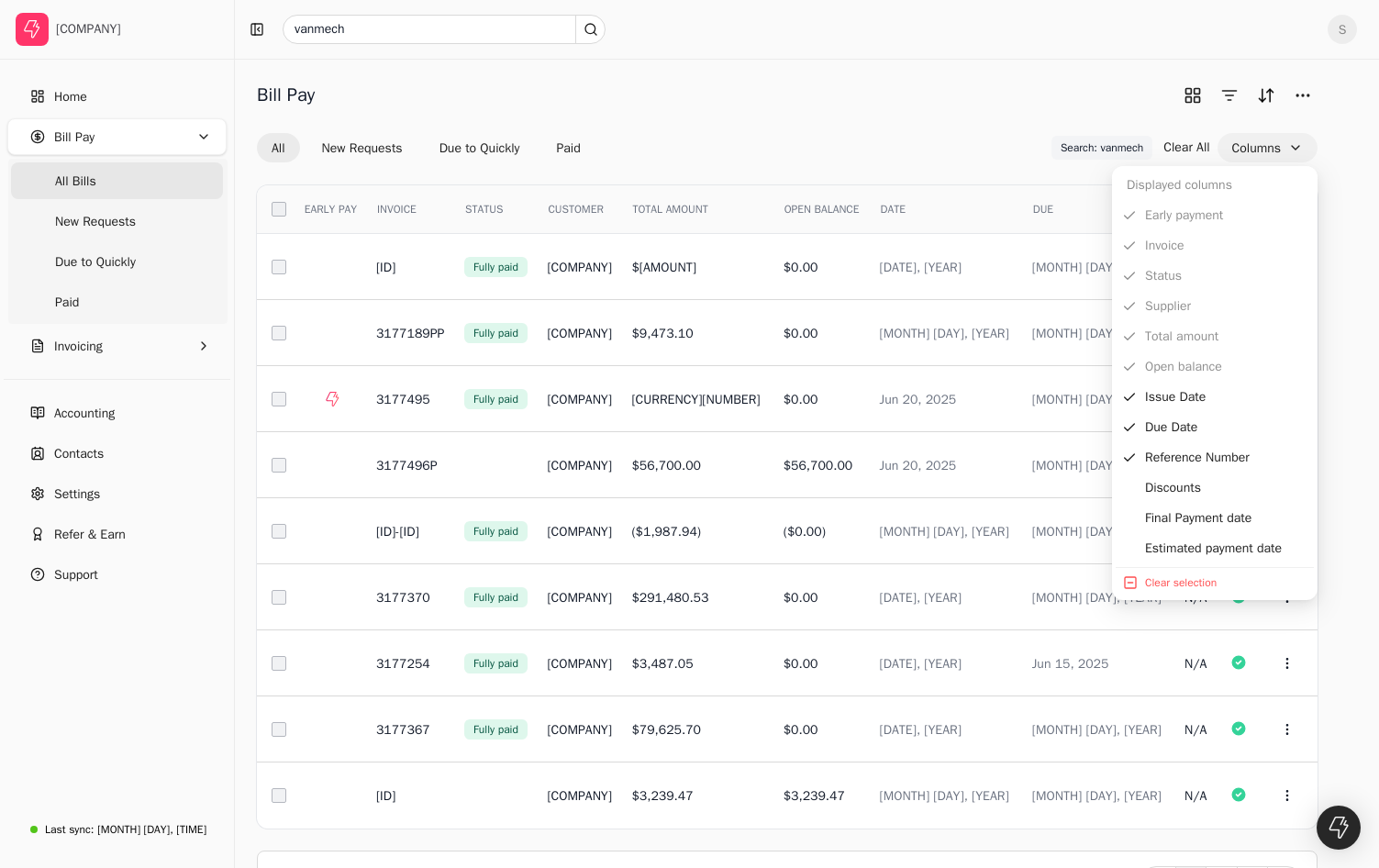 click on "Columns" at bounding box center [1267, 148] 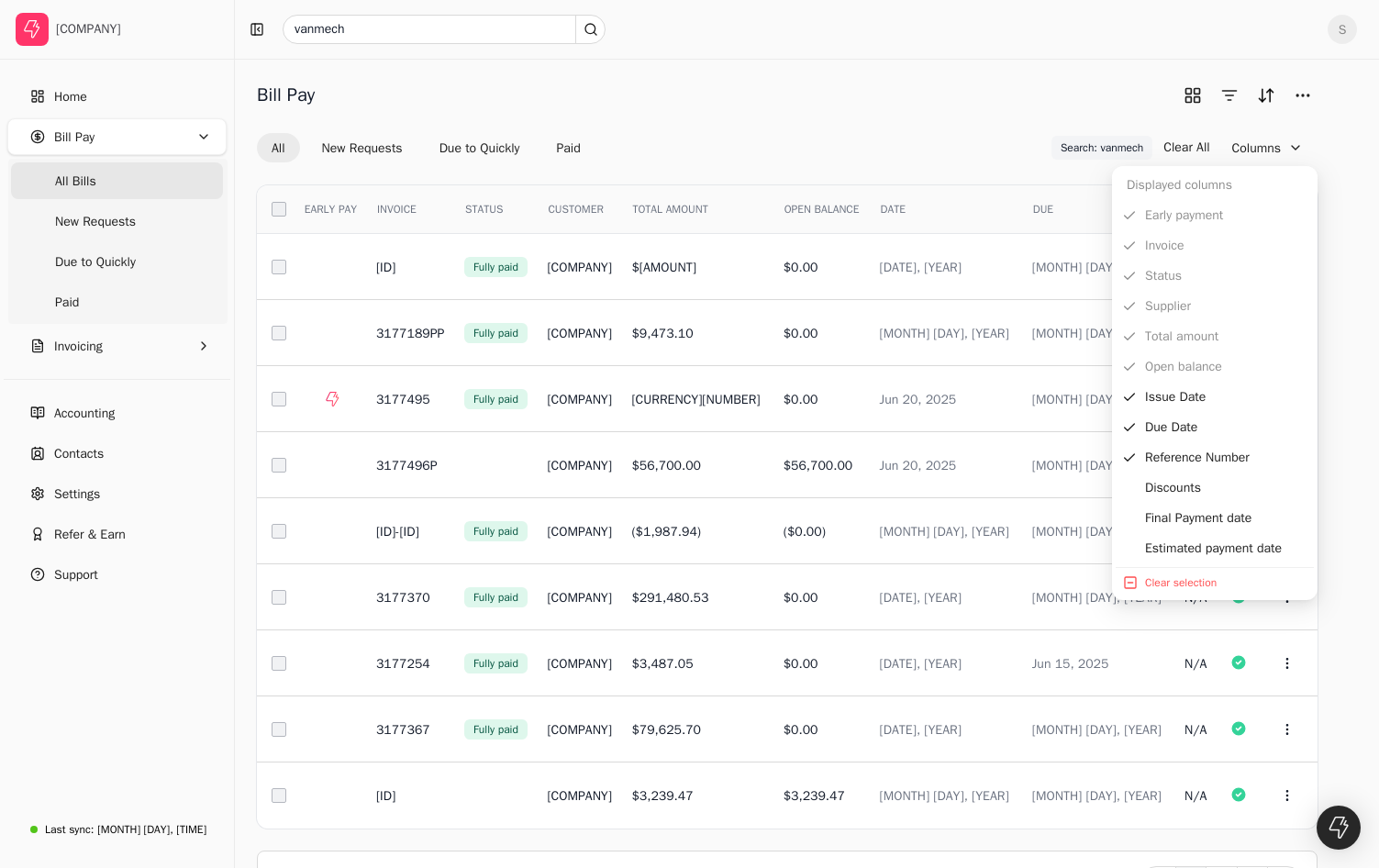 click on "Bill Pay All New Requests Due to Quickly Paid Search: vanmech Search: vanmech Clear All Columns Select EARLY PAY INVOICE STATUS CUSTOMER TOTAL AMOUNT OPEN BALANCE DATE DUE REF Sync to erp Menu 3177366 Fully paid VanMech Plumbing and Heating Limited $[AMOUNT] $[AMOUNT] [DATE] [DATE] N/A $[AMOUNT] N/A [DATE] Context Menu Button 3177189PP Fully paid VanMech Plumbing and Heating Limited $[AMOUNT] $[AMOUNT] [DATE] [DATE] N/A $[AMOUNT] N/A [DATE] Context Menu Button 3177495 Fully paid VanMech Plumbing and Heating Limited $[AMOUNT] $[AMOUNT] [DATE] [DATE] N/A $[AMOUNT] [DATE] [DATE] Context Menu Button 3177496P VanMech Plumbing and Heating Limited $[AMOUNT] $[AMOUNT] [DATE] [DATE] N/A $[AMOUNT] N/A [DATE] Context Menu Button QCR-171547 Fully paid VanMech Plumbing and Heating Limited ($[AMOUNT]) ($[AMOUNT]) [DATE] [DATE] N/A $[AMOUNT] N/A [DATE] Context Menu Button 3177370 Fully paid VanMech Plumbing and Heating Limited $[AMOUNT] $[AMOUNT] [DATE] N/A" at bounding box center (806, 495) 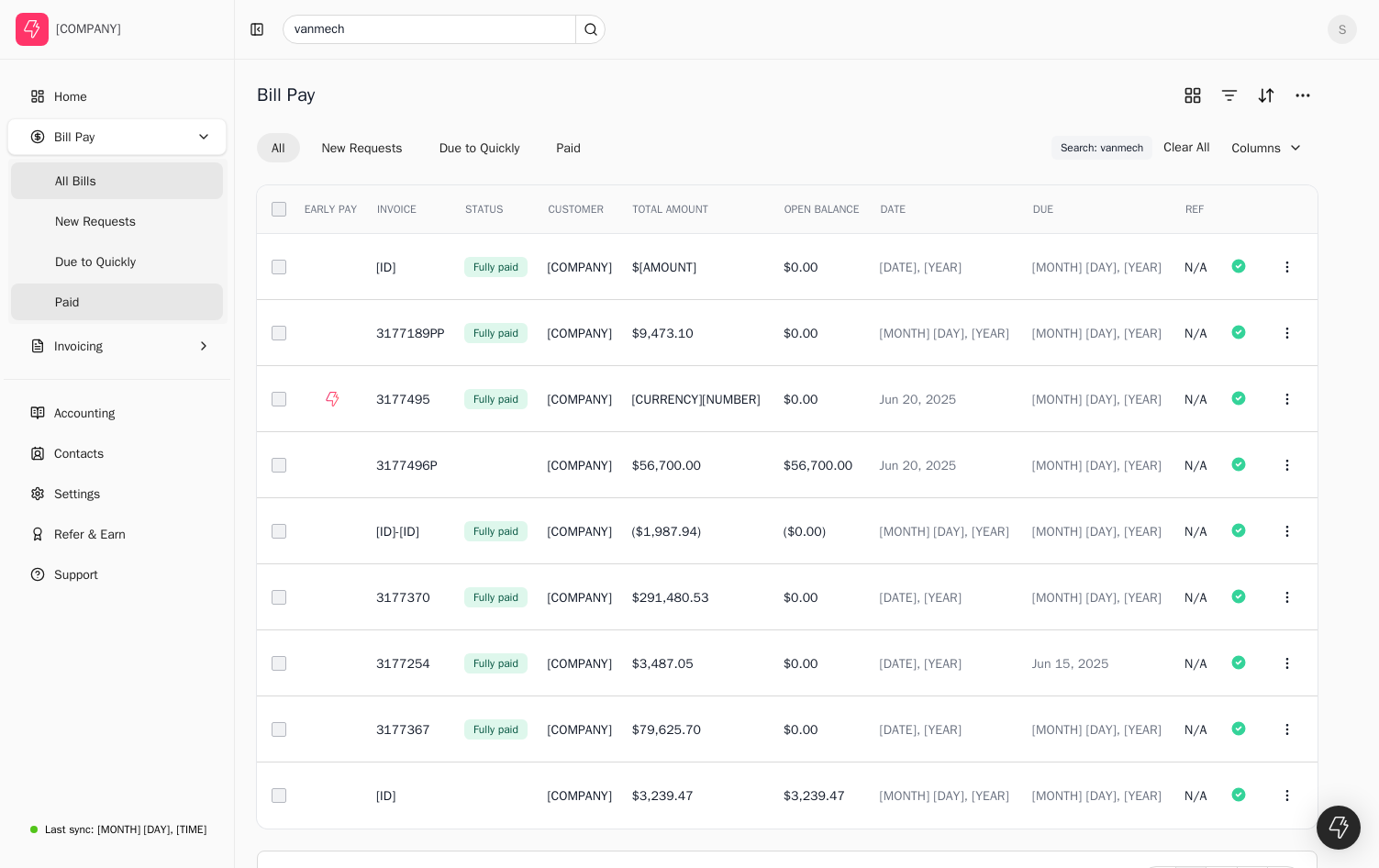 click on "Paid" at bounding box center (117, 302) 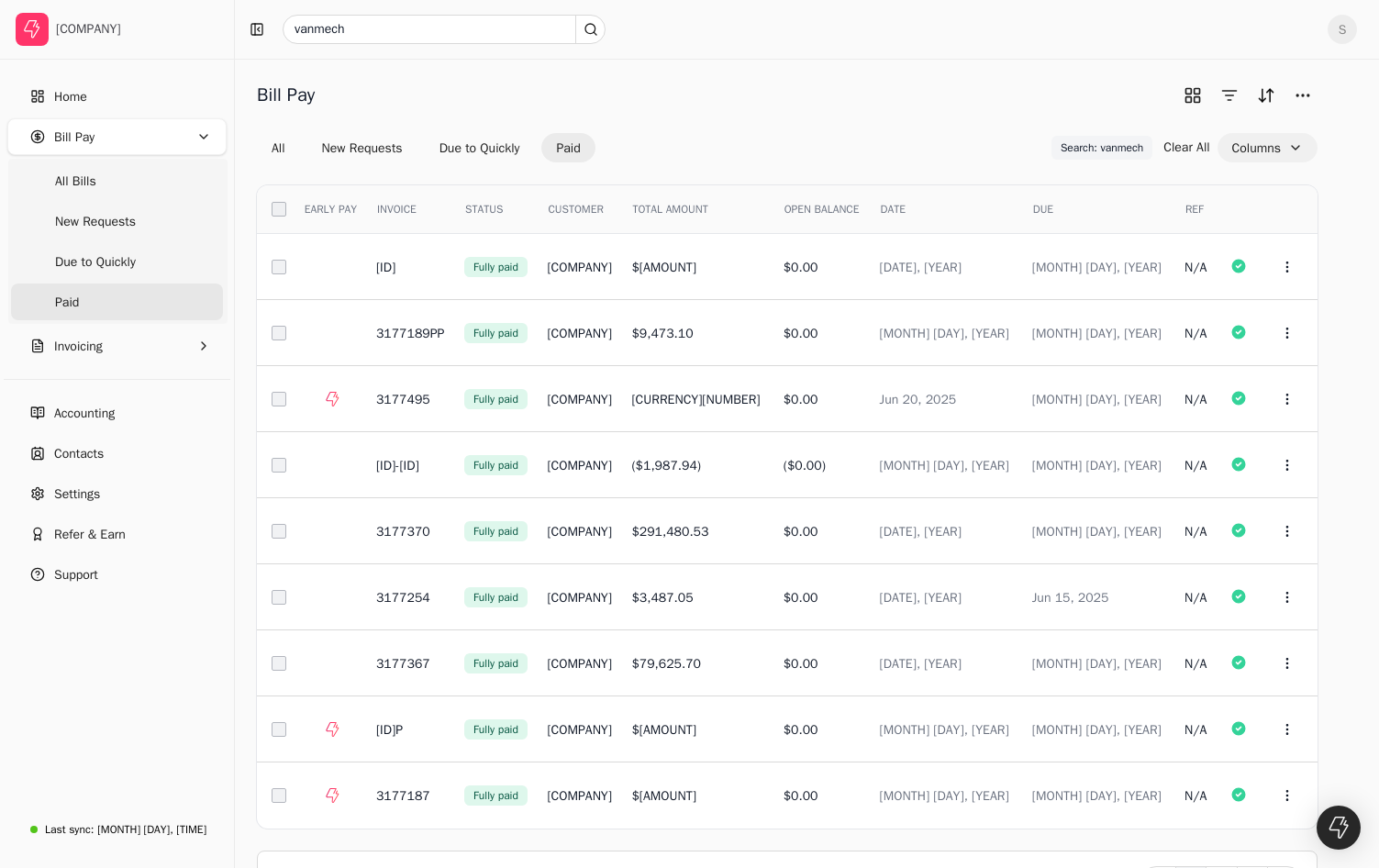 click on "Columns" at bounding box center (1267, 148) 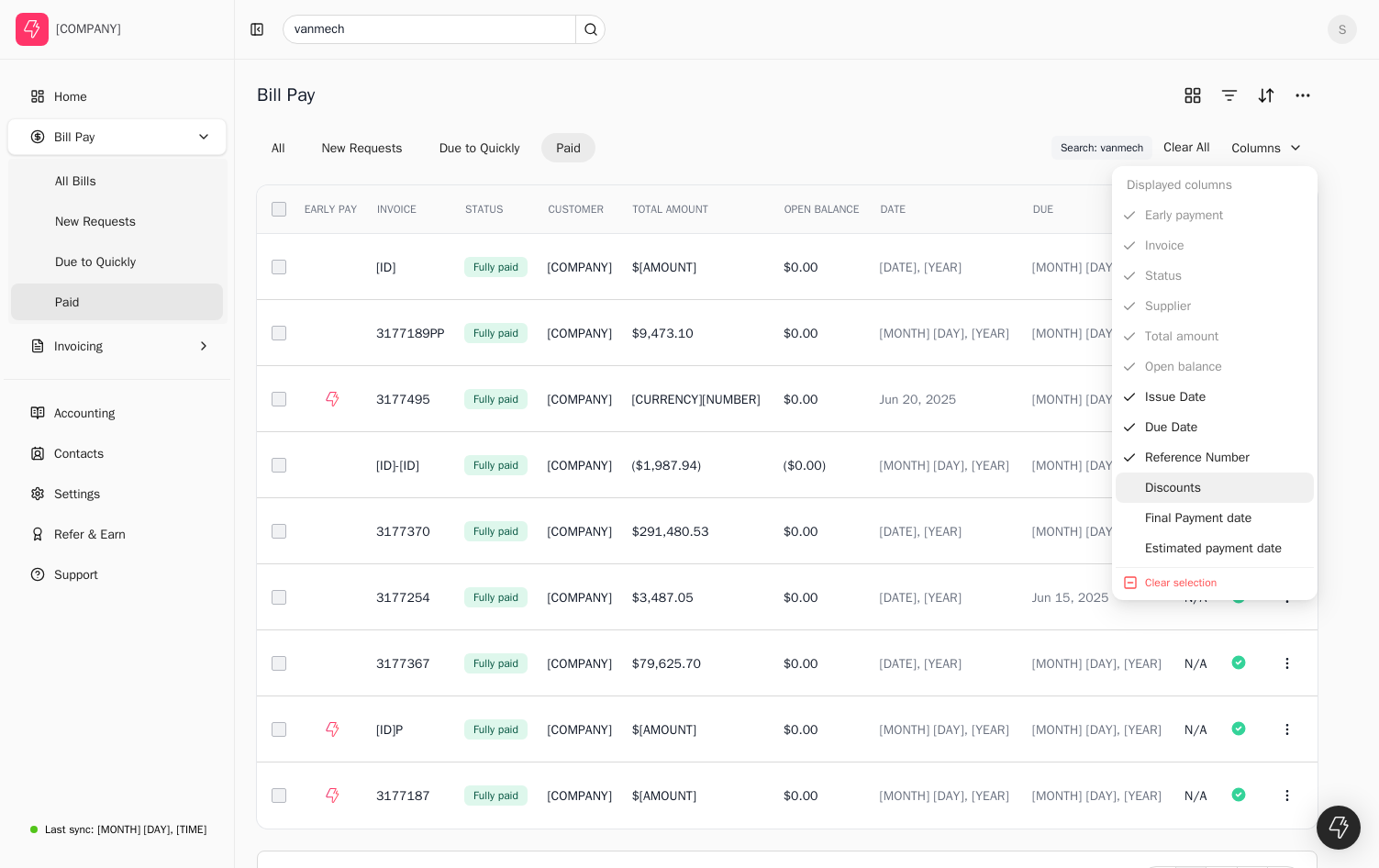 click on "Discounts" at bounding box center [1215, 487] 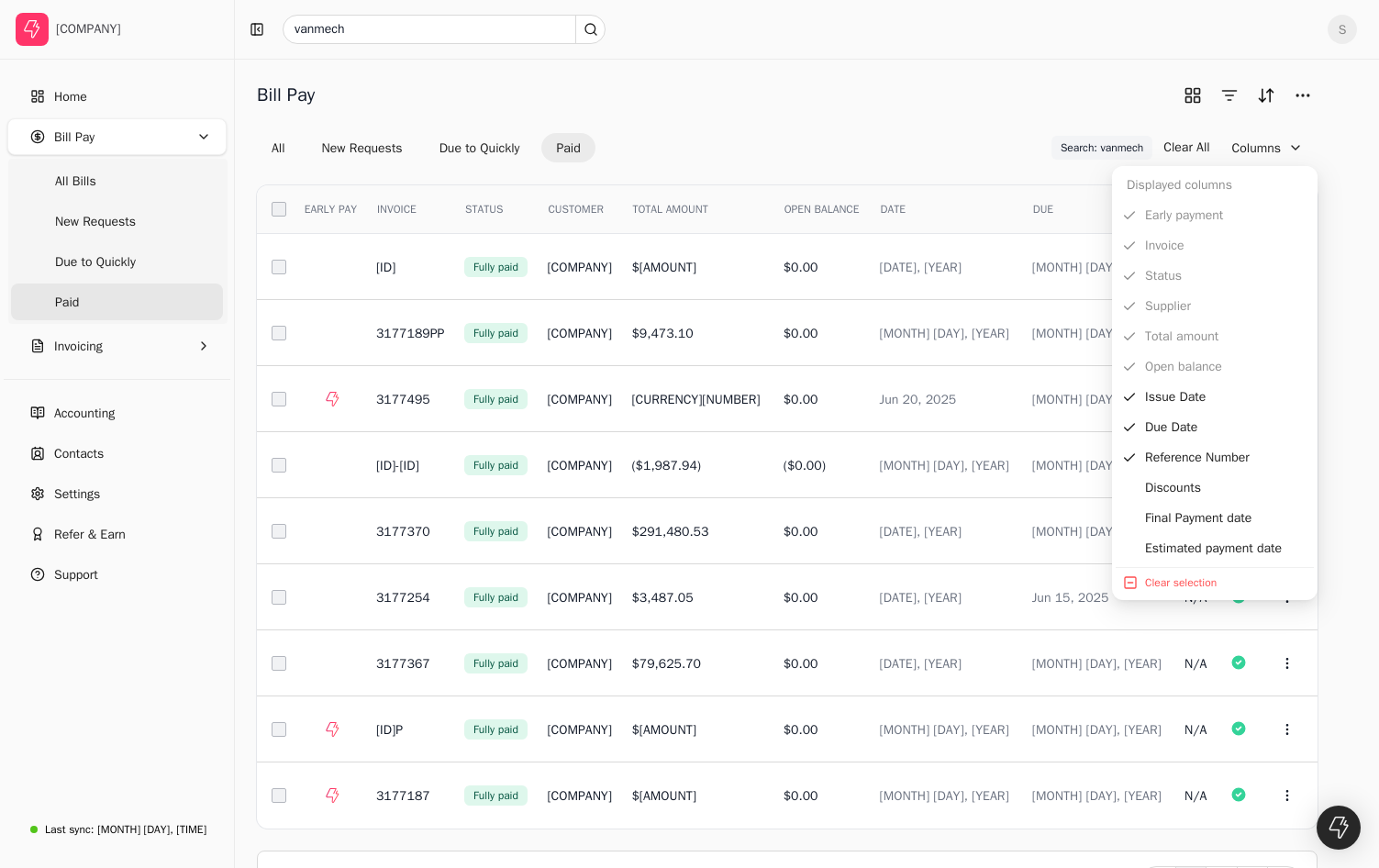 click on "Early payment Invoice Status Supplier Total amount Open balance" at bounding box center (1215, 291) 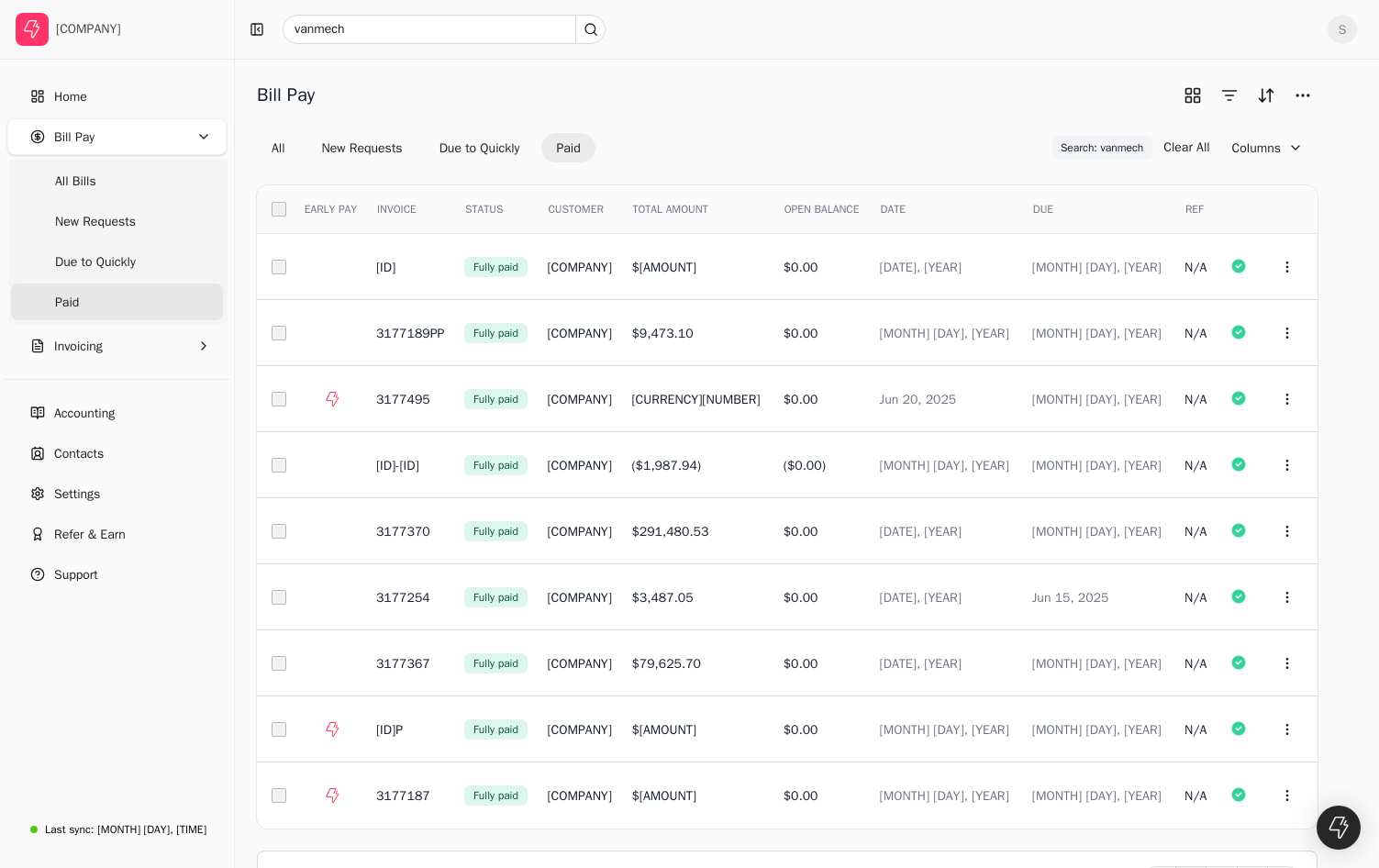 drag, startPoint x: 286, startPoint y: 276, endPoint x: 284, endPoint y: 226, distance: 50.03998 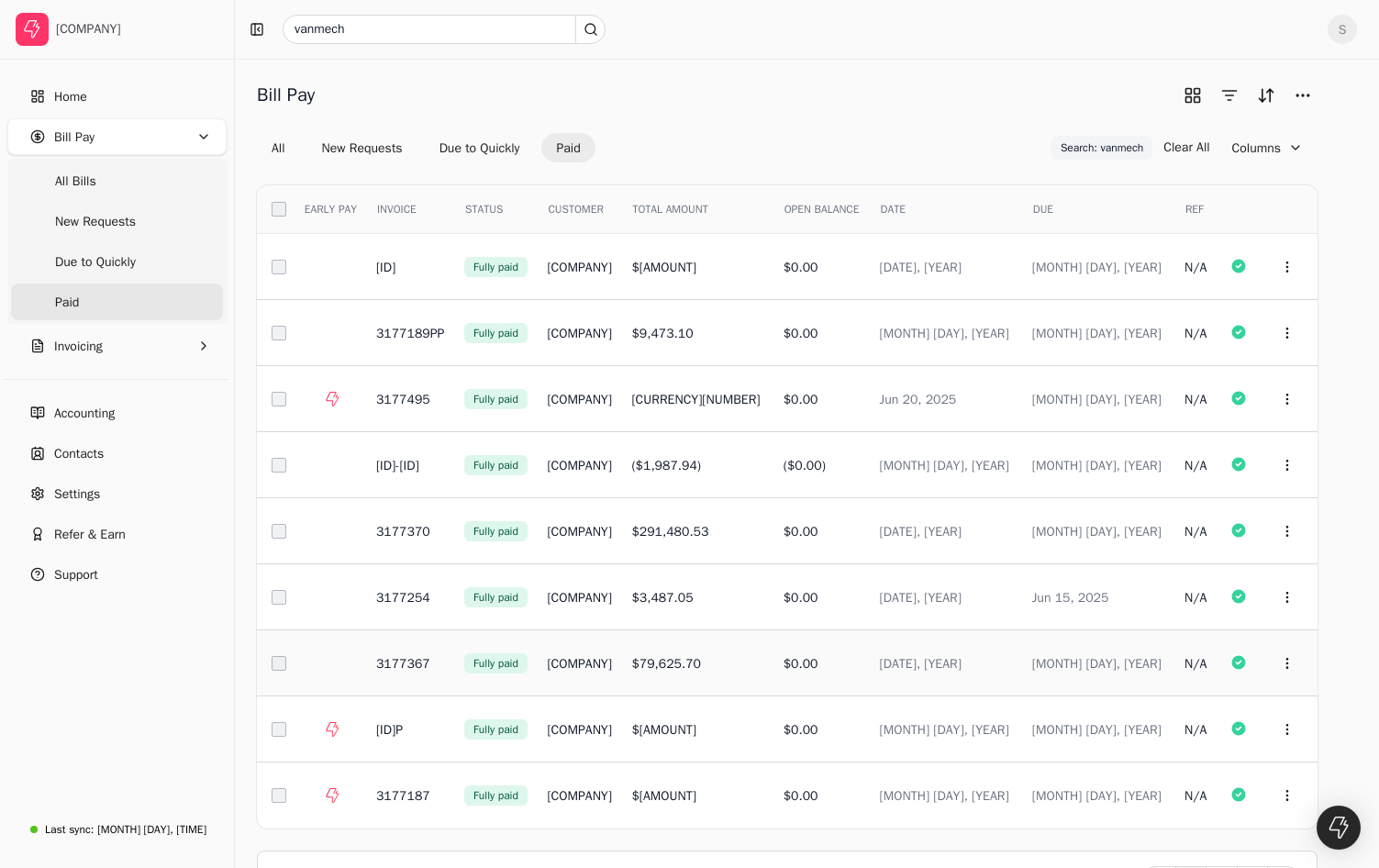 scroll, scrollTop: 63, scrollLeft: 0, axis: vertical 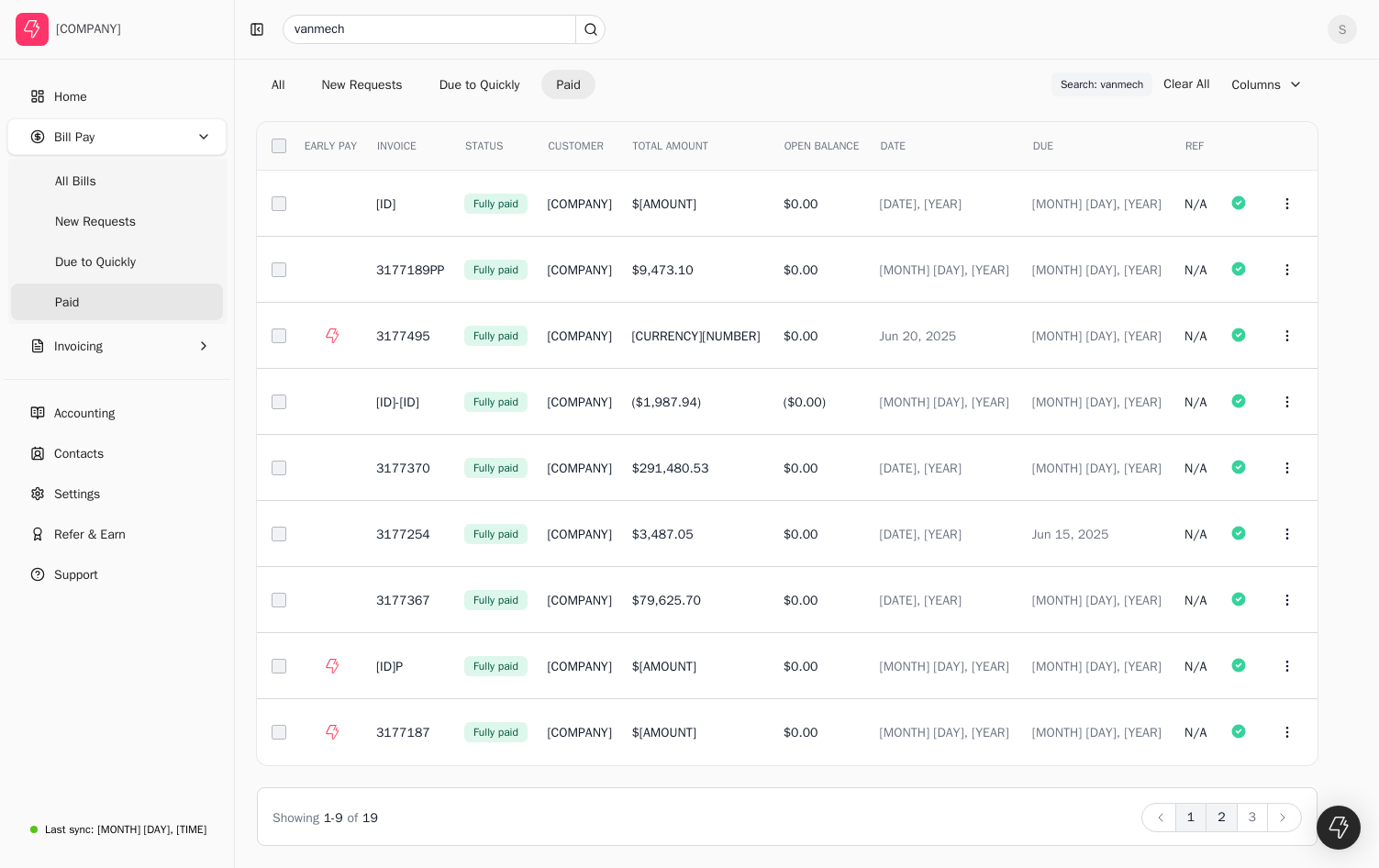 click on "2" at bounding box center [1221, 818] 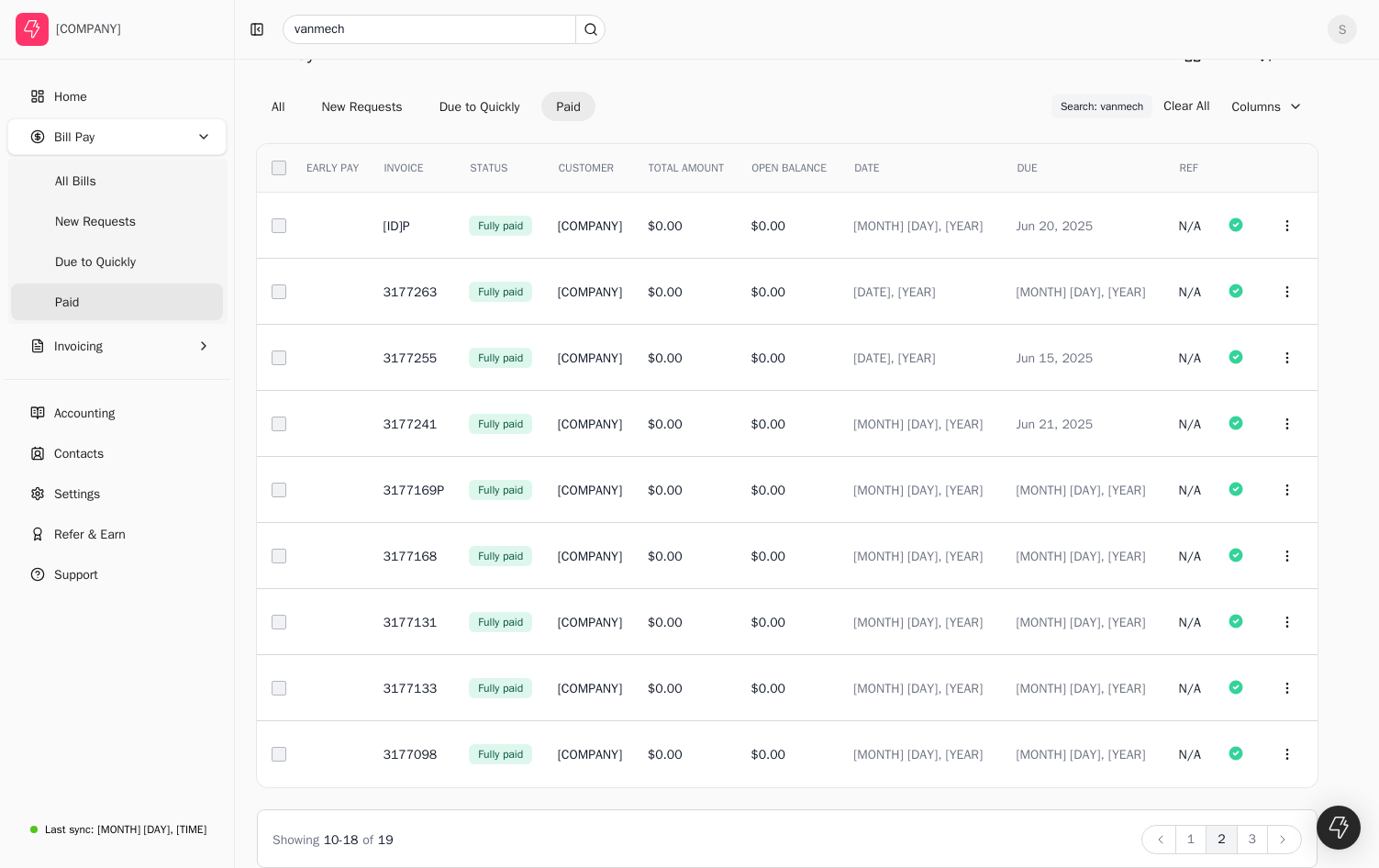 scroll, scrollTop: 63, scrollLeft: 0, axis: vertical 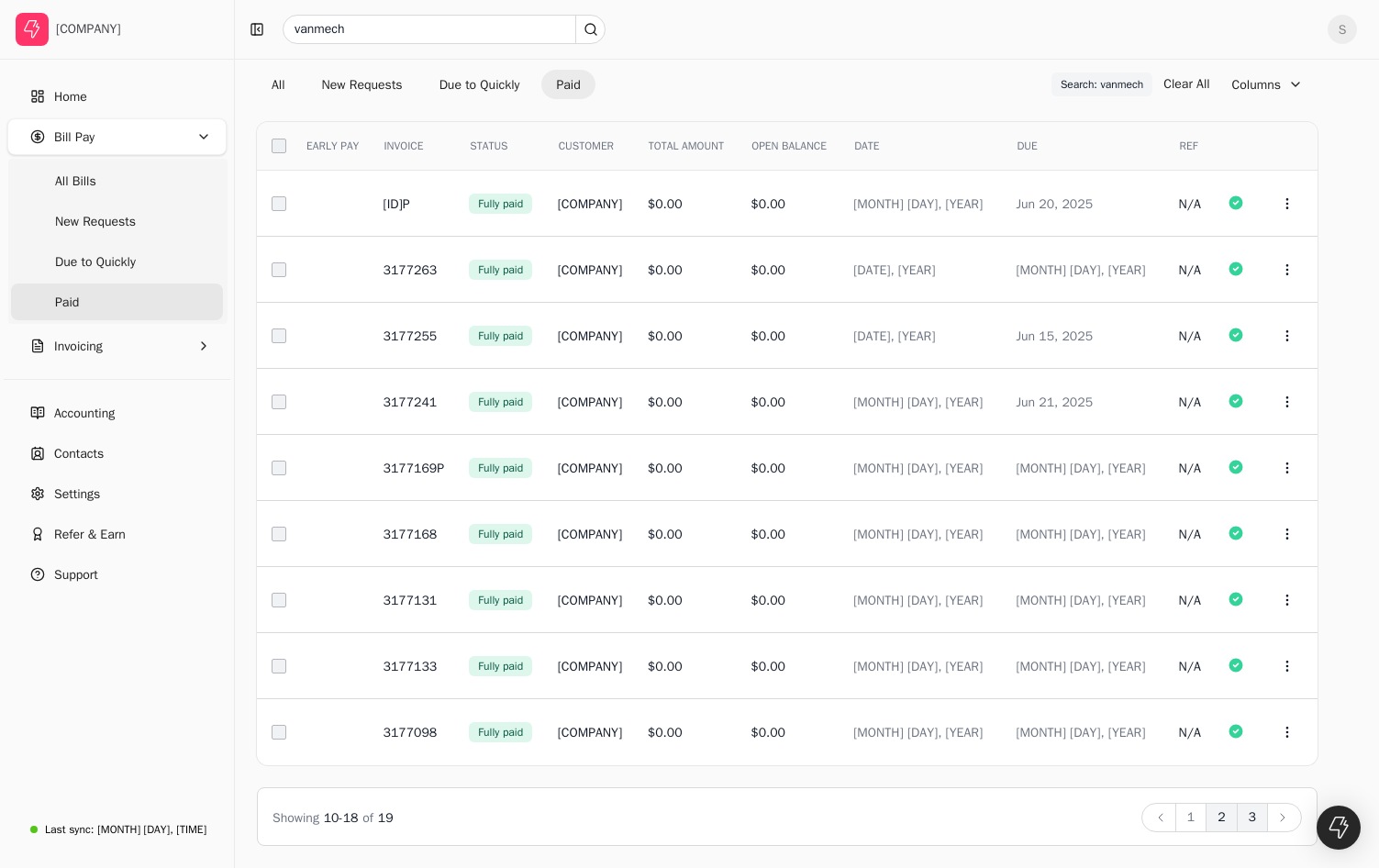 click on "3" at bounding box center (1252, 818) 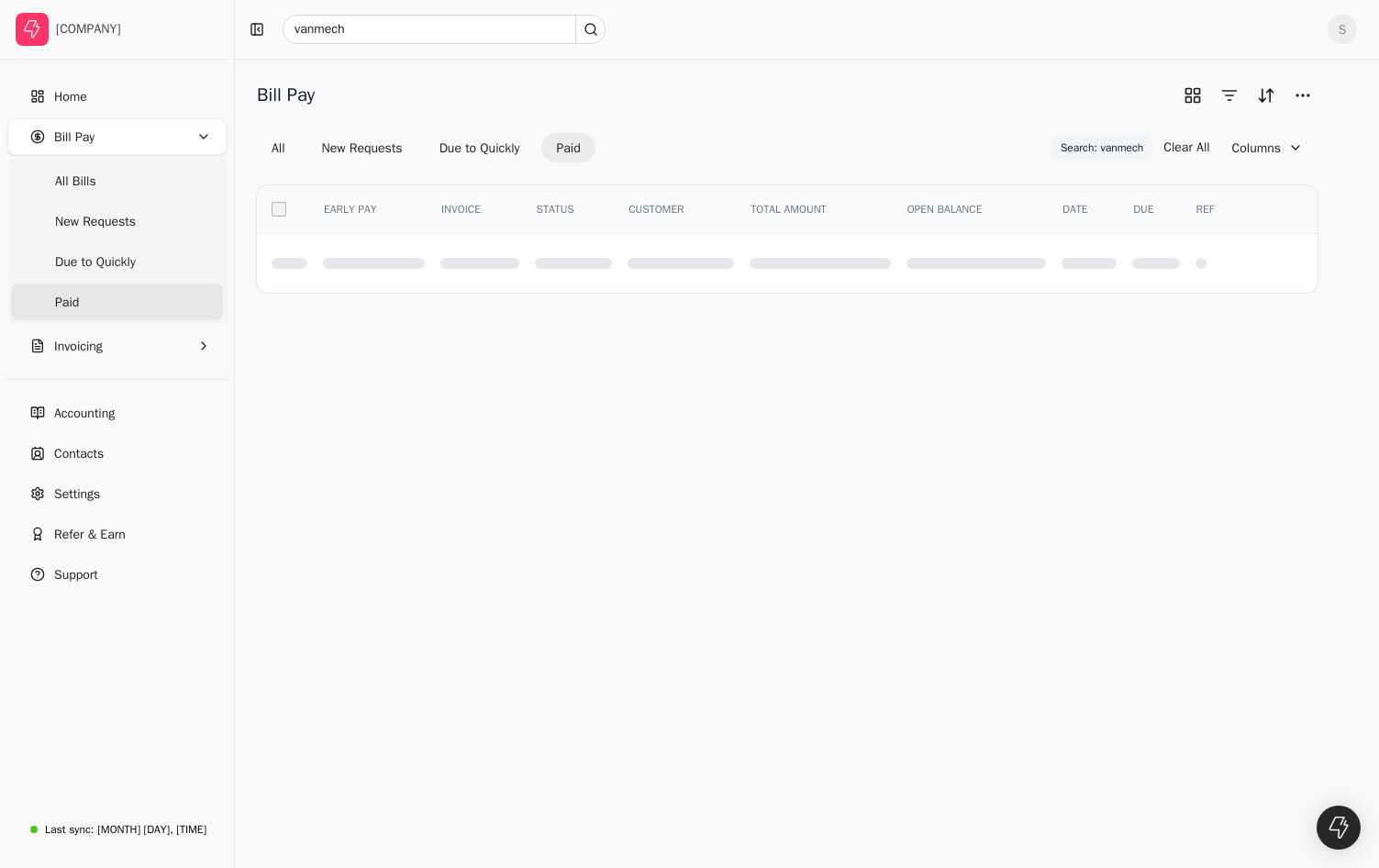 scroll, scrollTop: 0, scrollLeft: 0, axis: both 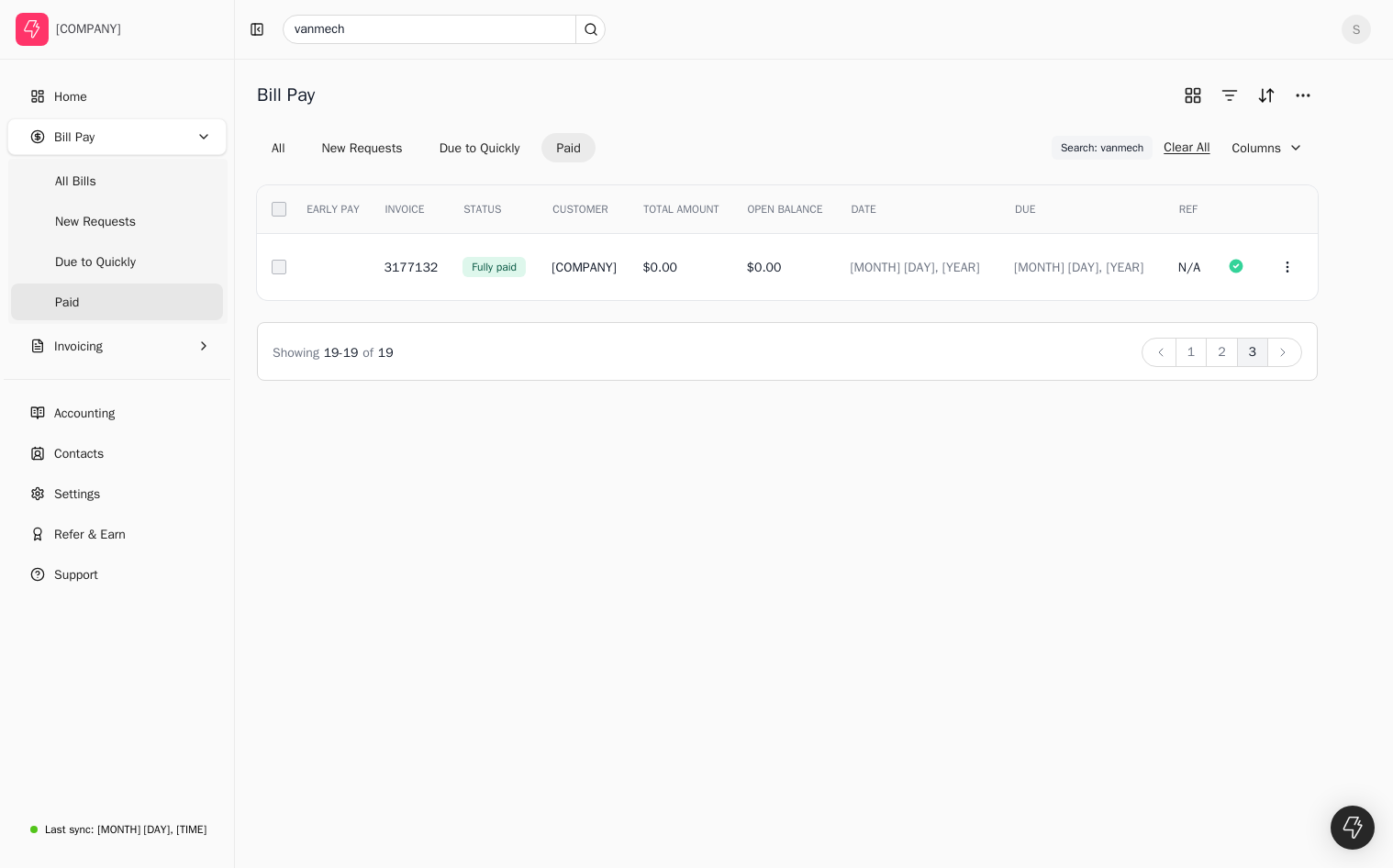 click on "Clear All" at bounding box center [1187, 147] 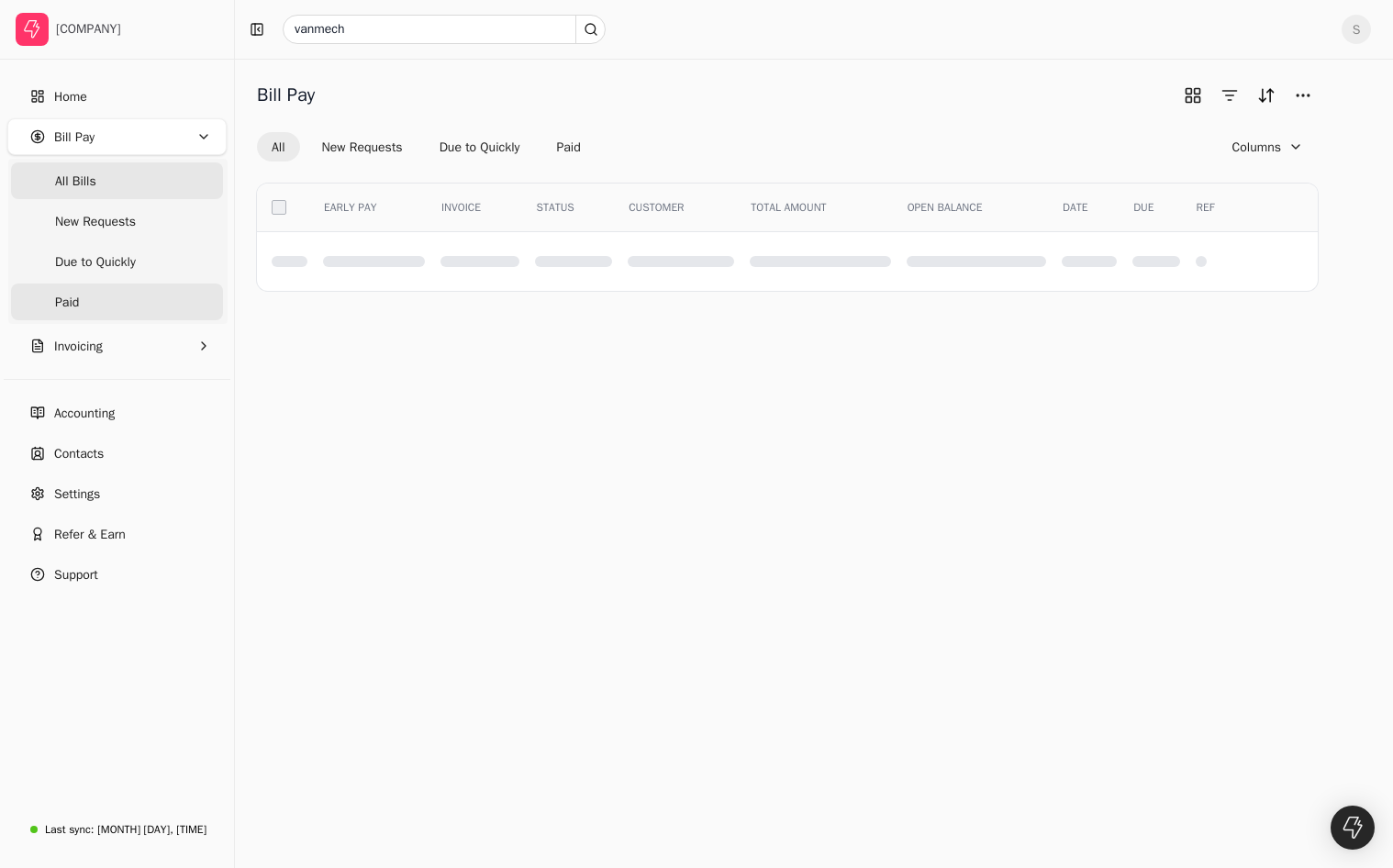 click on "Paid" at bounding box center (117, 302) 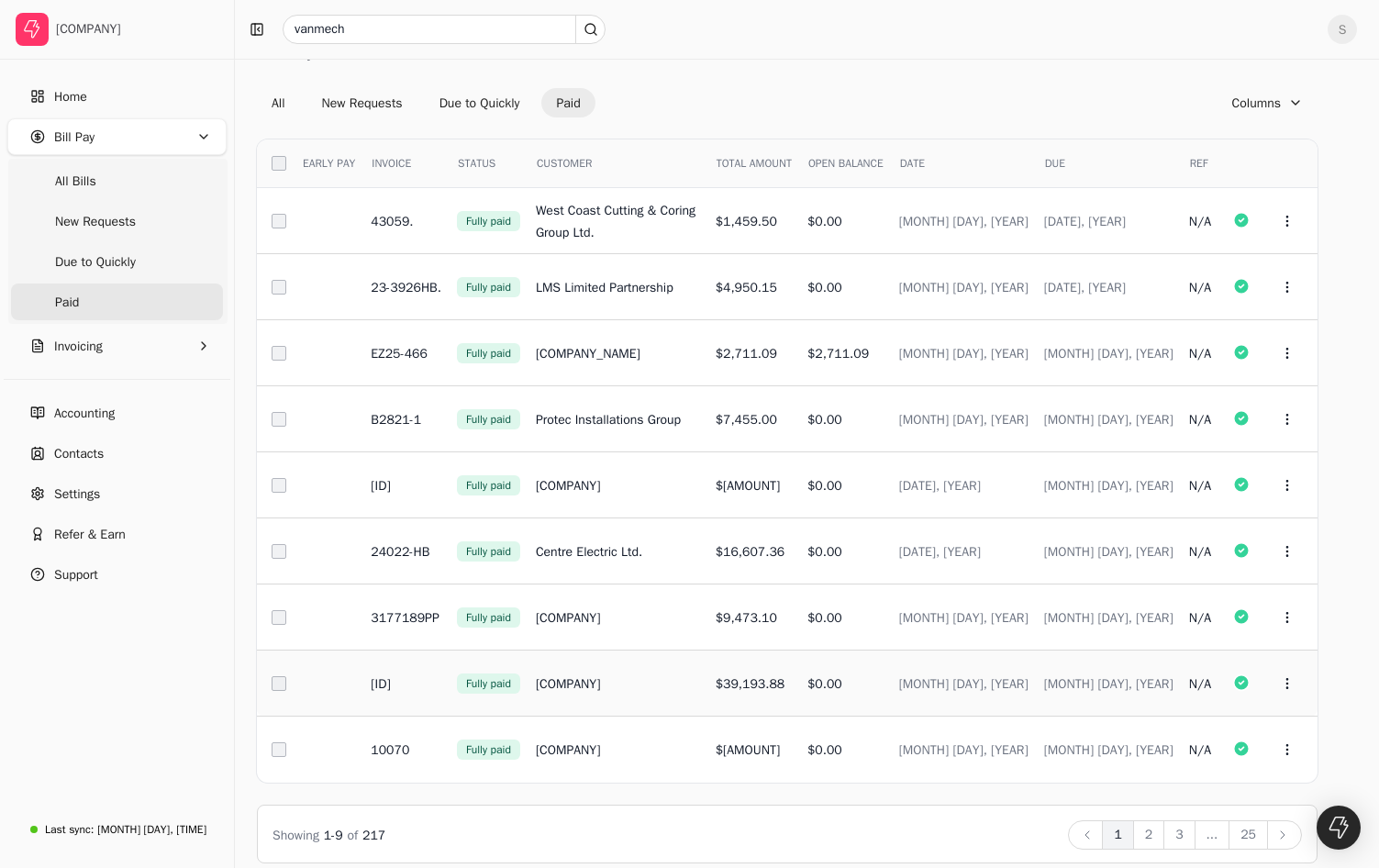 scroll, scrollTop: 61, scrollLeft: 0, axis: vertical 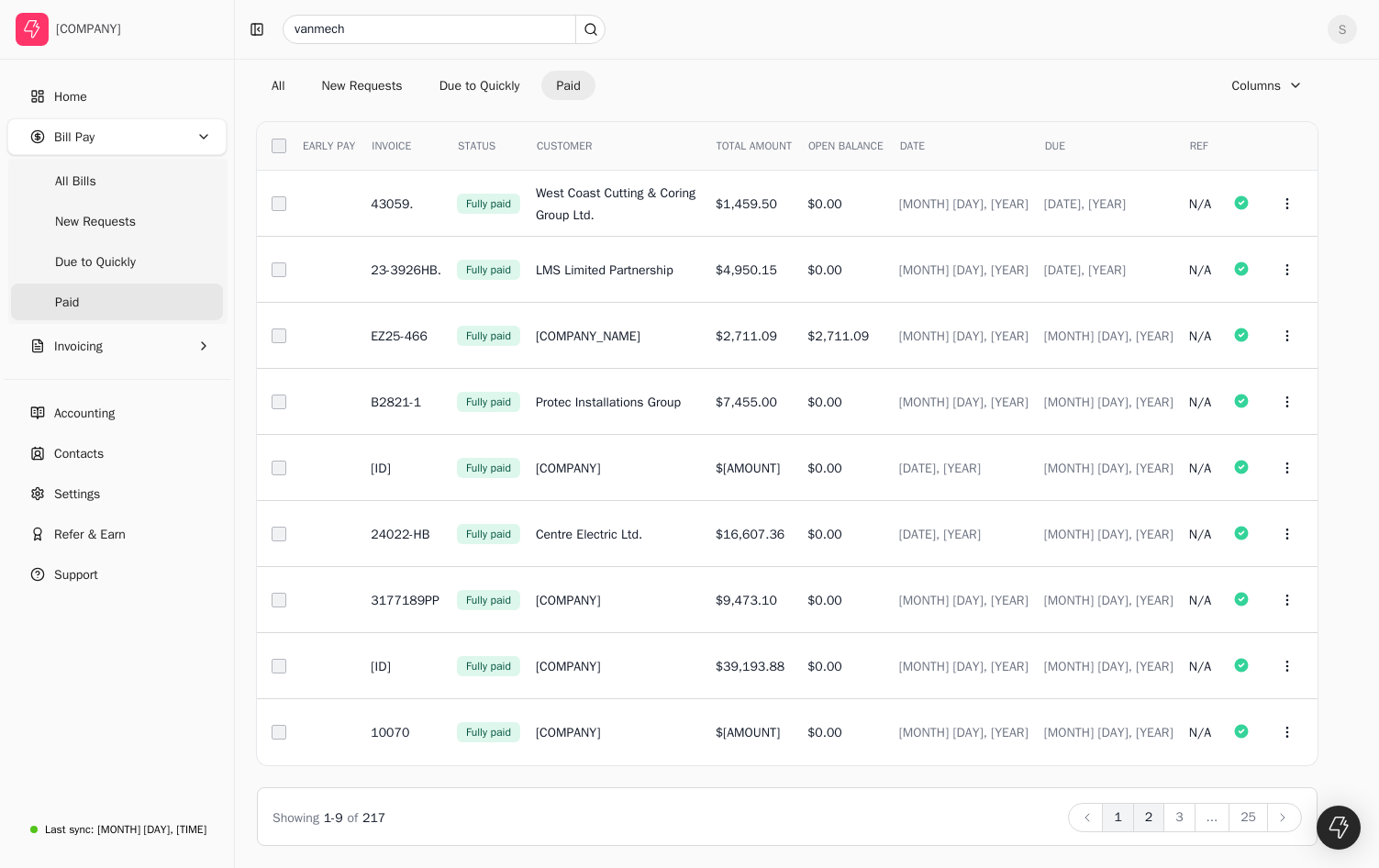 click on "2" at bounding box center (1149, 818) 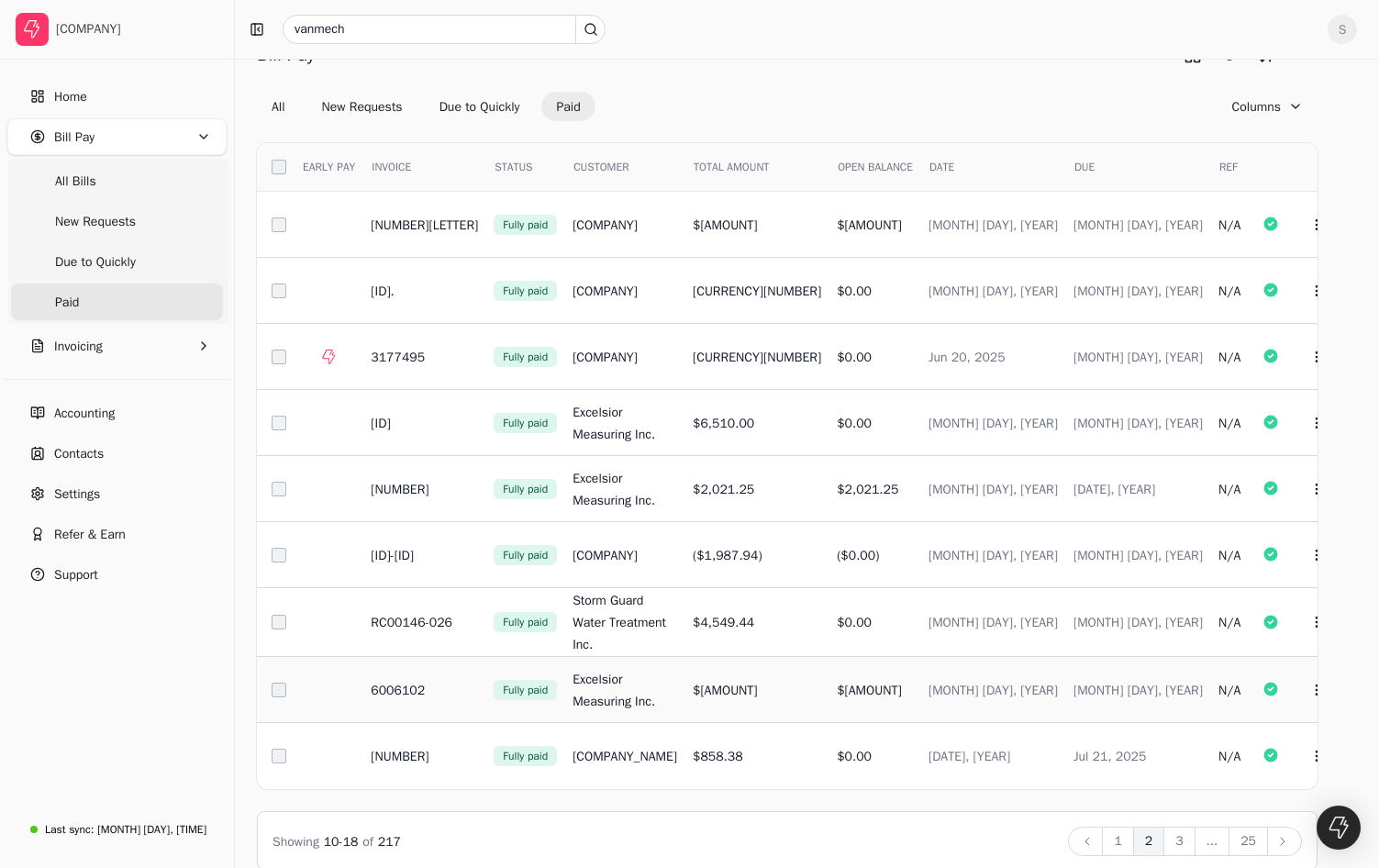 scroll, scrollTop: 61, scrollLeft: 0, axis: vertical 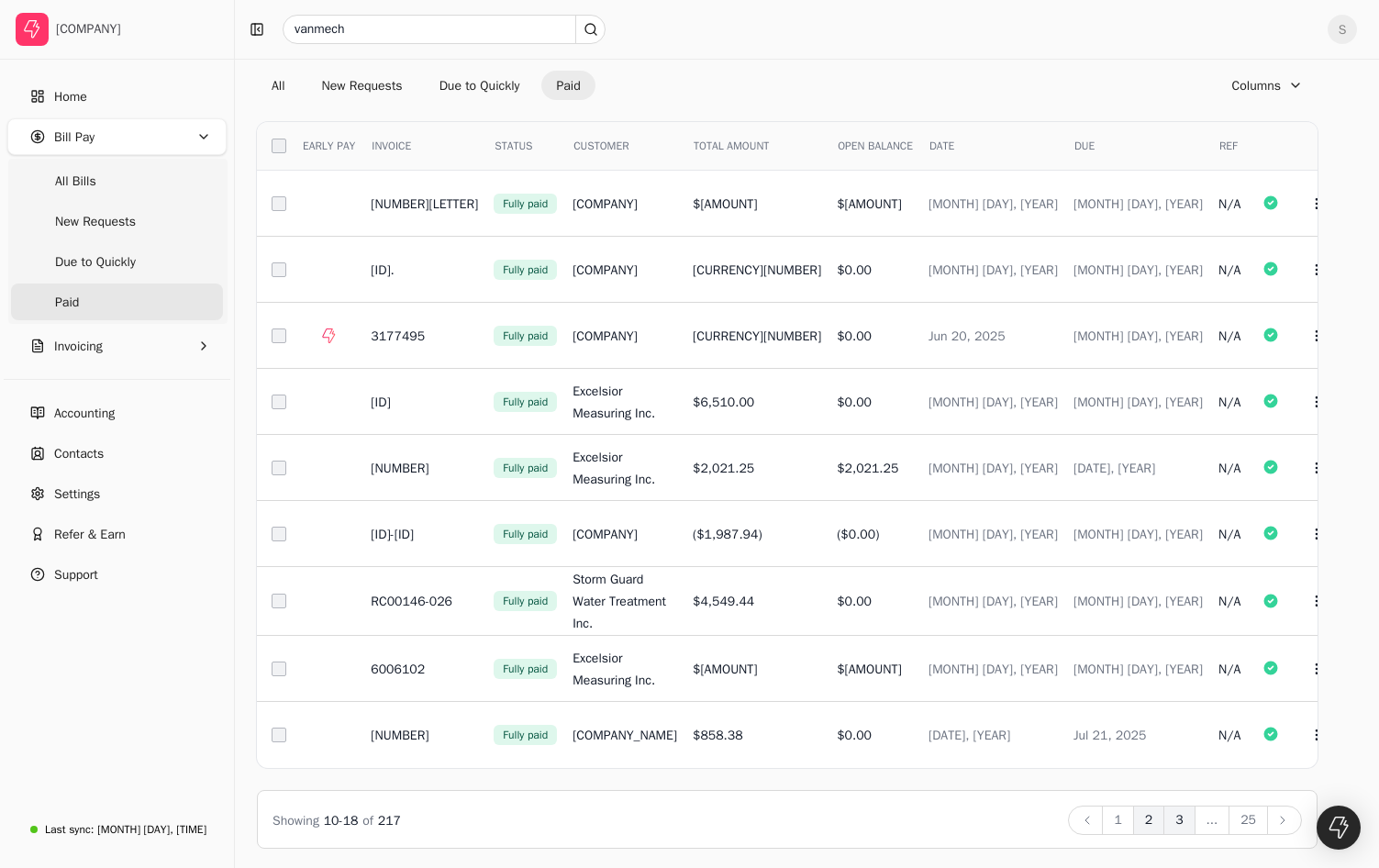 click on "3" at bounding box center (1179, 820) 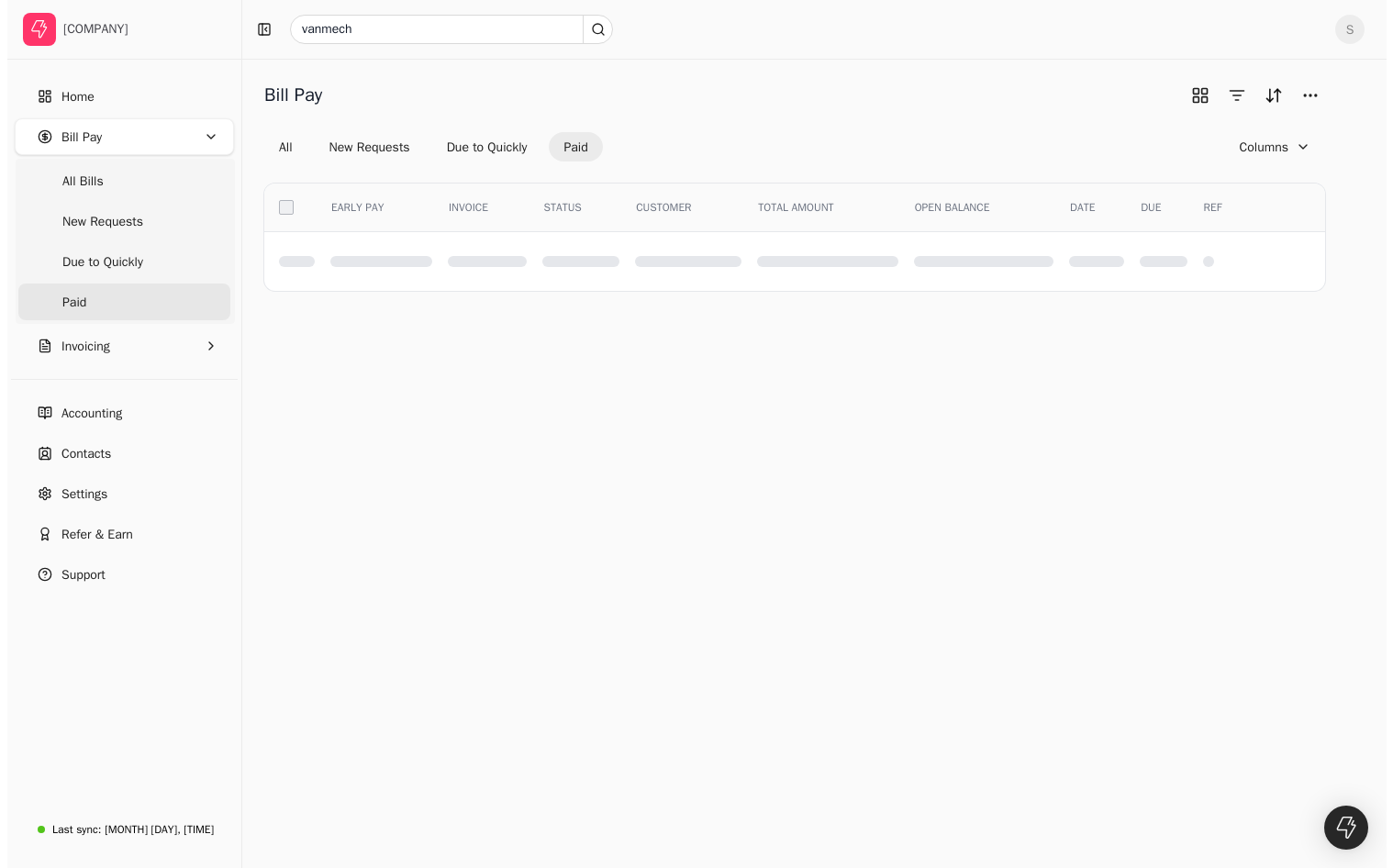 scroll, scrollTop: 0, scrollLeft: 0, axis: both 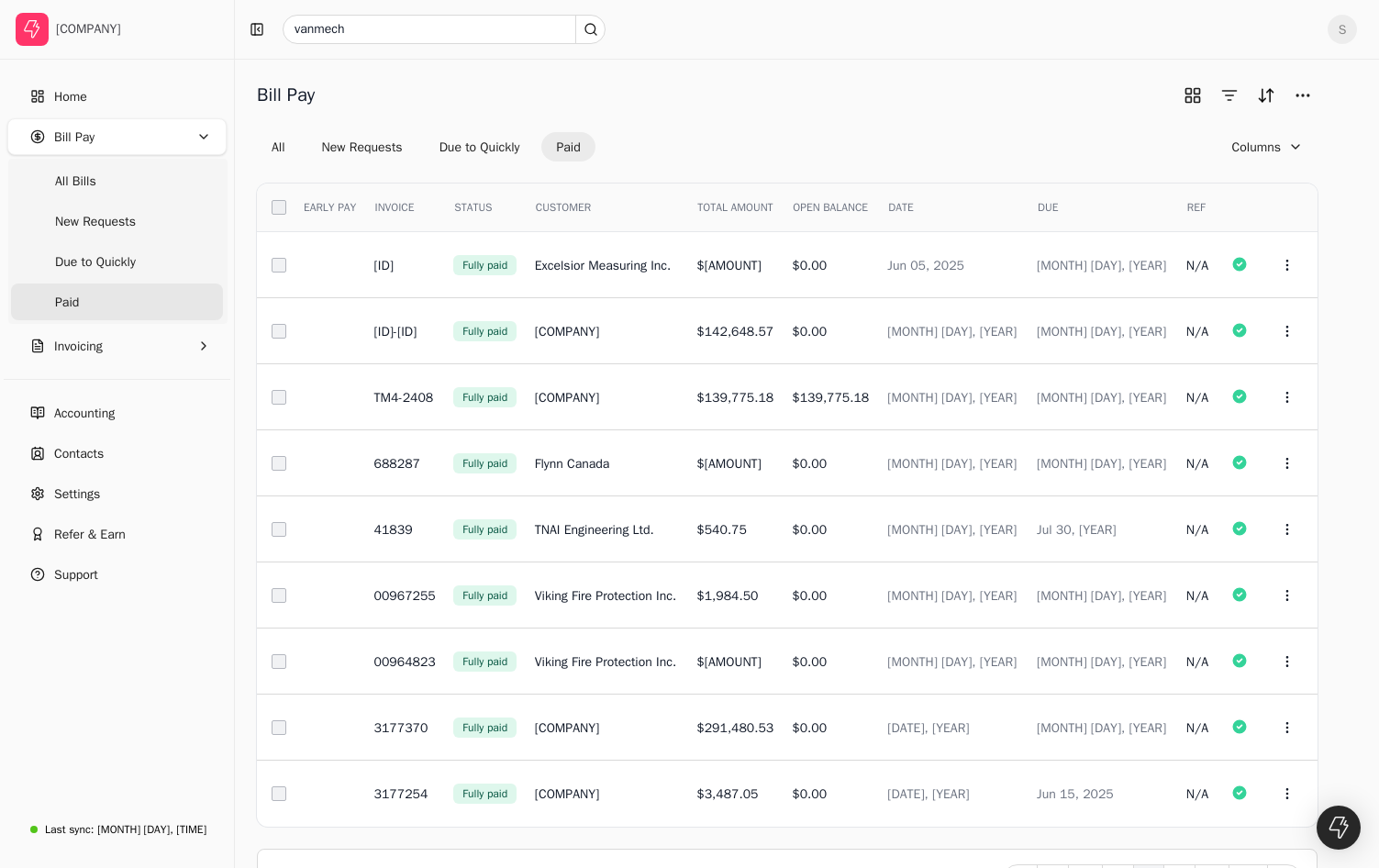click on "EARLY PAY" at bounding box center [329, 207] 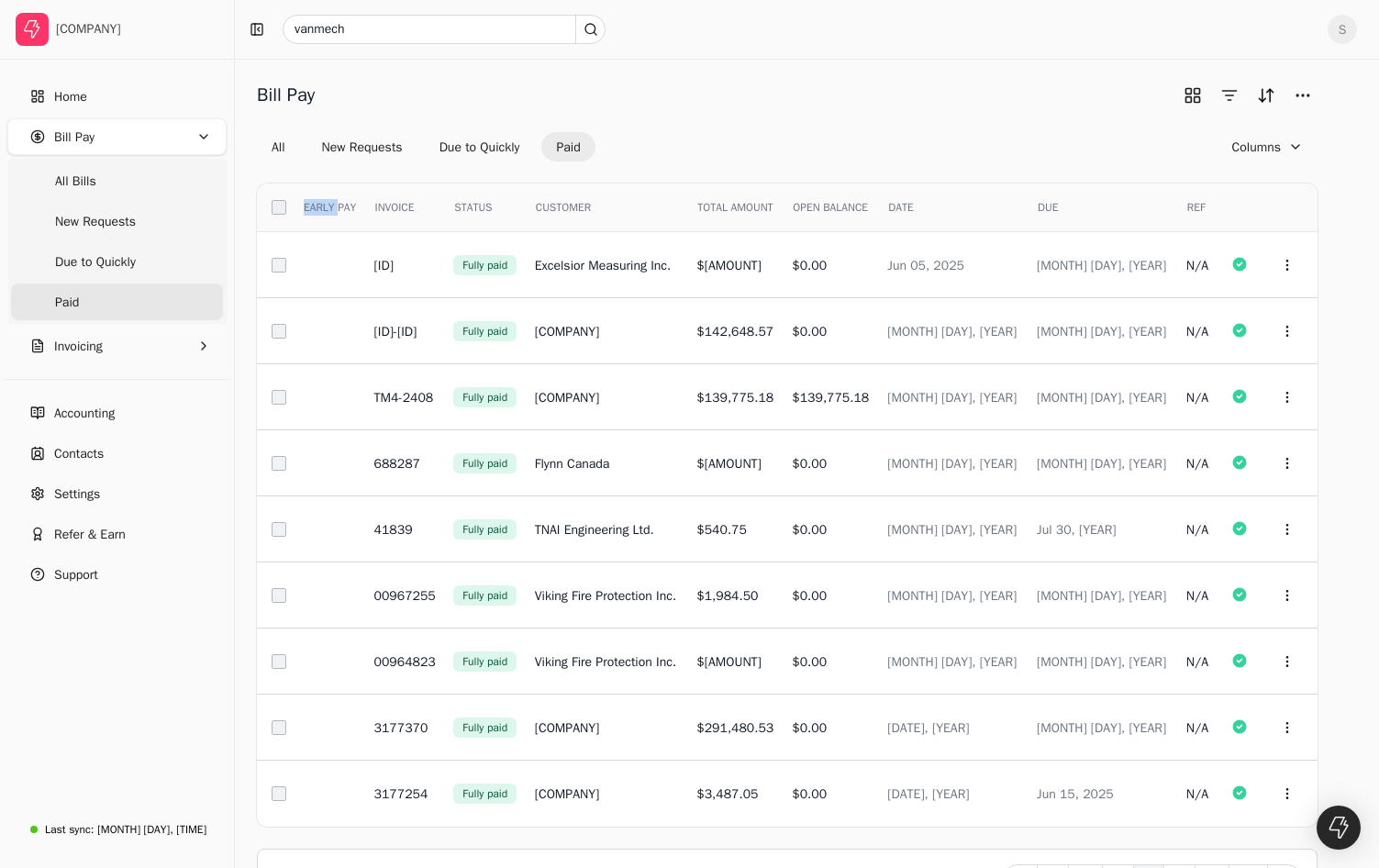 click on "EARLY PAY" at bounding box center (329, 207) 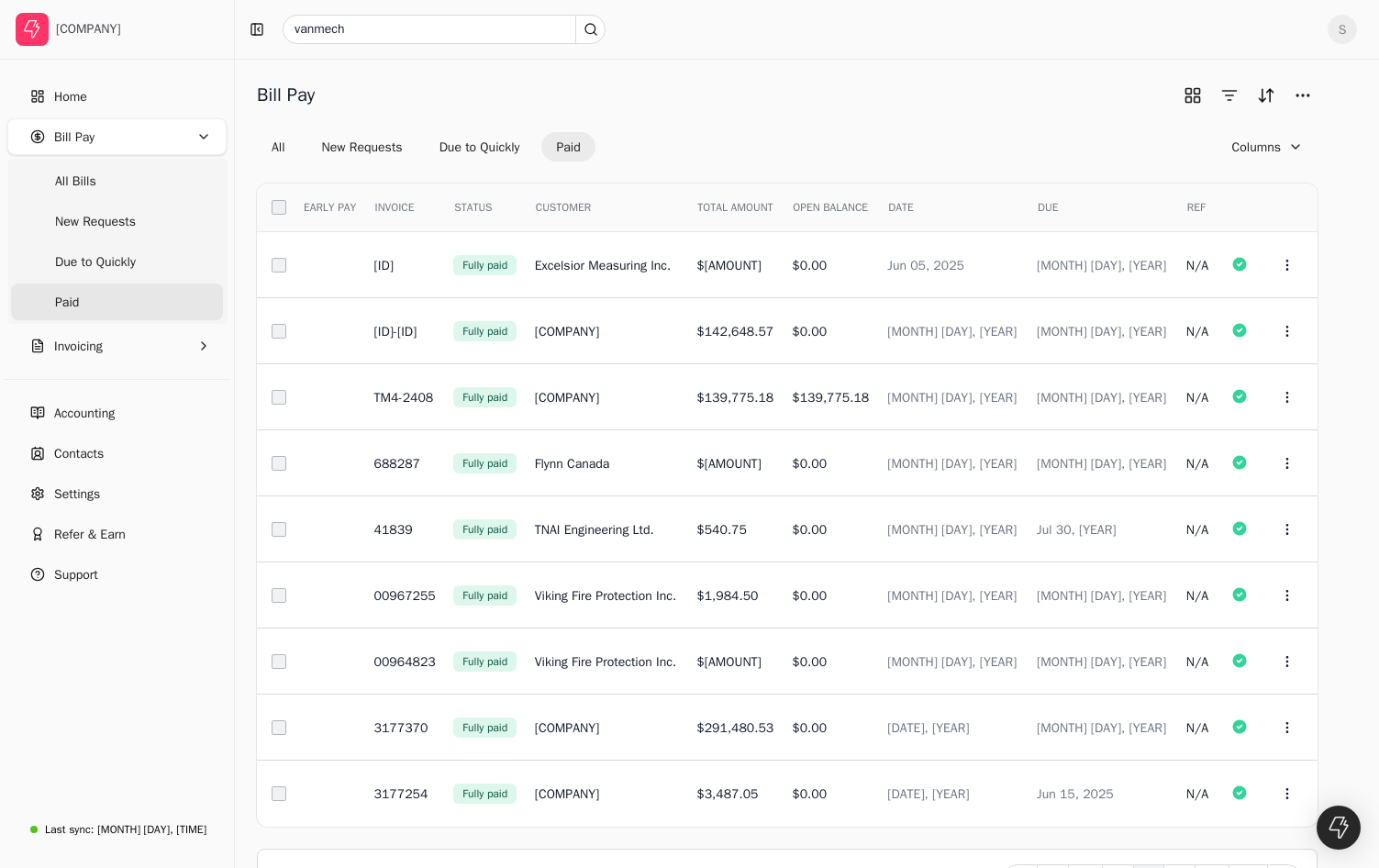 click on "EARLY Supplier Total amount Open balance [DATE], [YEAR] [DATE], [YEAR] N/A $0.00 N/A $0.00 N/A [DATE], [YEAR] [DATE], [YEAR] N/A $0.00 N/A $0.00 N/A [DATE], [YEAR] [DATE], [YEAR] N/A $0.00 N/A $0.00 N/A [DATE], [YEAR] [DATE], [YEAR] N/A $0.00 N/A $0.00 N/A [DATE], [YEAR] [DATE], [YEAR] N/A $0.00 N/A $0.00 N/A [DATE], [YEAR] [DATE], [YEAR] N/A $0.00 N/A $0.00 N/A [DATE], [YEAR] [DATE], [YEAR] N/A $0.00 N/A $0.00 N/A [DATE], [YEAR]" at bounding box center [787, 534] 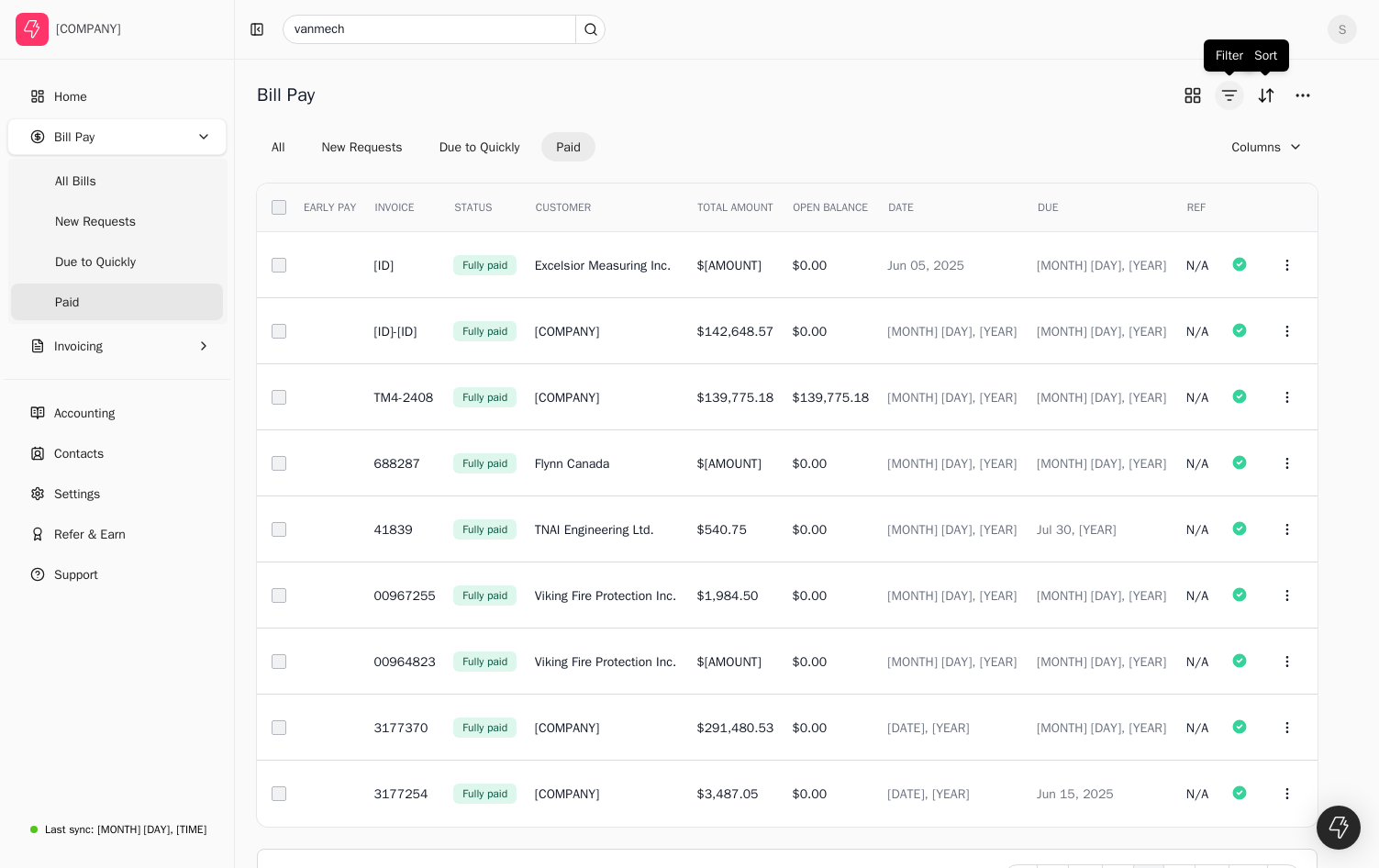 click at bounding box center (1229, 95) 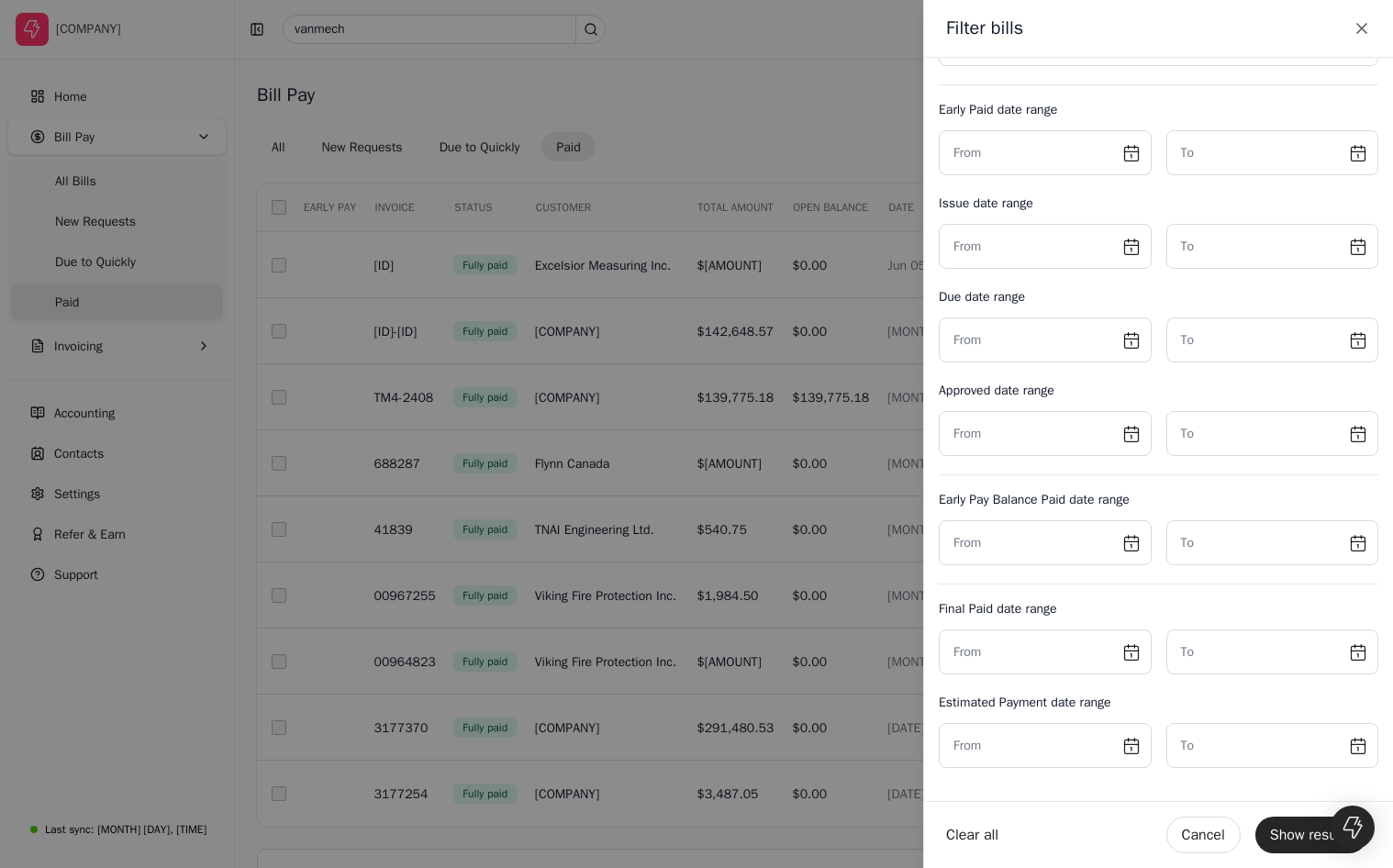 scroll, scrollTop: 16, scrollLeft: 0, axis: vertical 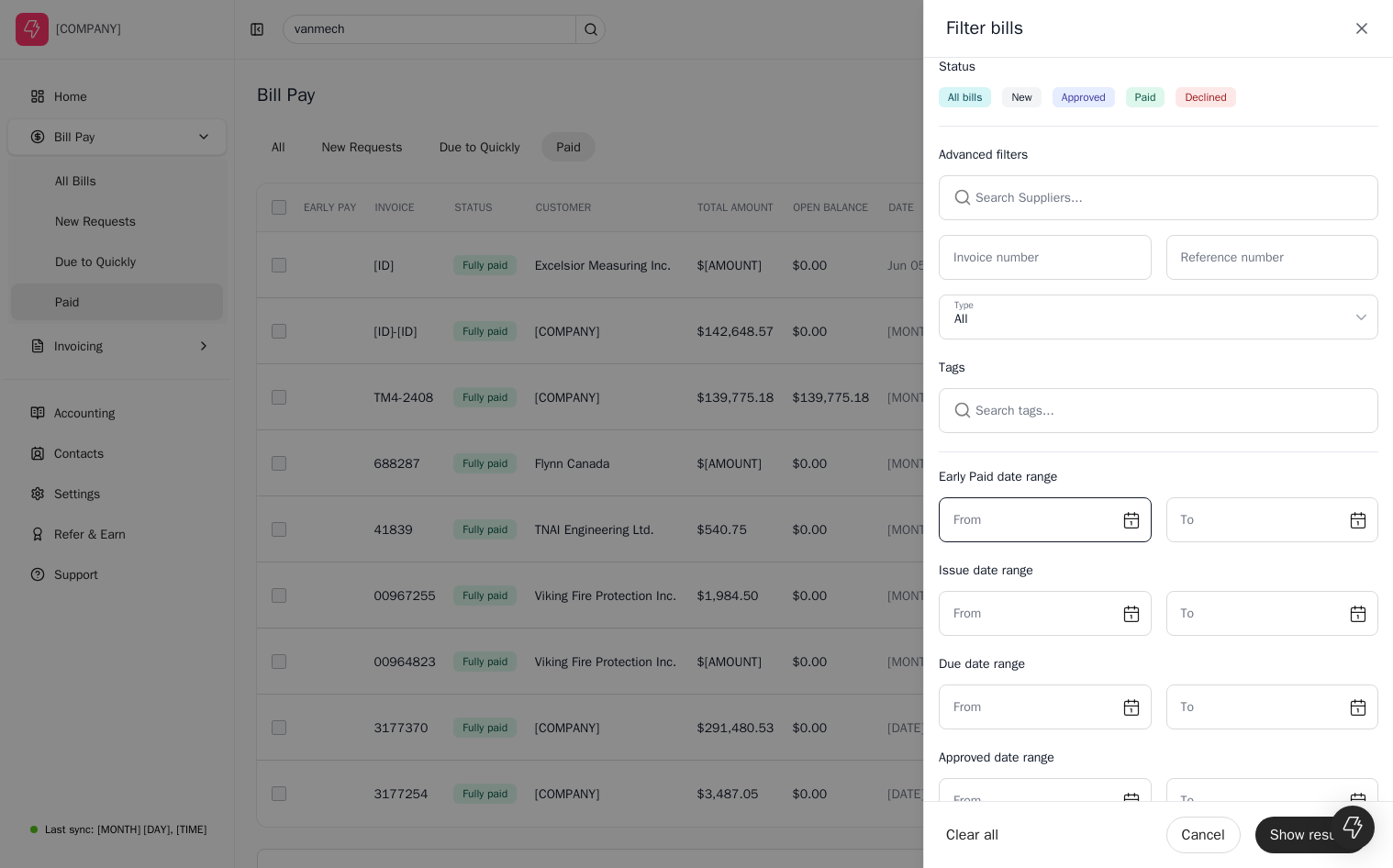 click at bounding box center [1045, 519] 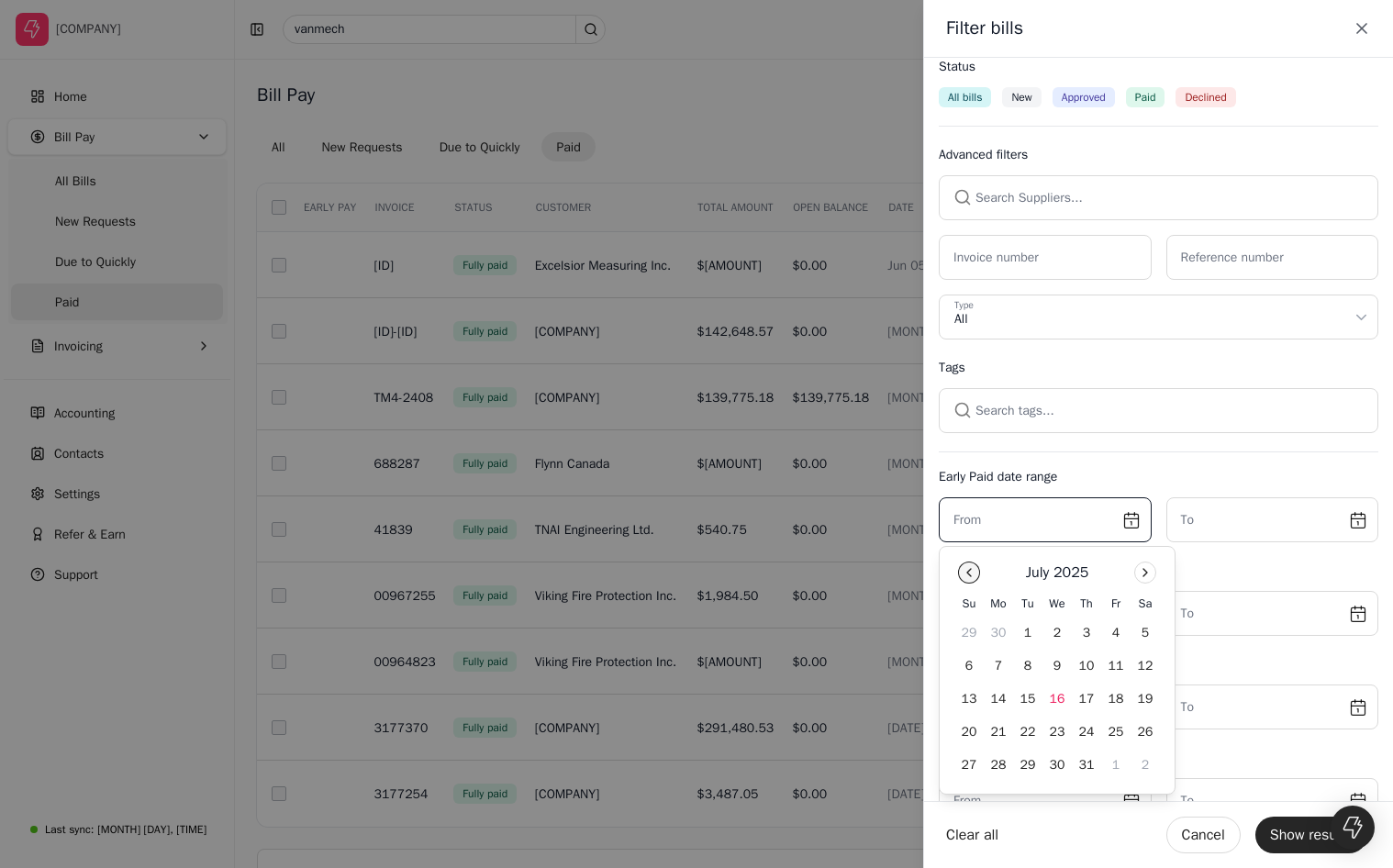 click at bounding box center [969, 573] 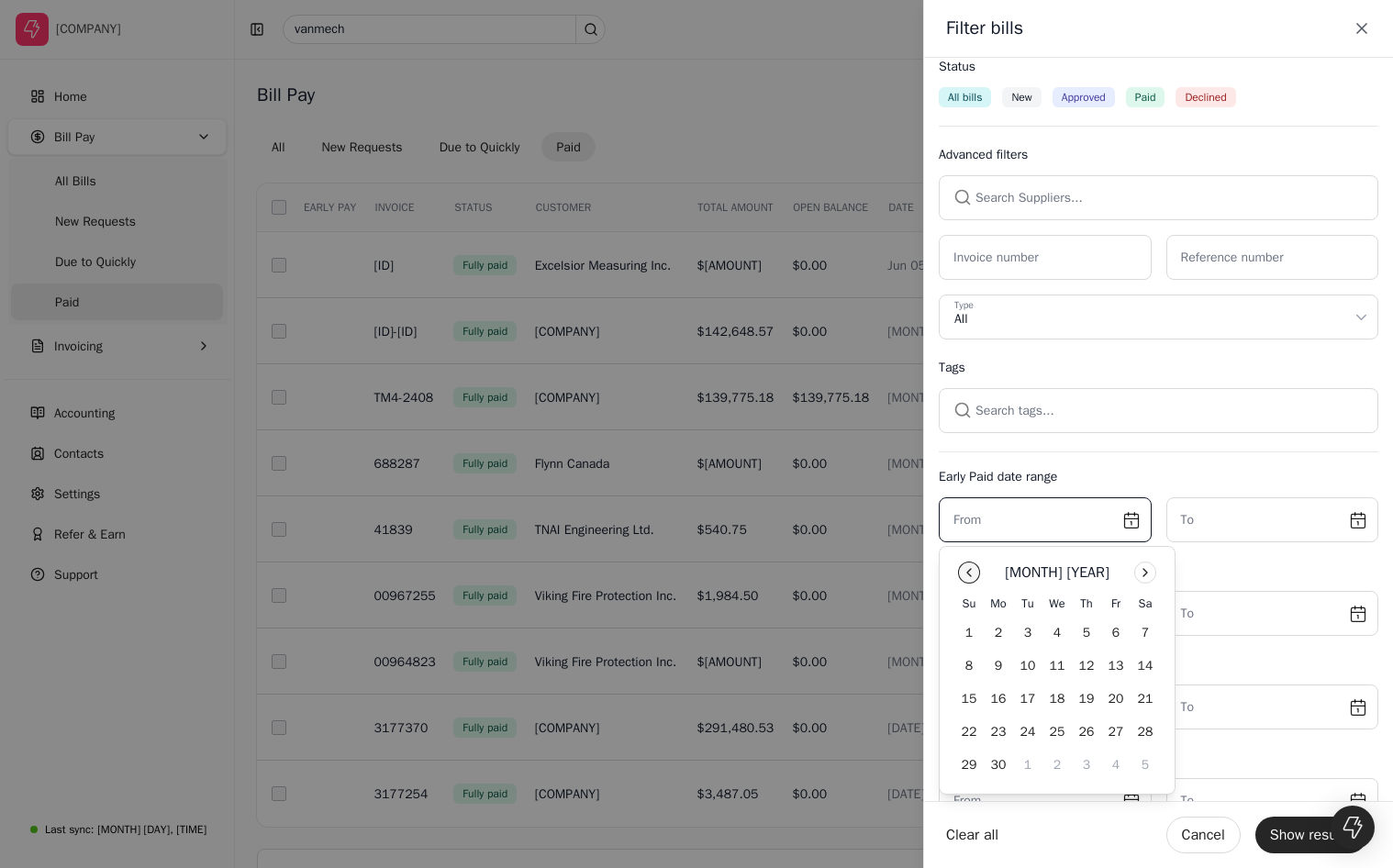 click at bounding box center [969, 573] 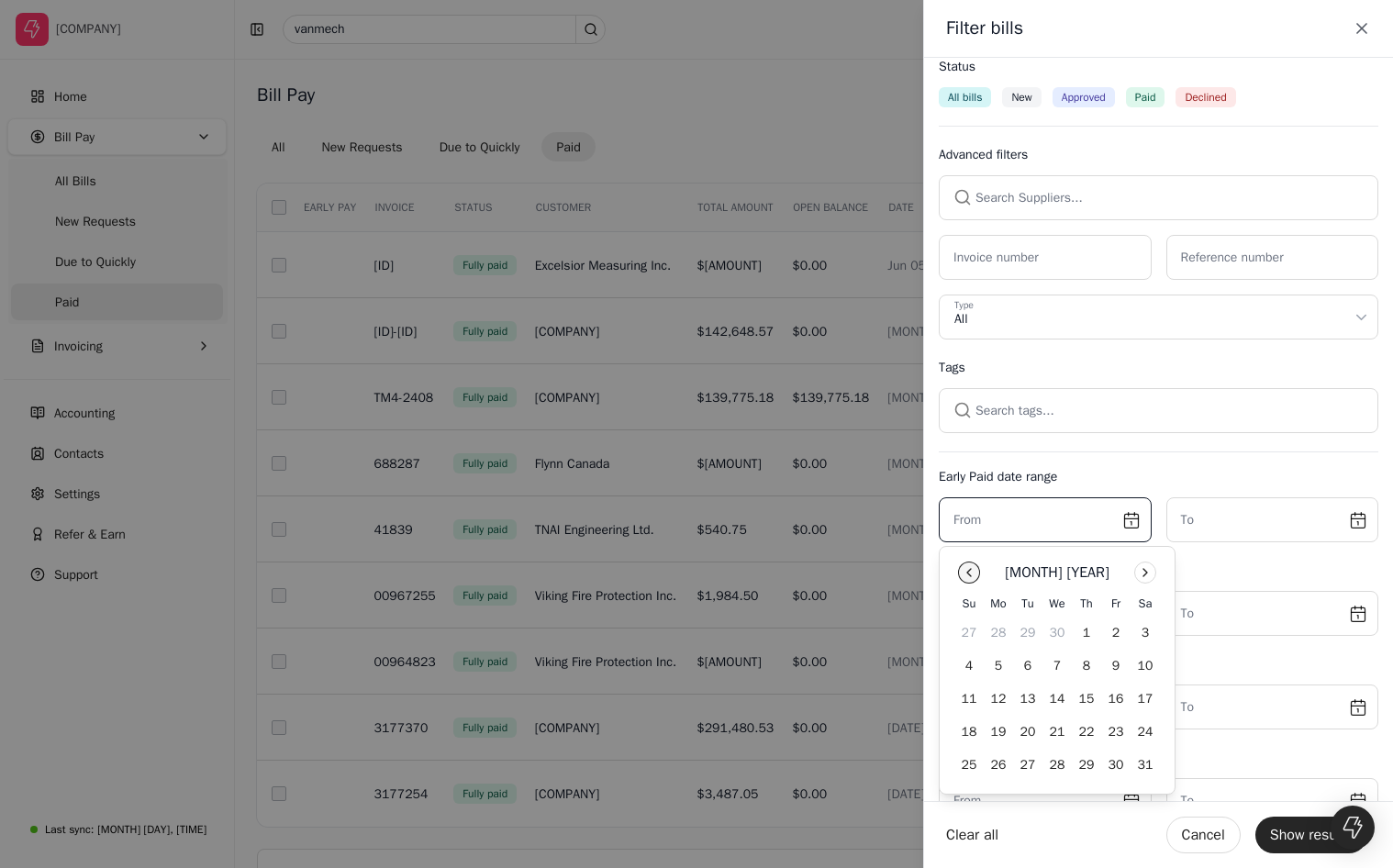 click at bounding box center [969, 573] 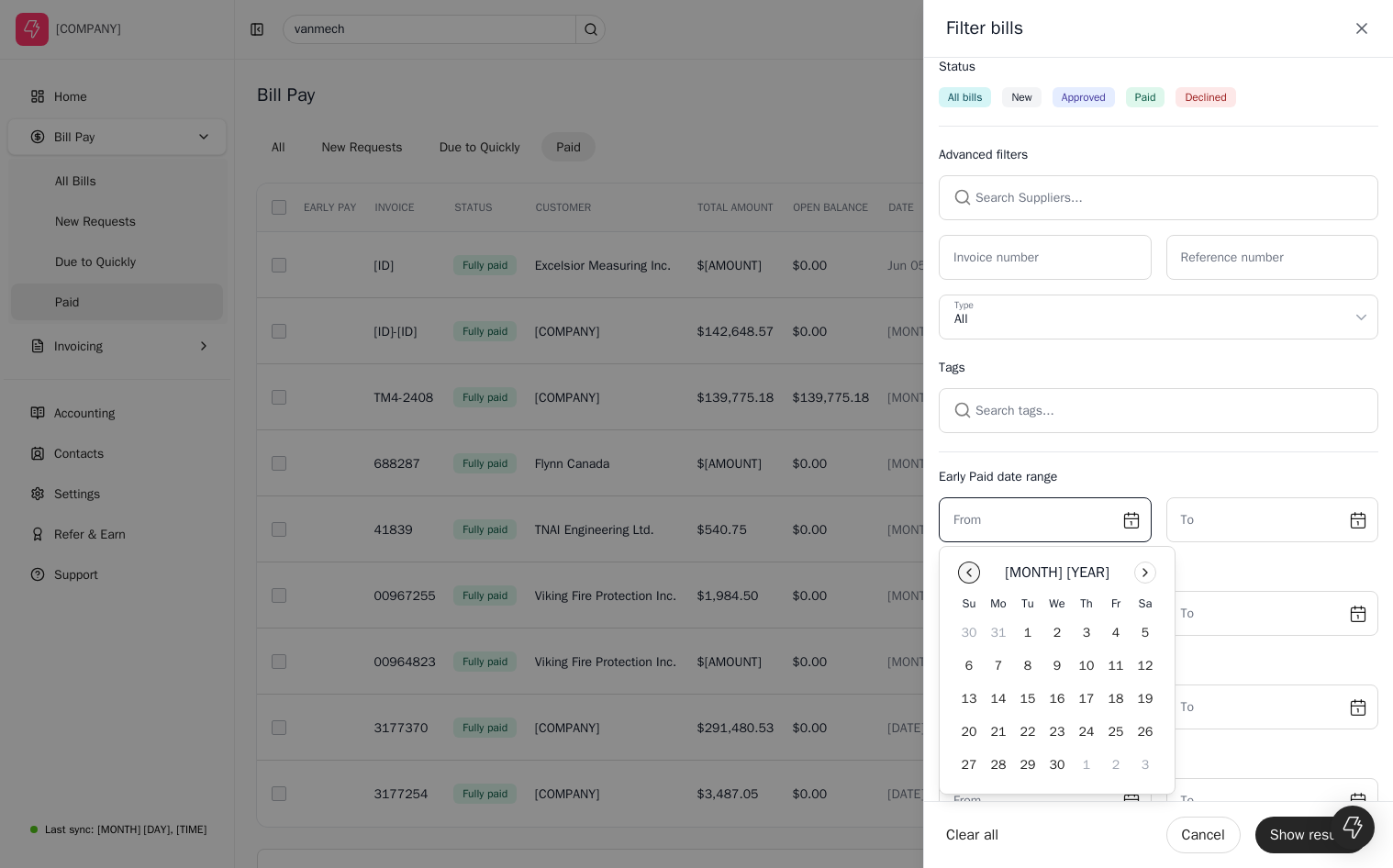 click at bounding box center (969, 573) 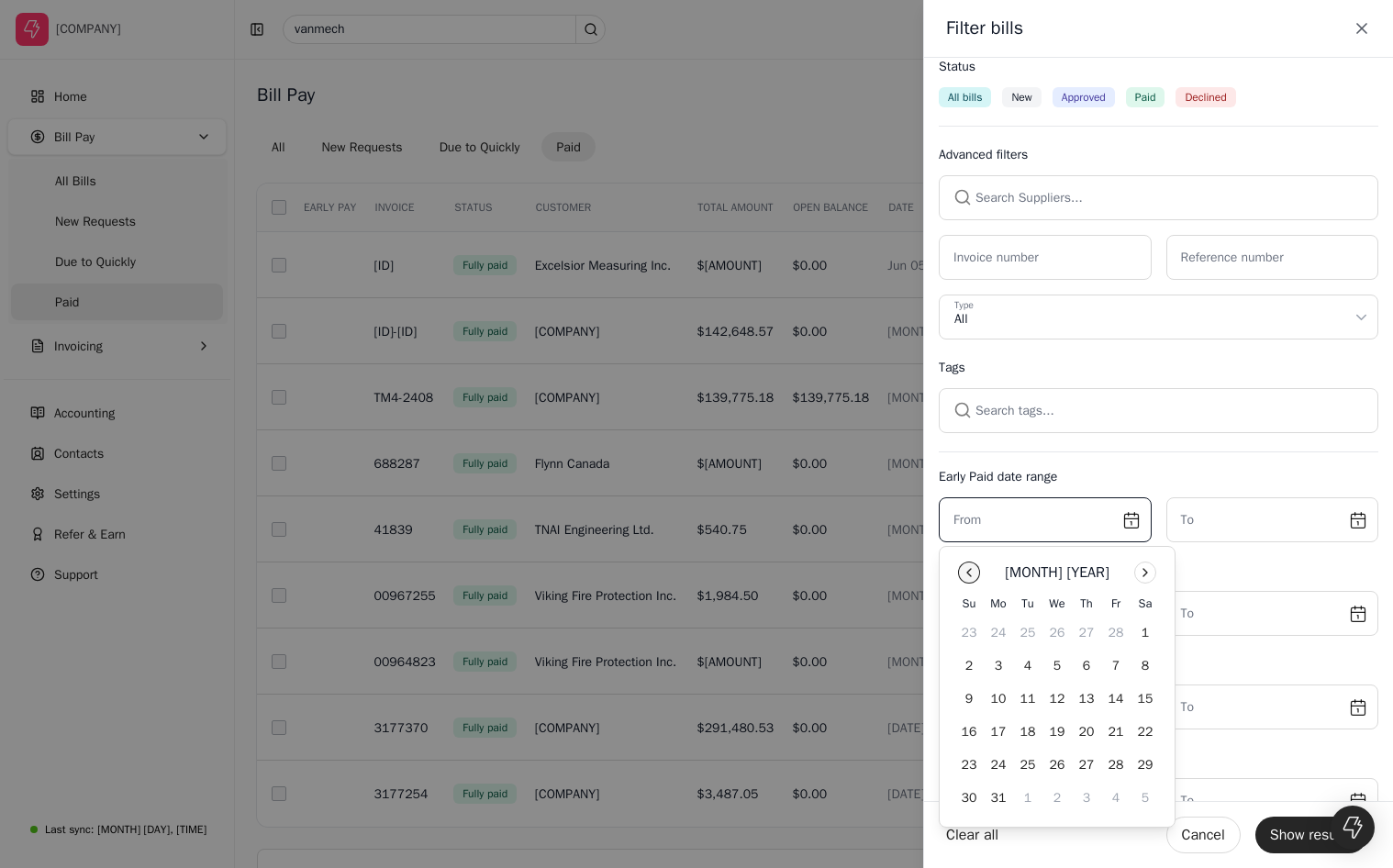 click at bounding box center [969, 573] 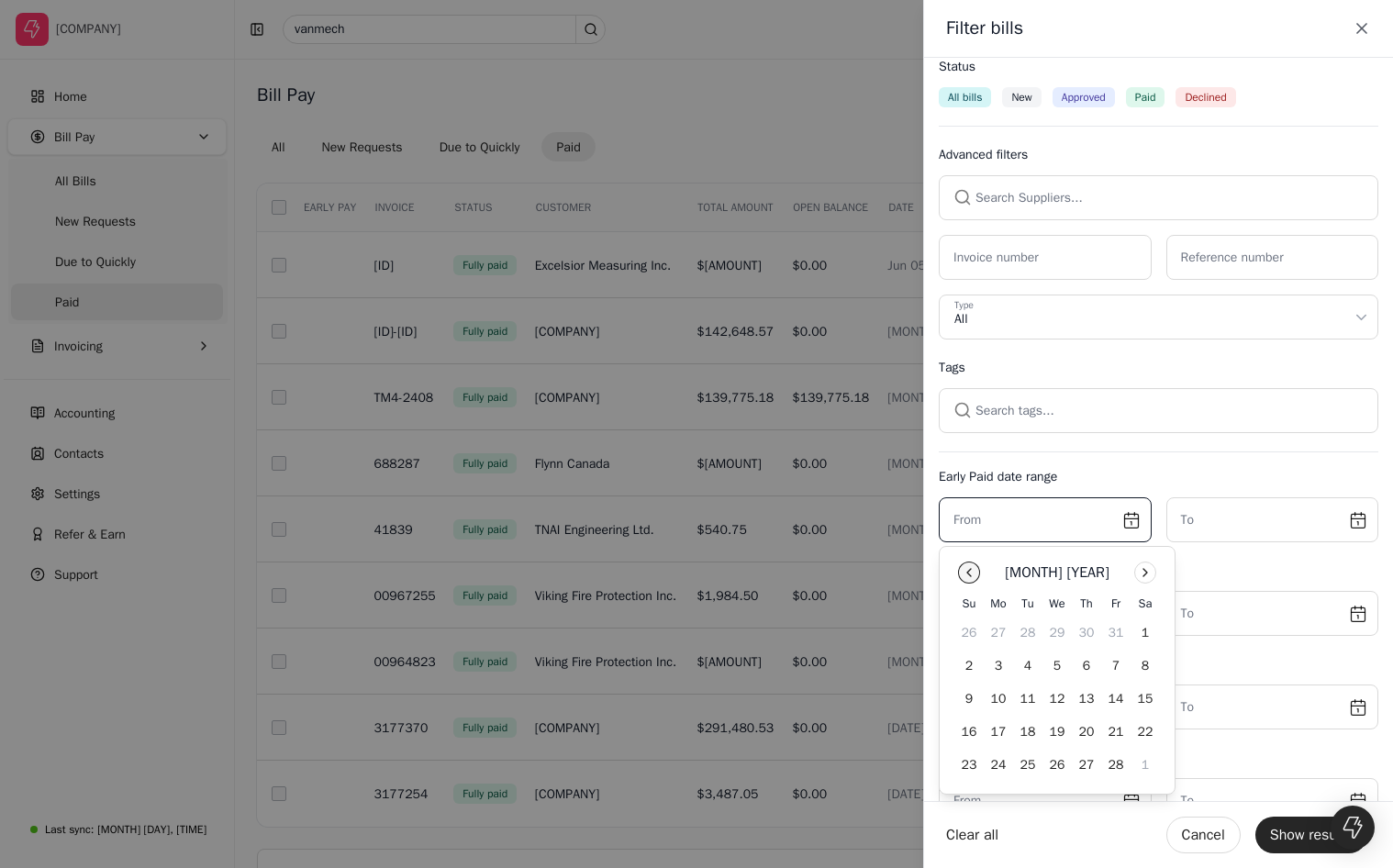click at bounding box center (969, 573) 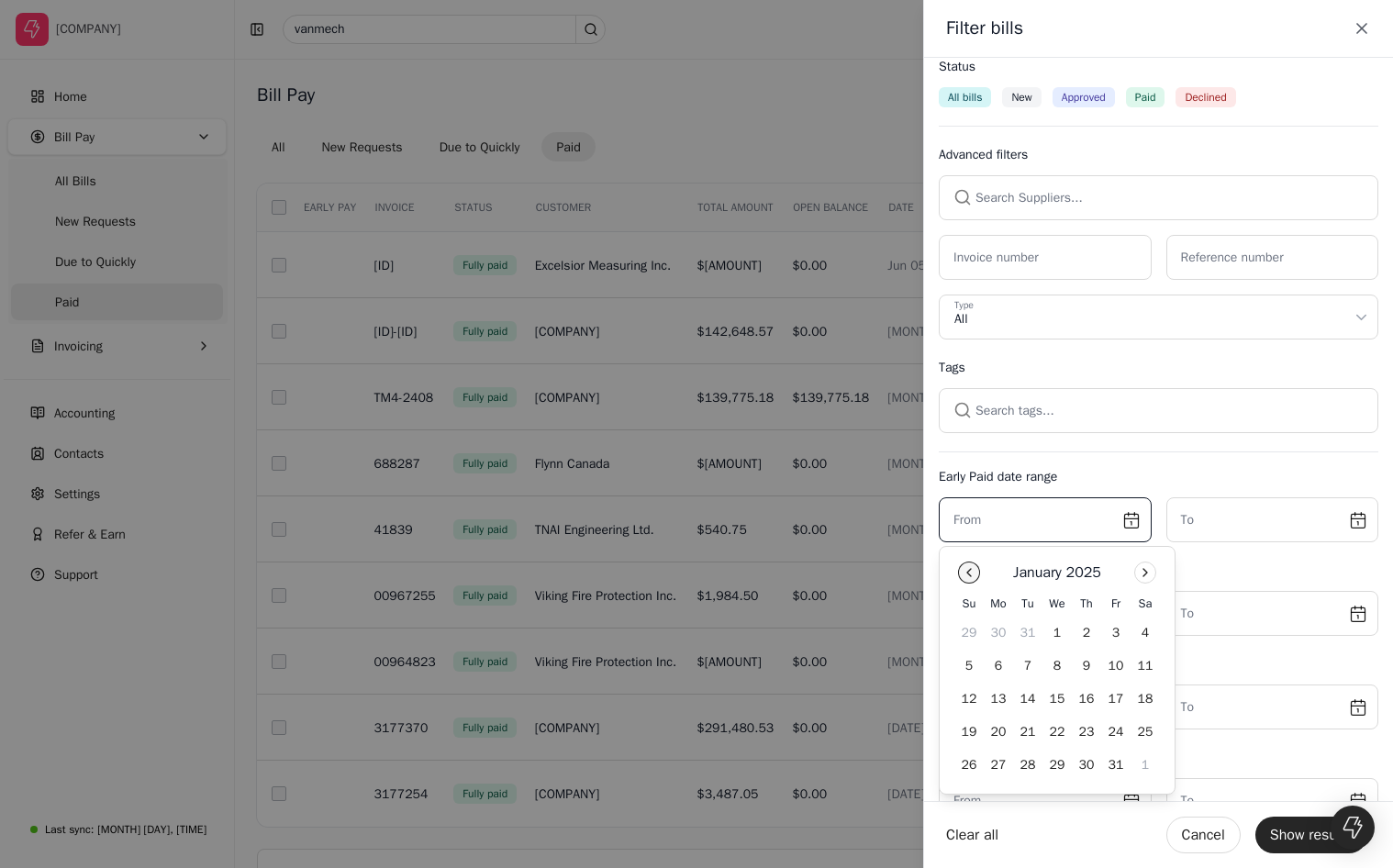 click at bounding box center [969, 573] 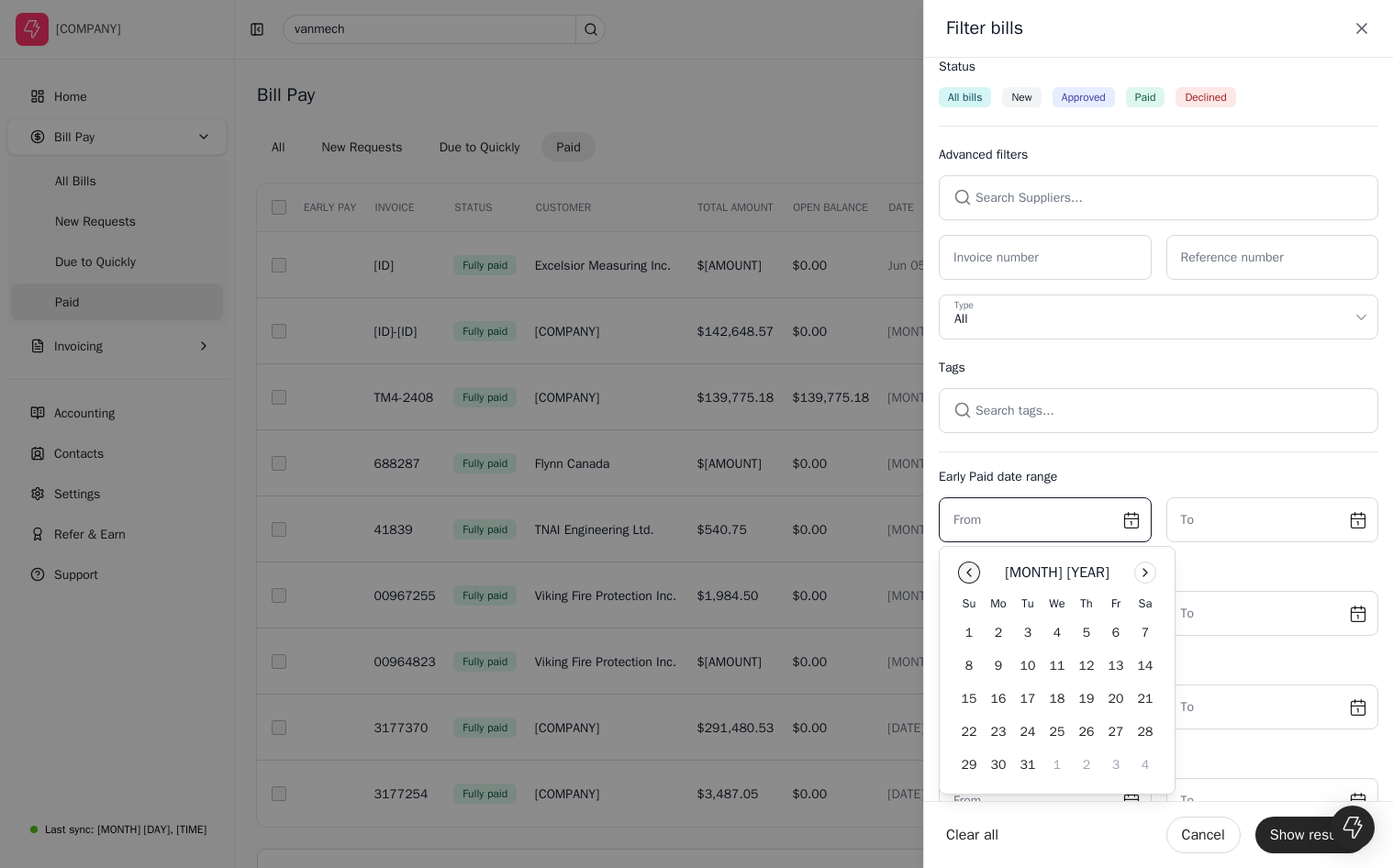 click at bounding box center [969, 573] 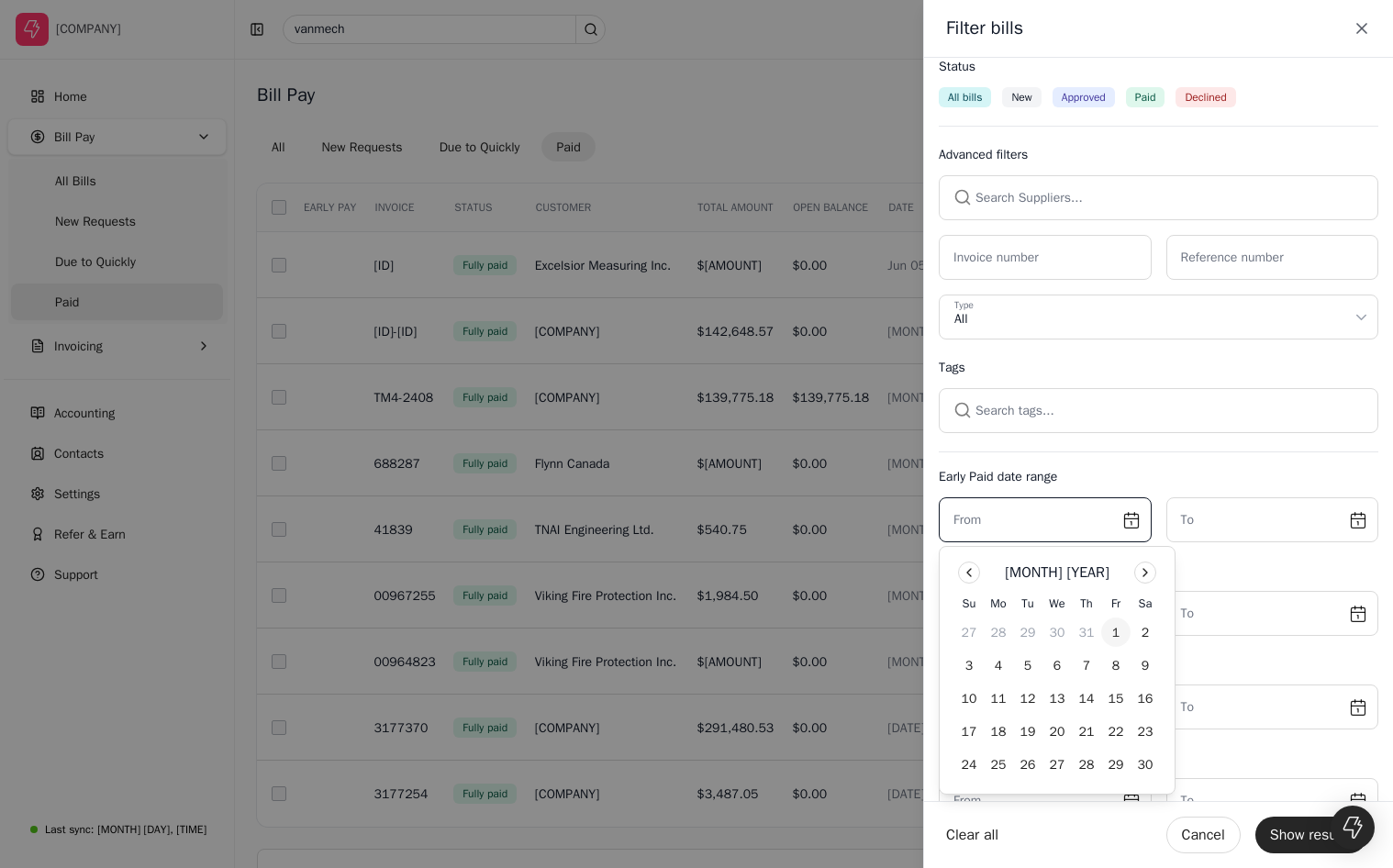click on "1" at bounding box center [1116, 632] 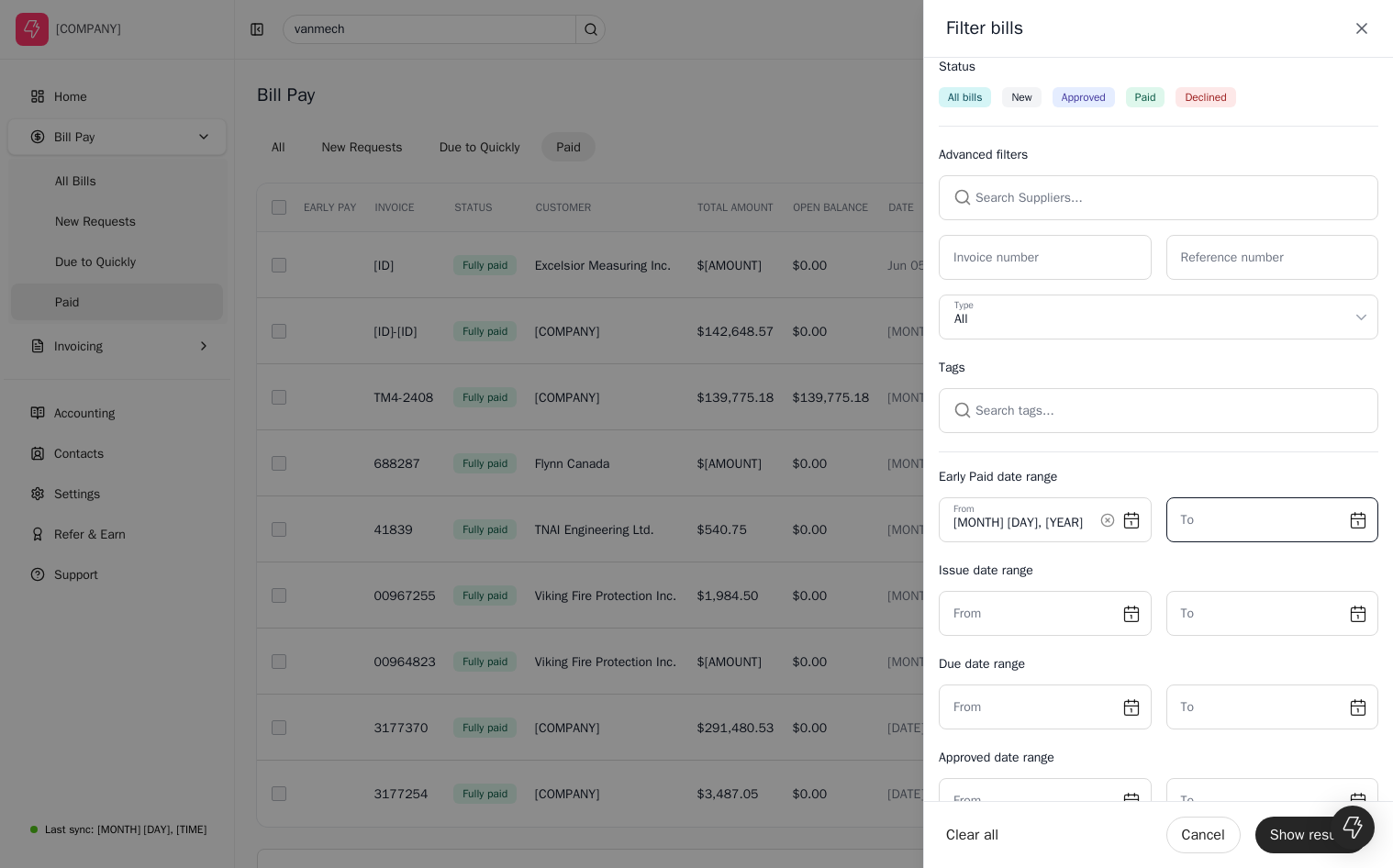 click at bounding box center (1273, 519) 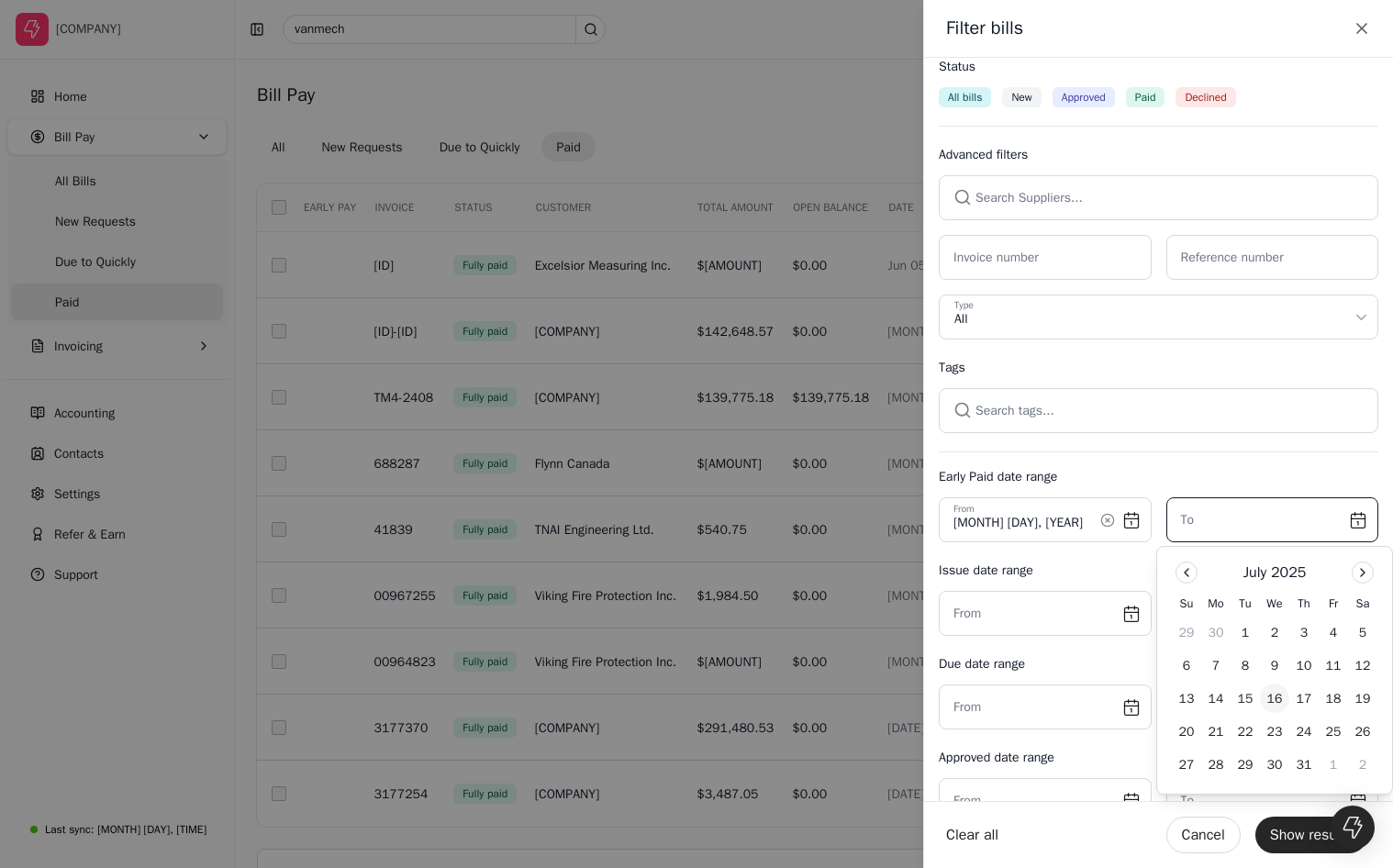click on "16" at bounding box center (1275, 698) 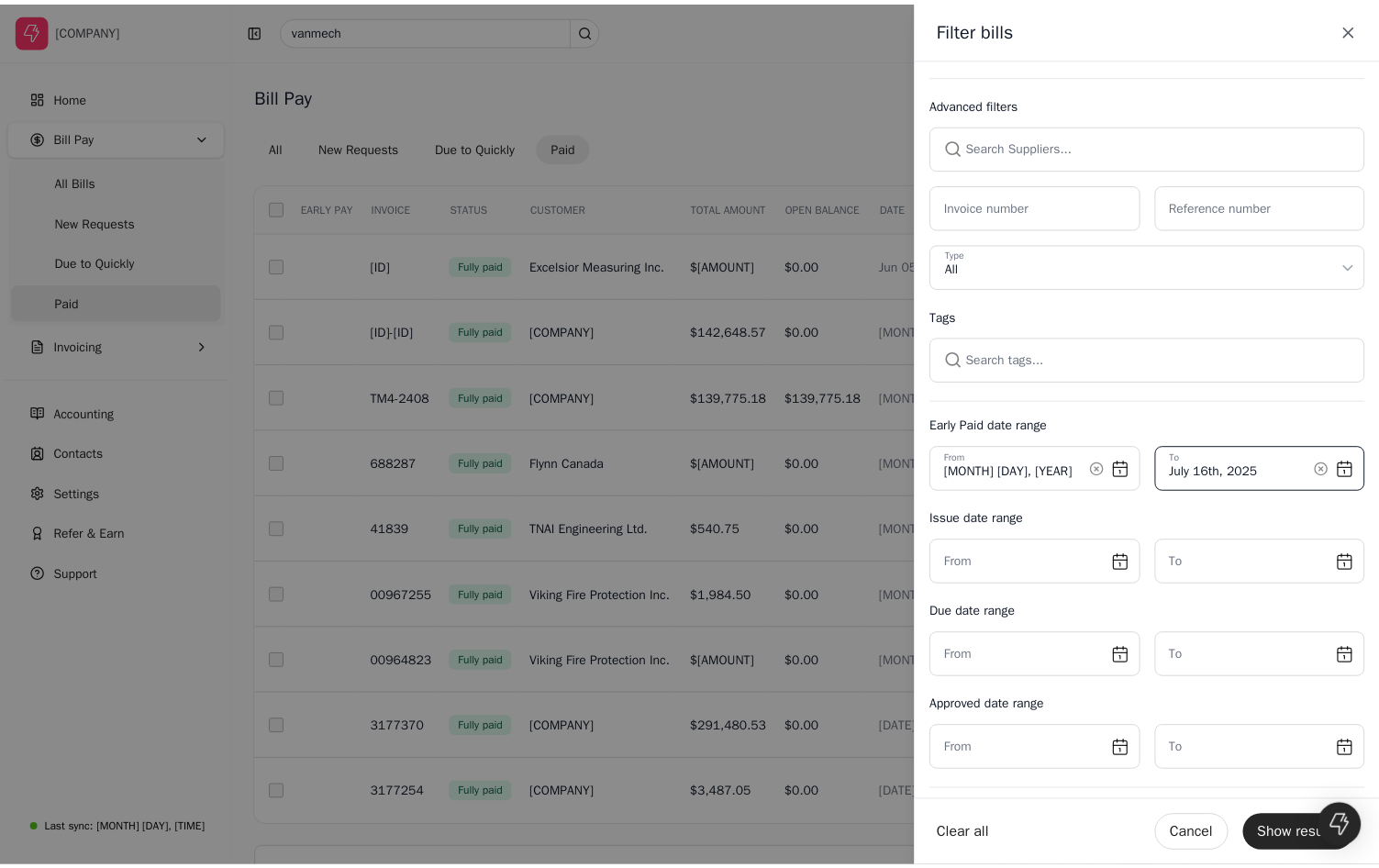 scroll, scrollTop: 107, scrollLeft: 0, axis: vertical 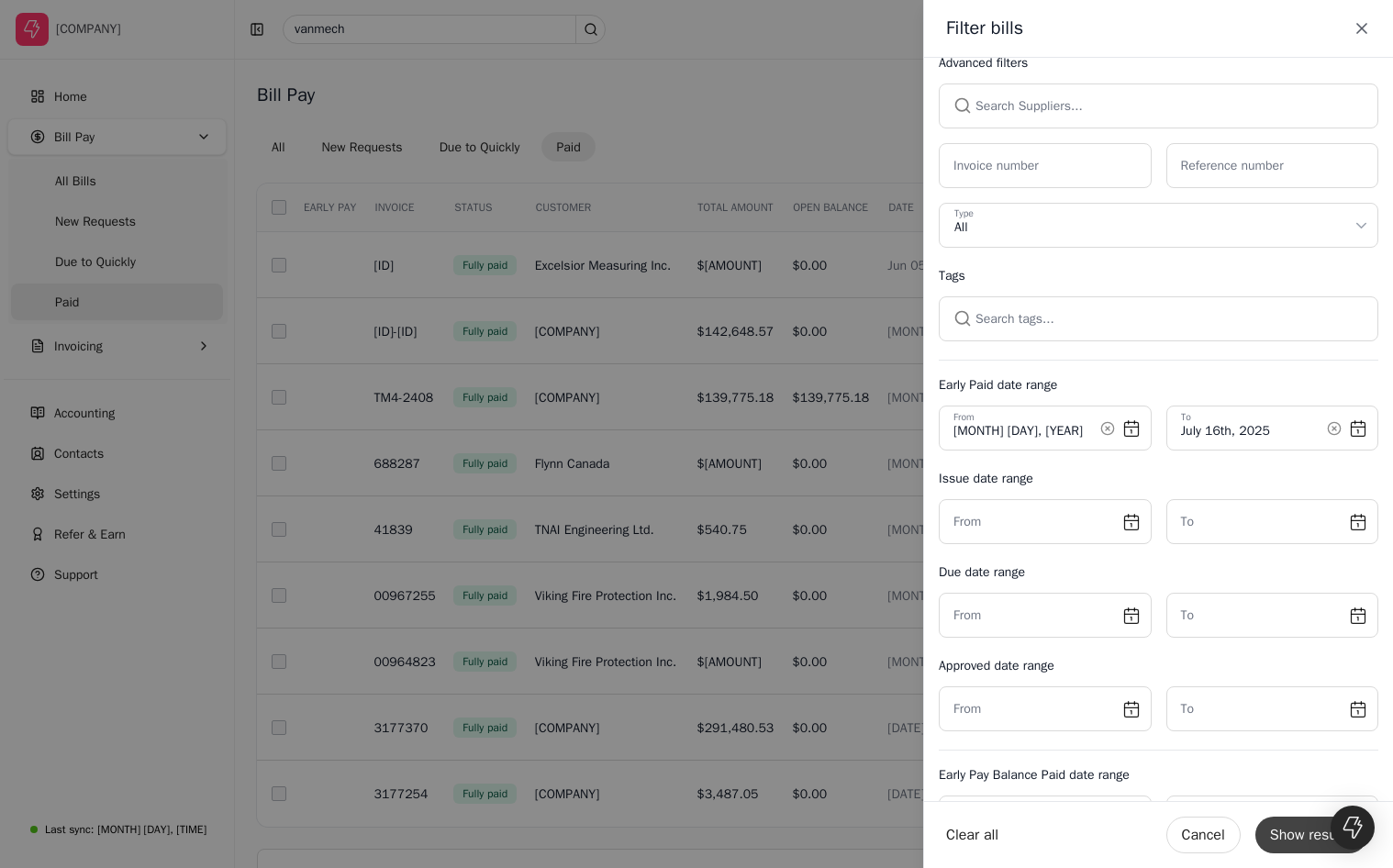 click on "Show results" at bounding box center (1311, 835) 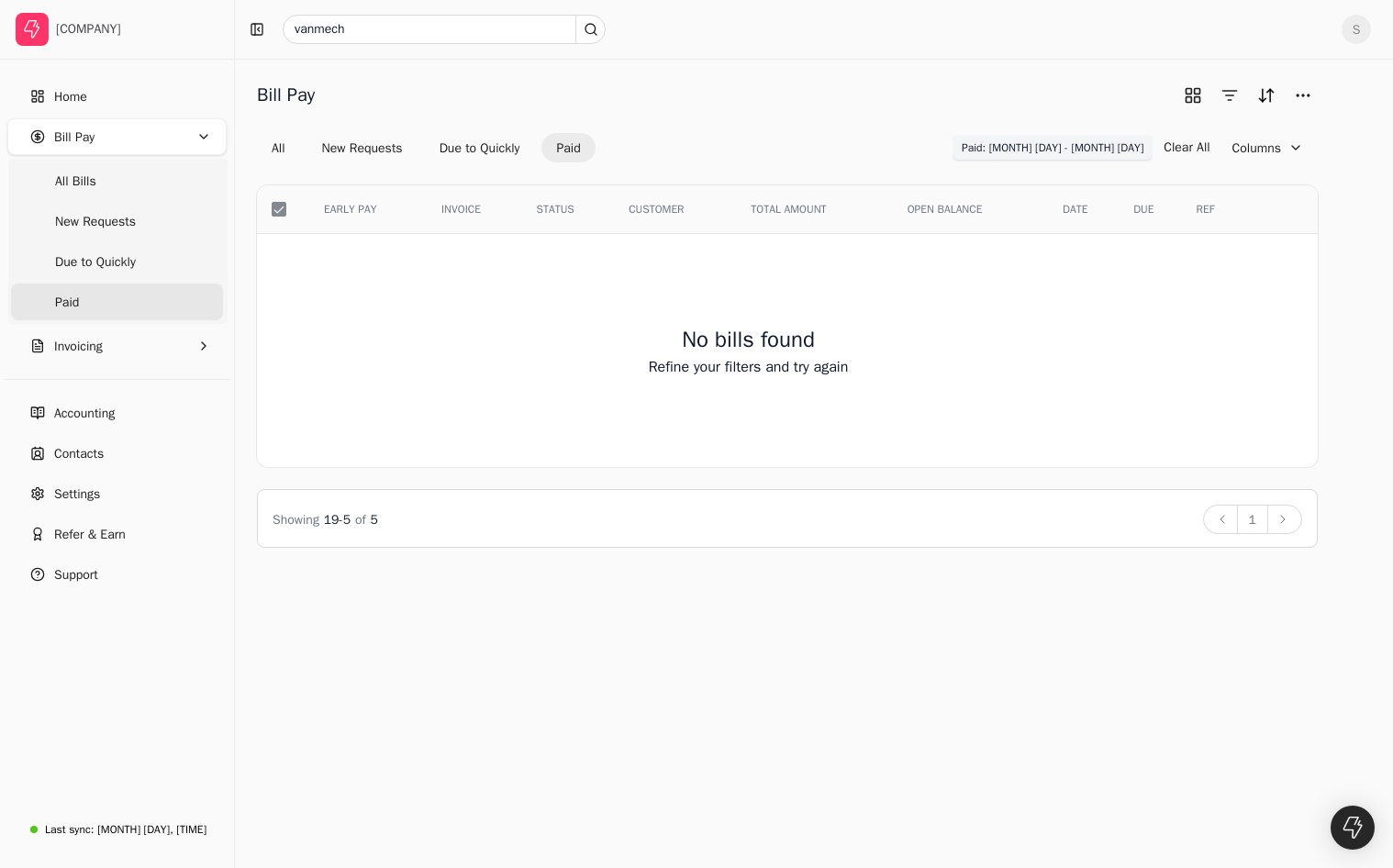 click on "Paid: [MONTH] [DAY] - [MONTH] [DAY]" at bounding box center [1053, 148] 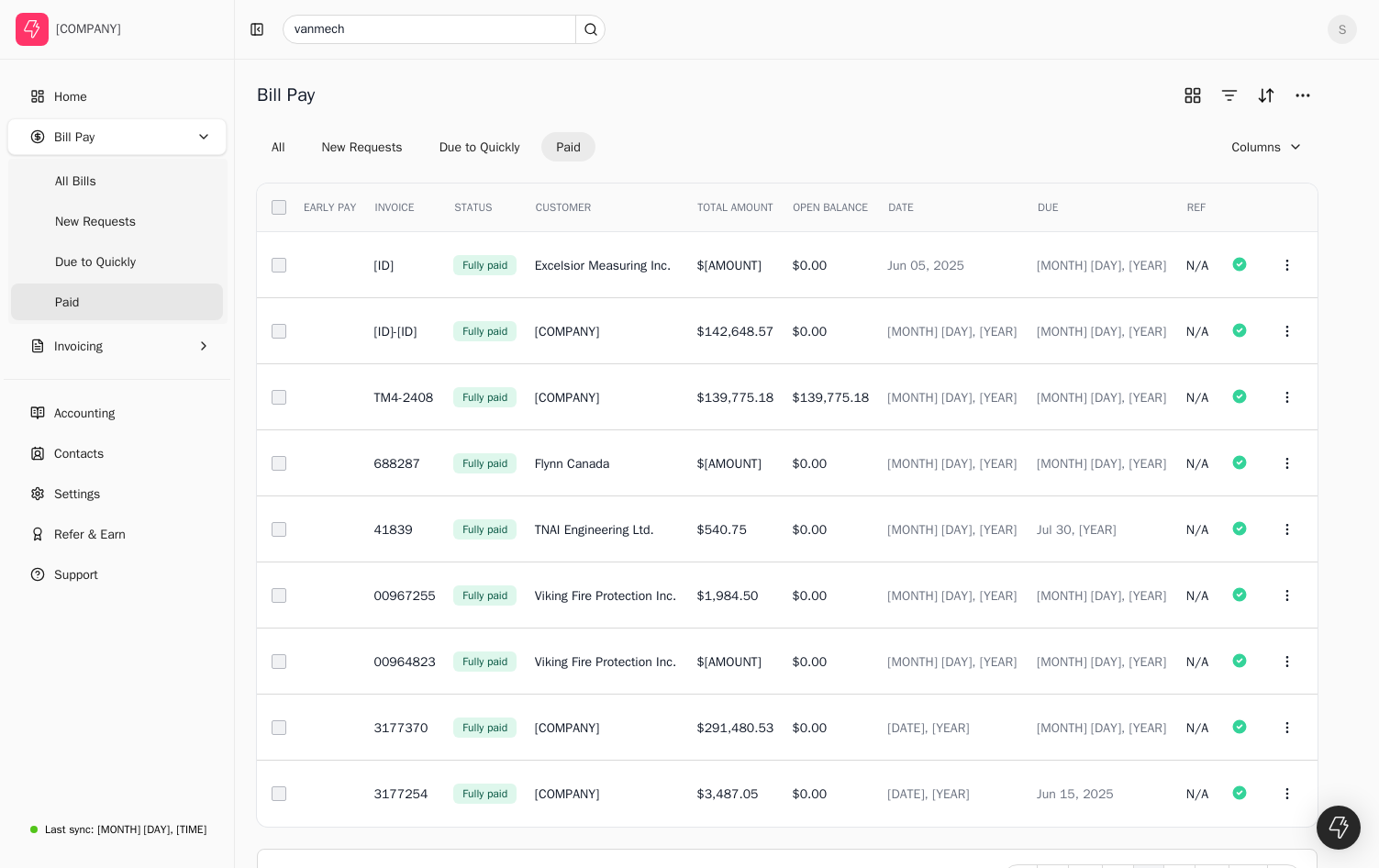 click on "Paid" at bounding box center (568, 147) 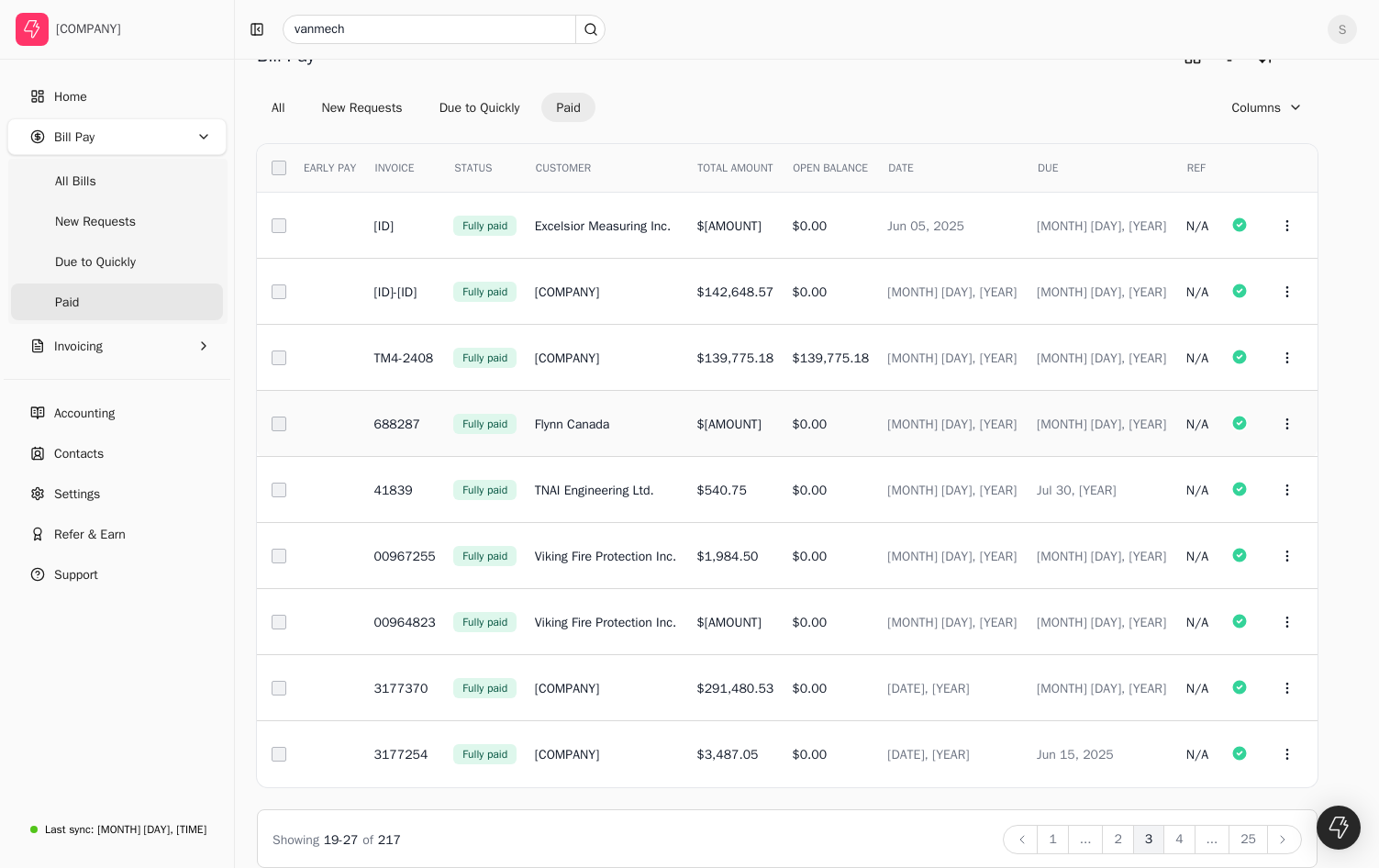 scroll, scrollTop: 61, scrollLeft: 0, axis: vertical 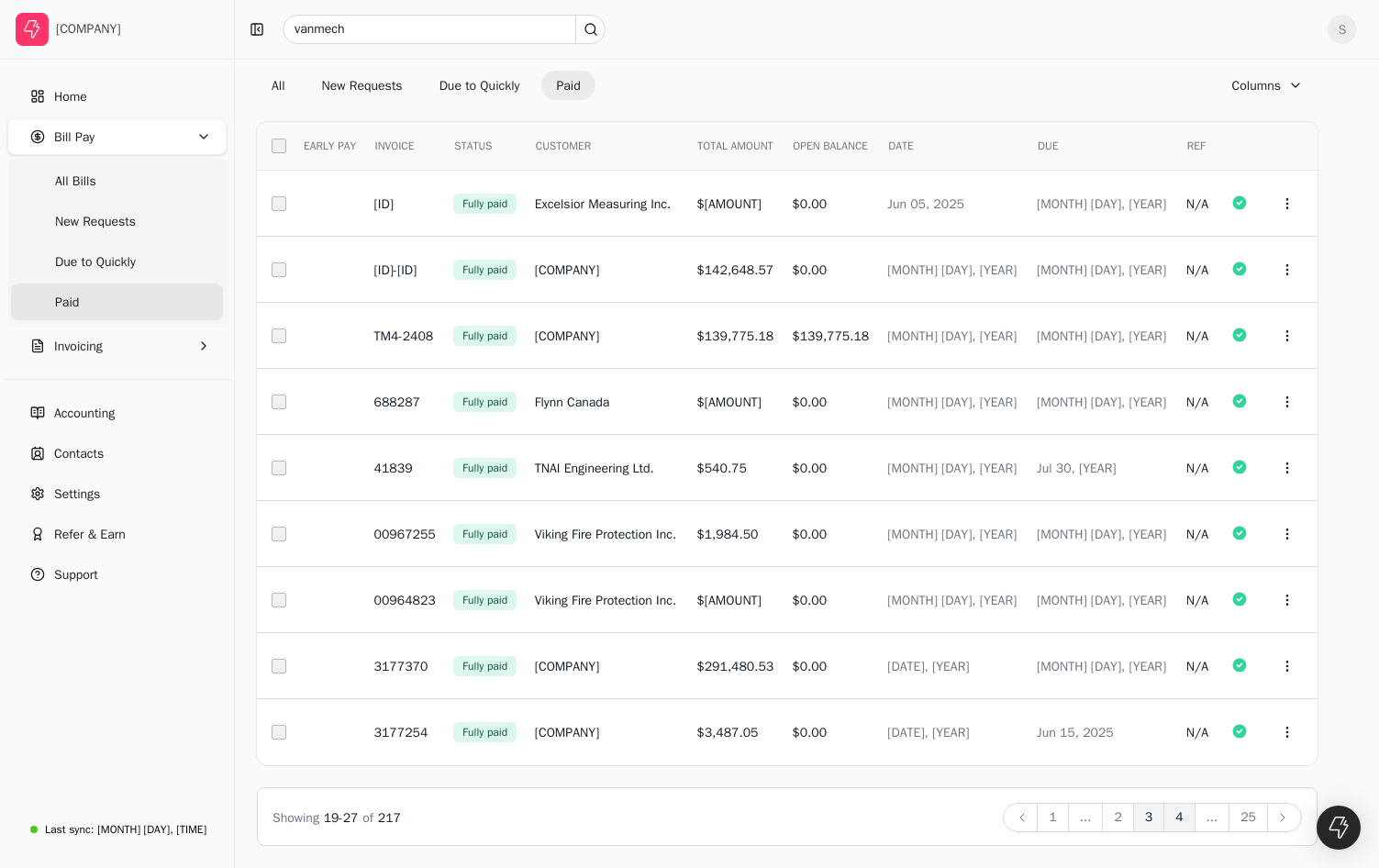 click on "4" at bounding box center (1179, 818) 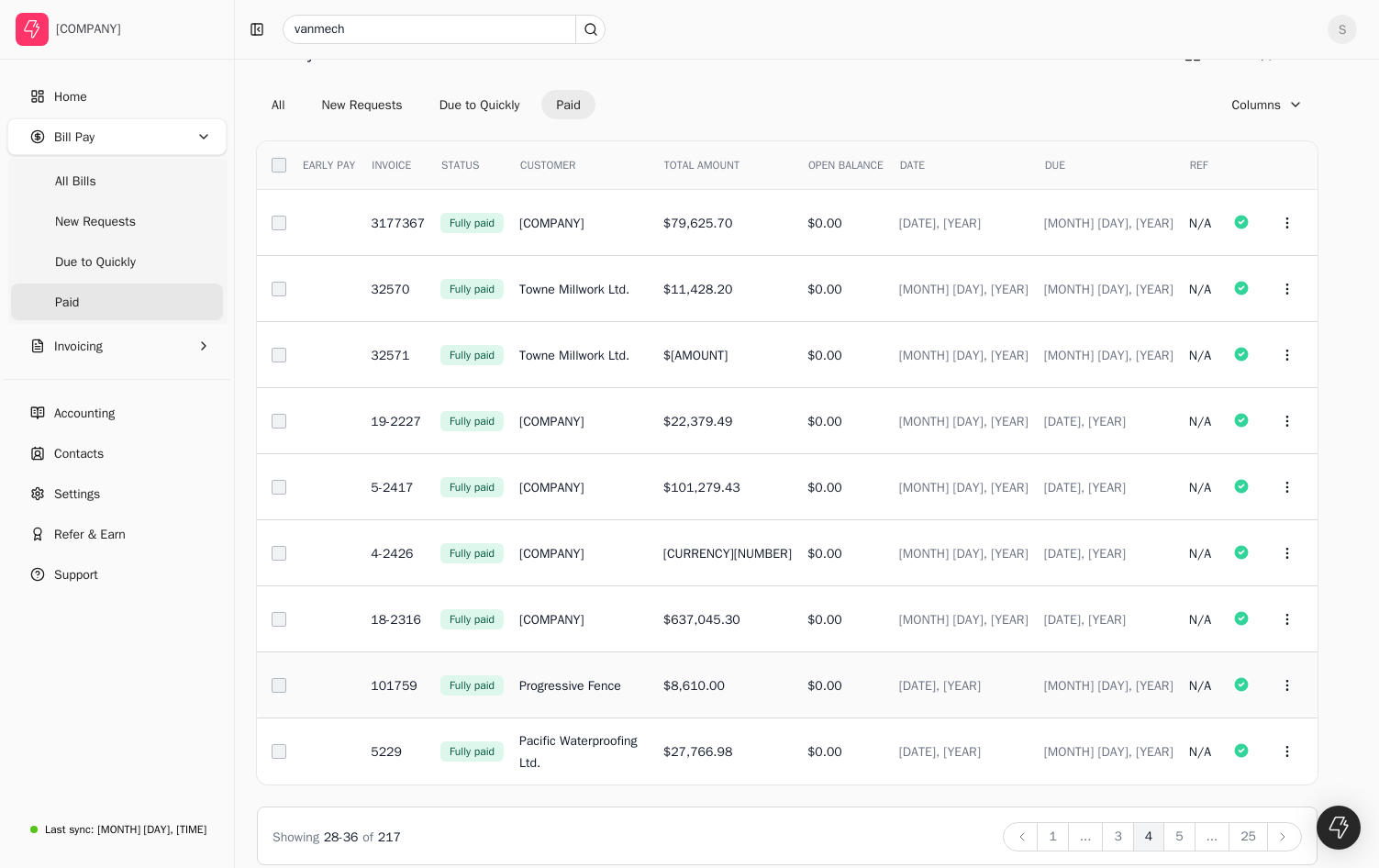 scroll, scrollTop: 61, scrollLeft: 0, axis: vertical 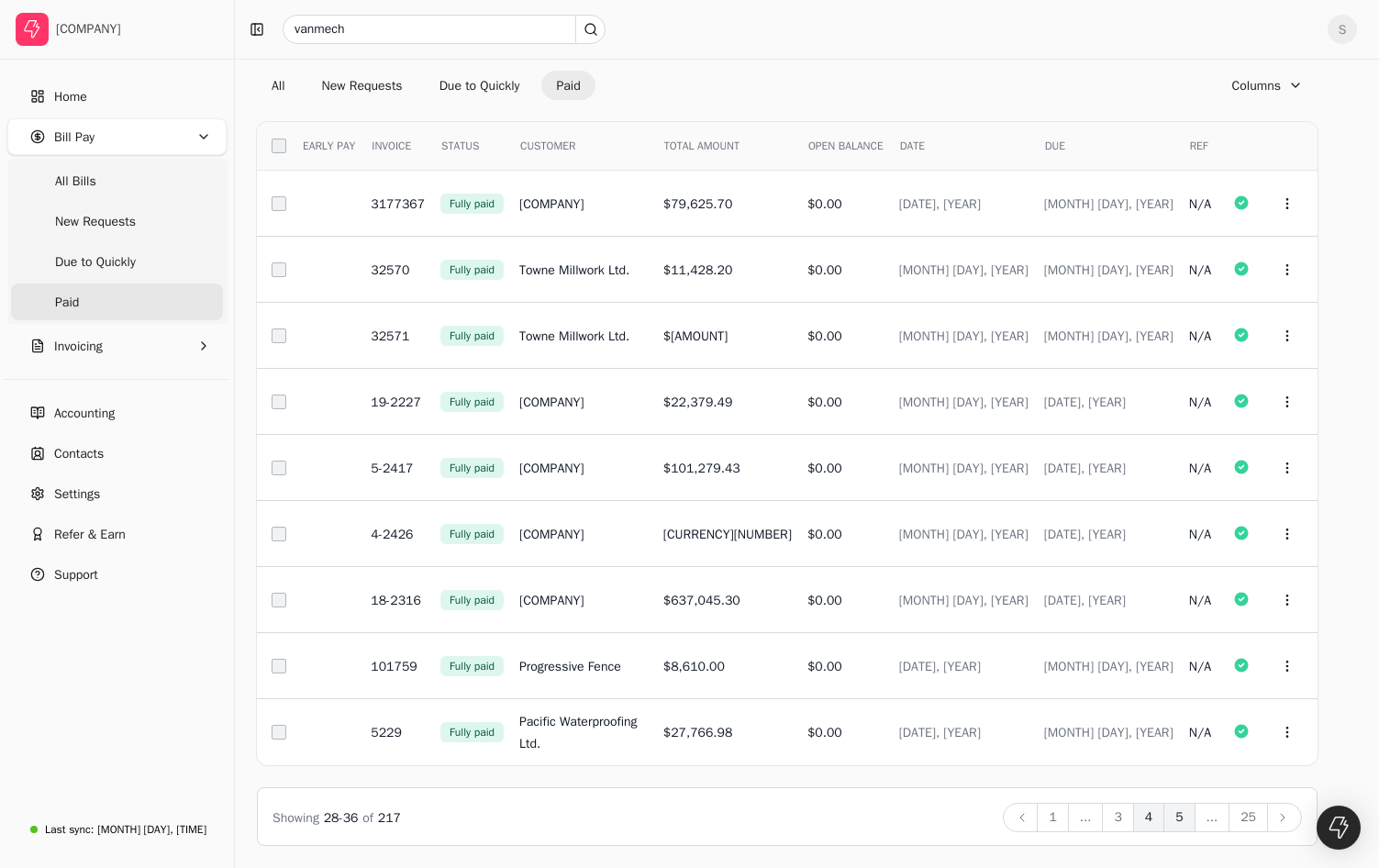 click on "5" at bounding box center (1179, 818) 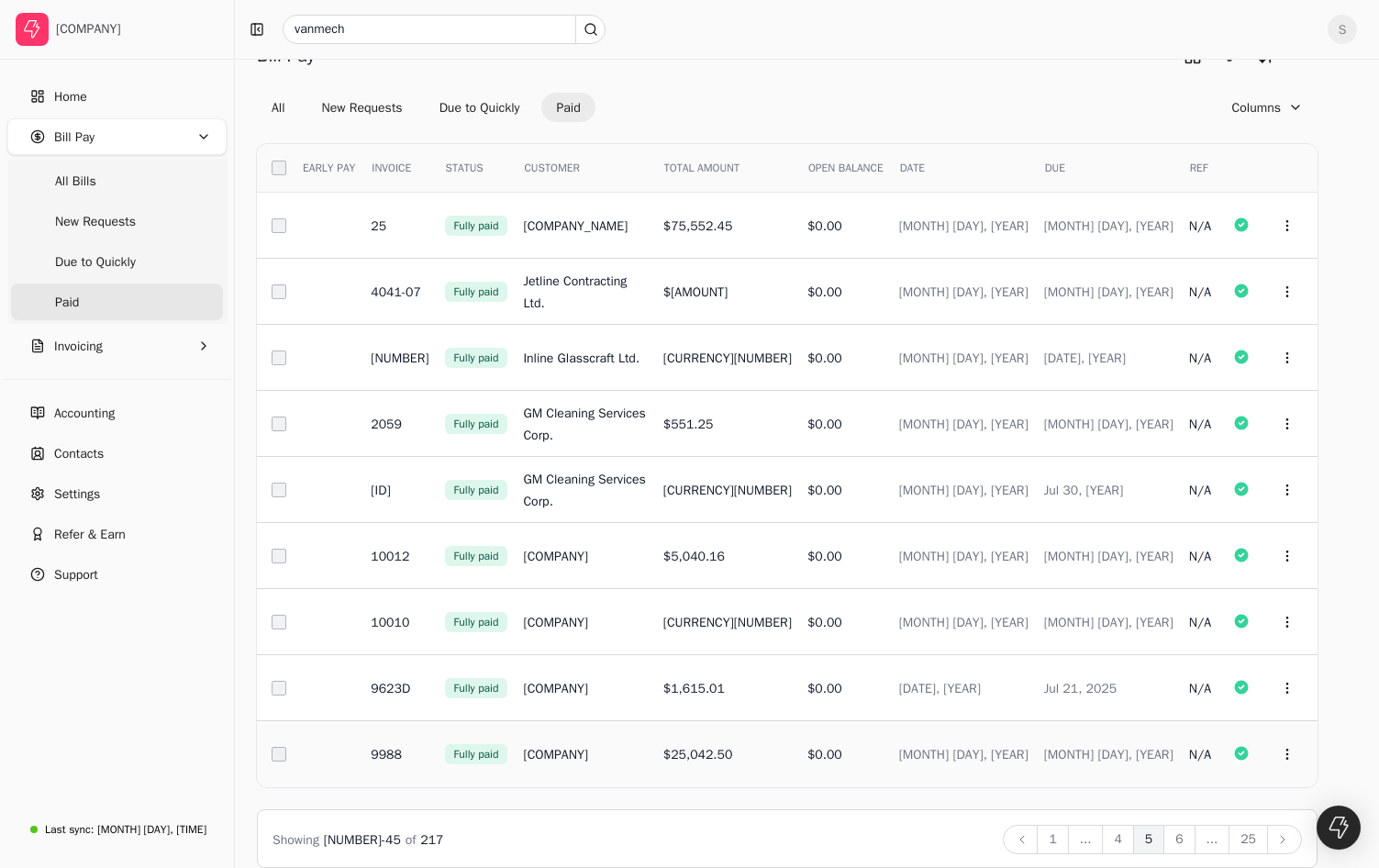 scroll, scrollTop: 61, scrollLeft: 0, axis: vertical 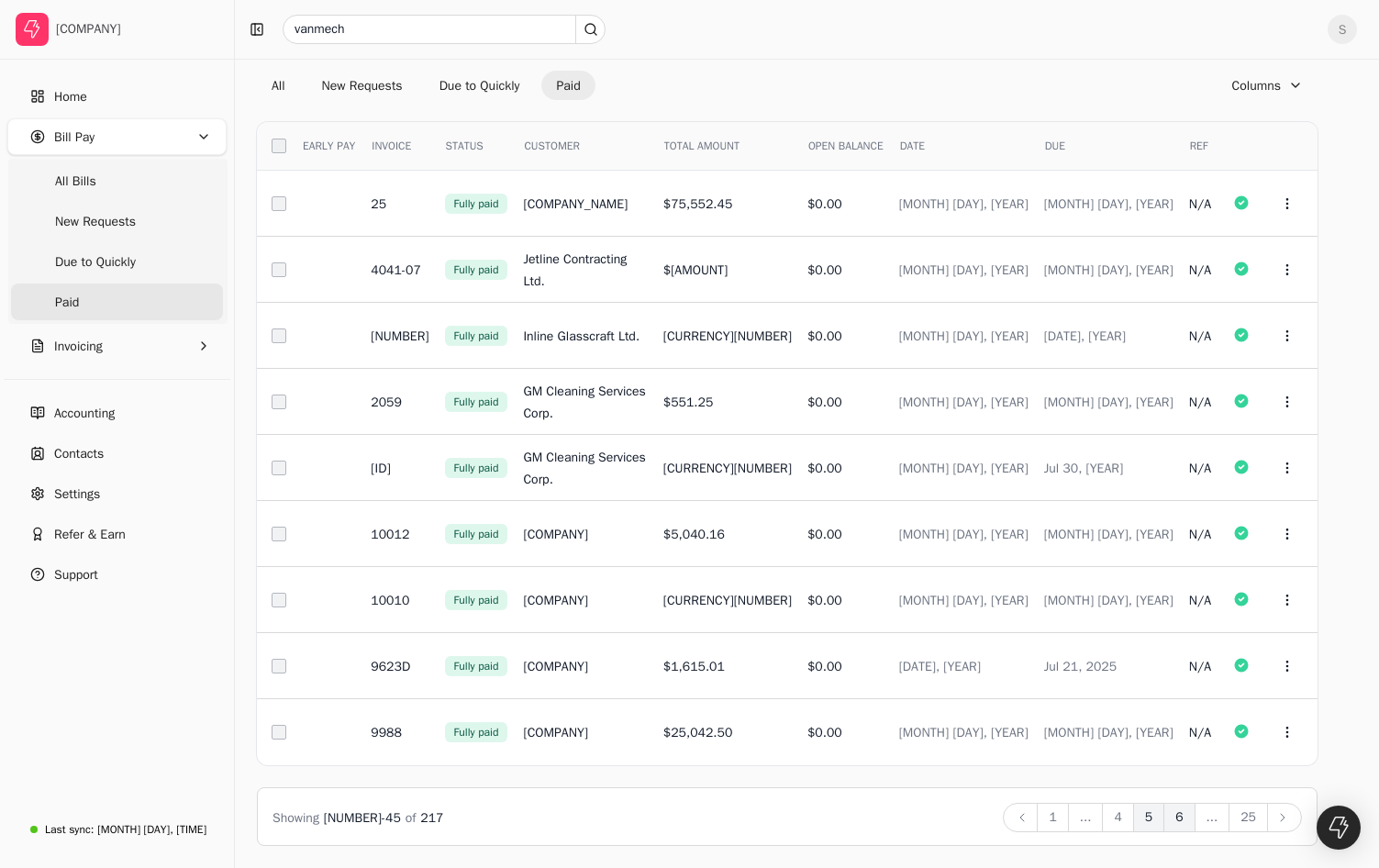 click on "6" at bounding box center [1179, 818] 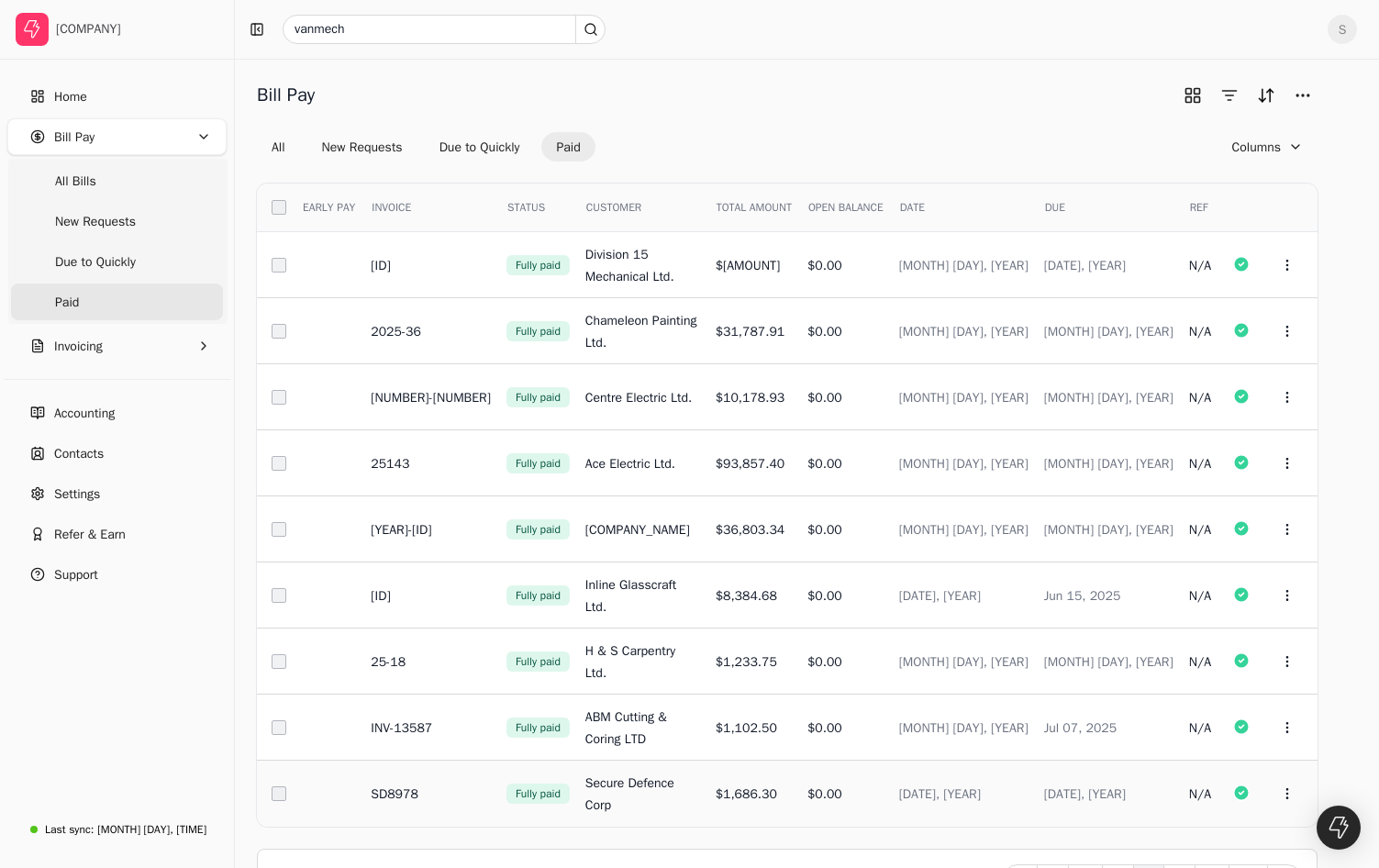 scroll, scrollTop: 61, scrollLeft: 0, axis: vertical 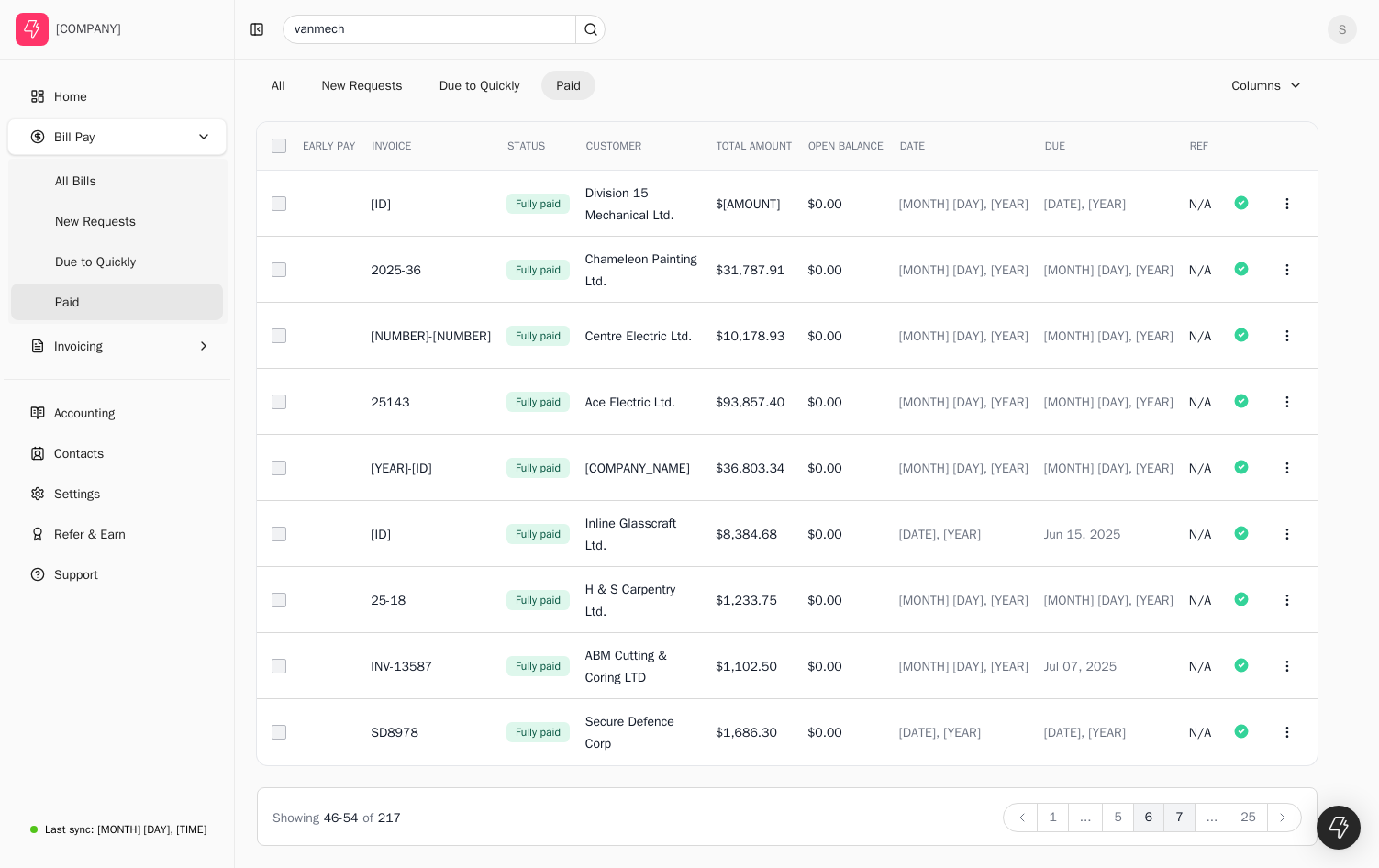 click on "7" at bounding box center [1179, 818] 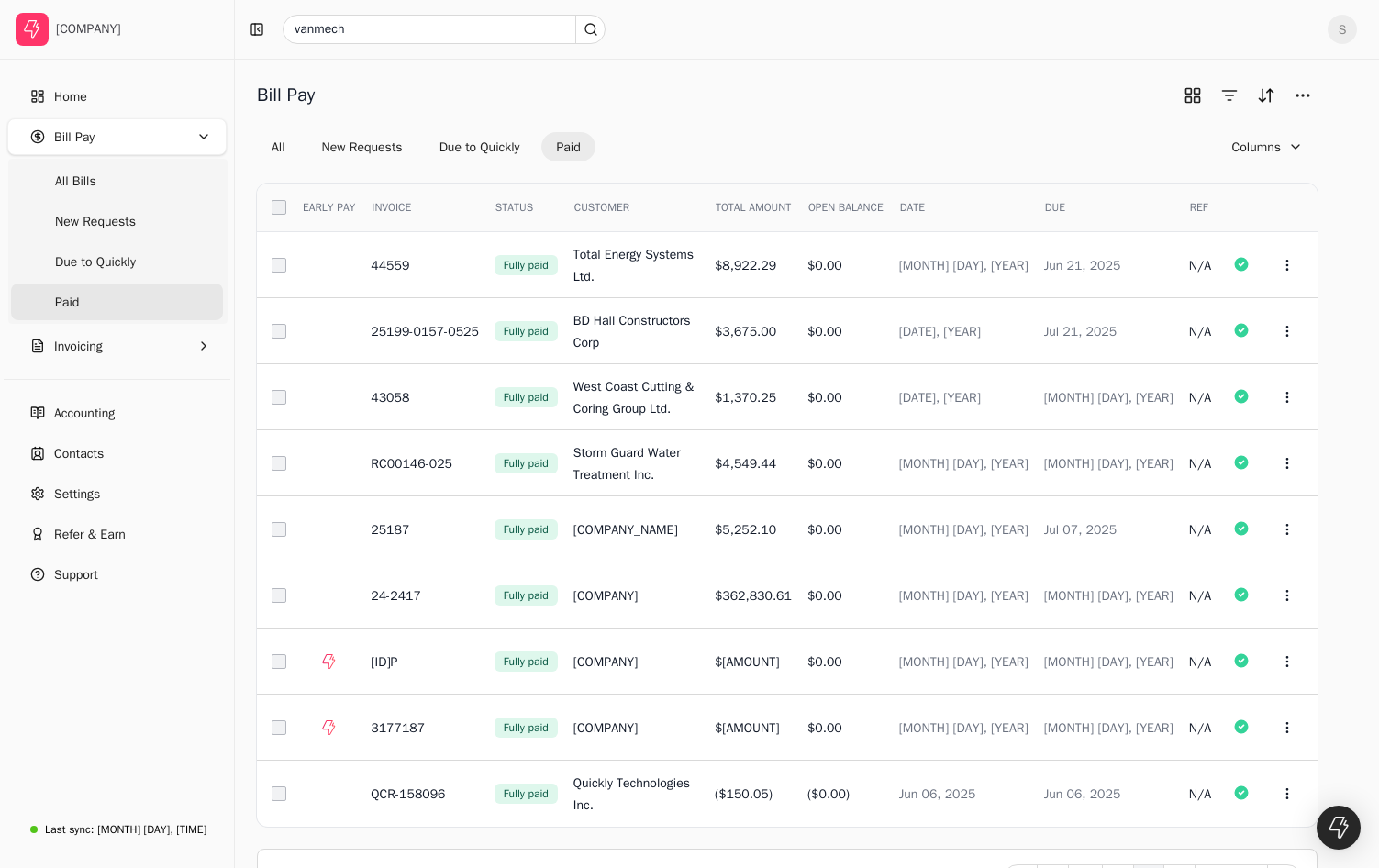 scroll, scrollTop: 61, scrollLeft: 0, axis: vertical 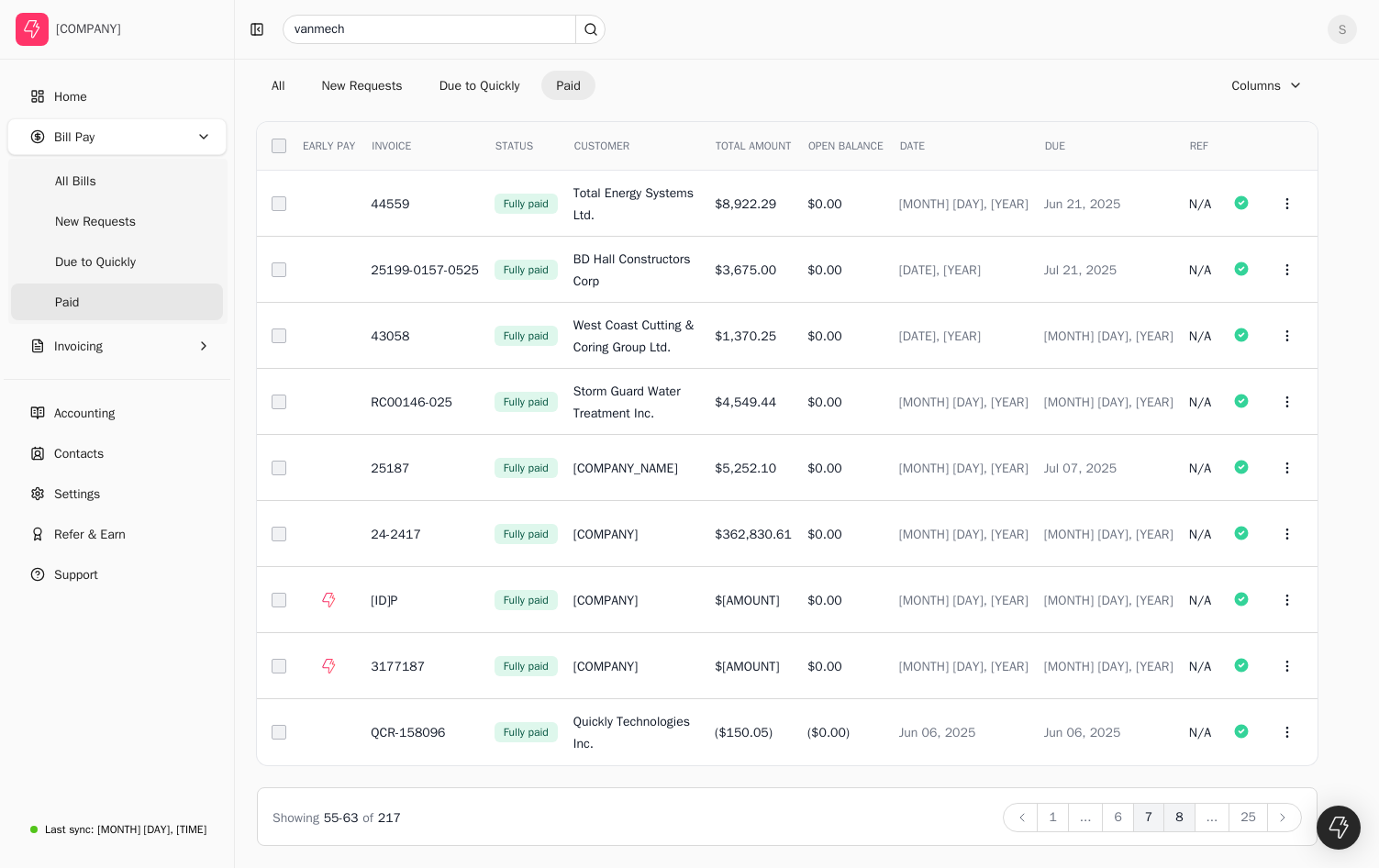 click on "8" at bounding box center (1179, 818) 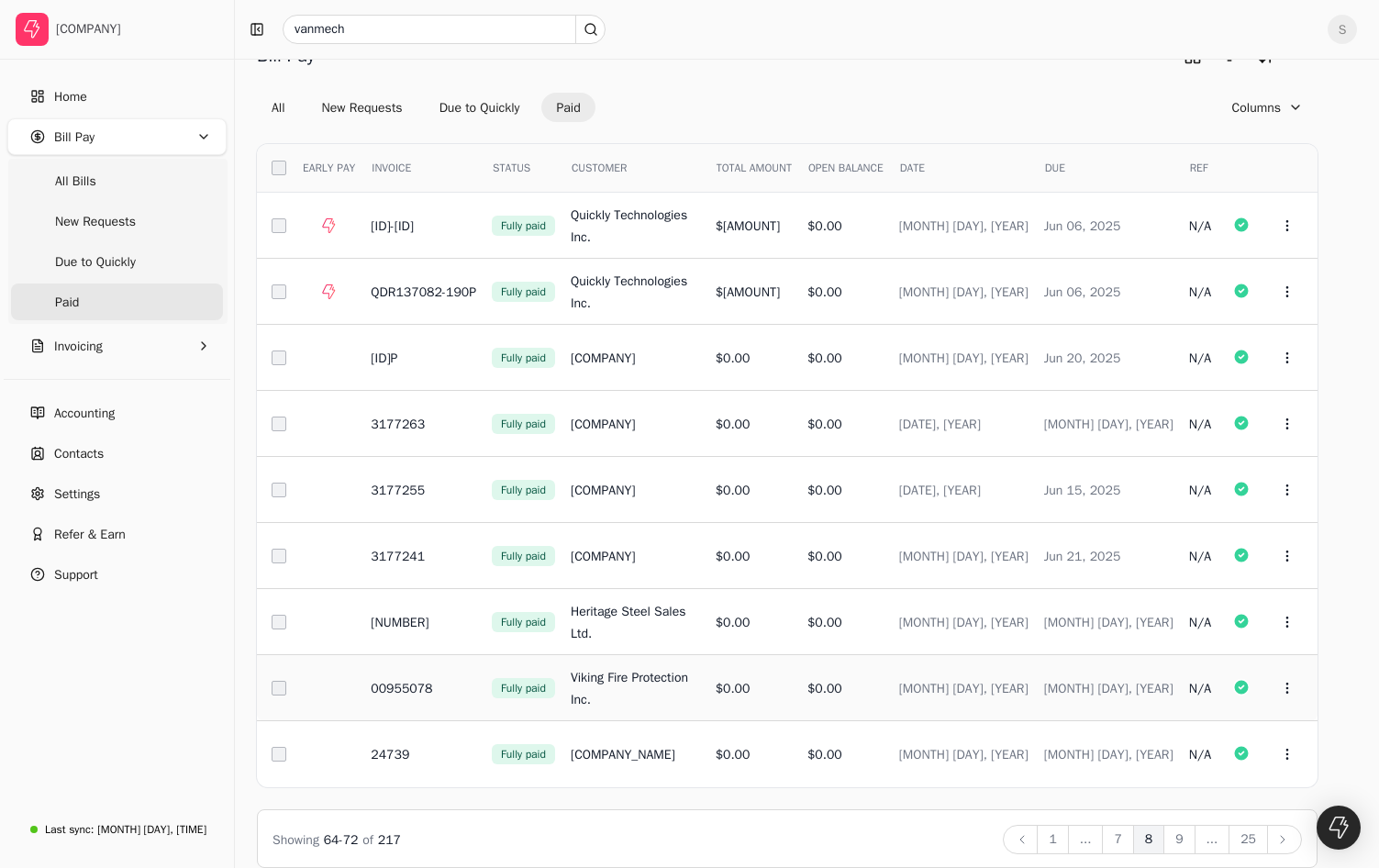 scroll, scrollTop: 61, scrollLeft: 0, axis: vertical 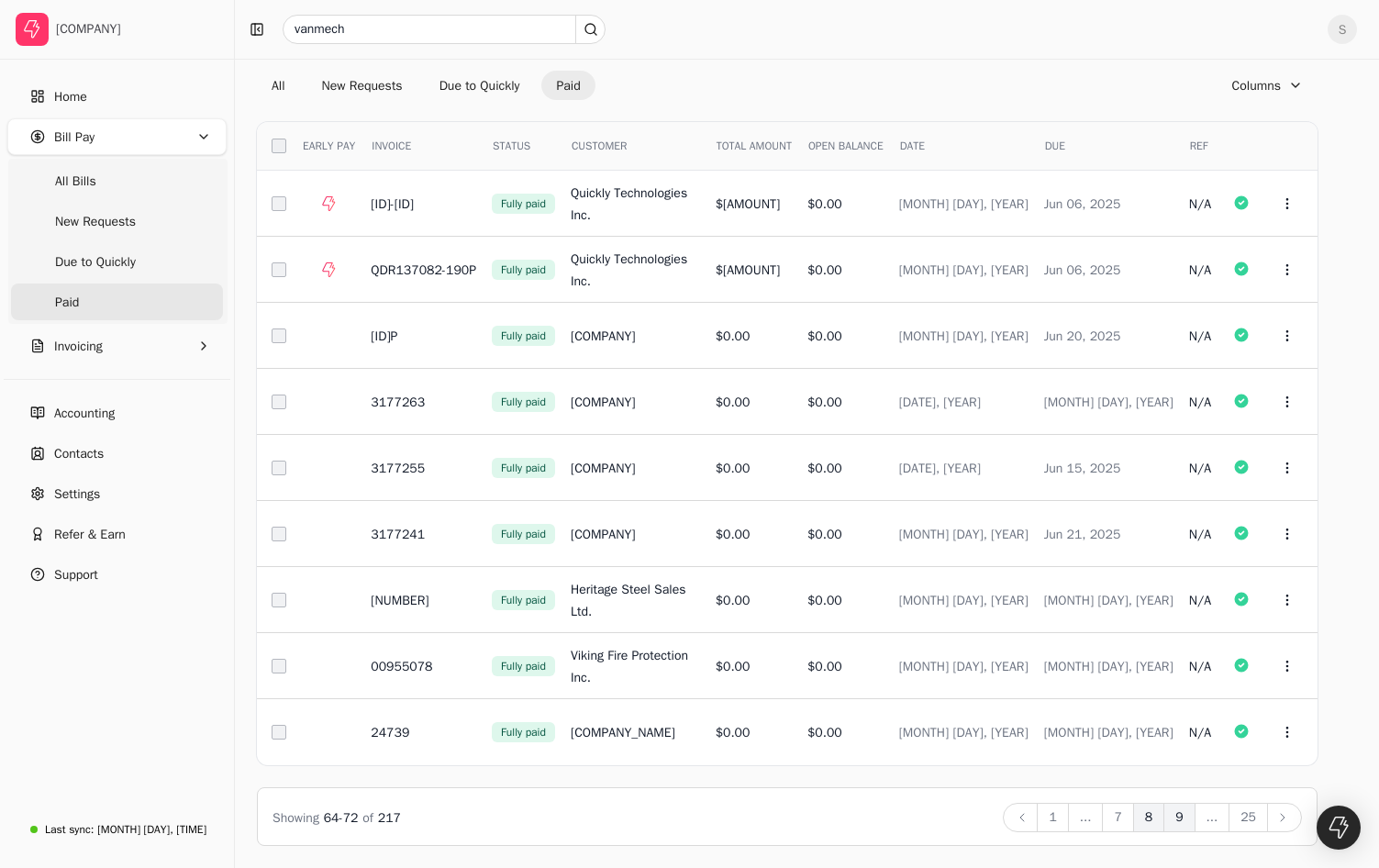 click on "9" at bounding box center (1179, 818) 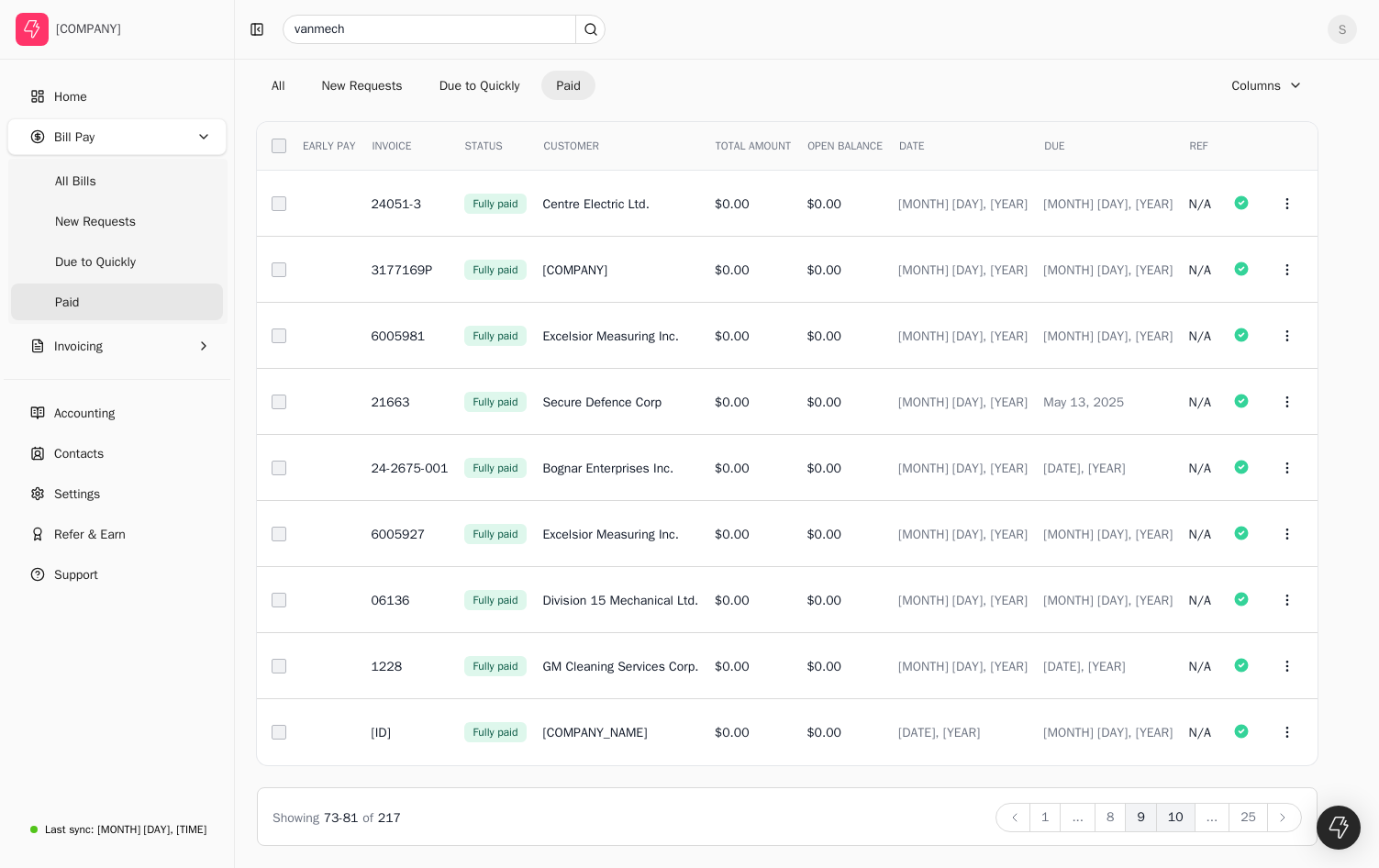 click on "10" at bounding box center [1175, 818] 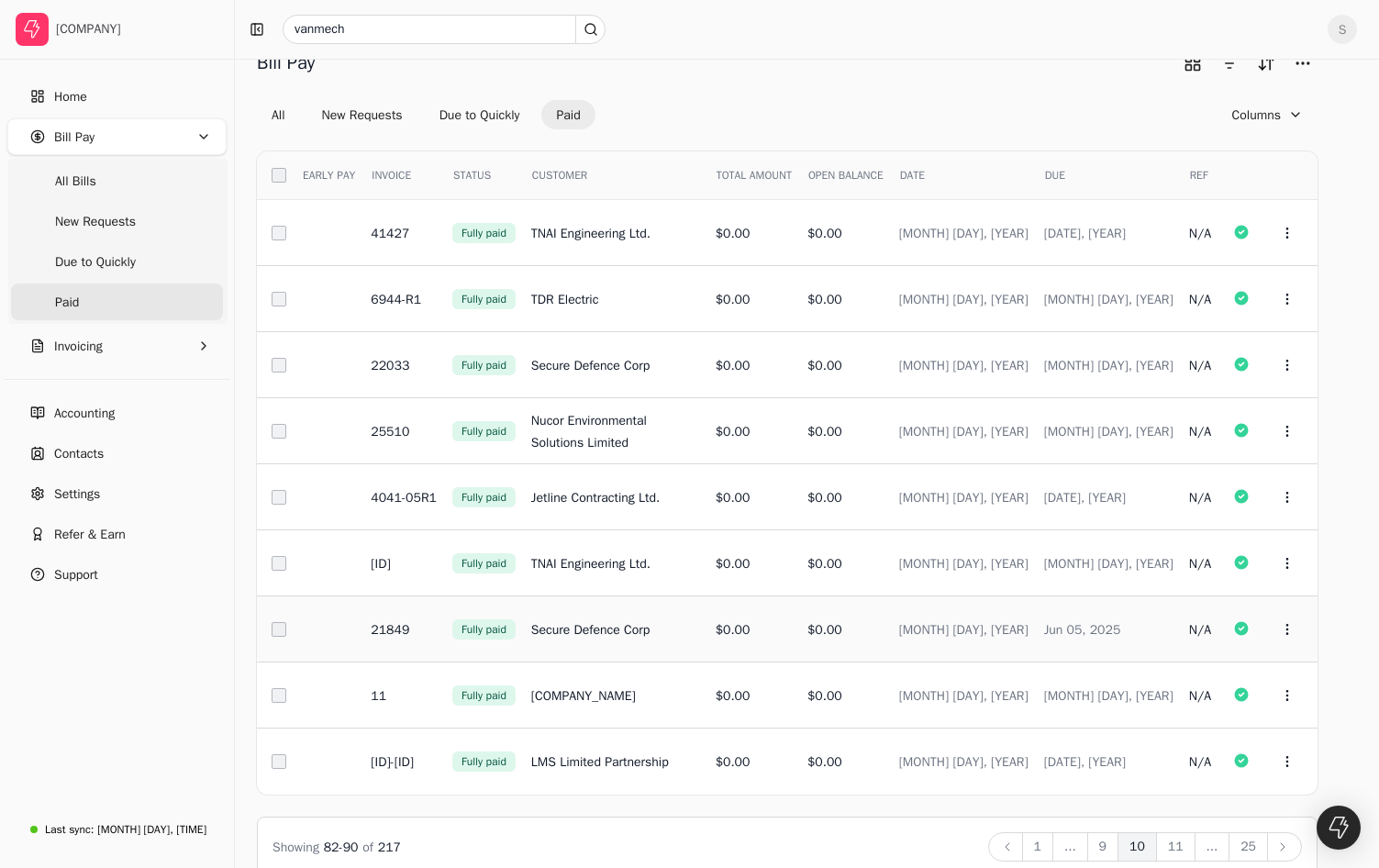 scroll, scrollTop: 61, scrollLeft: 0, axis: vertical 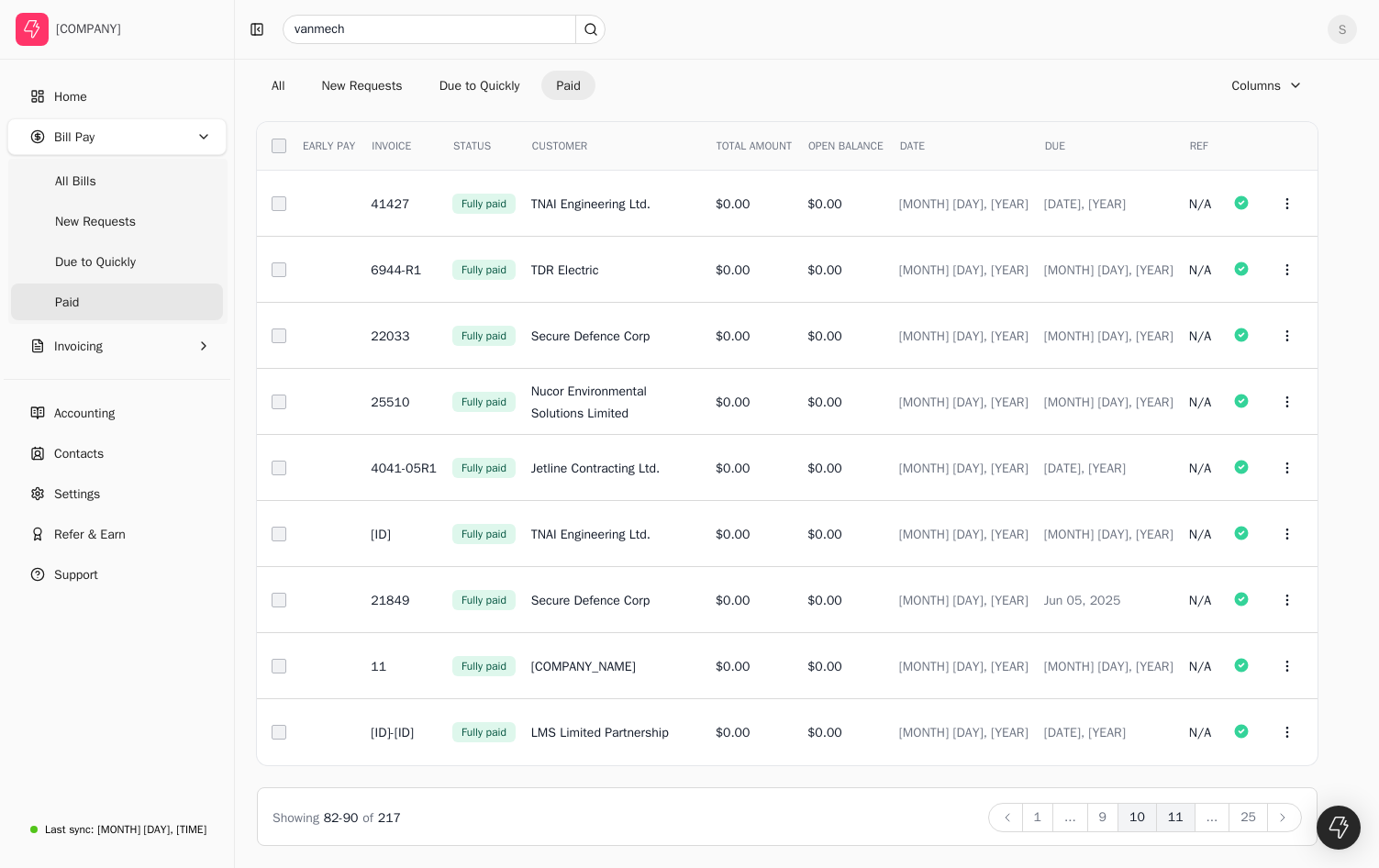 click on "11" at bounding box center [1175, 818] 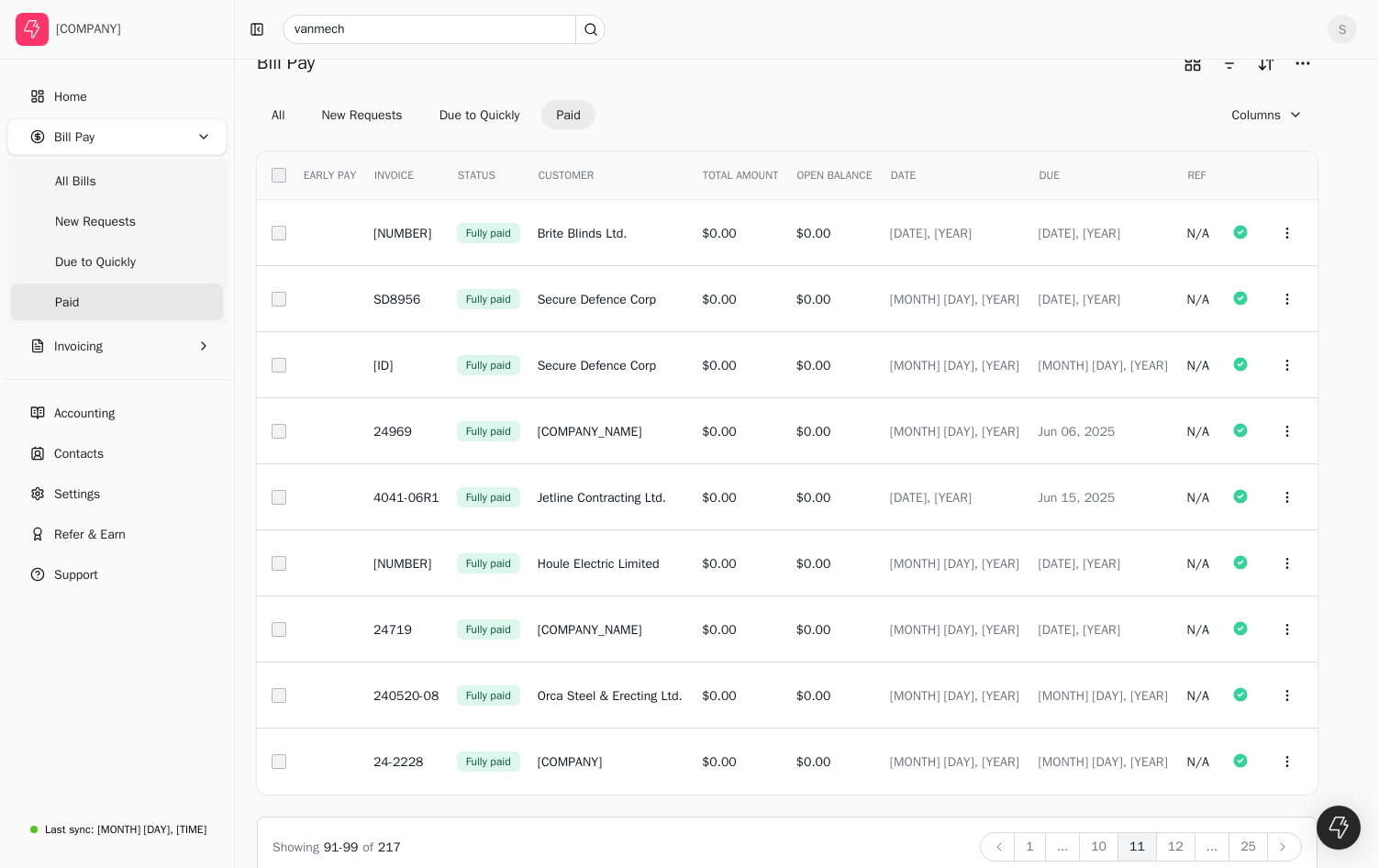 scroll, scrollTop: 61, scrollLeft: 0, axis: vertical 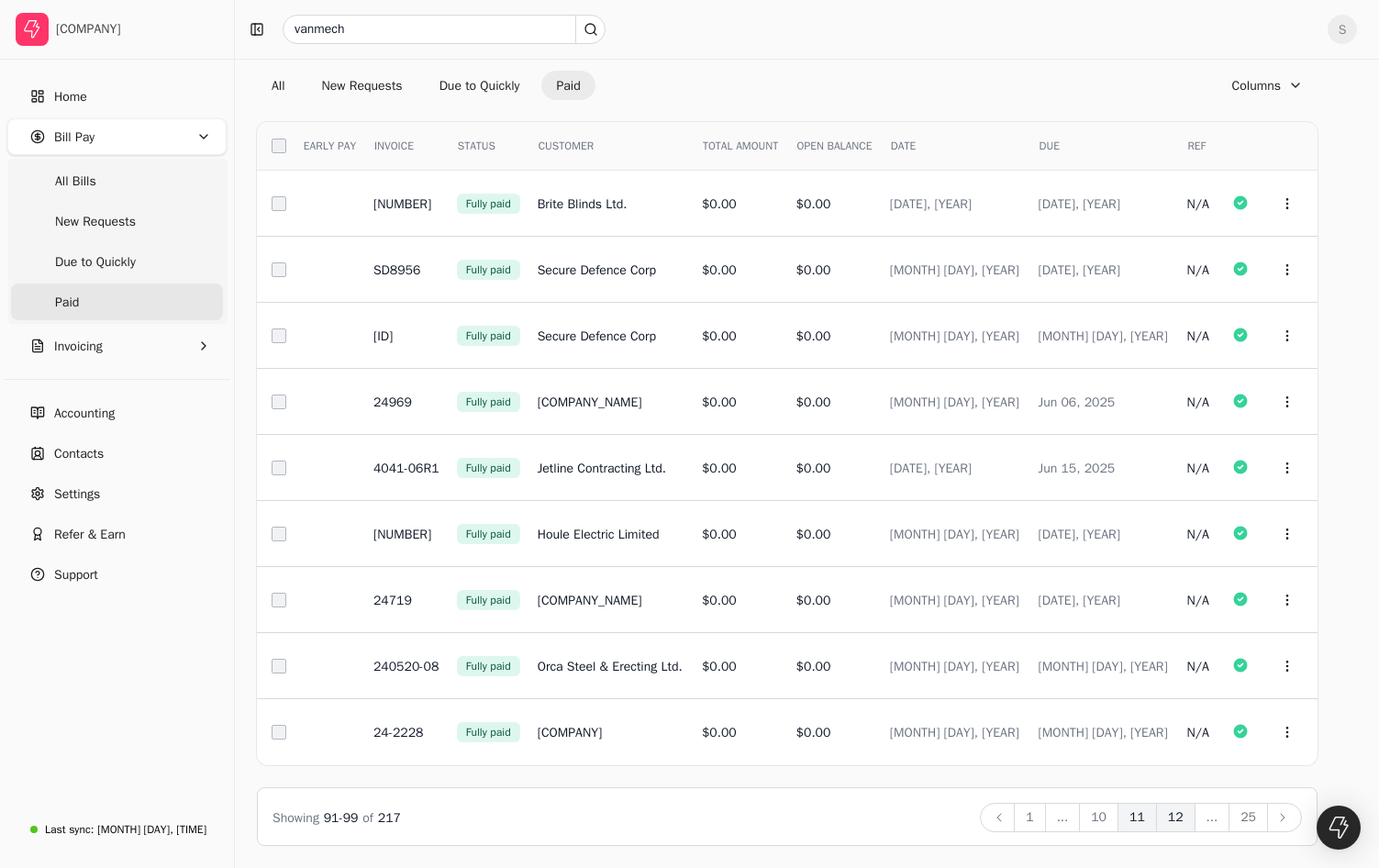 click on "12" at bounding box center (1175, 818) 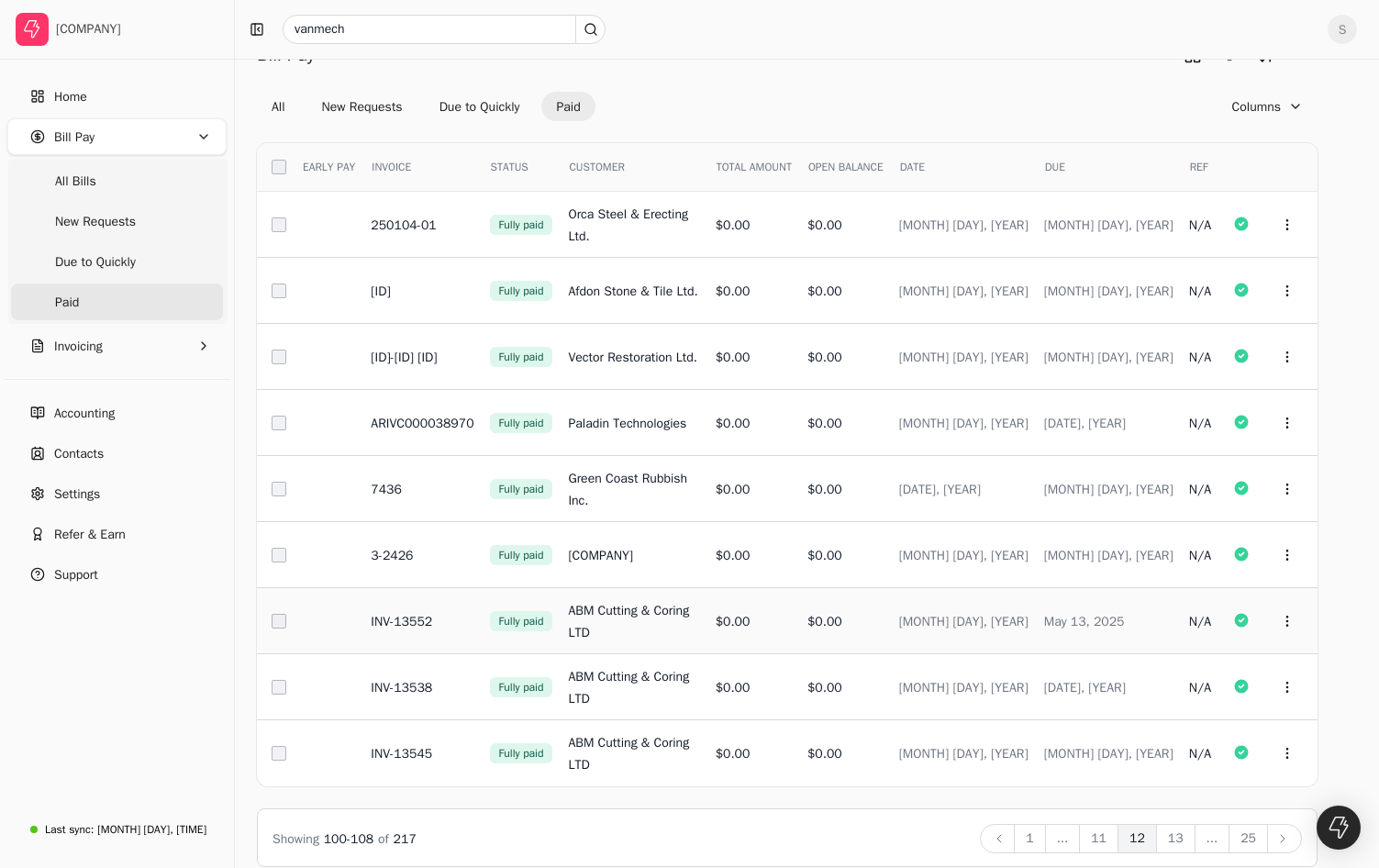 scroll, scrollTop: 61, scrollLeft: 0, axis: vertical 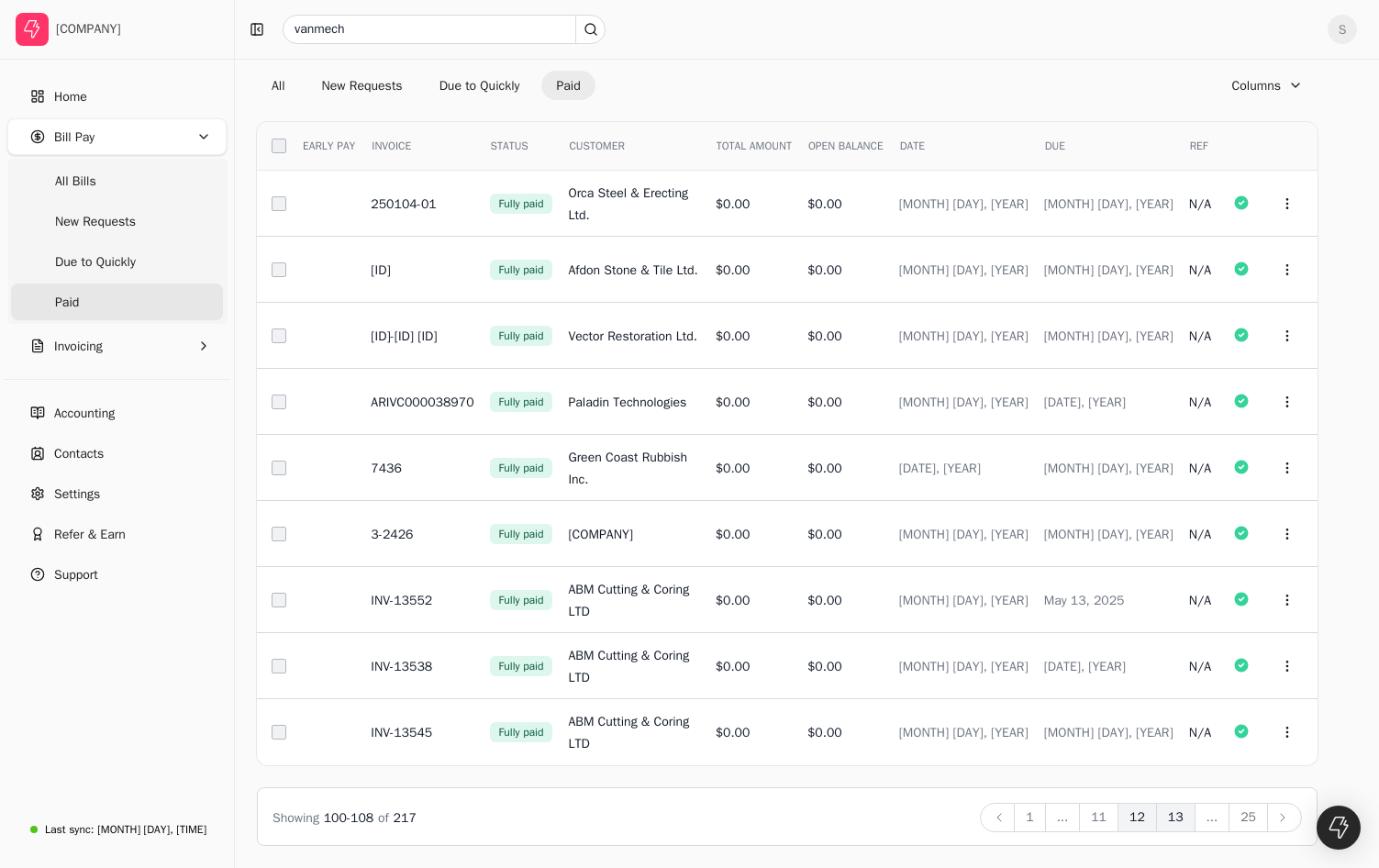 click on "13" at bounding box center (1175, 818) 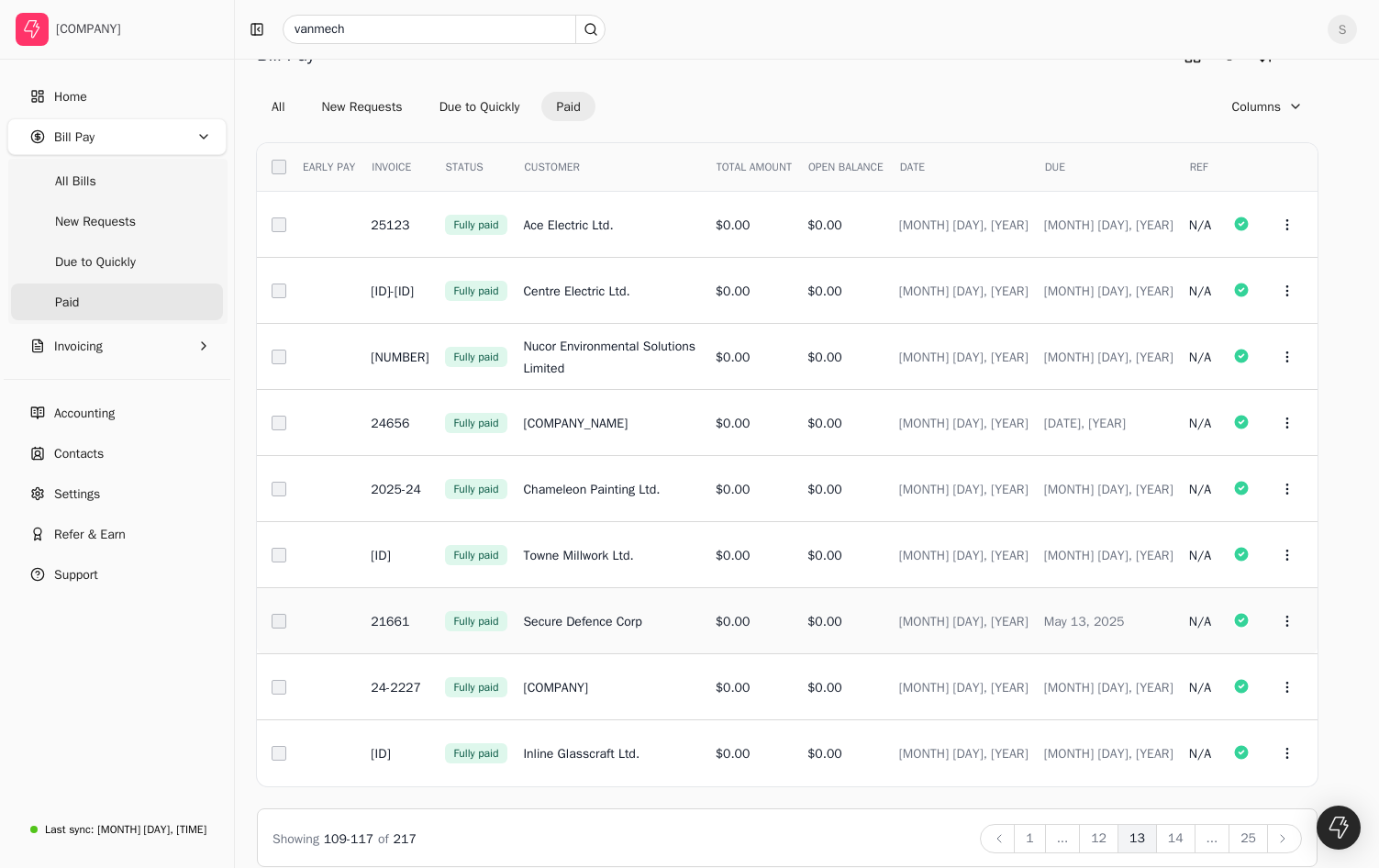 scroll, scrollTop: 61, scrollLeft: 0, axis: vertical 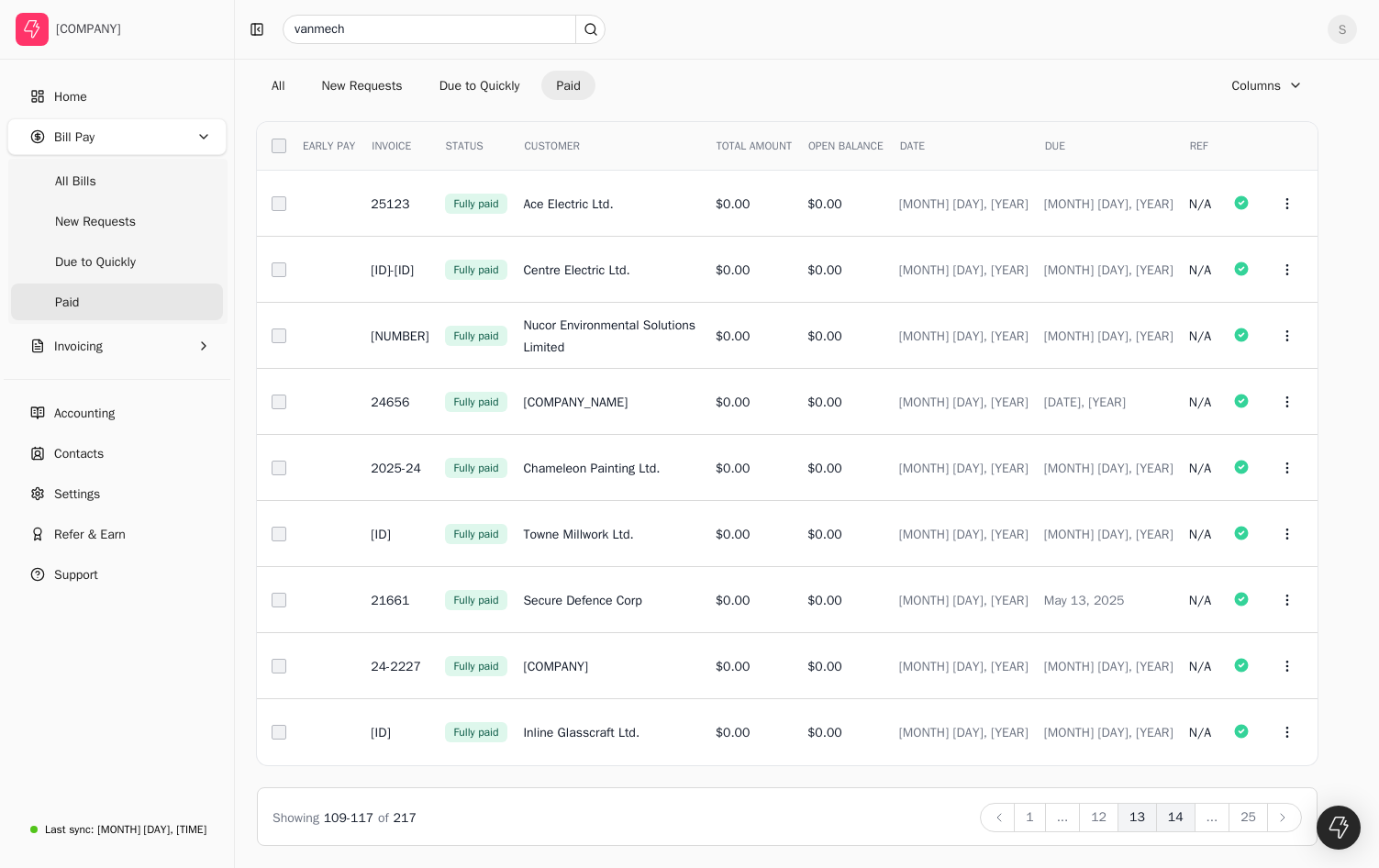 click on "14" at bounding box center [1175, 818] 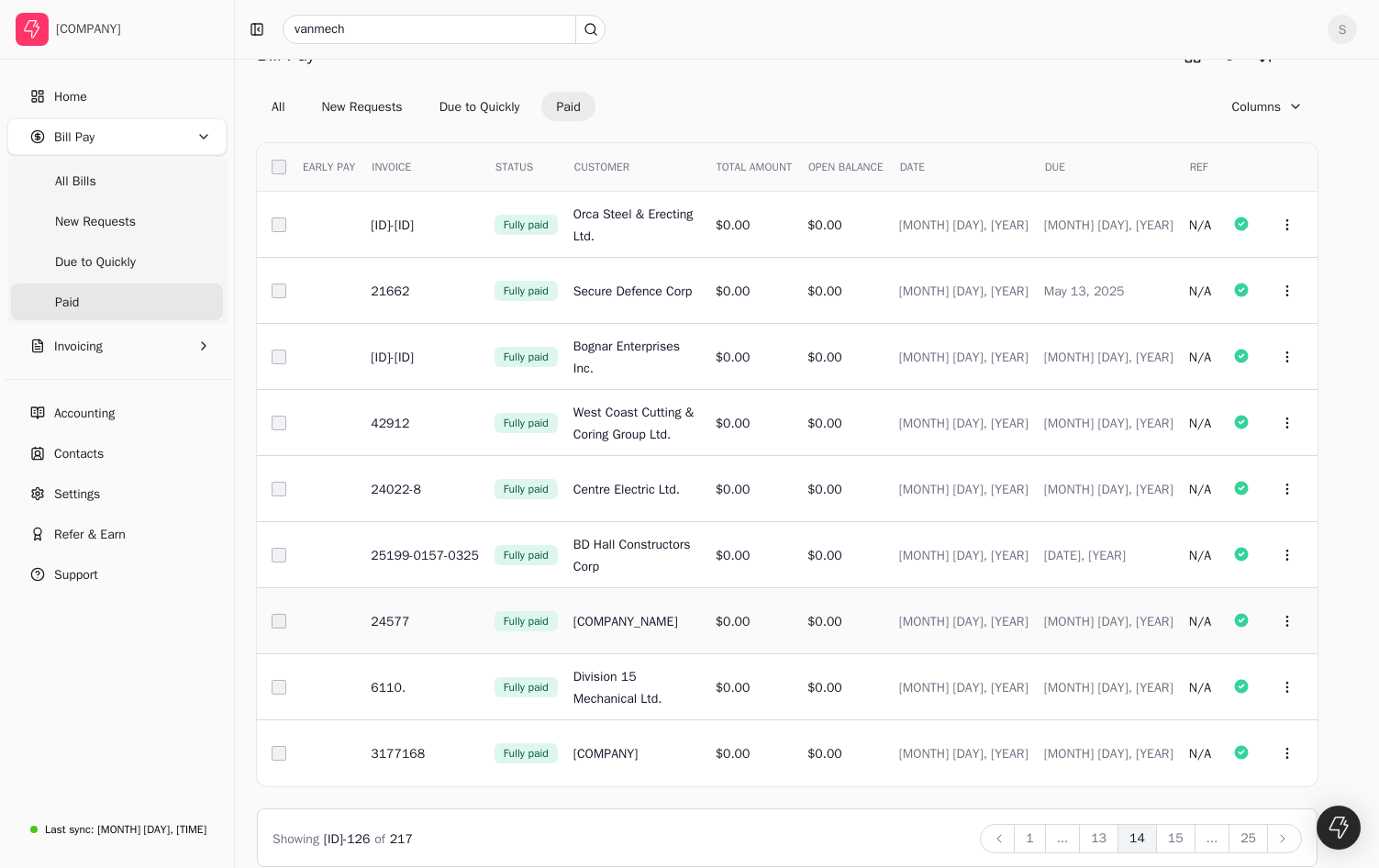 scroll, scrollTop: 61, scrollLeft: 0, axis: vertical 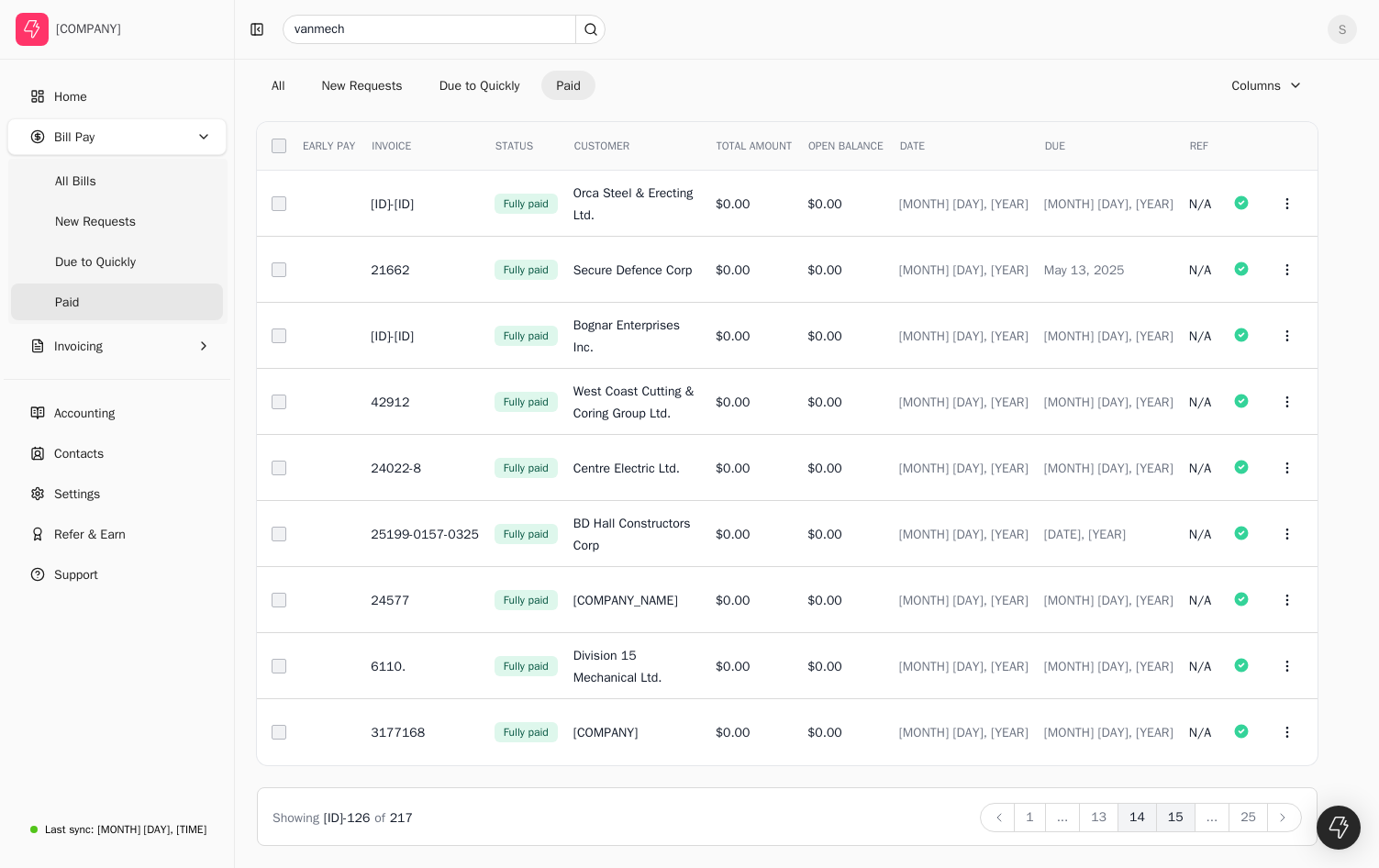 click on "15" at bounding box center (1175, 818) 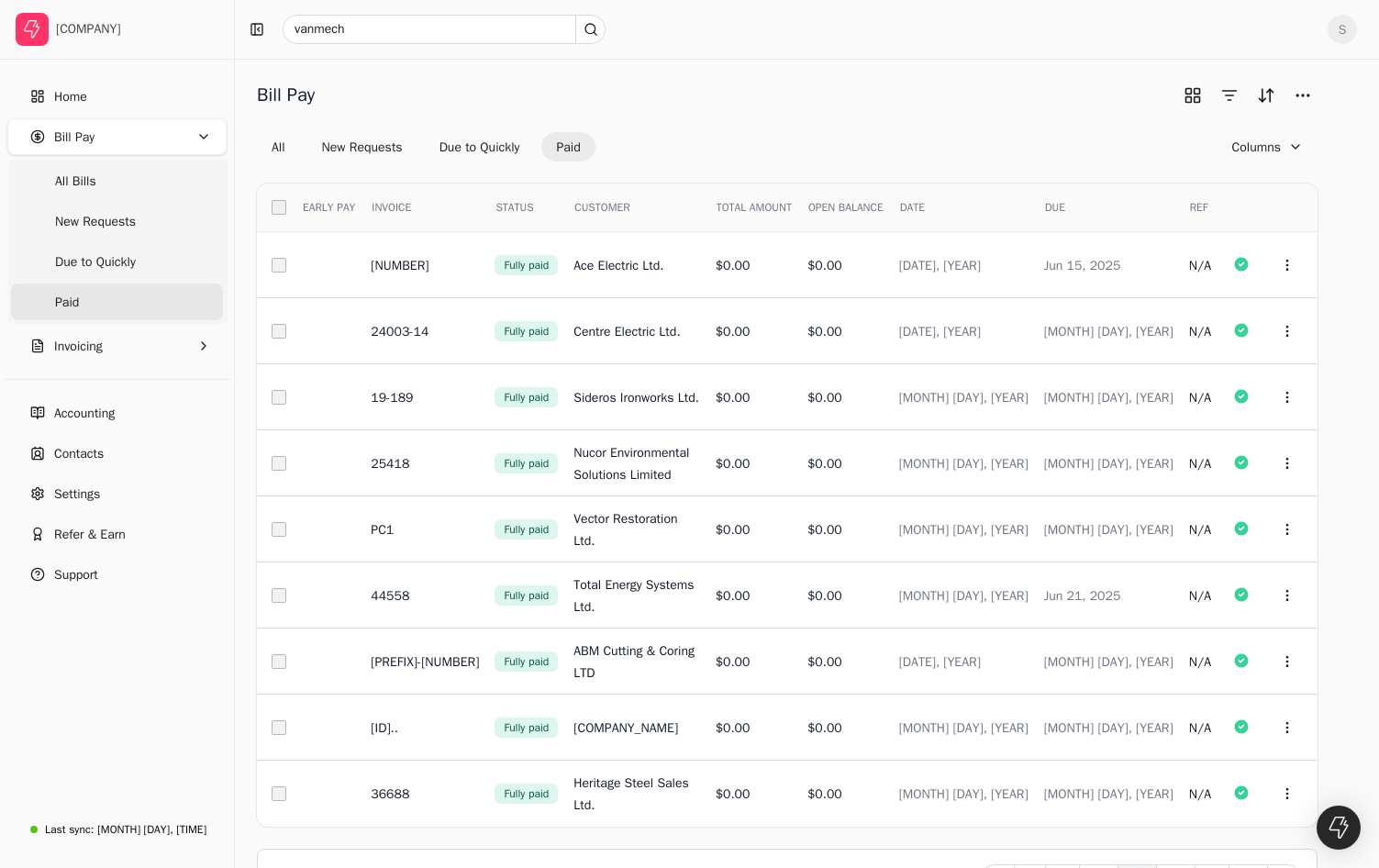 scroll, scrollTop: 61, scrollLeft: 0, axis: vertical 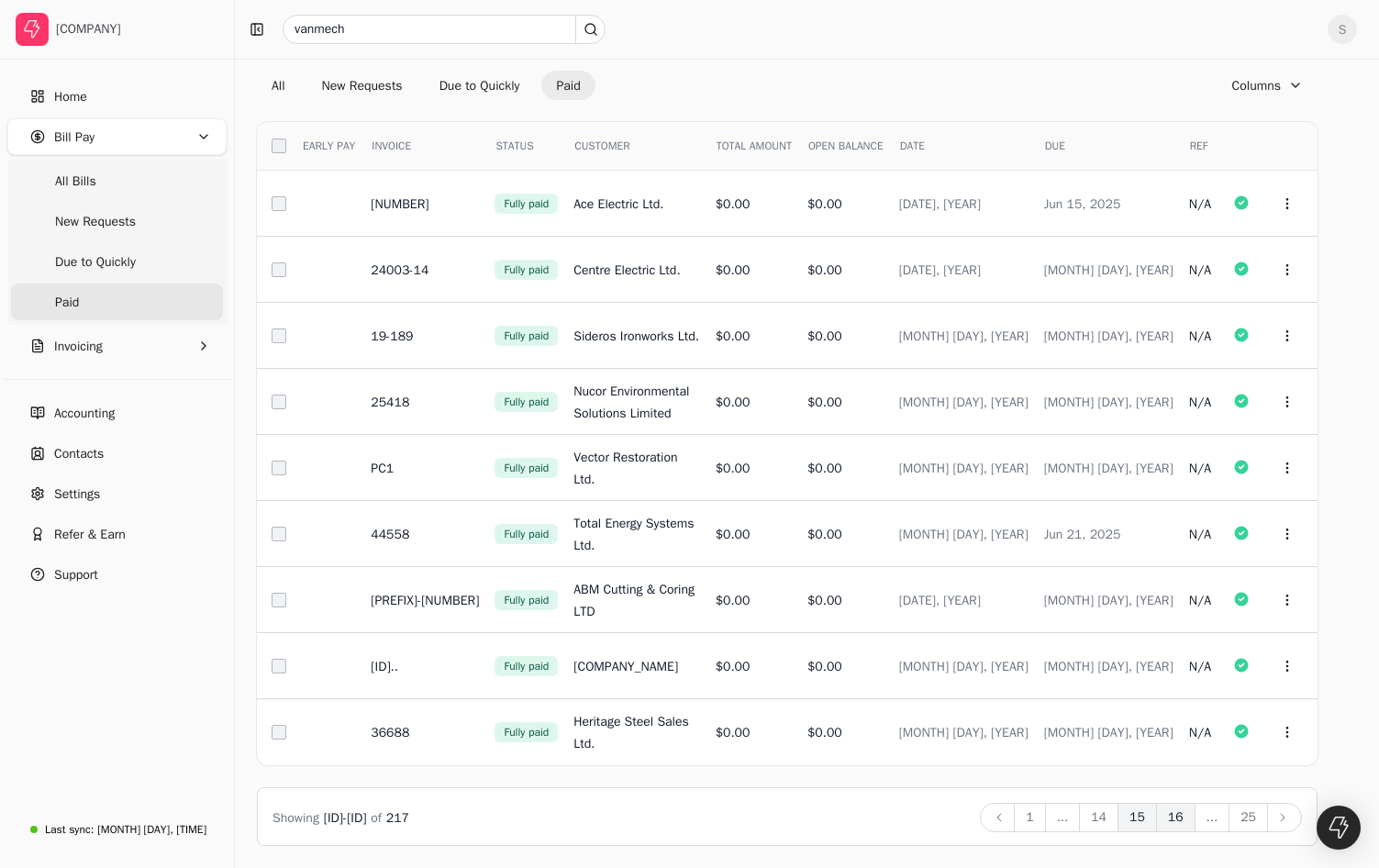 click on "16" at bounding box center (1175, 818) 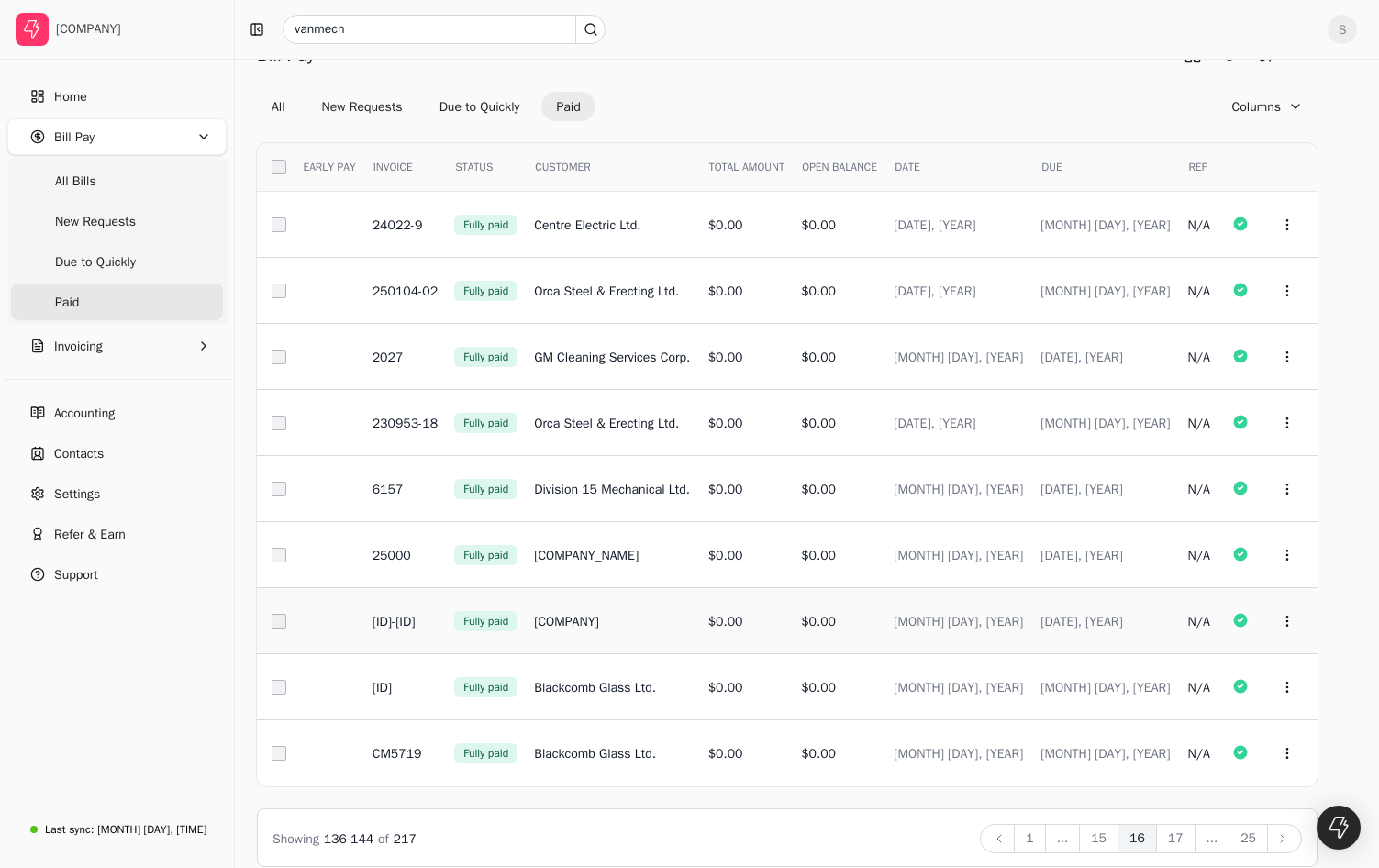 scroll, scrollTop: 61, scrollLeft: 0, axis: vertical 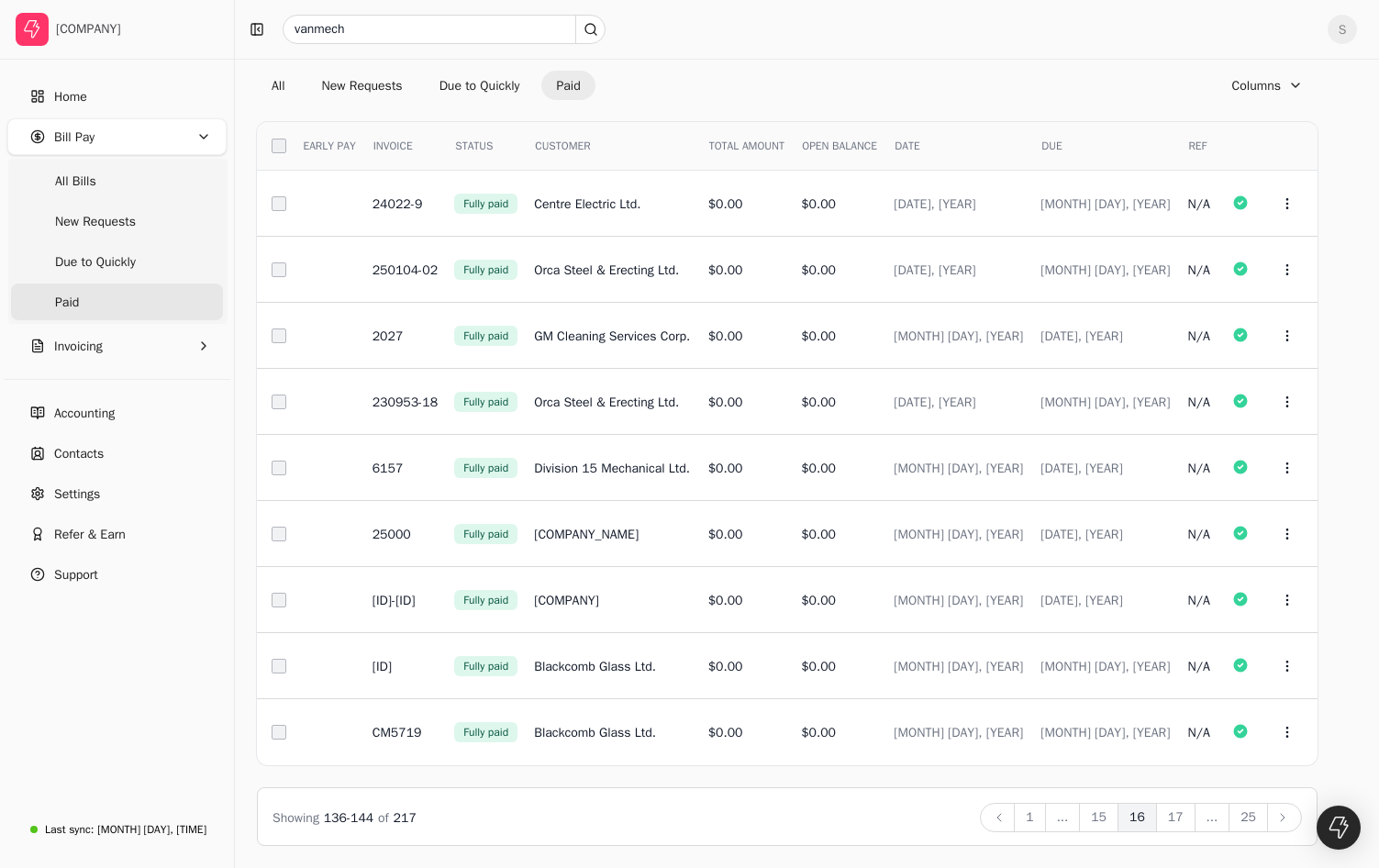 click on "17" at bounding box center [1175, 818] 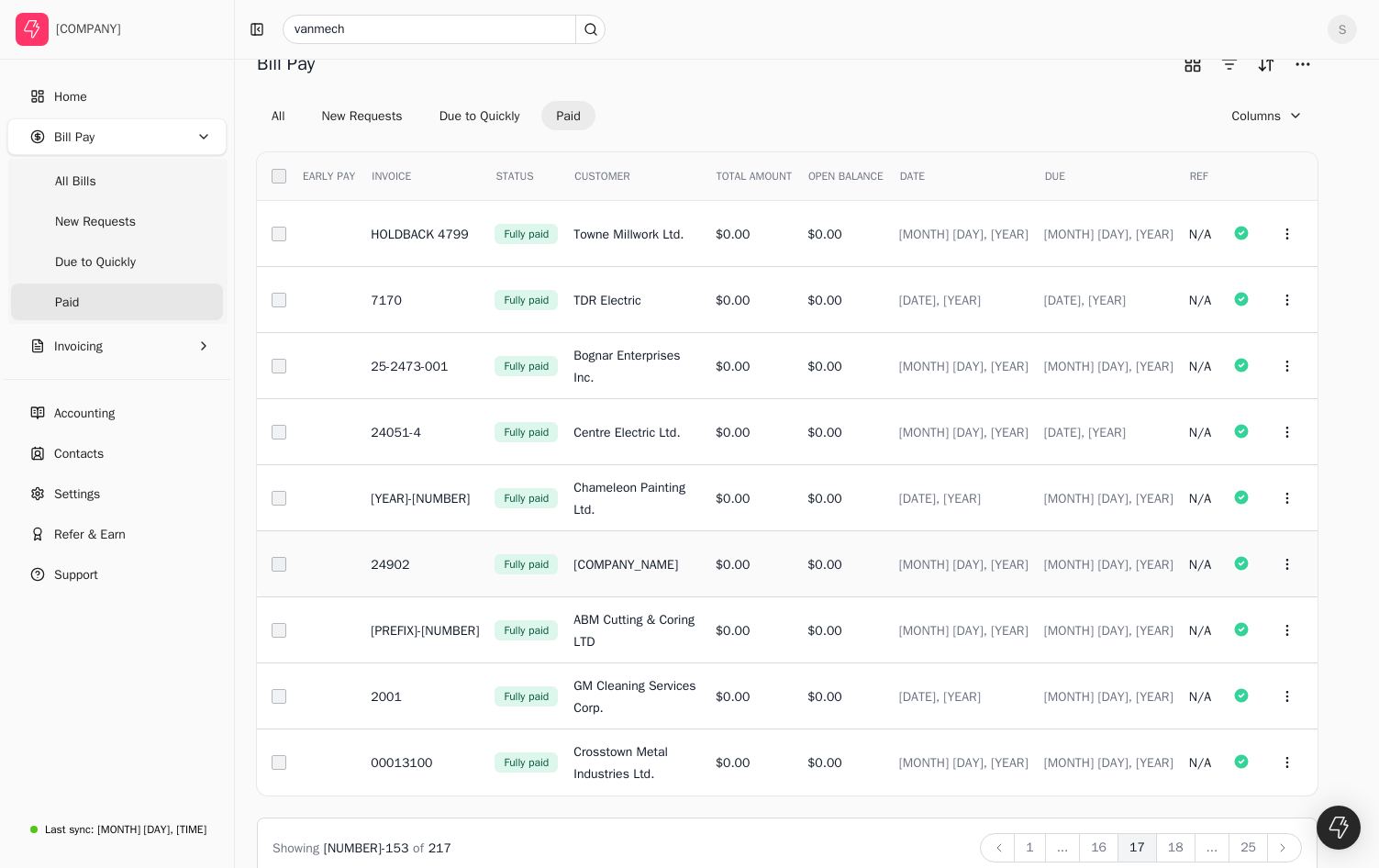 scroll, scrollTop: 61, scrollLeft: 0, axis: vertical 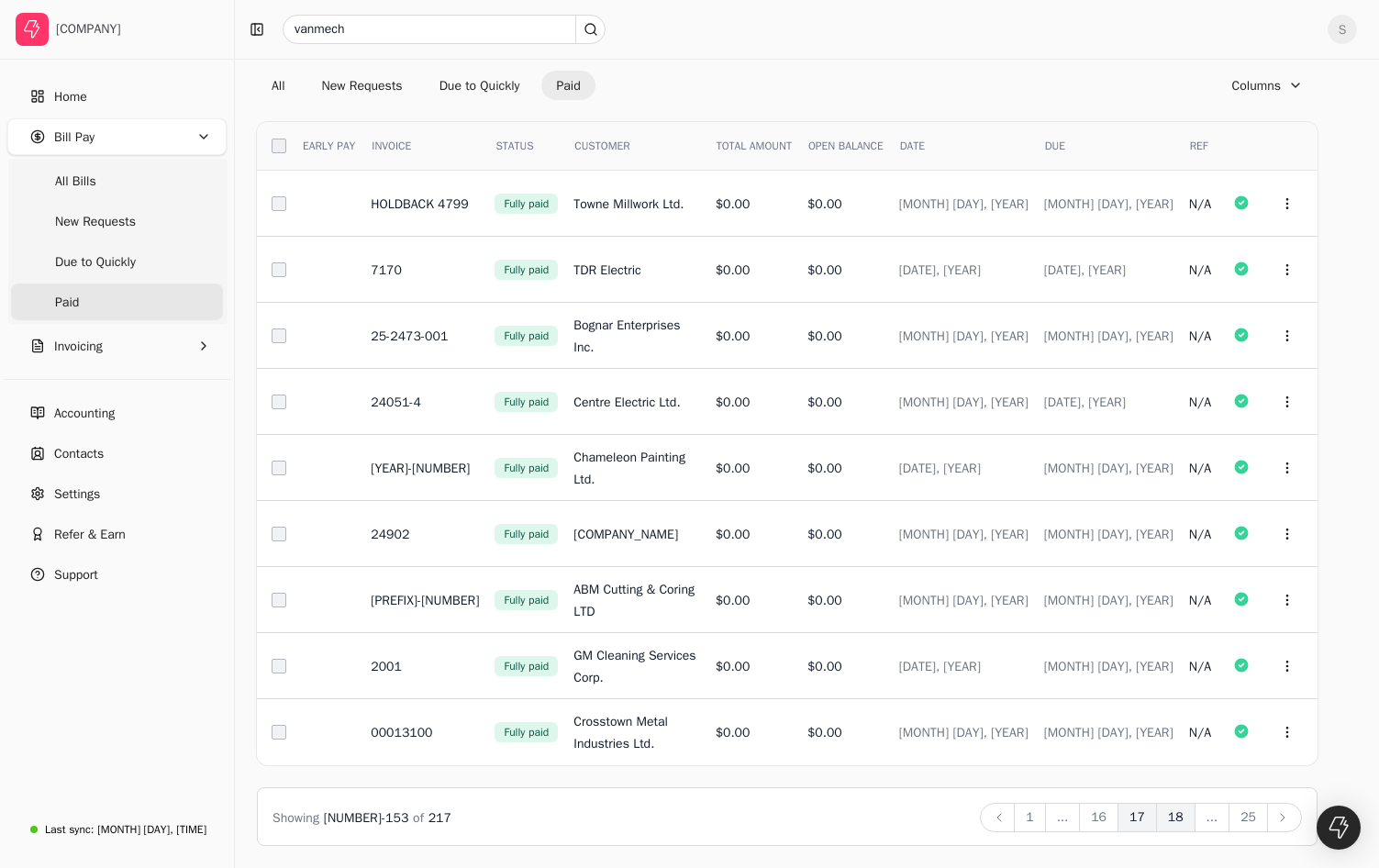click on "18" at bounding box center (1175, 818) 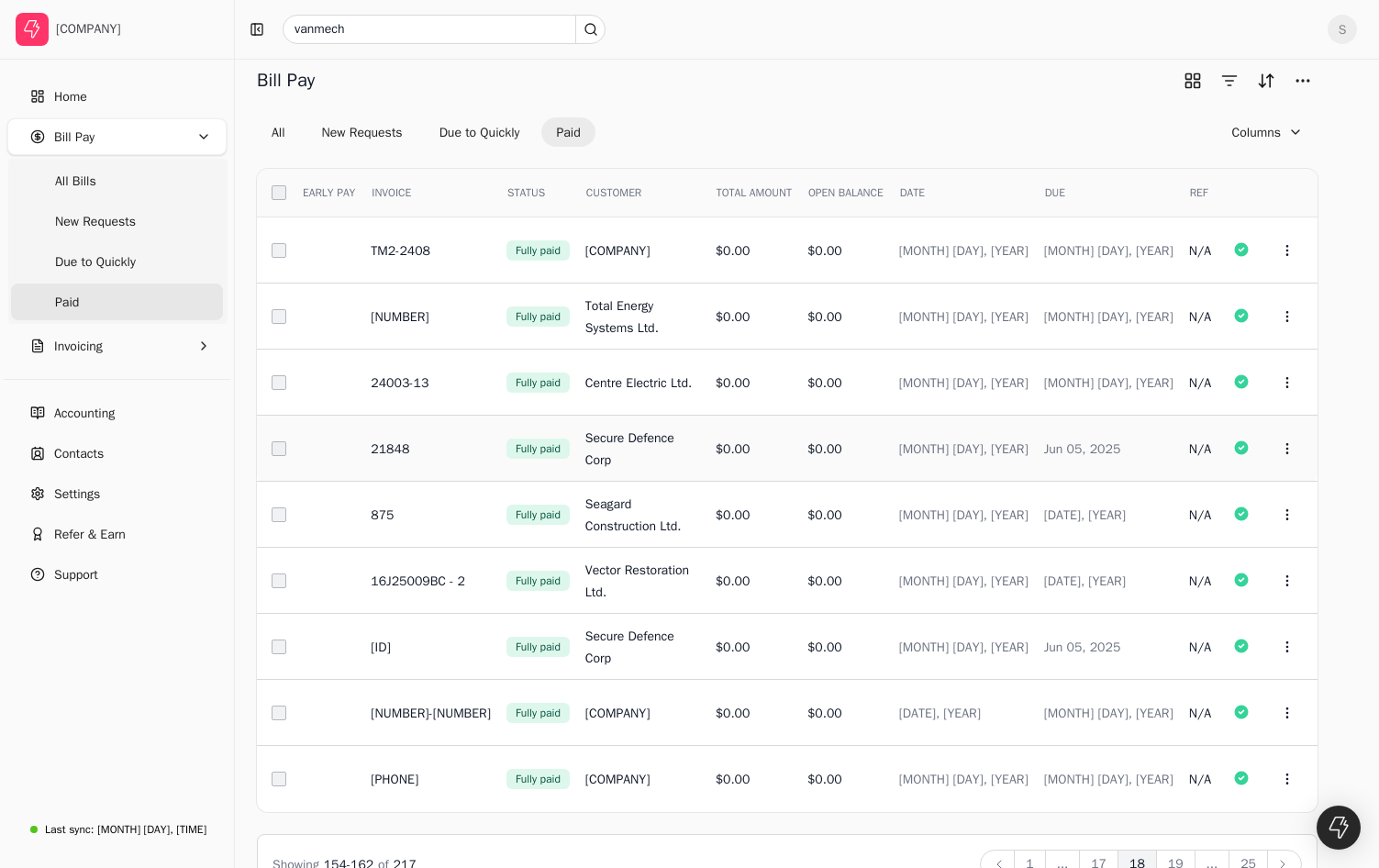 scroll, scrollTop: 61, scrollLeft: 0, axis: vertical 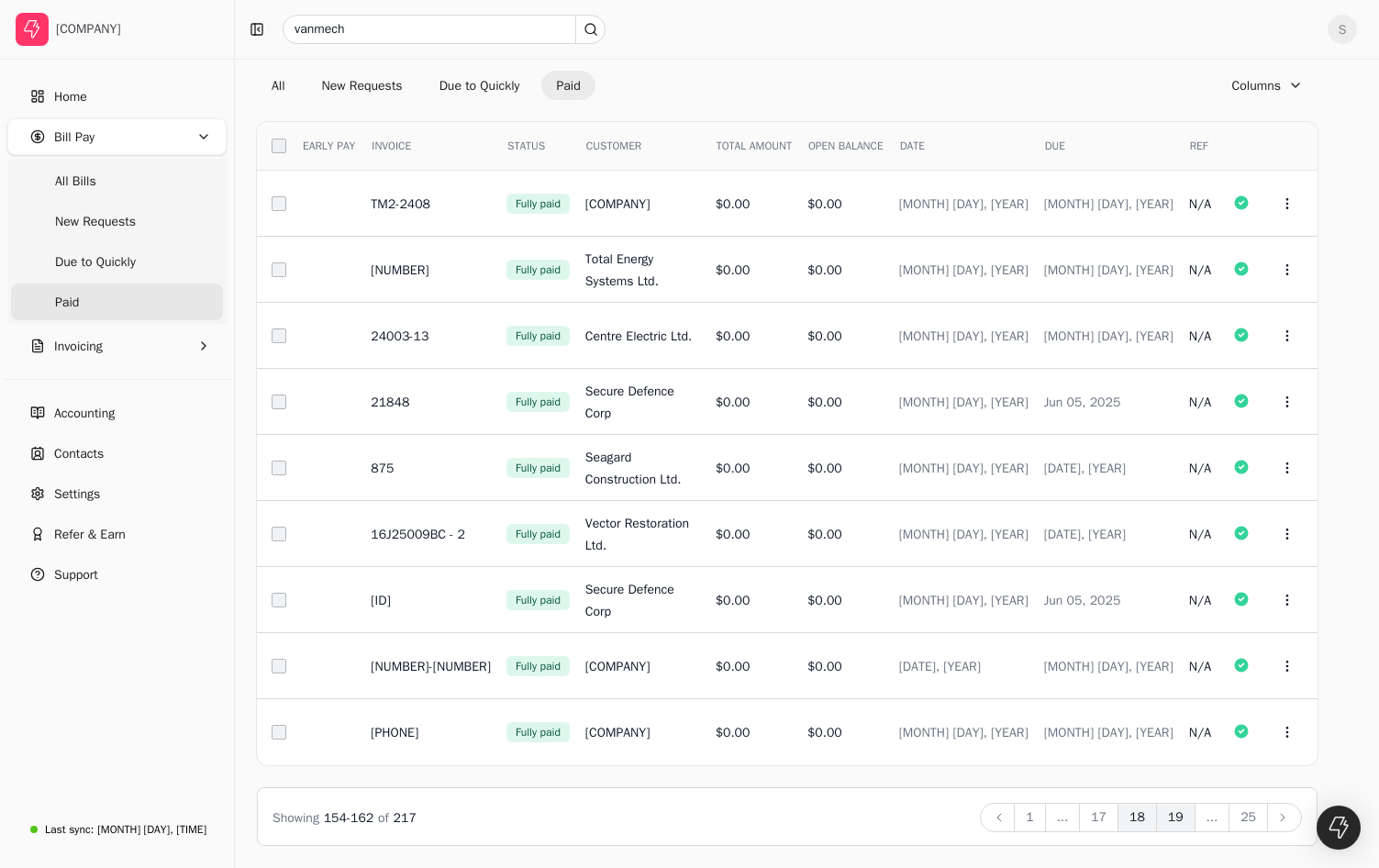click on "19" at bounding box center (1175, 818) 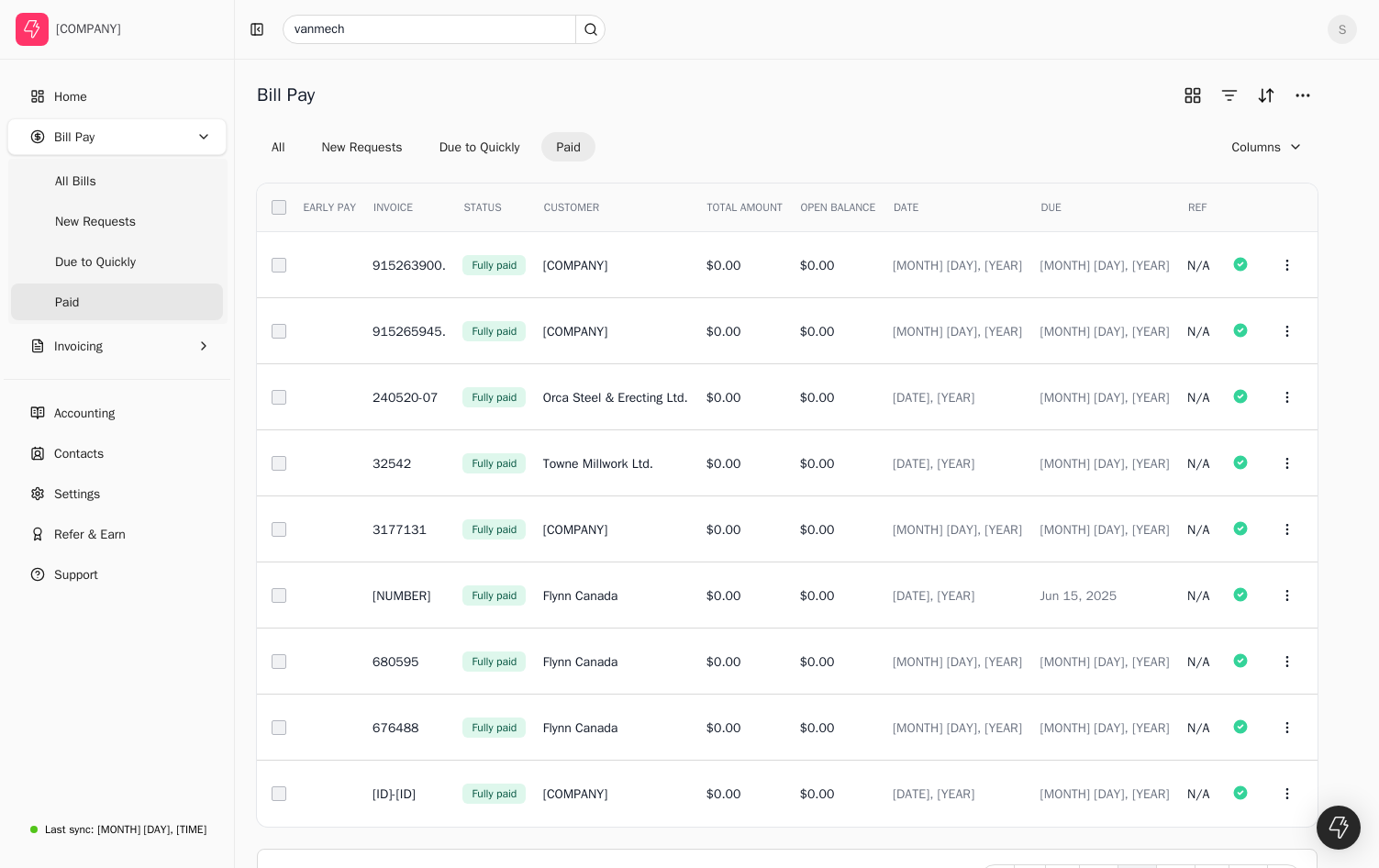 scroll, scrollTop: 61, scrollLeft: 0, axis: vertical 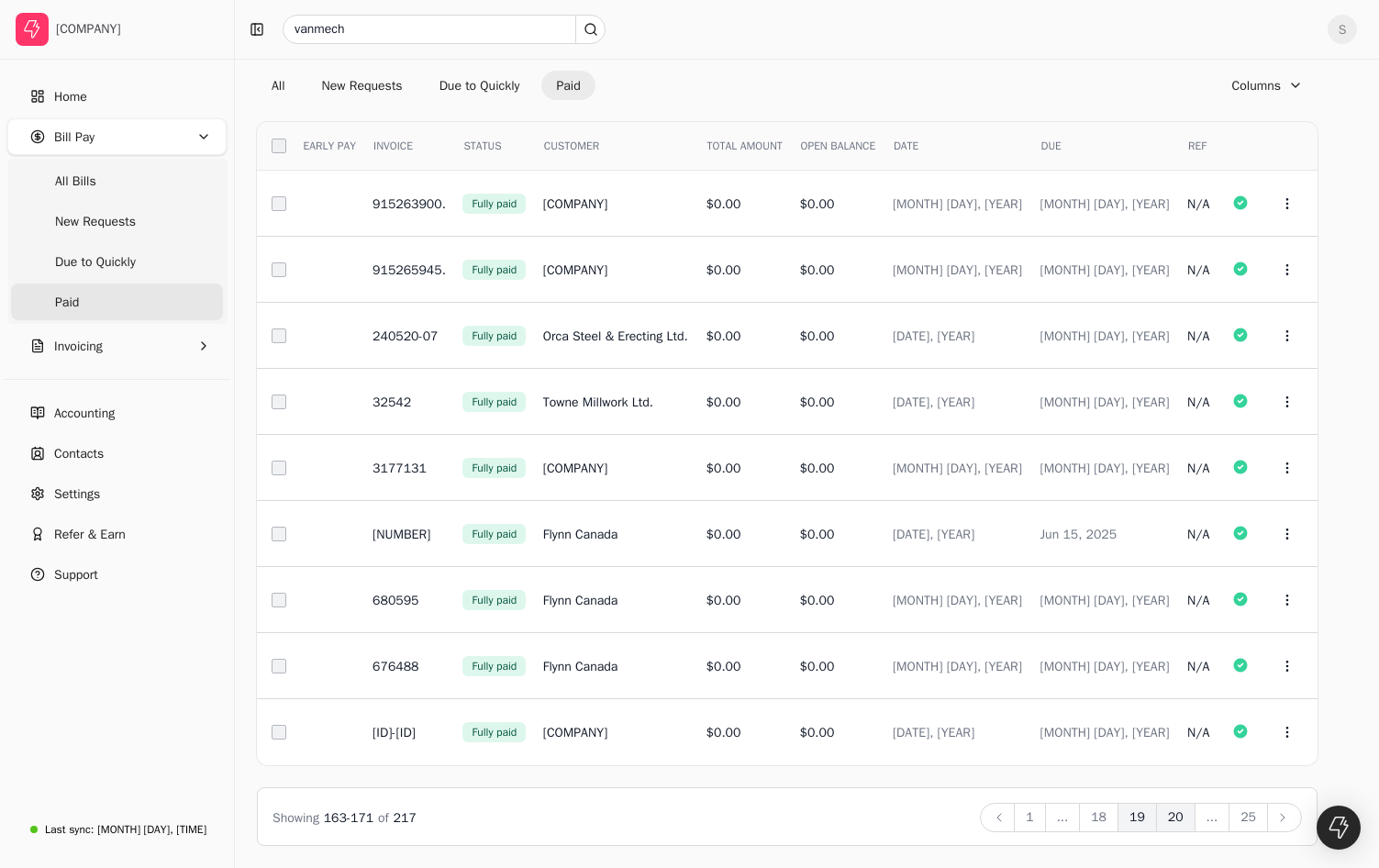 click on "20" at bounding box center (1175, 818) 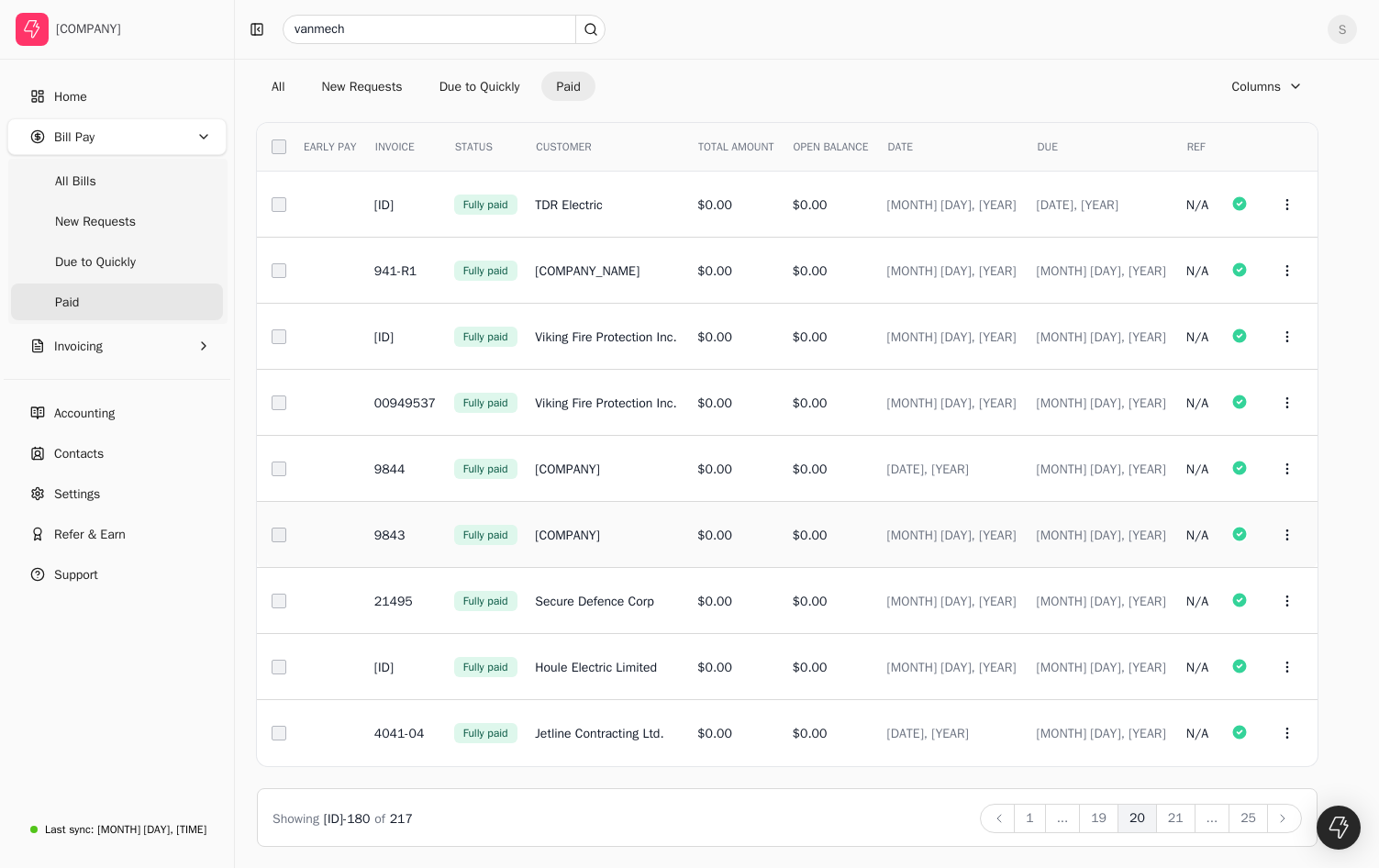 scroll 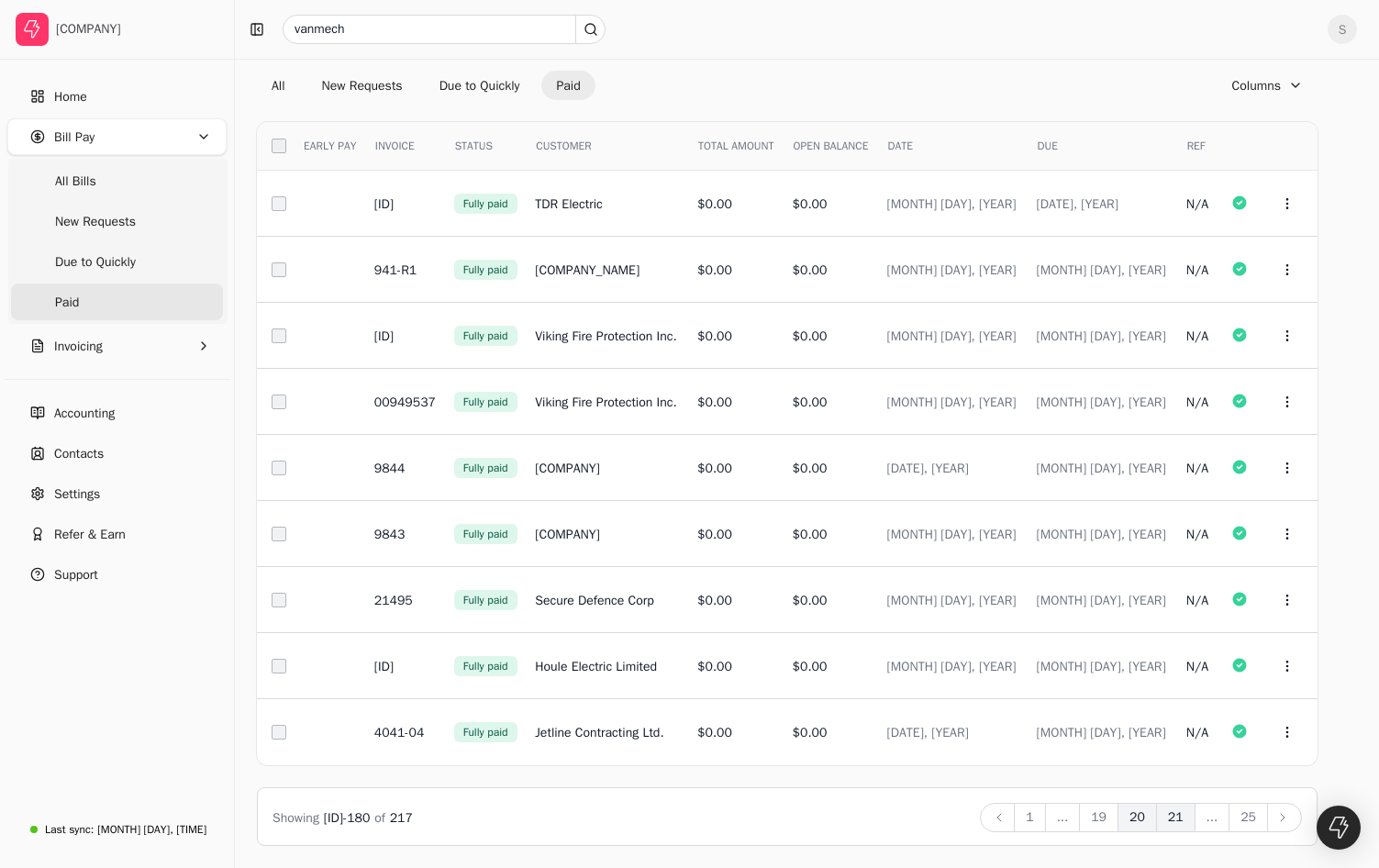 click on "21" at bounding box center (1175, 818) 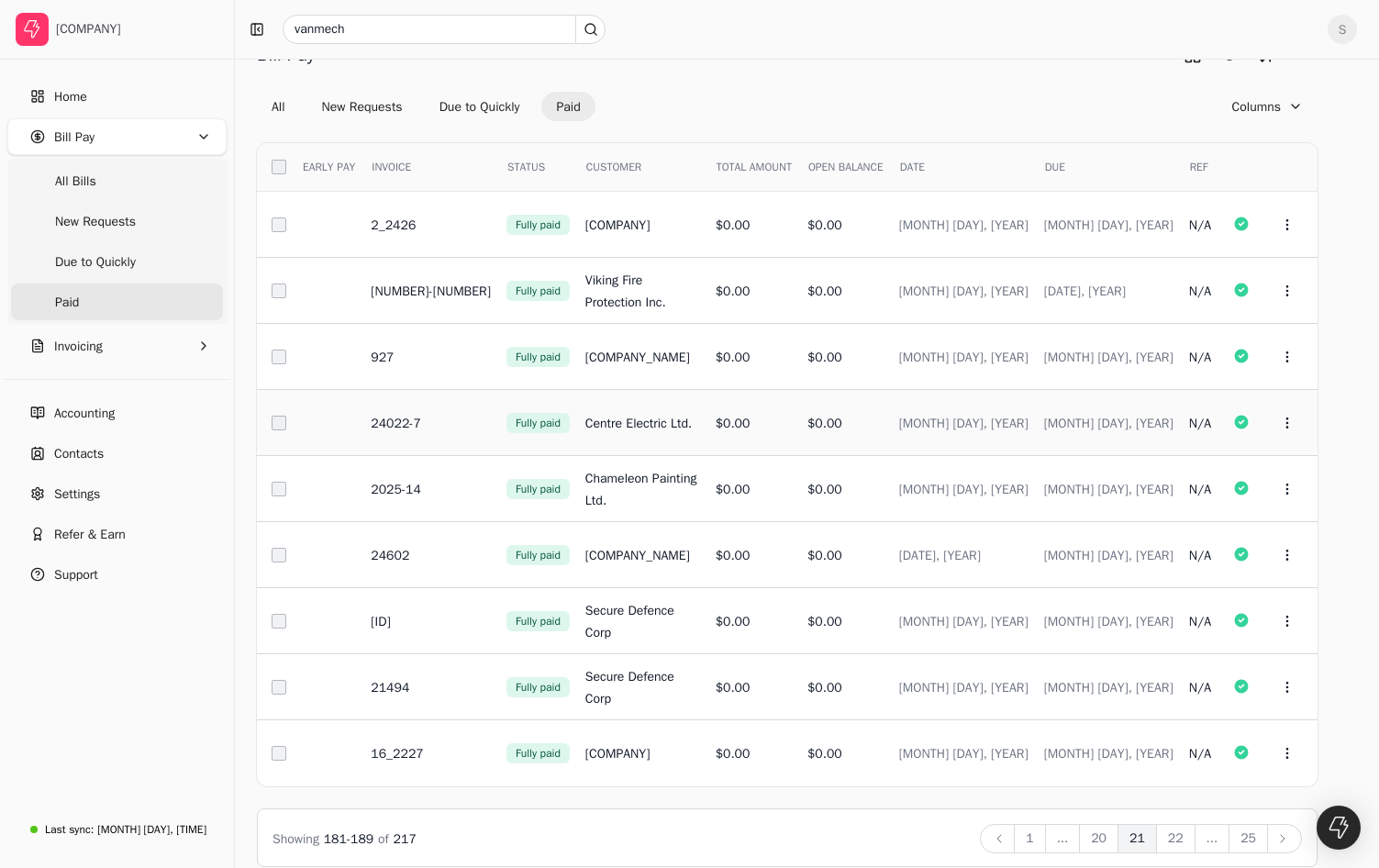 scroll, scrollTop: 61, scrollLeft: 0, axis: vertical 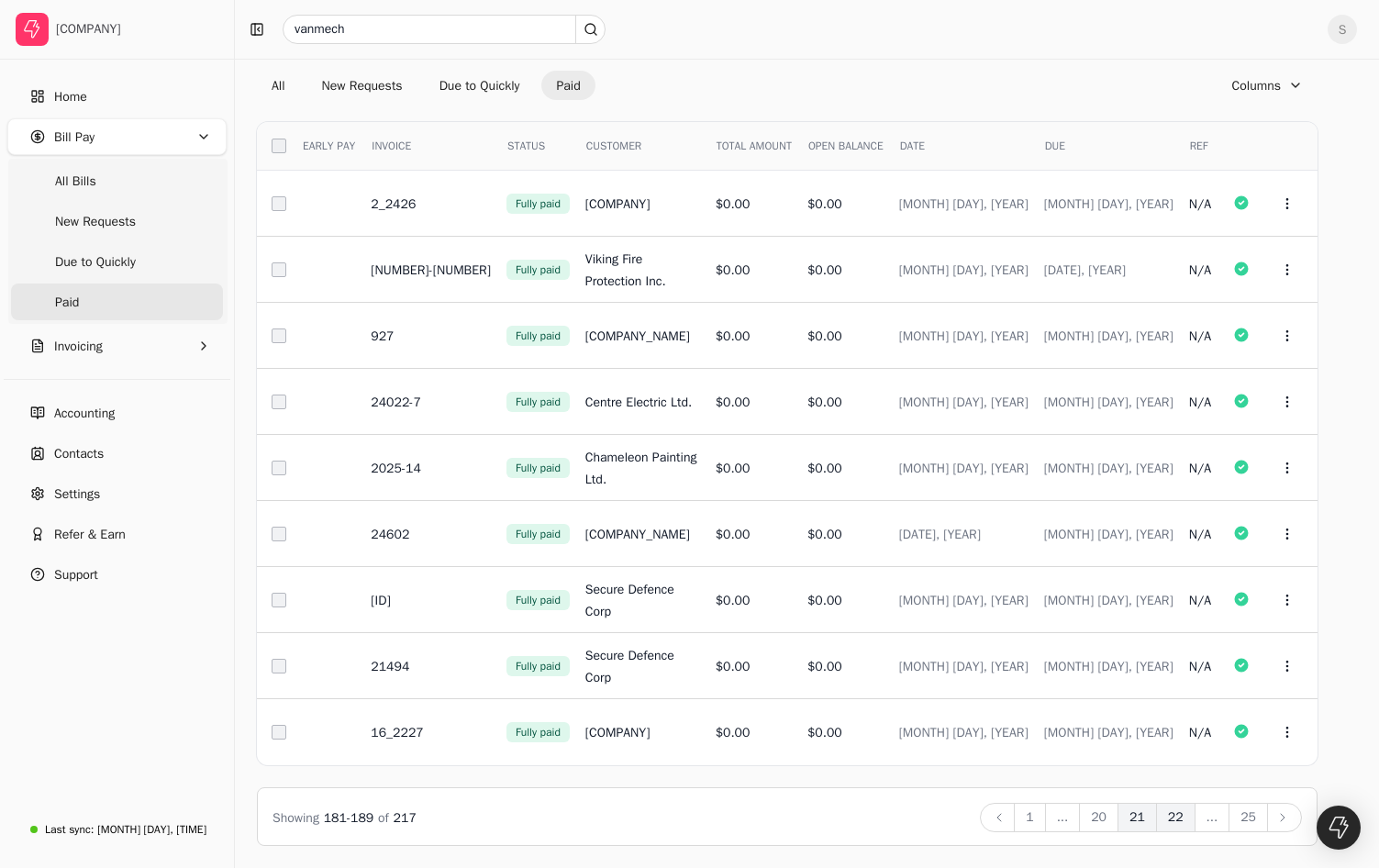 click on "22" at bounding box center [1175, 818] 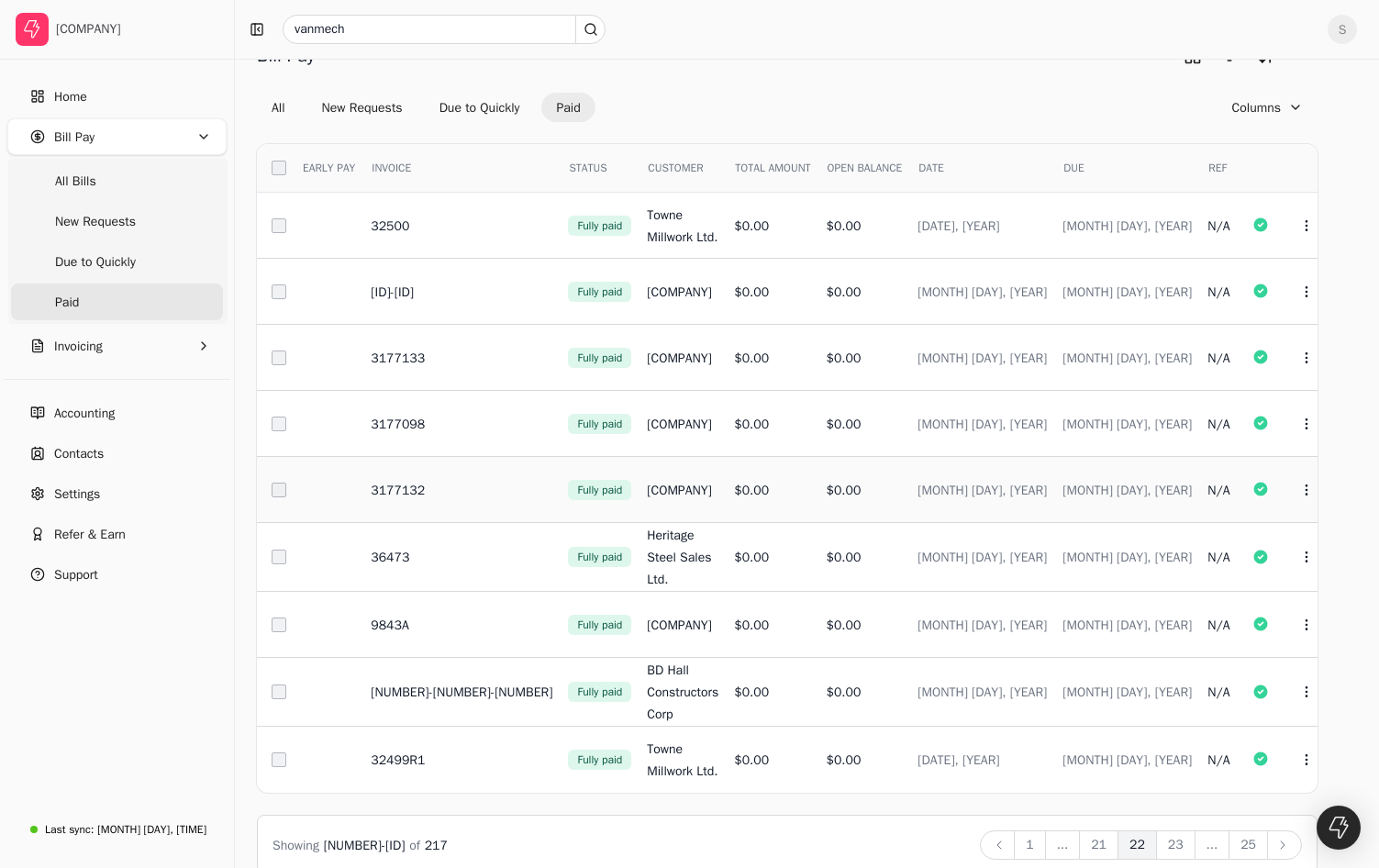 scroll, scrollTop: 61, scrollLeft: 0, axis: vertical 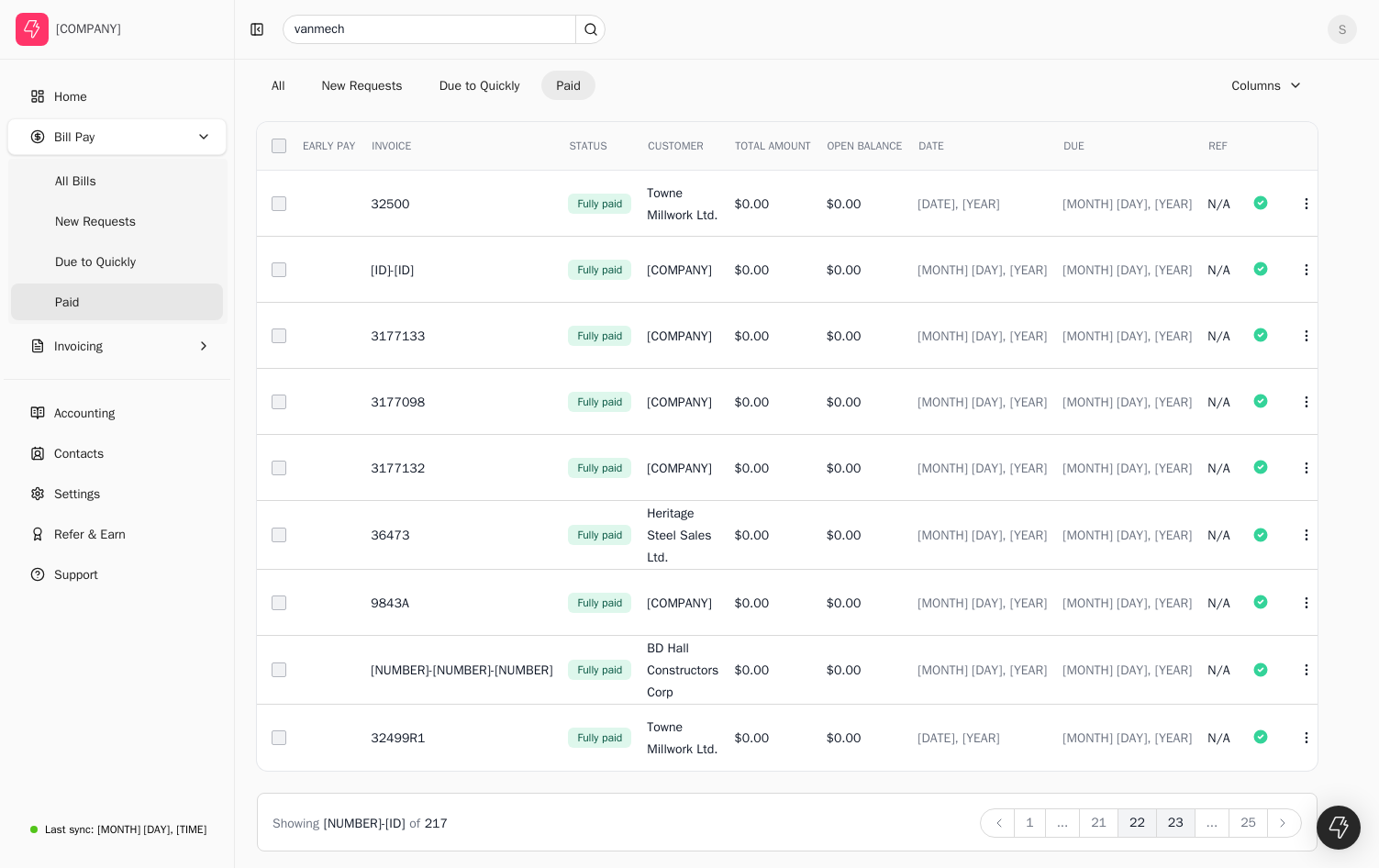 click on "23" at bounding box center (1175, 823) 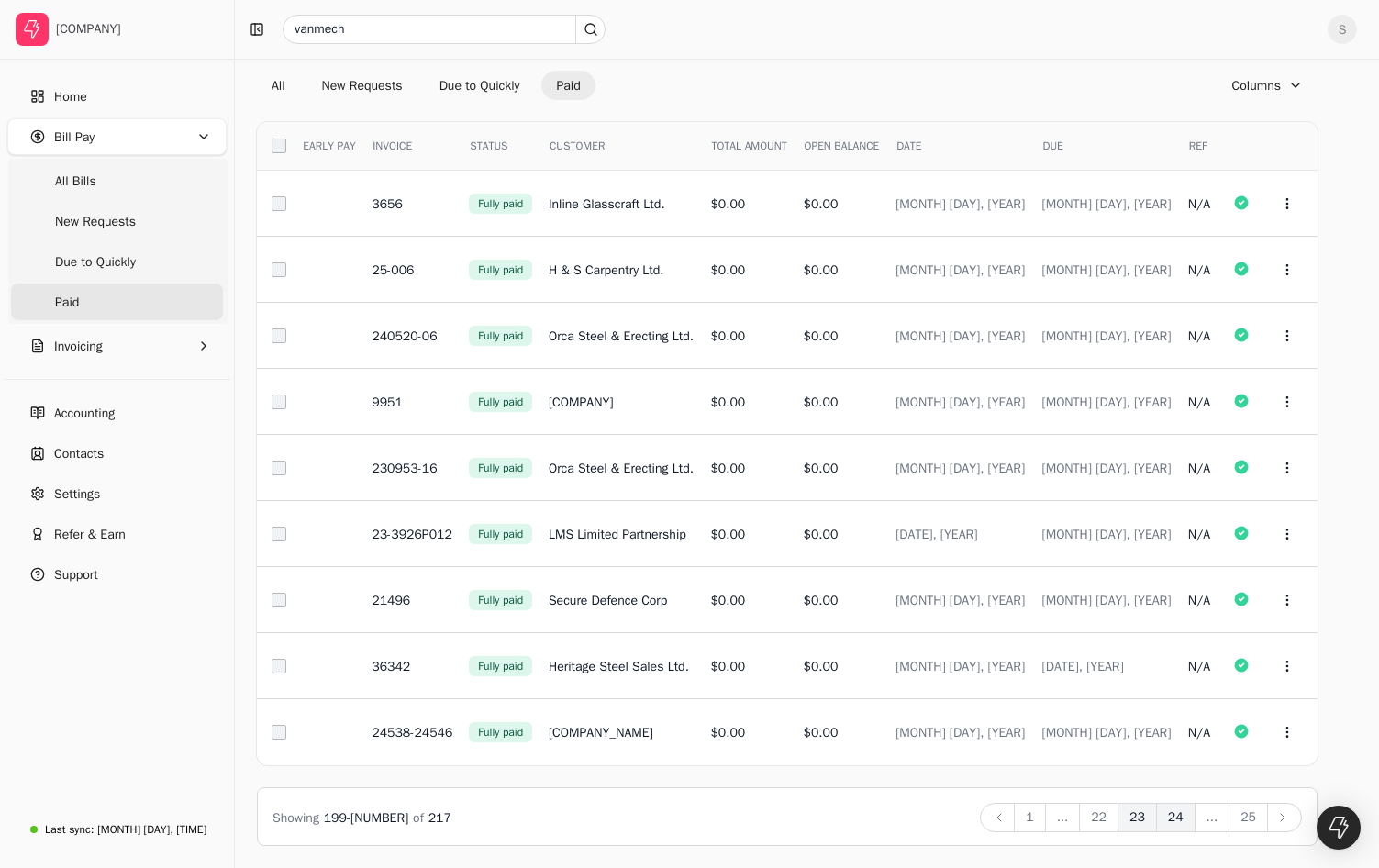click on "24" at bounding box center [1175, 818] 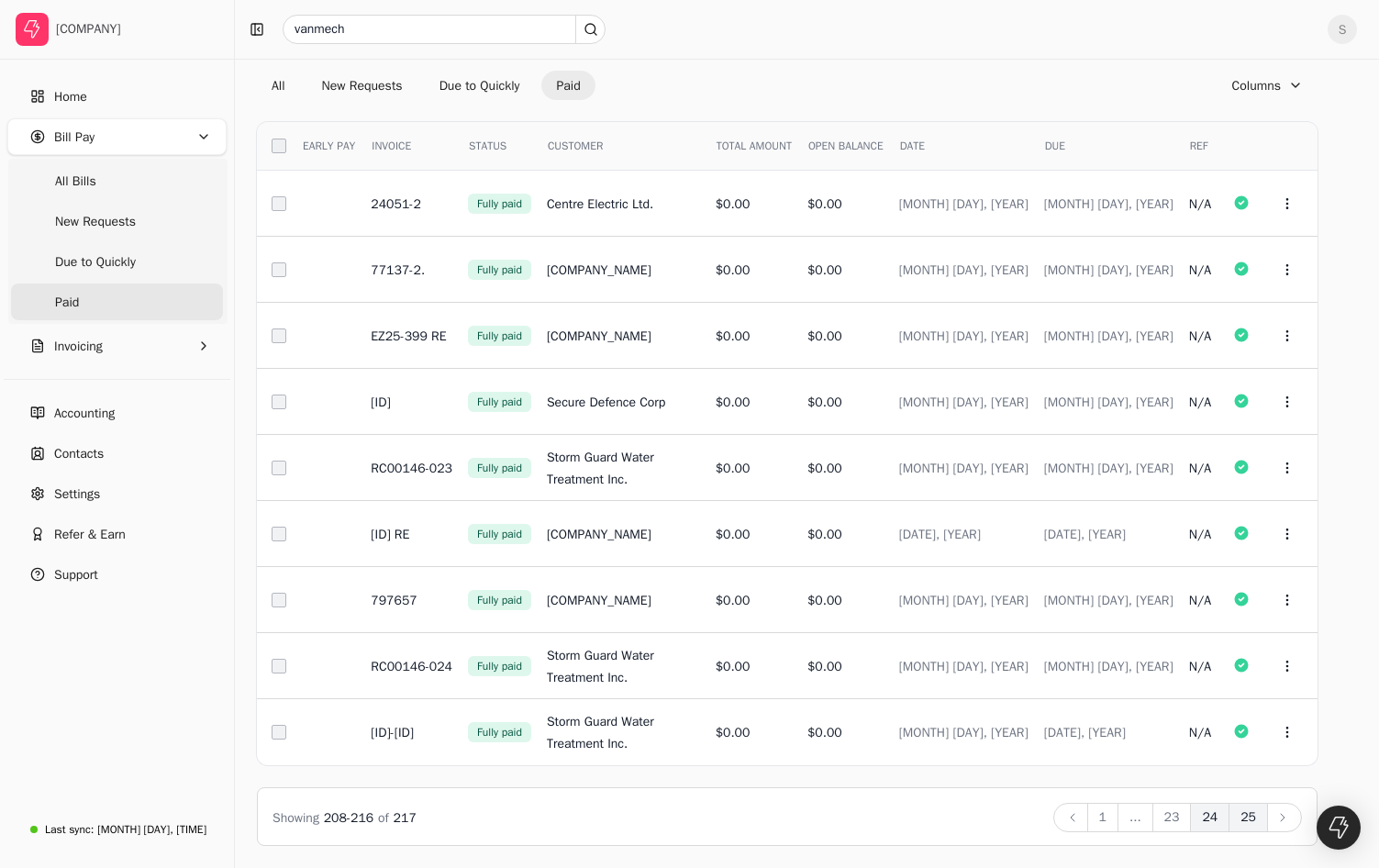 click on "25" at bounding box center (1248, 818) 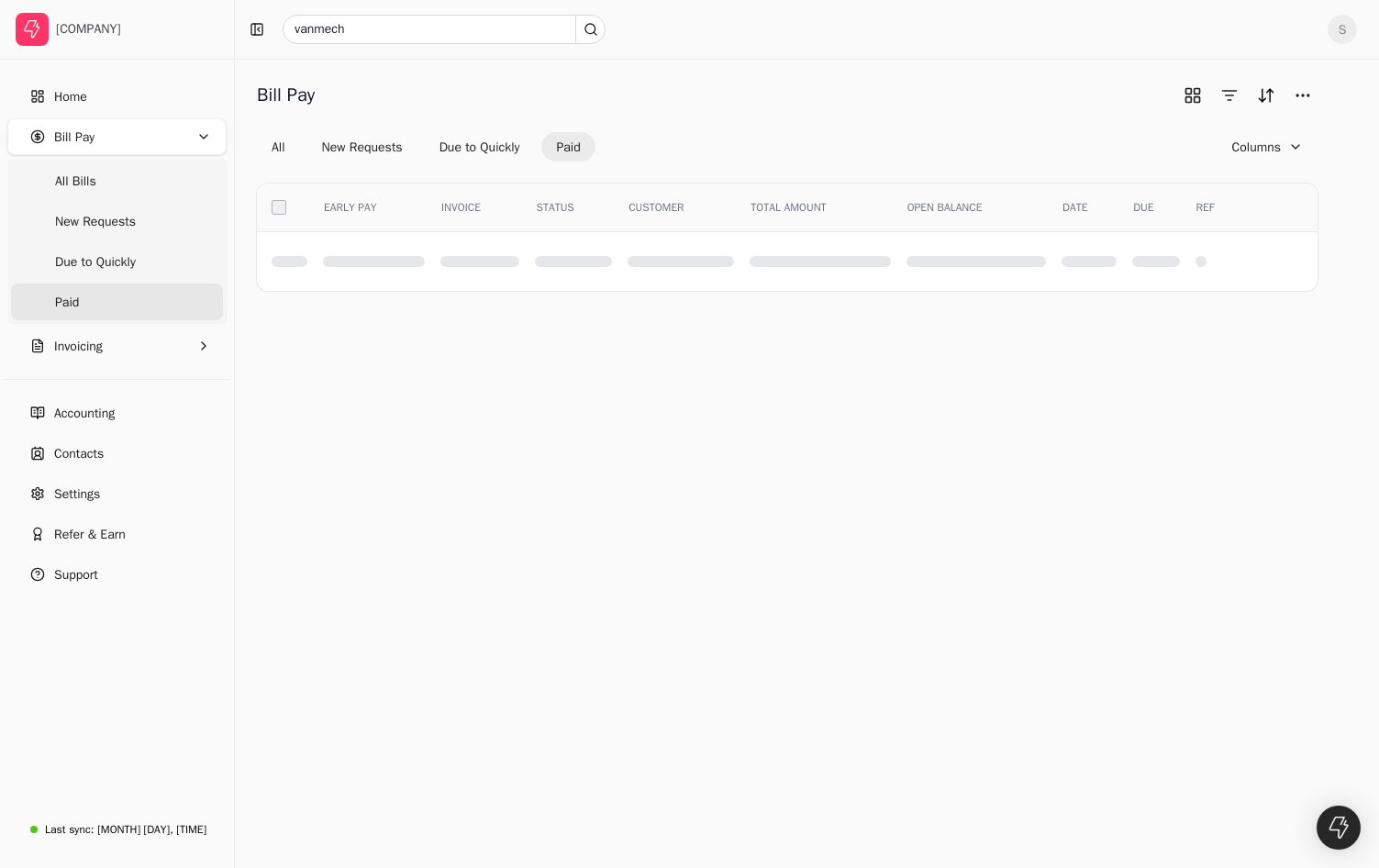 scroll, scrollTop: 0, scrollLeft: 0, axis: both 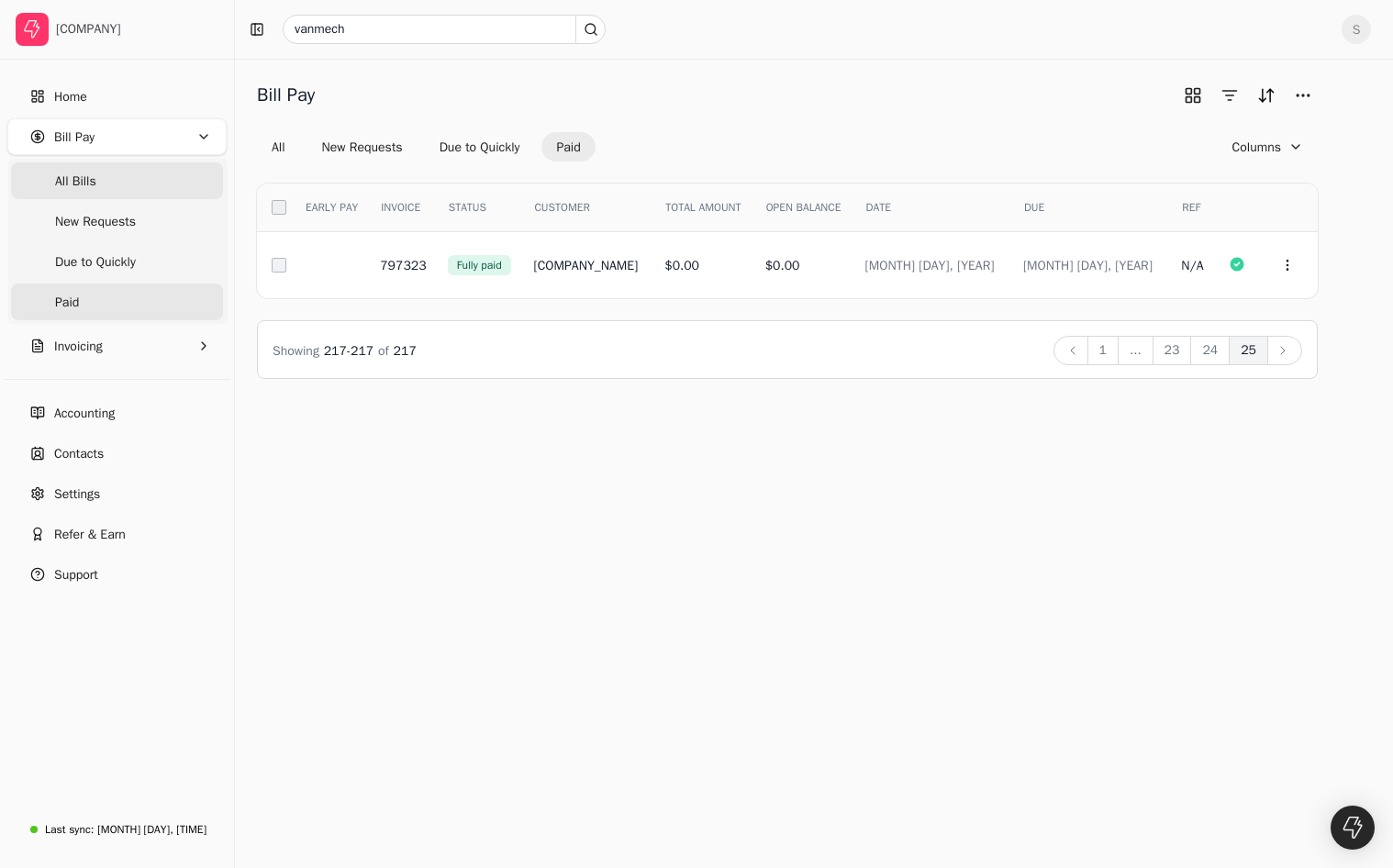 click on "All Bills" at bounding box center (117, 181) 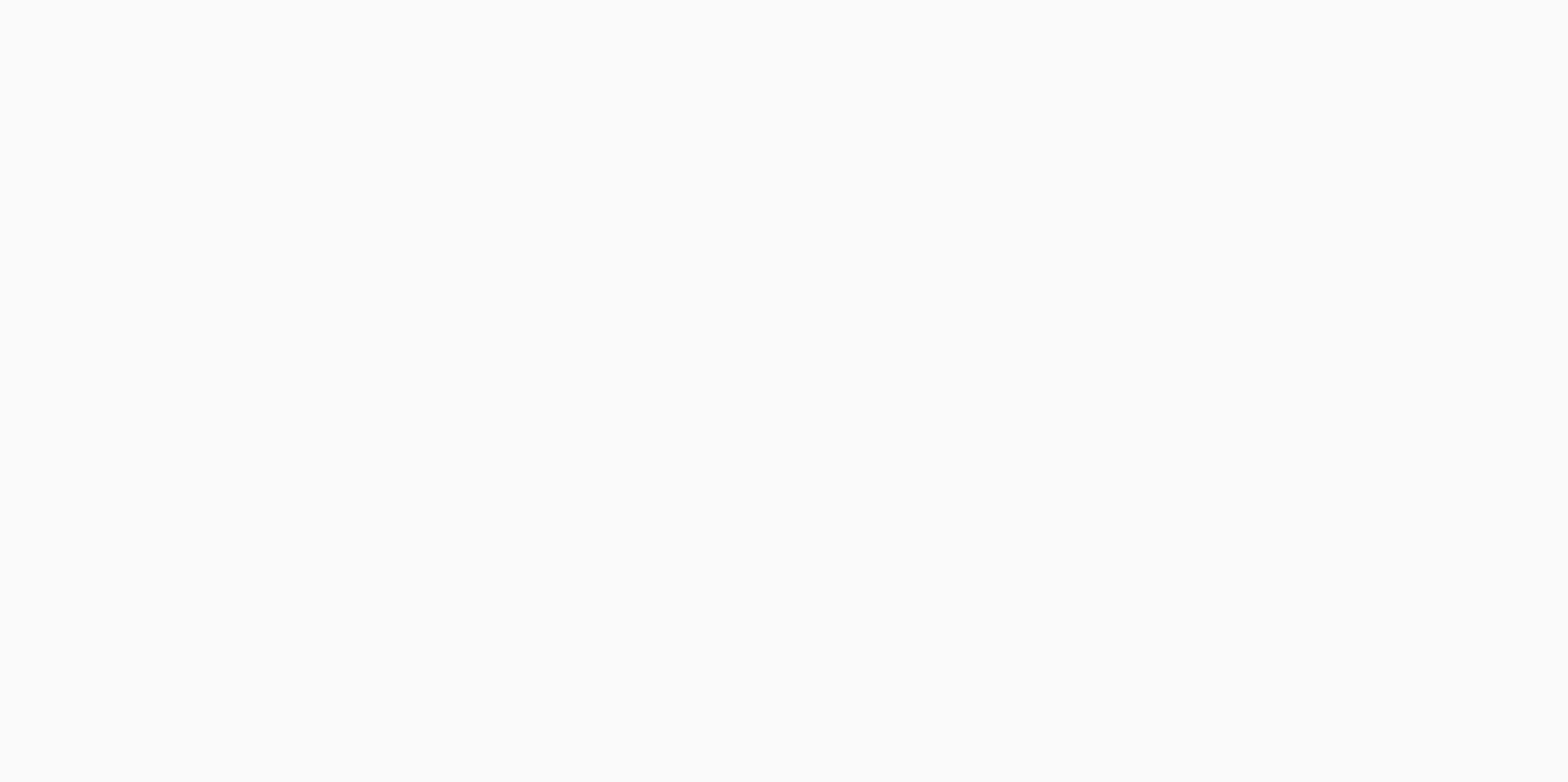 scroll, scrollTop: 0, scrollLeft: 0, axis: both 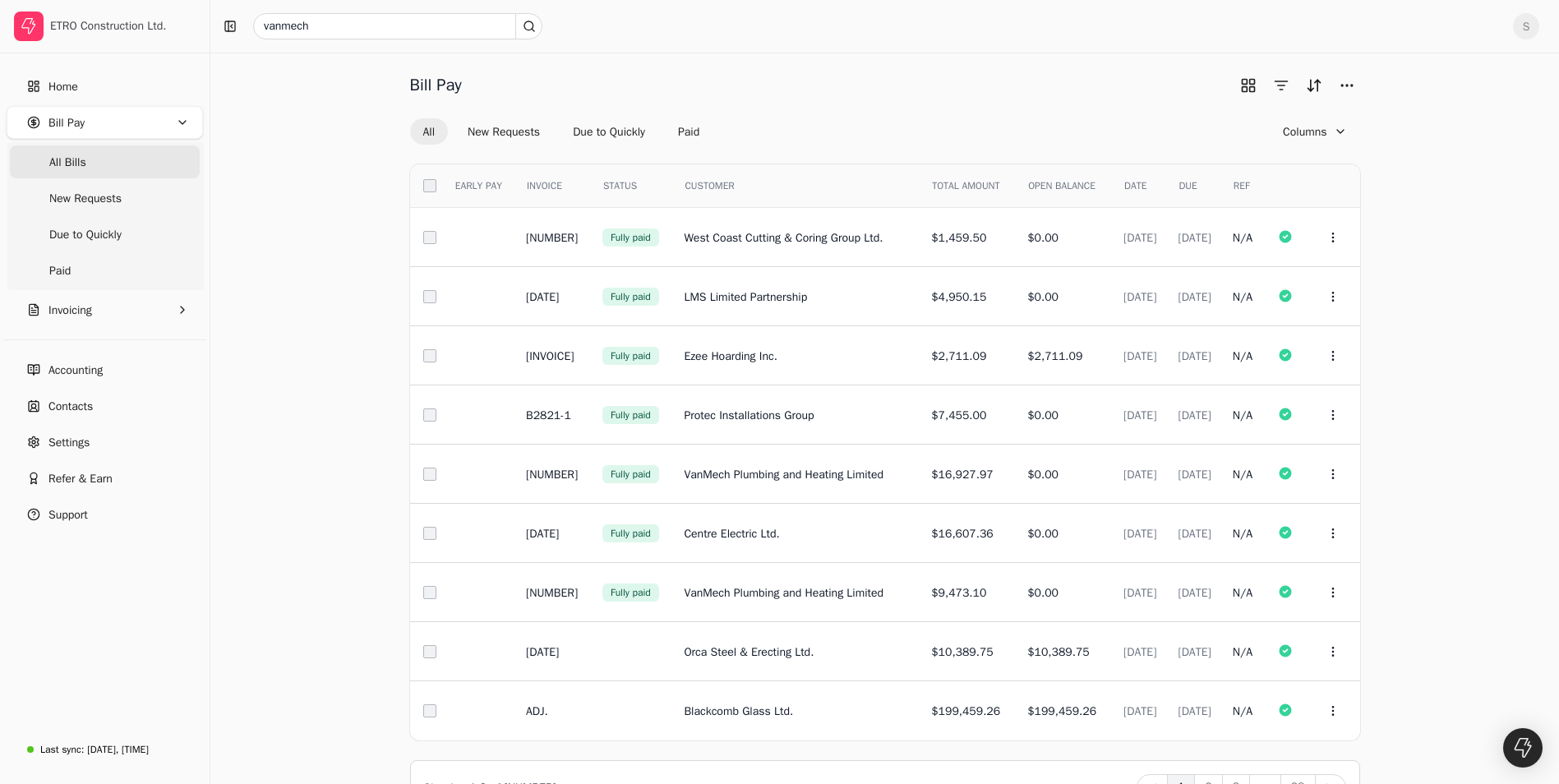 click on "All Bills" at bounding box center [67, 162] 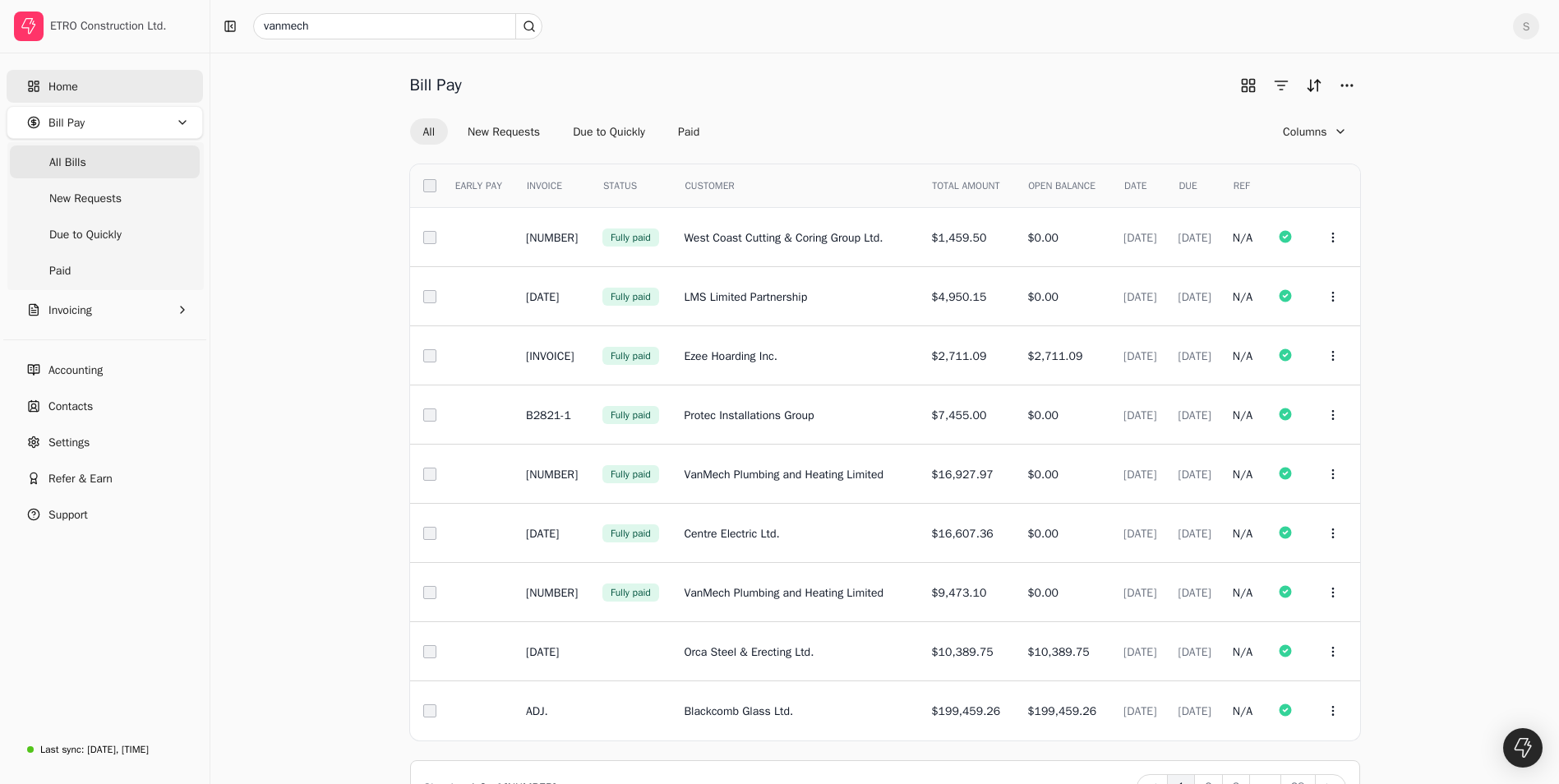 click on "Home" at bounding box center (63, 86) 